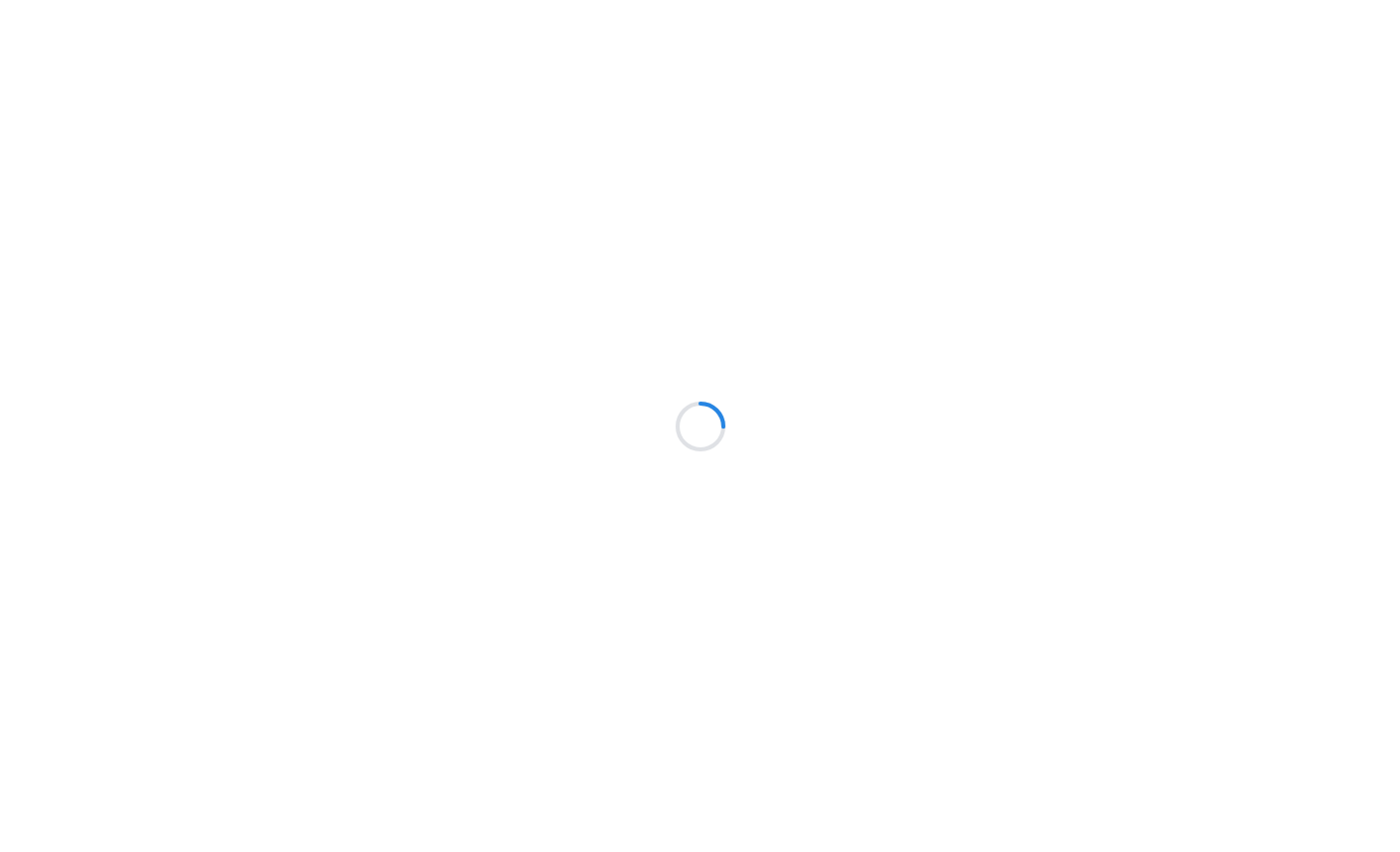 scroll, scrollTop: 0, scrollLeft: 0, axis: both 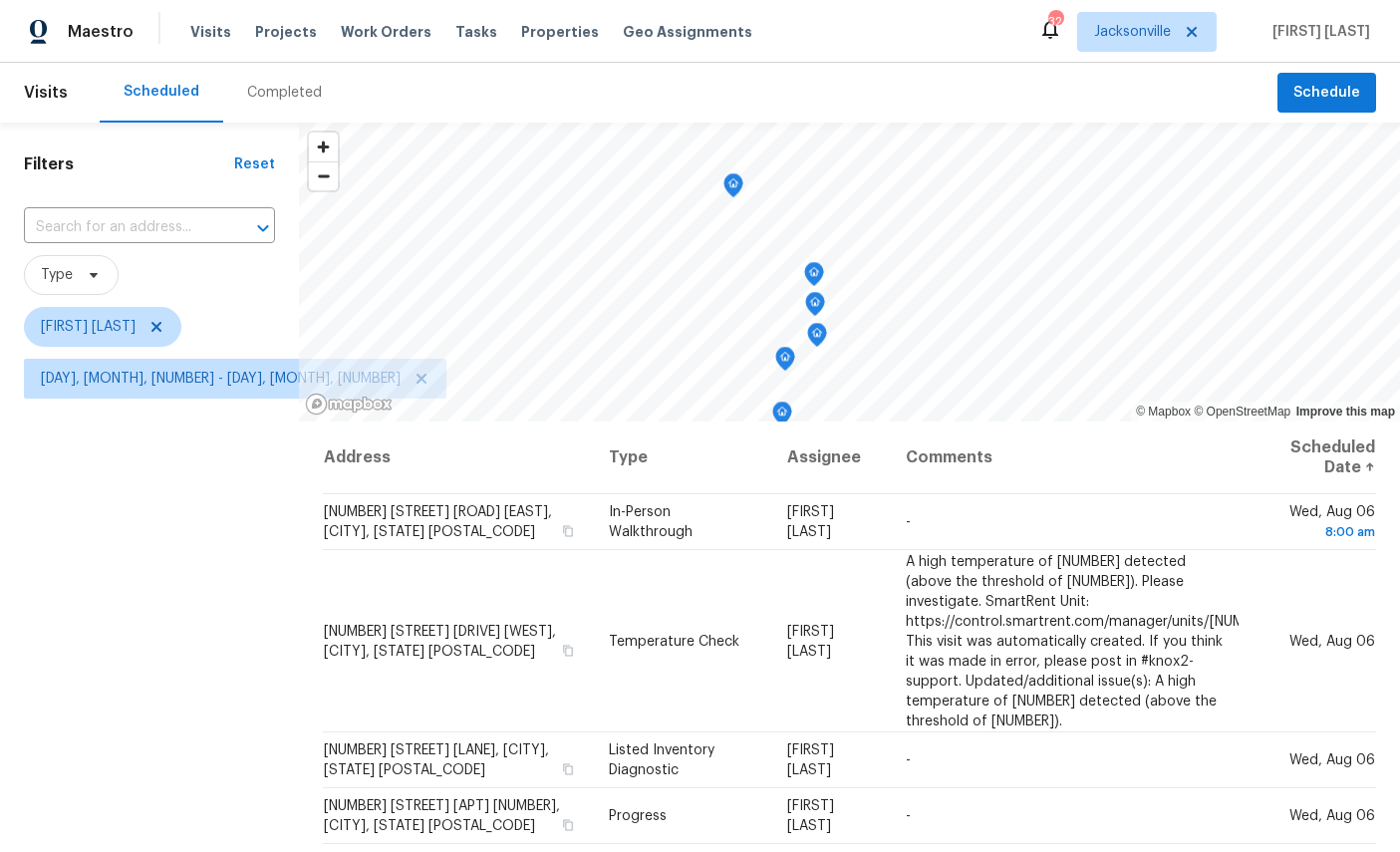click 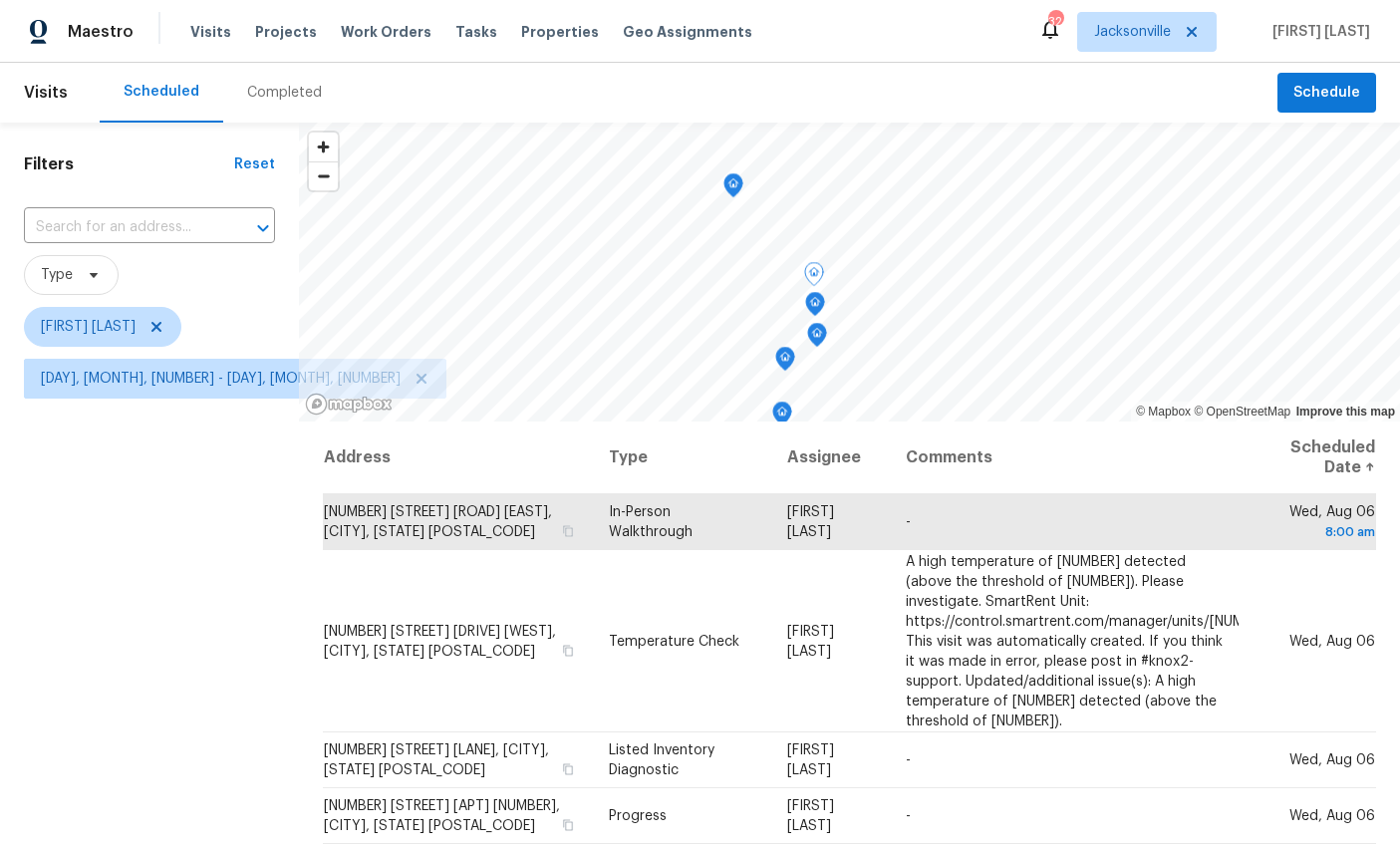 click 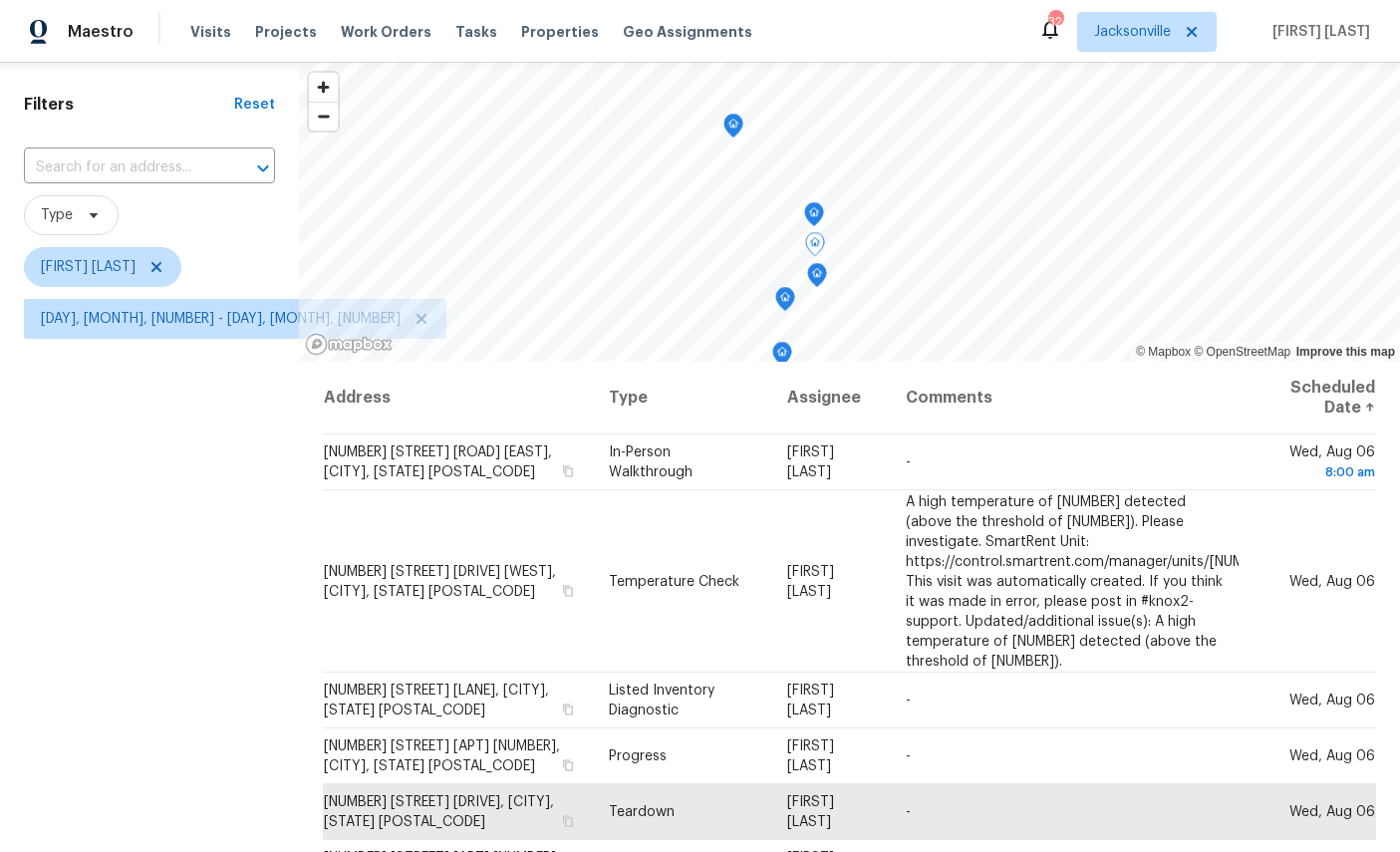 scroll, scrollTop: 61, scrollLeft: 0, axis: vertical 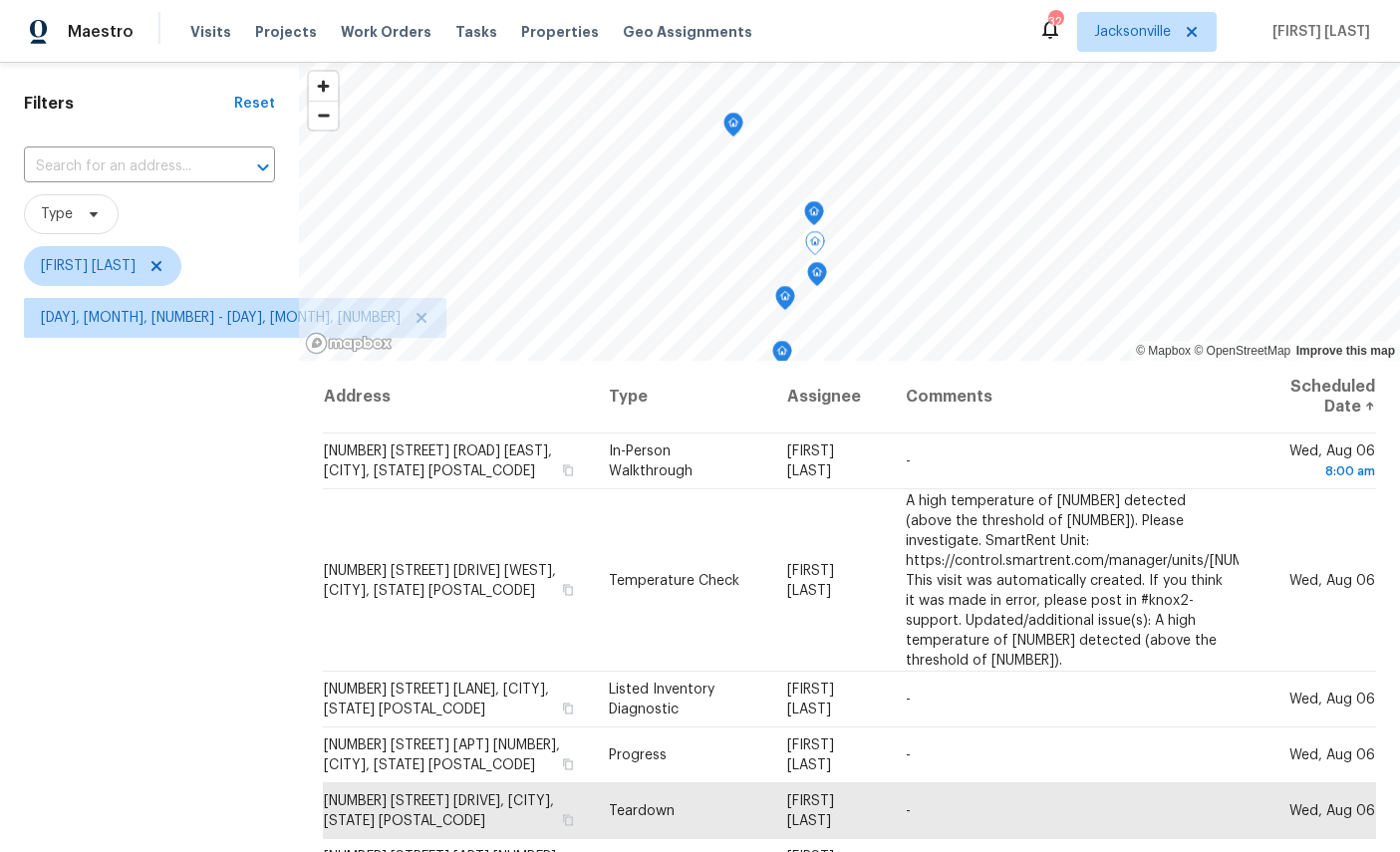 click 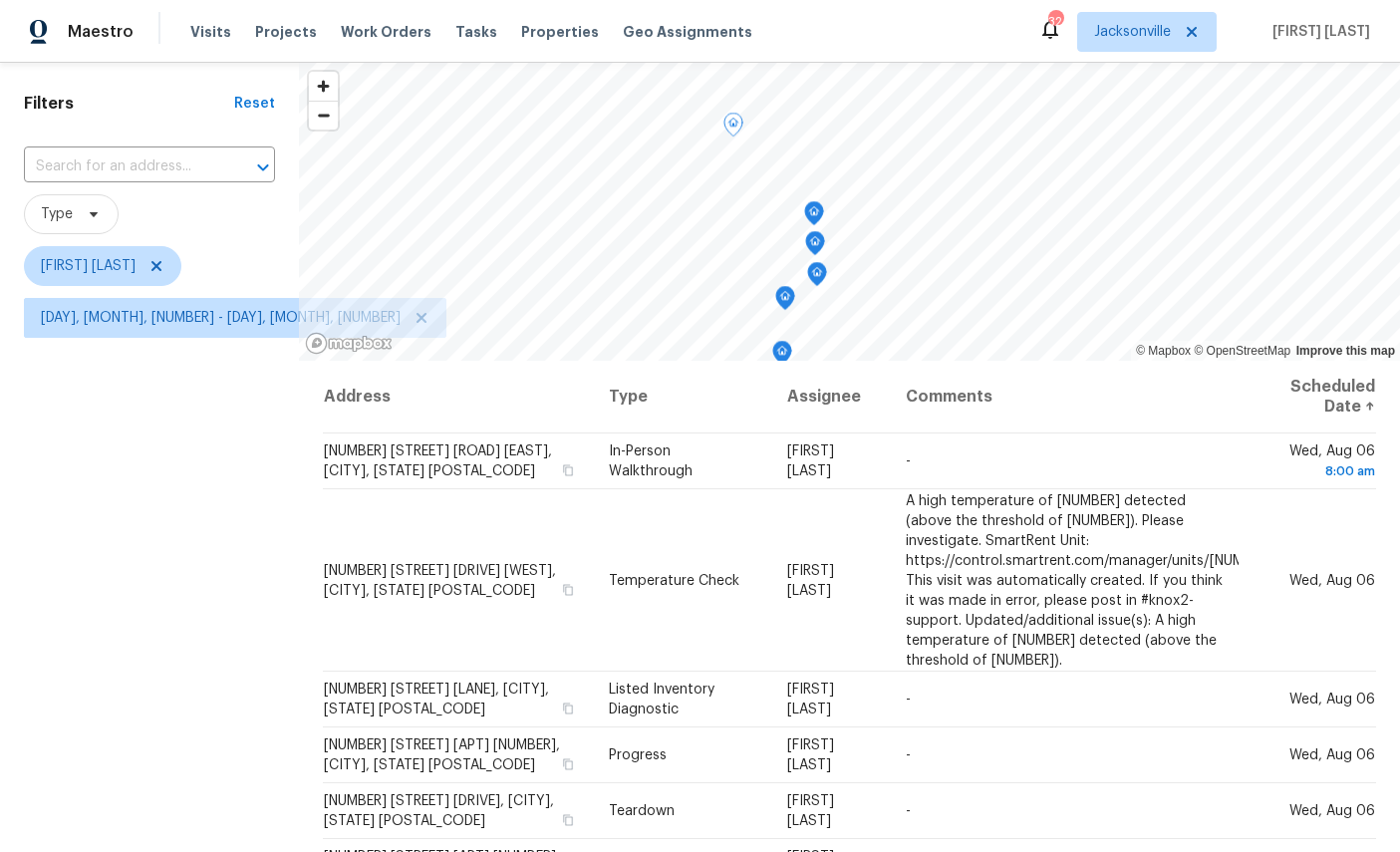 click 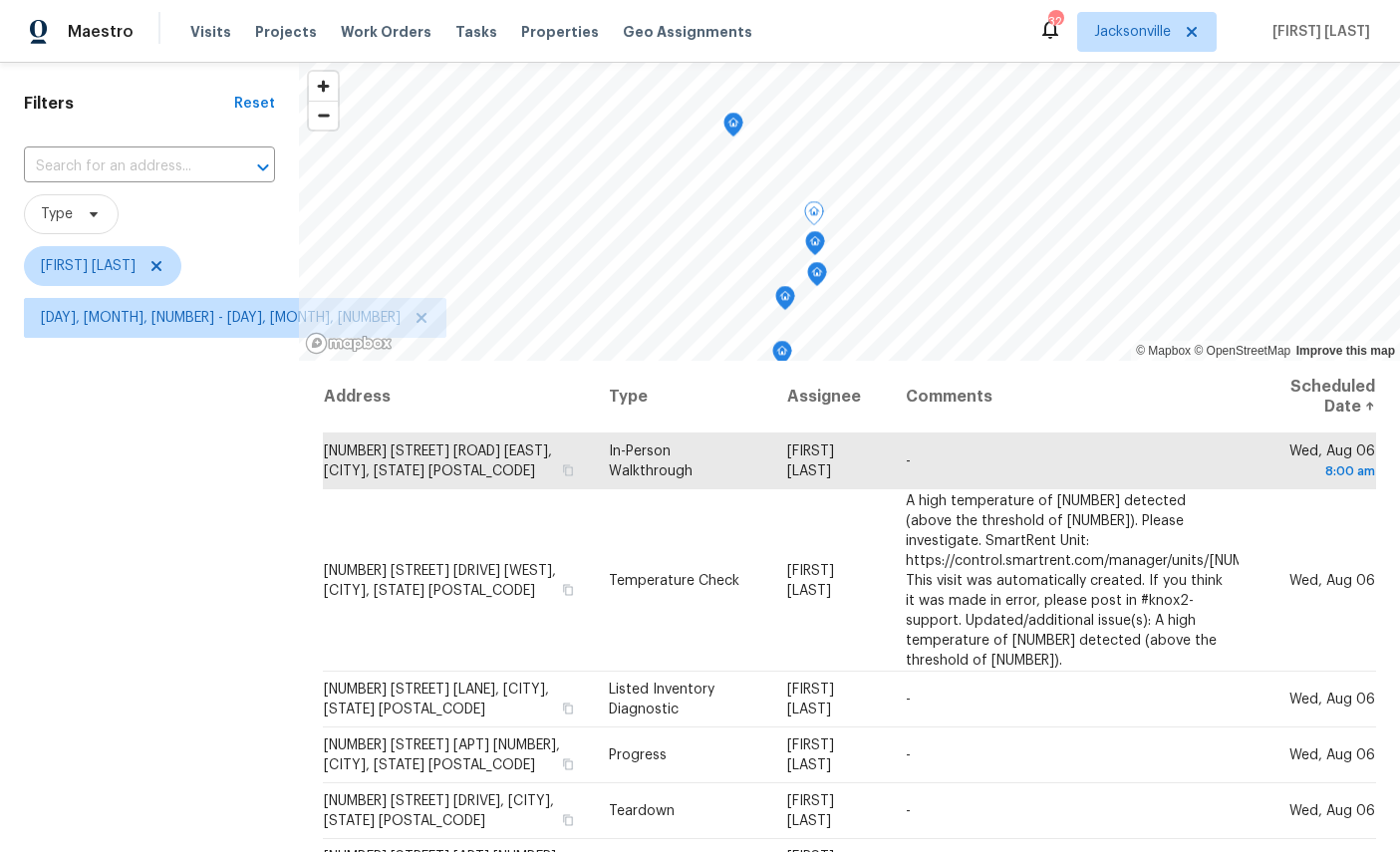 click 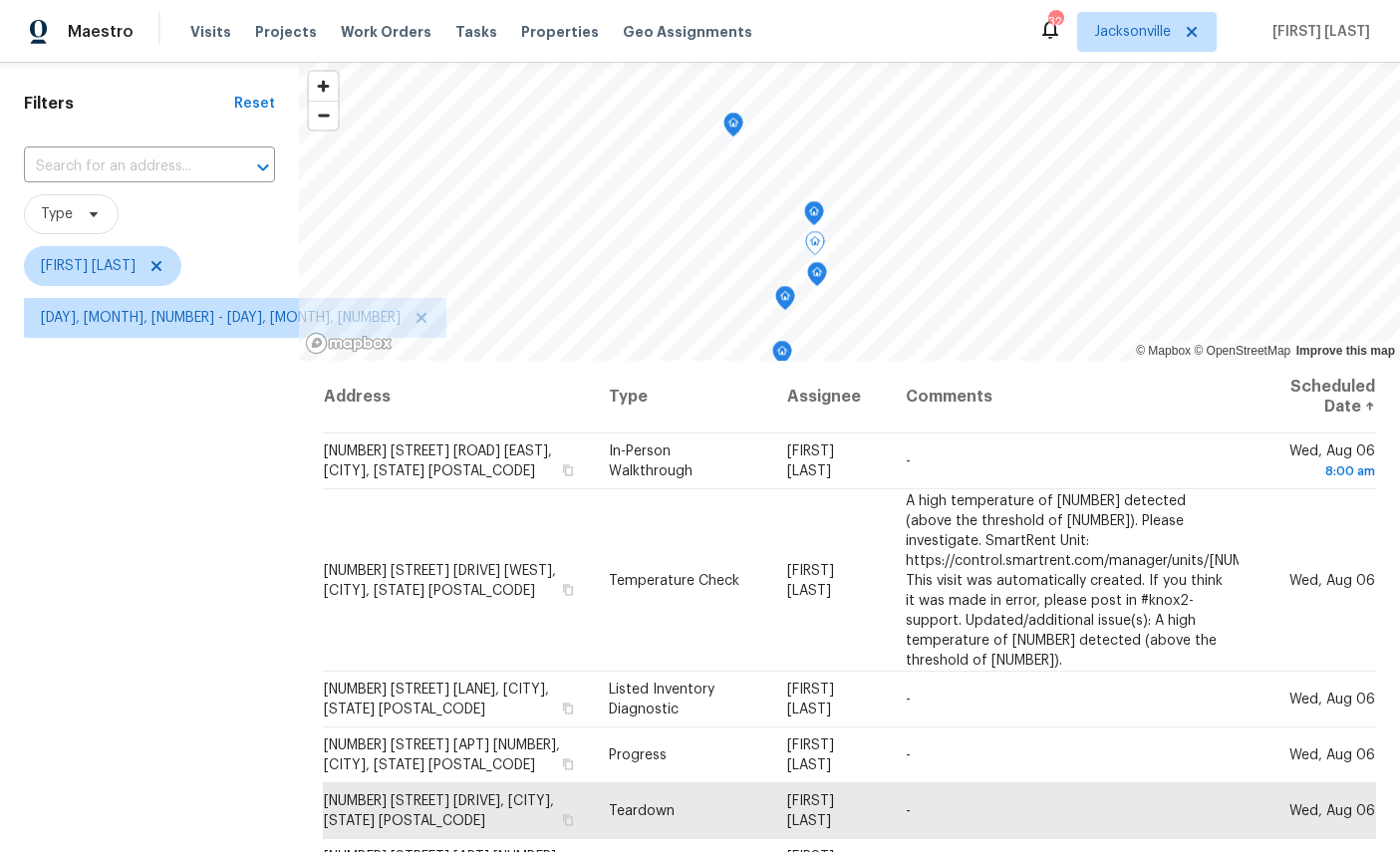 click 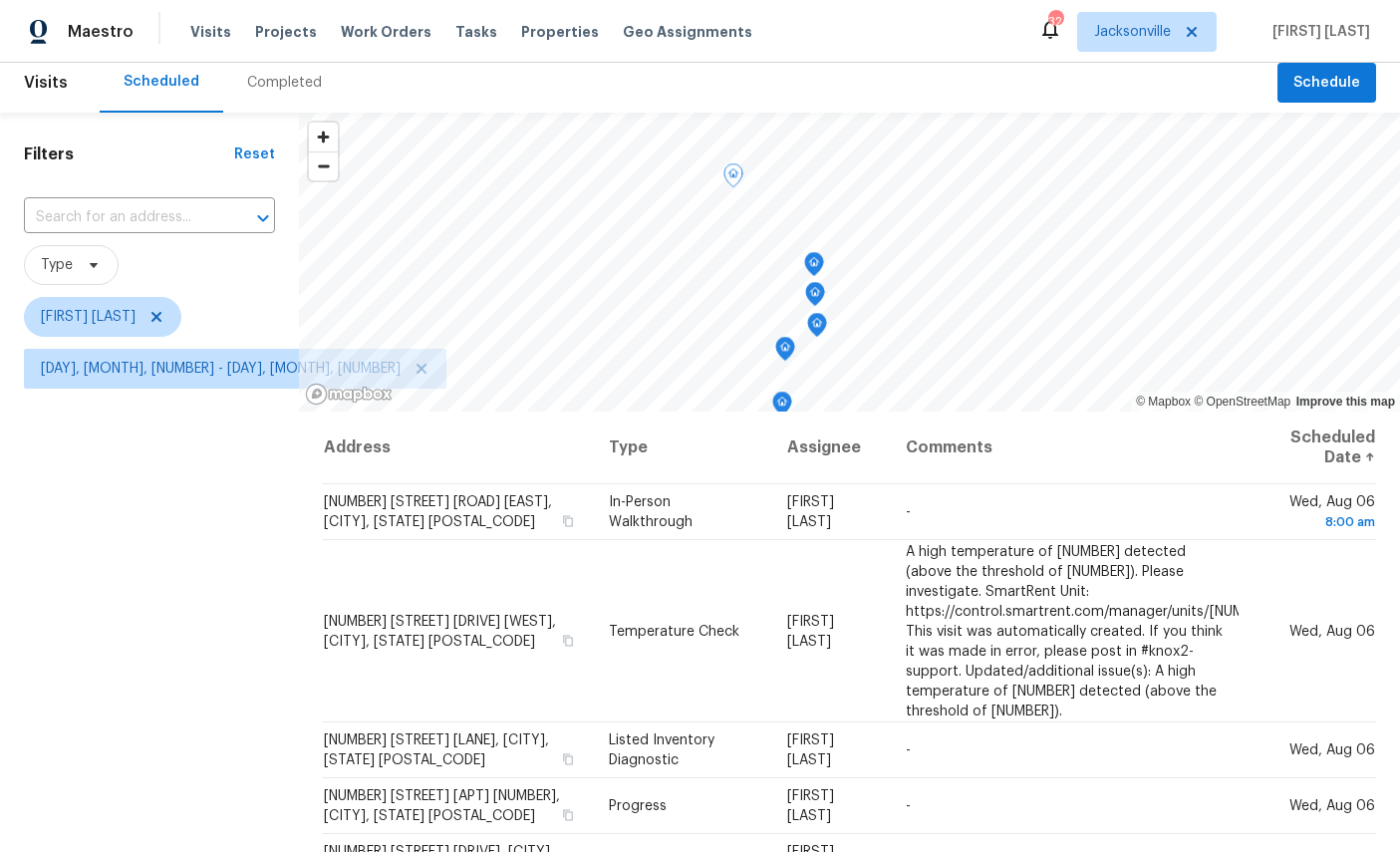 scroll, scrollTop: 2, scrollLeft: 0, axis: vertical 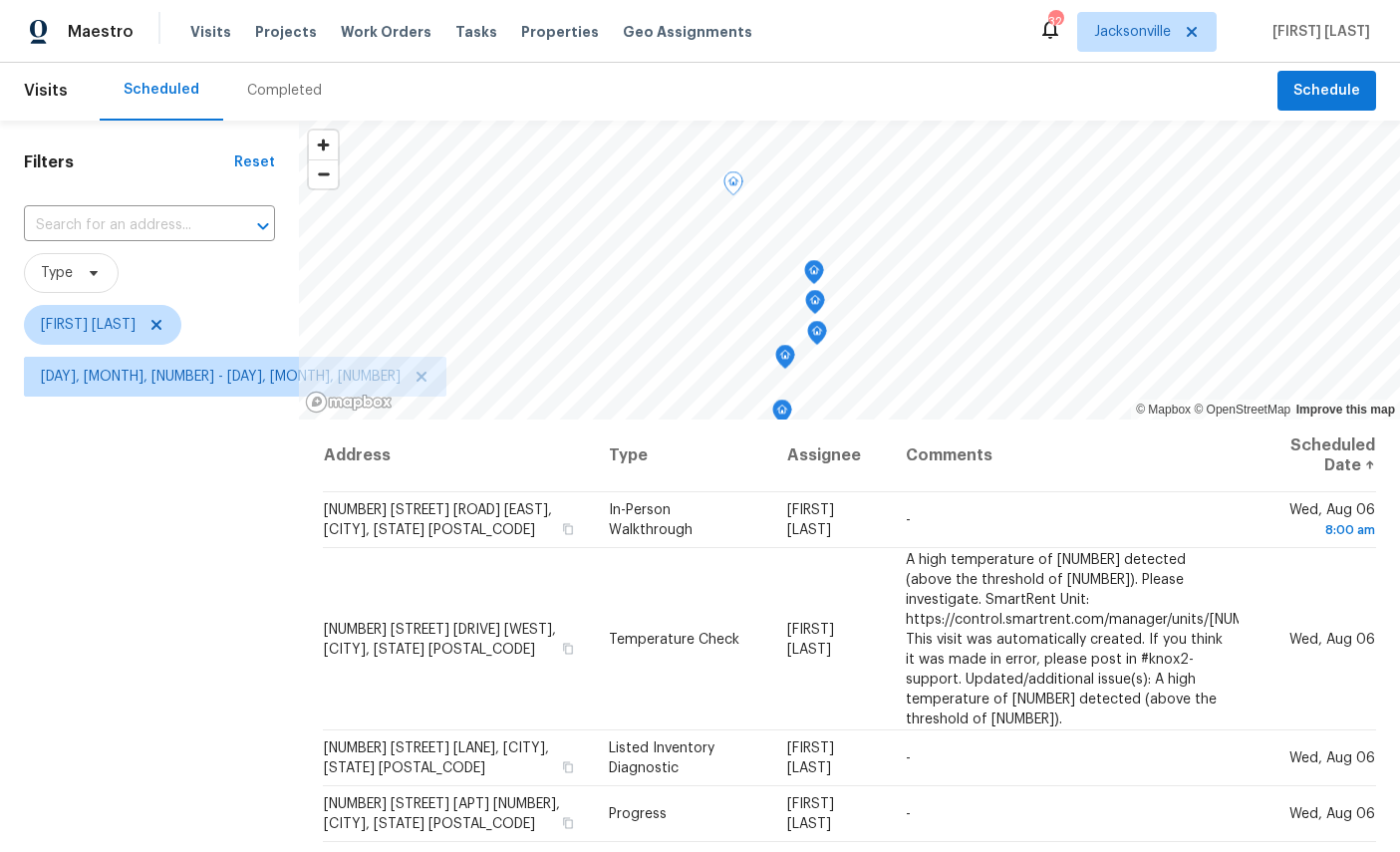 click 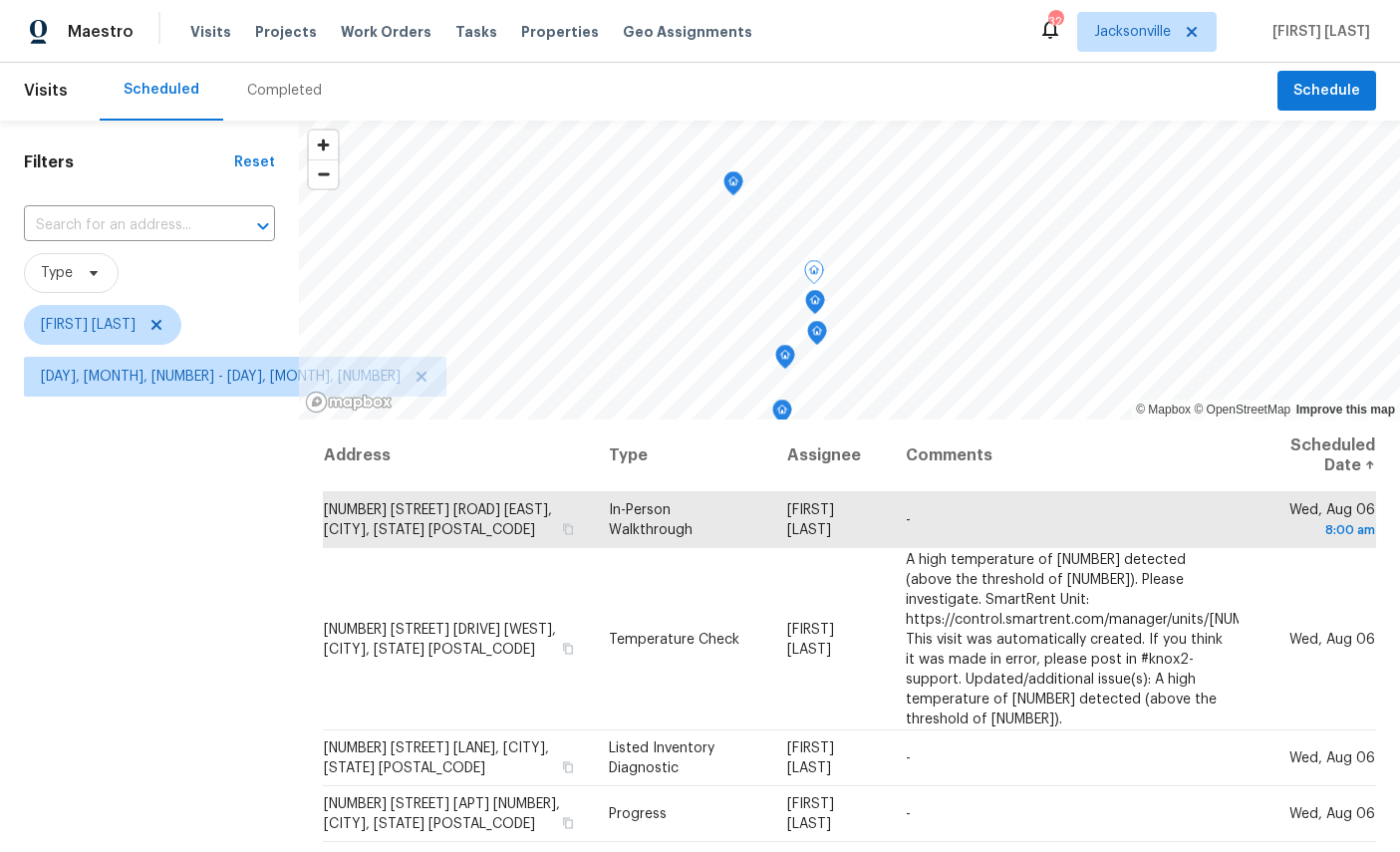 click 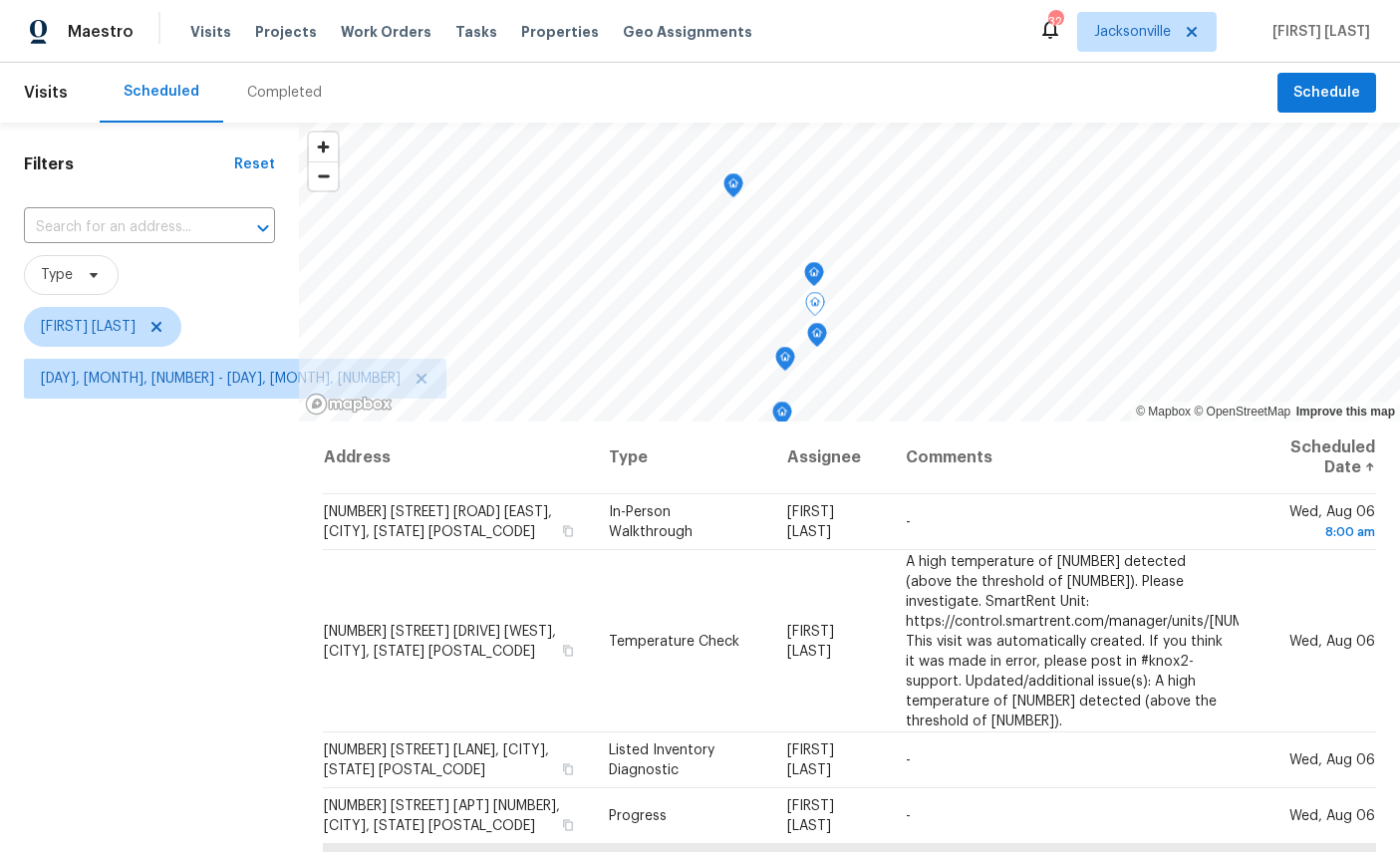 scroll, scrollTop: 0, scrollLeft: 0, axis: both 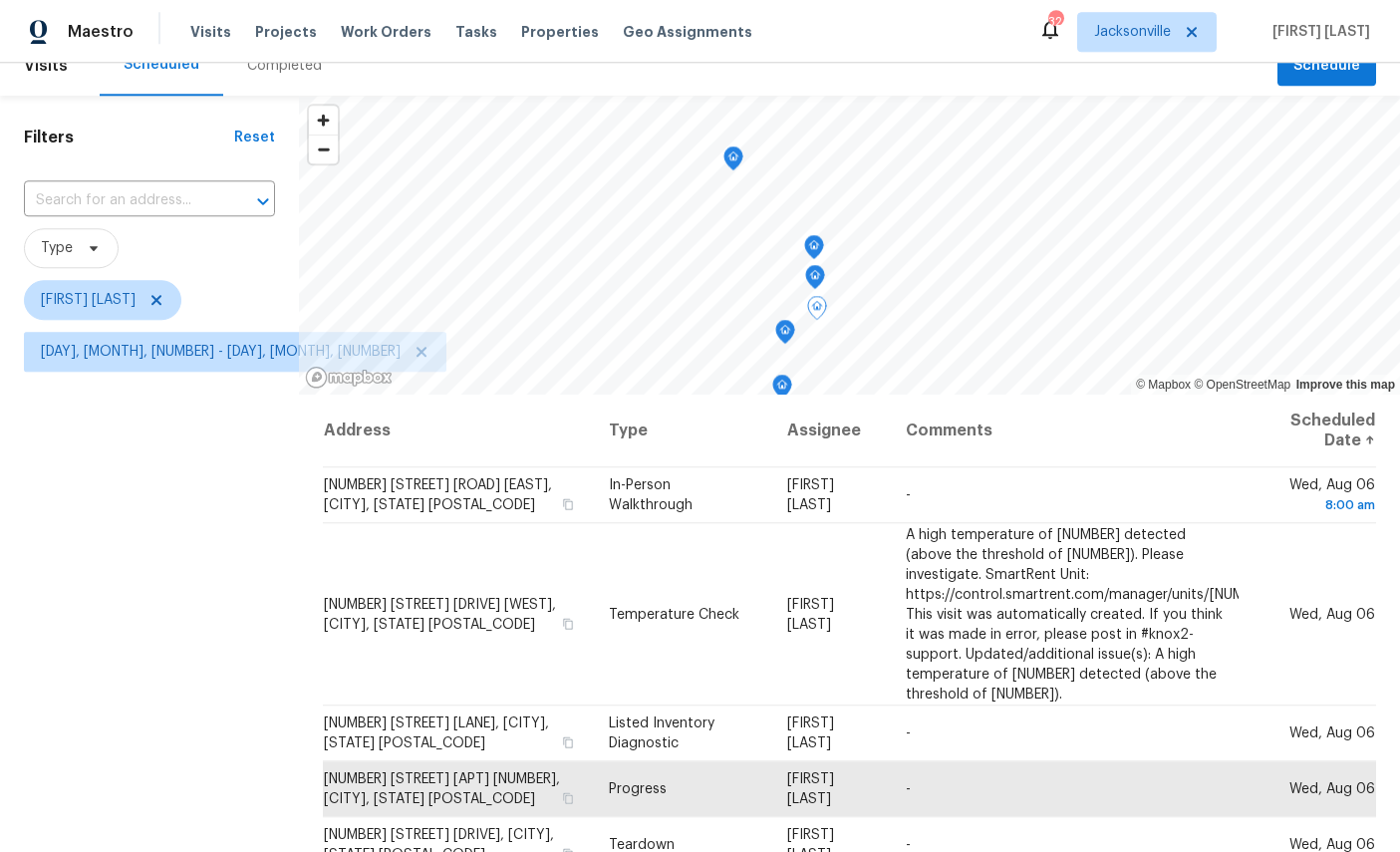 click 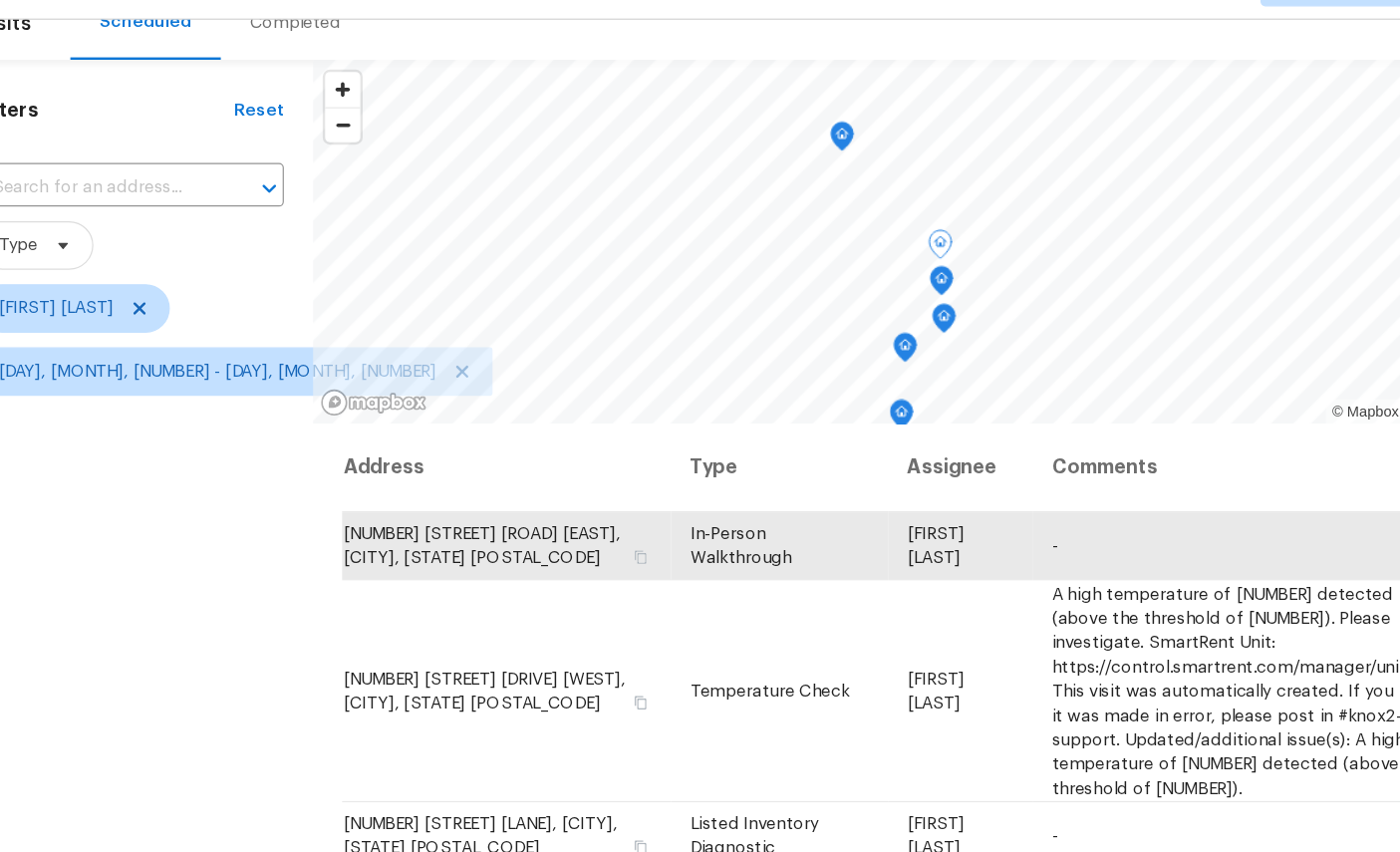 click 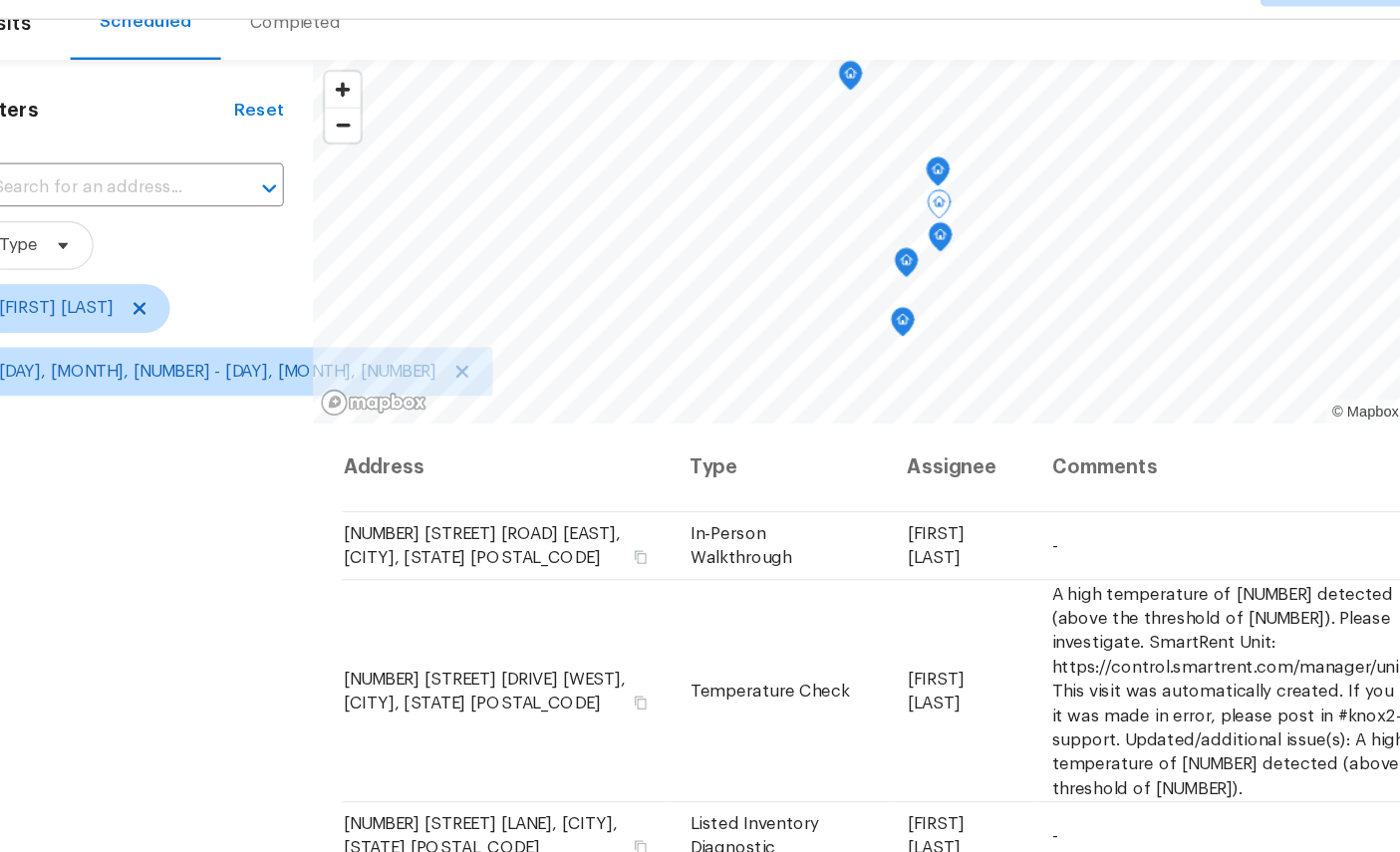 click 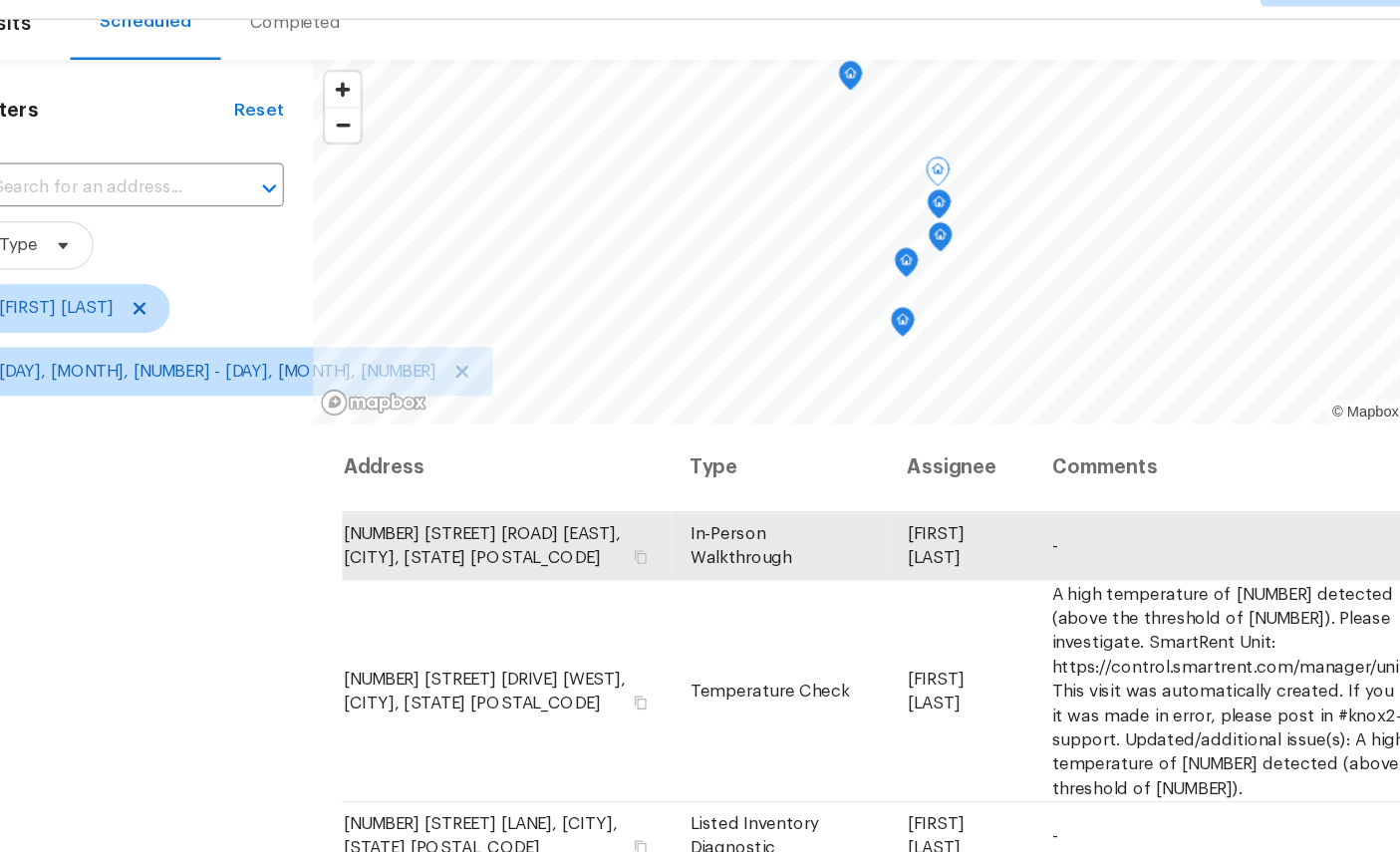 click 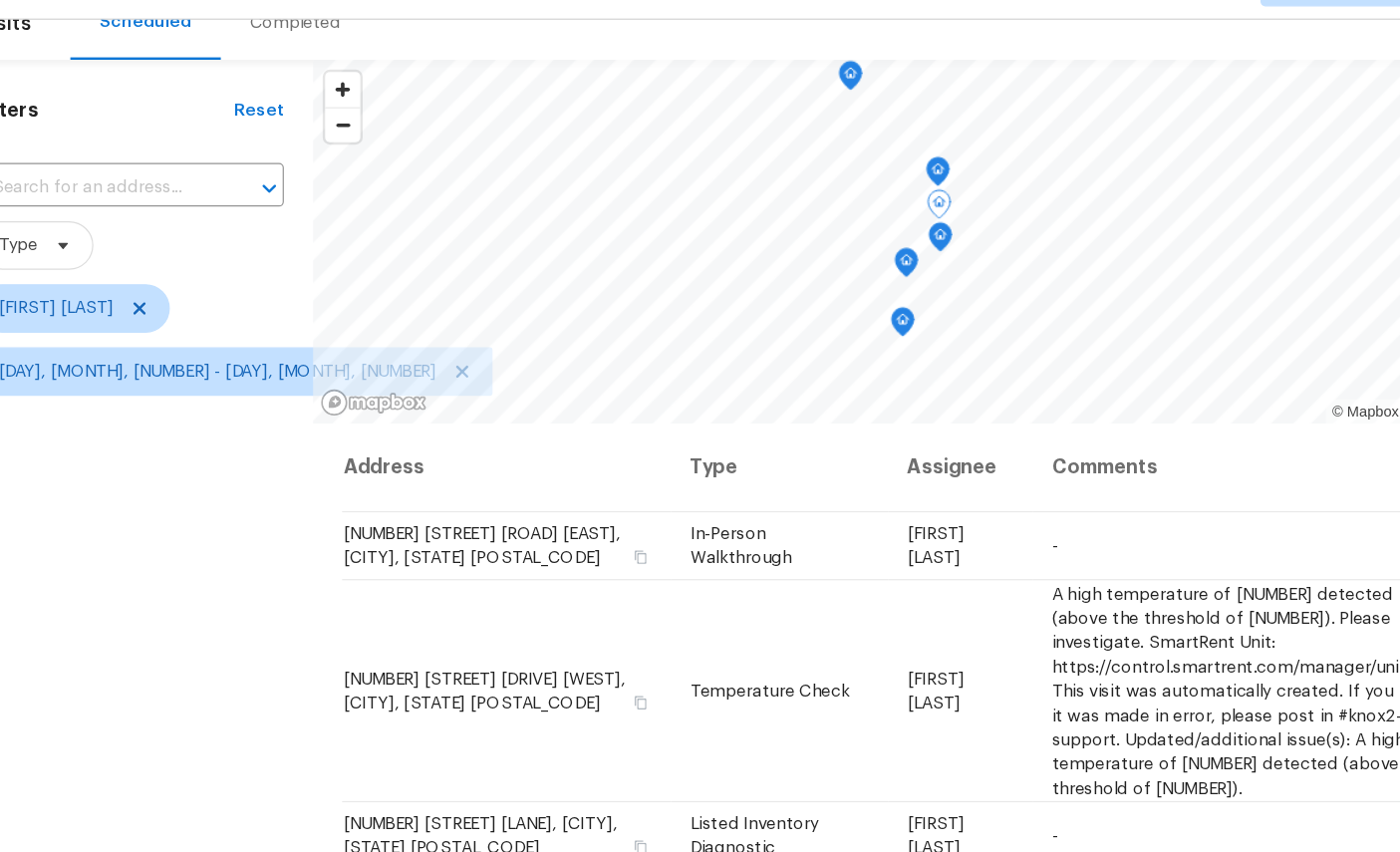 click 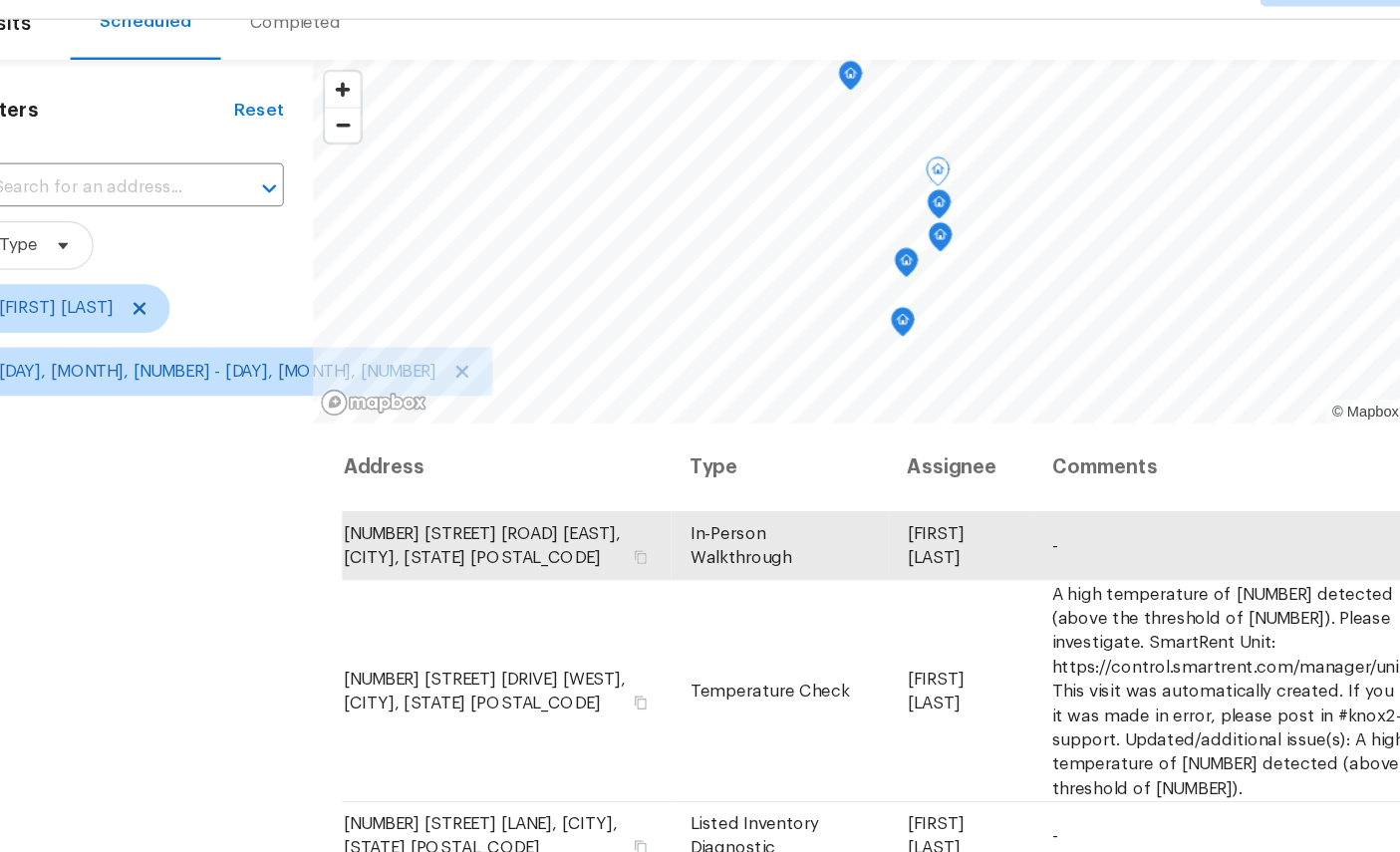 click 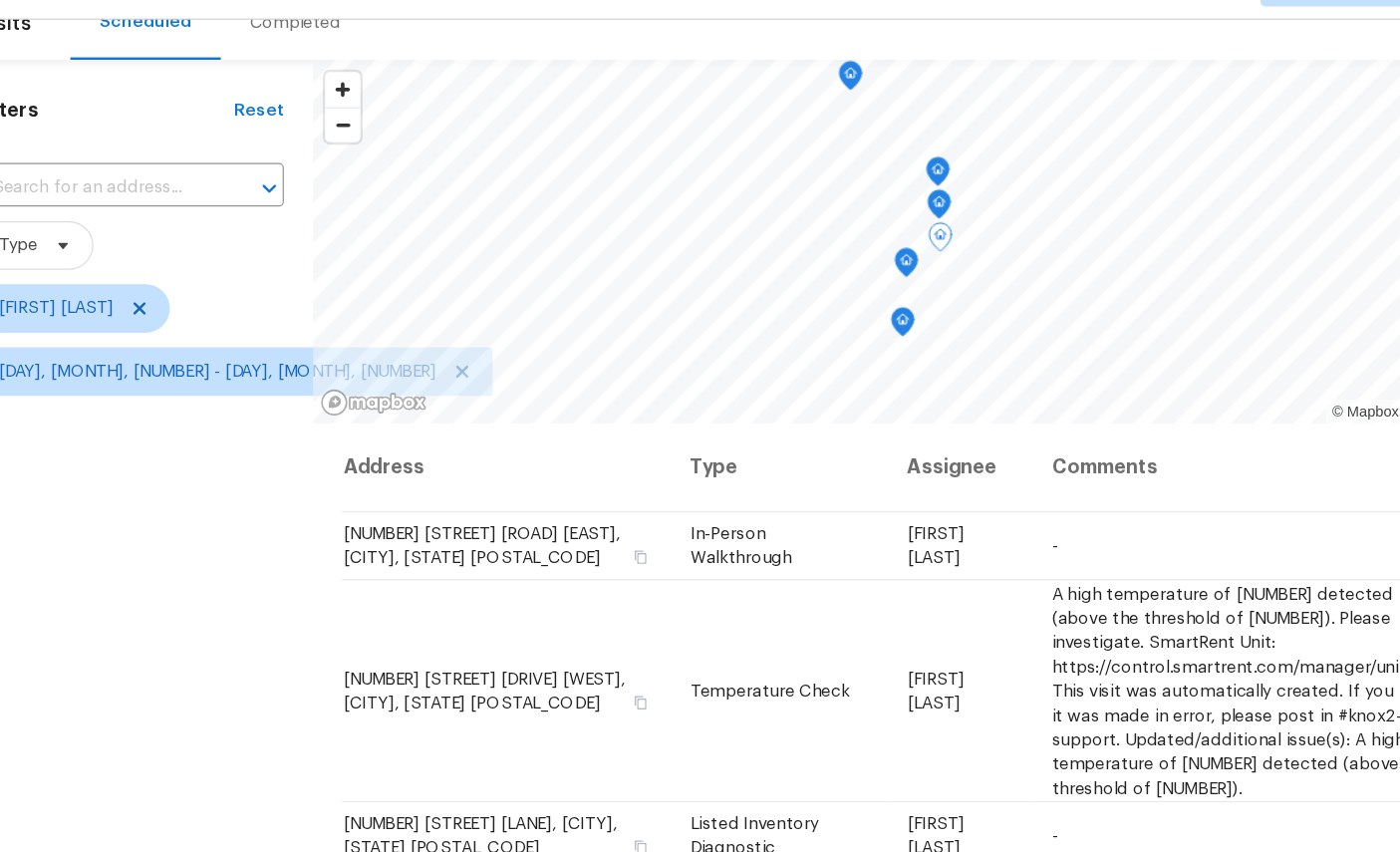 click 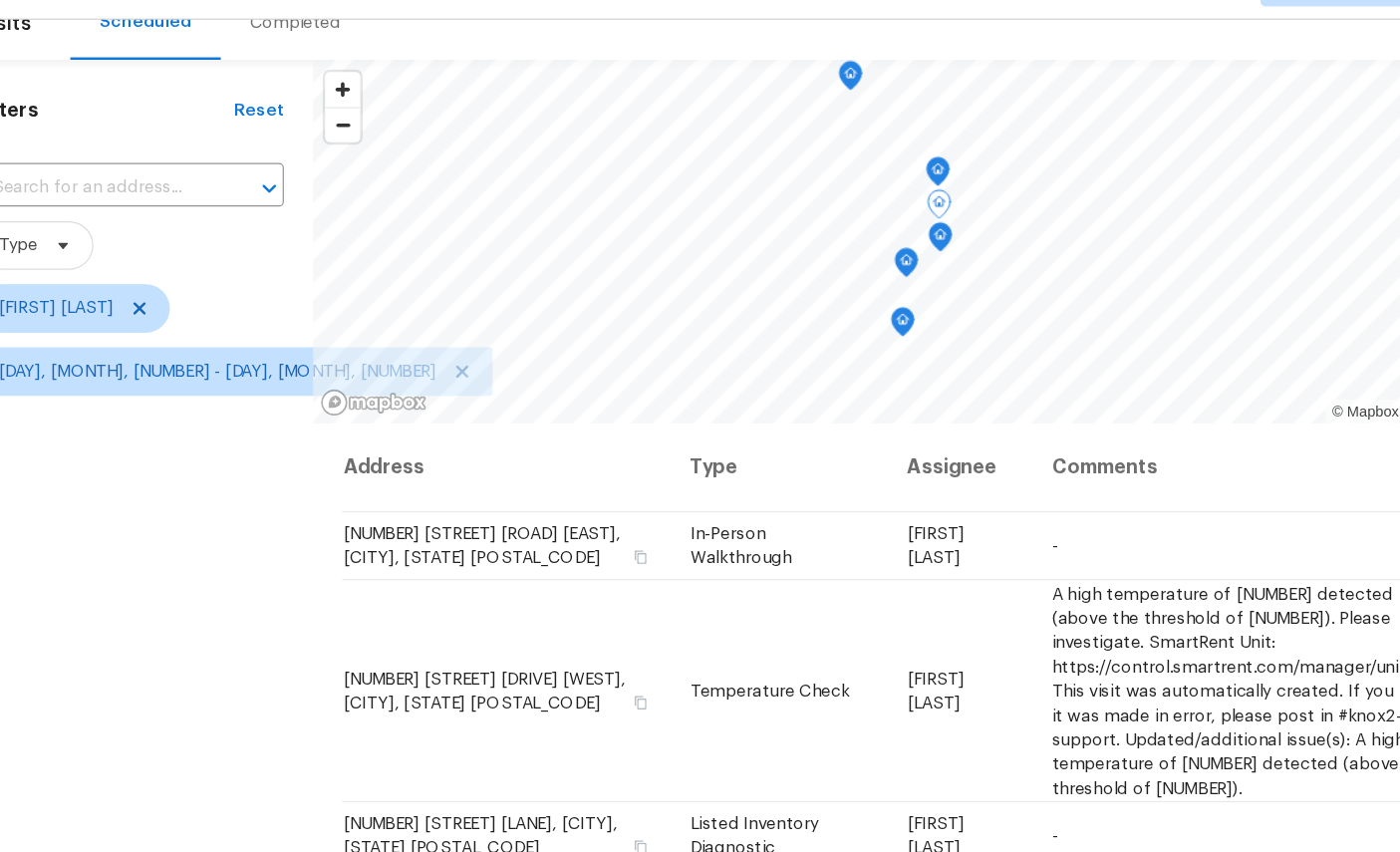 click 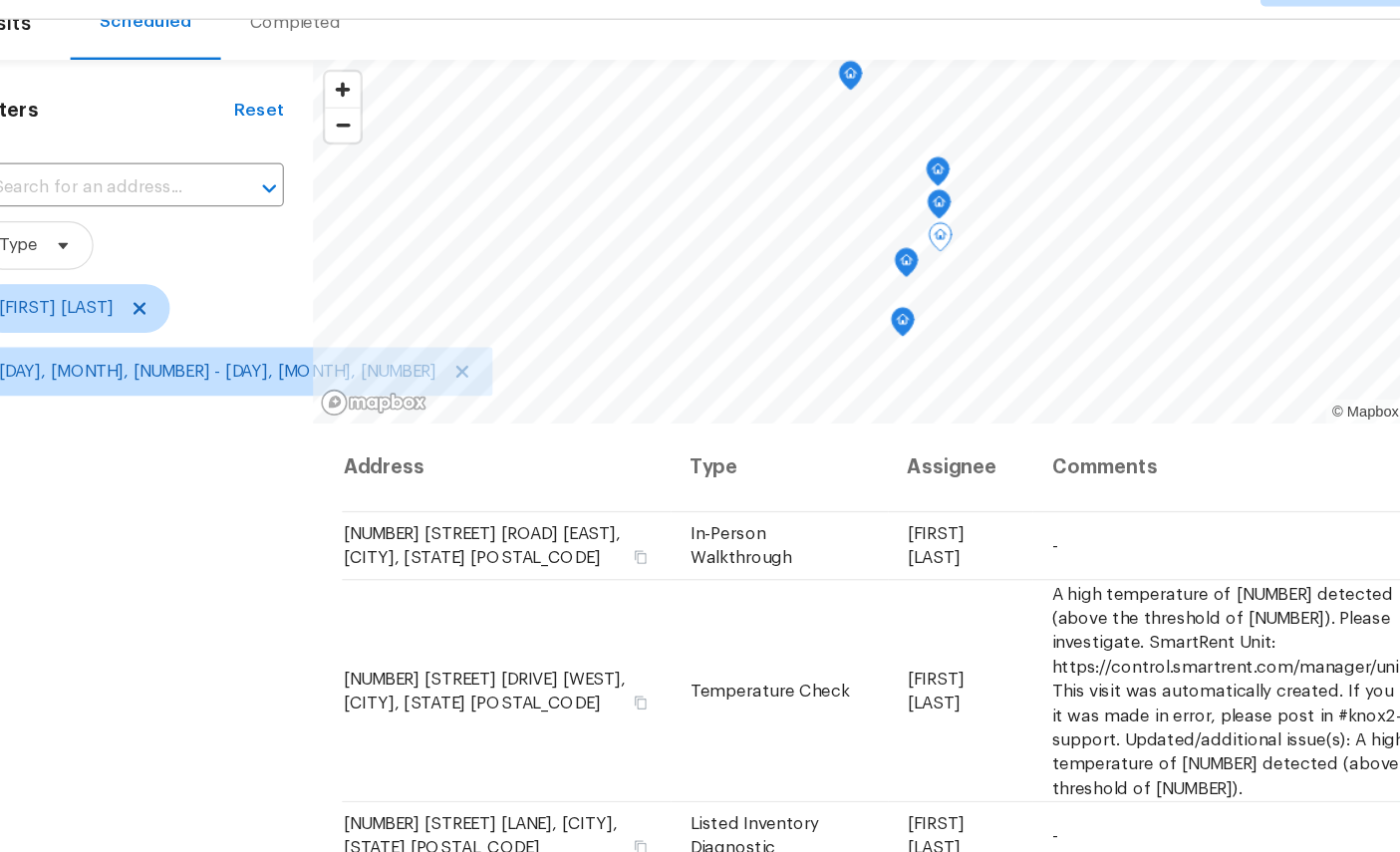 click 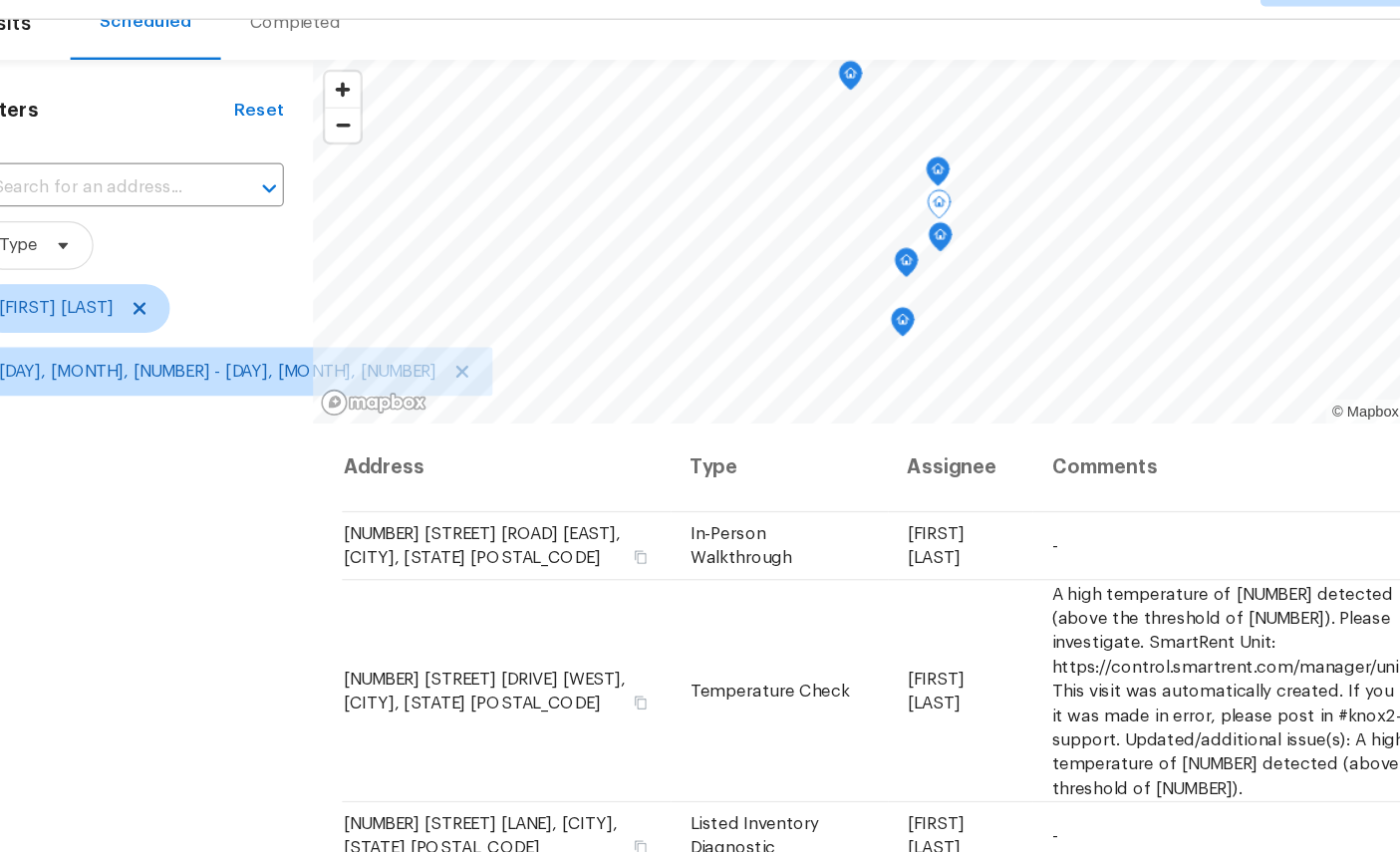click 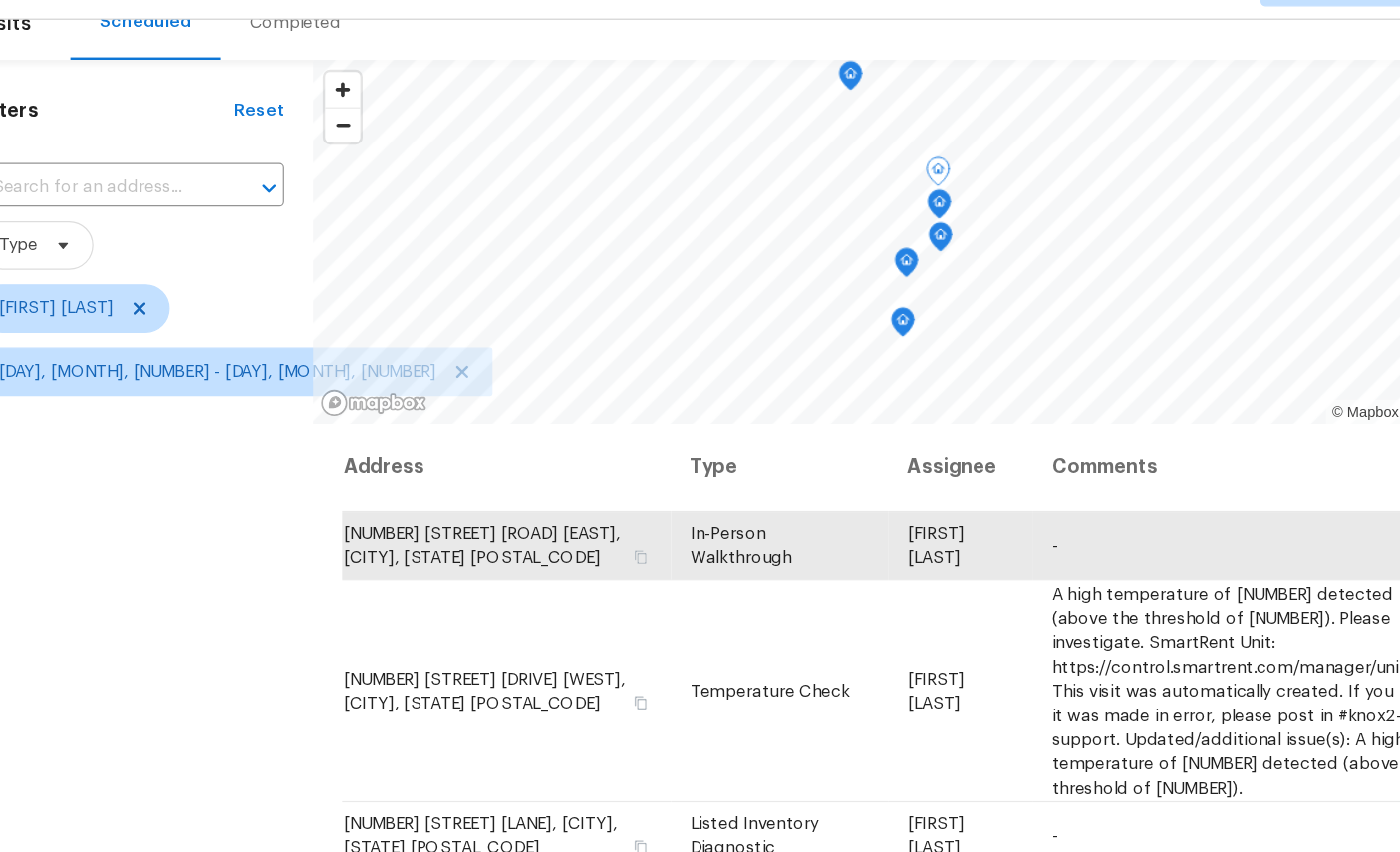 click 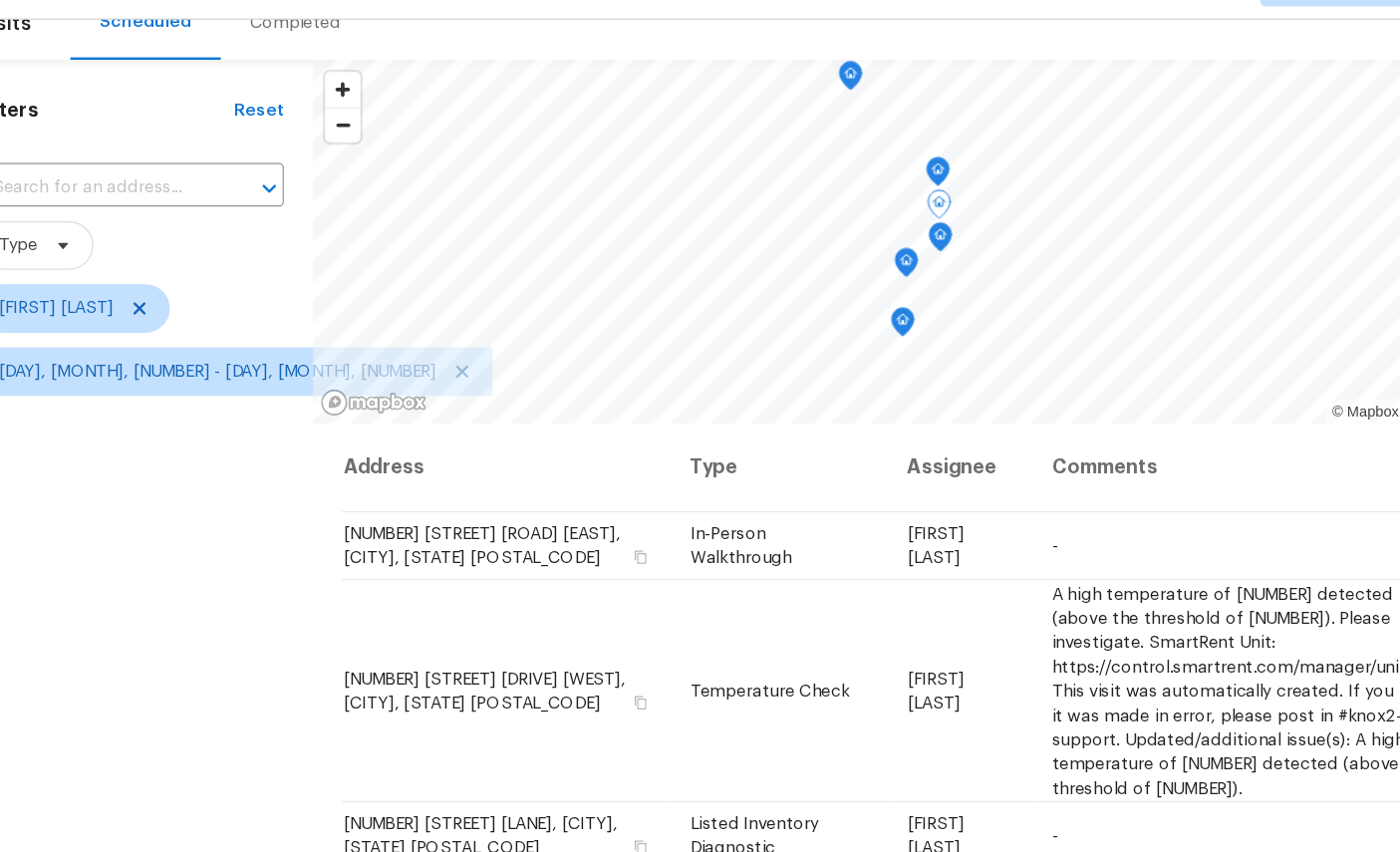 click 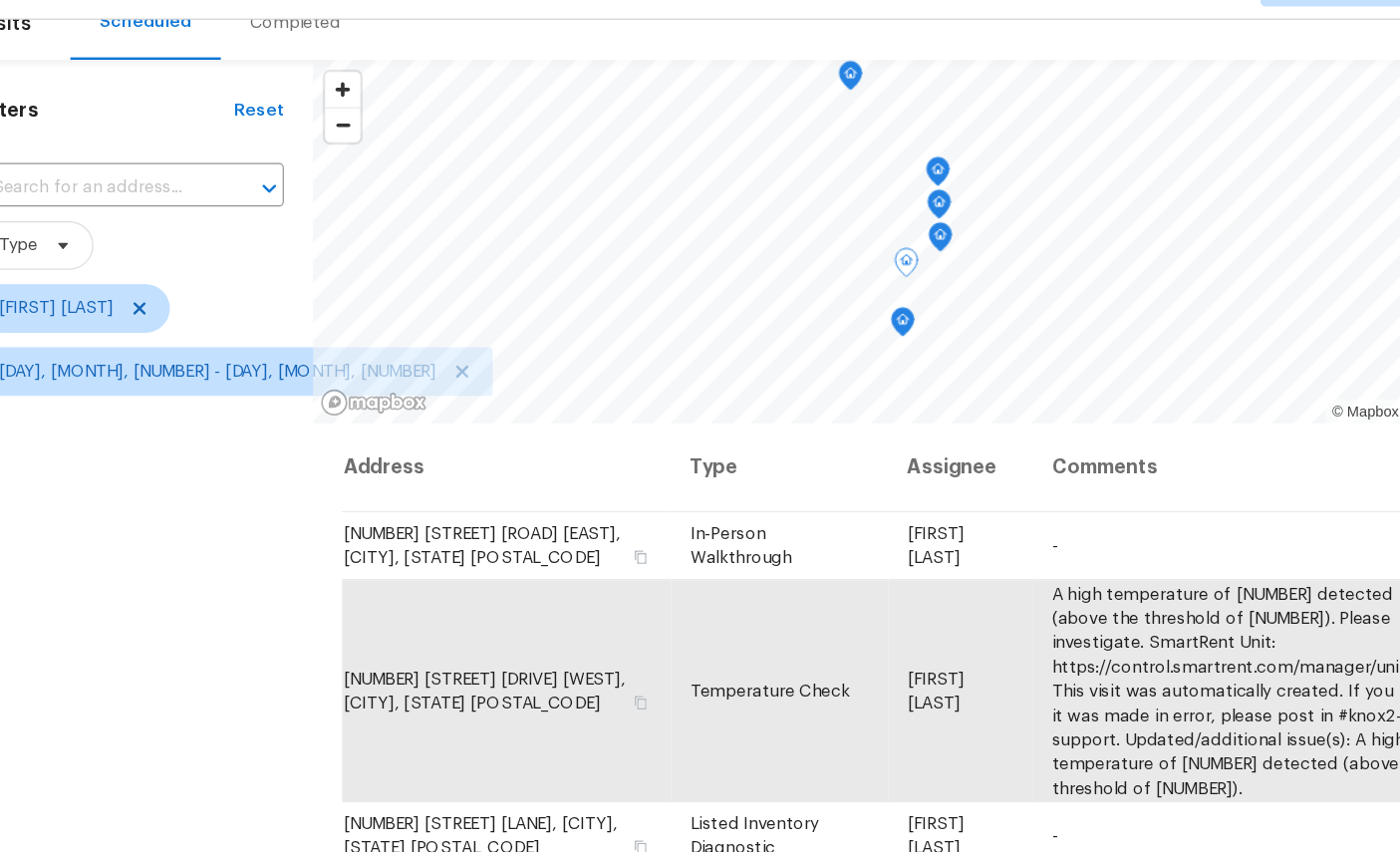 click 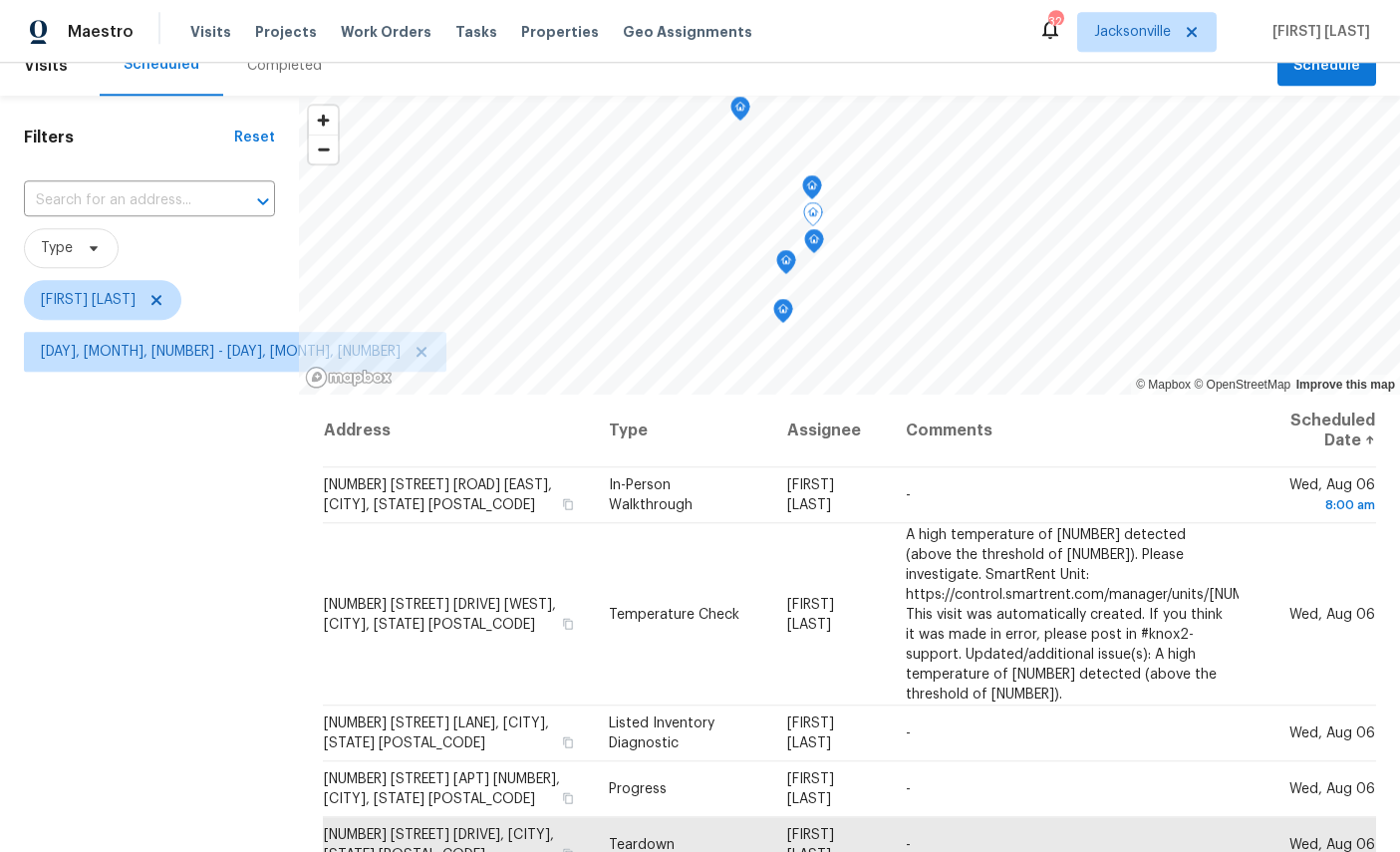 scroll, scrollTop: 75, scrollLeft: 0, axis: vertical 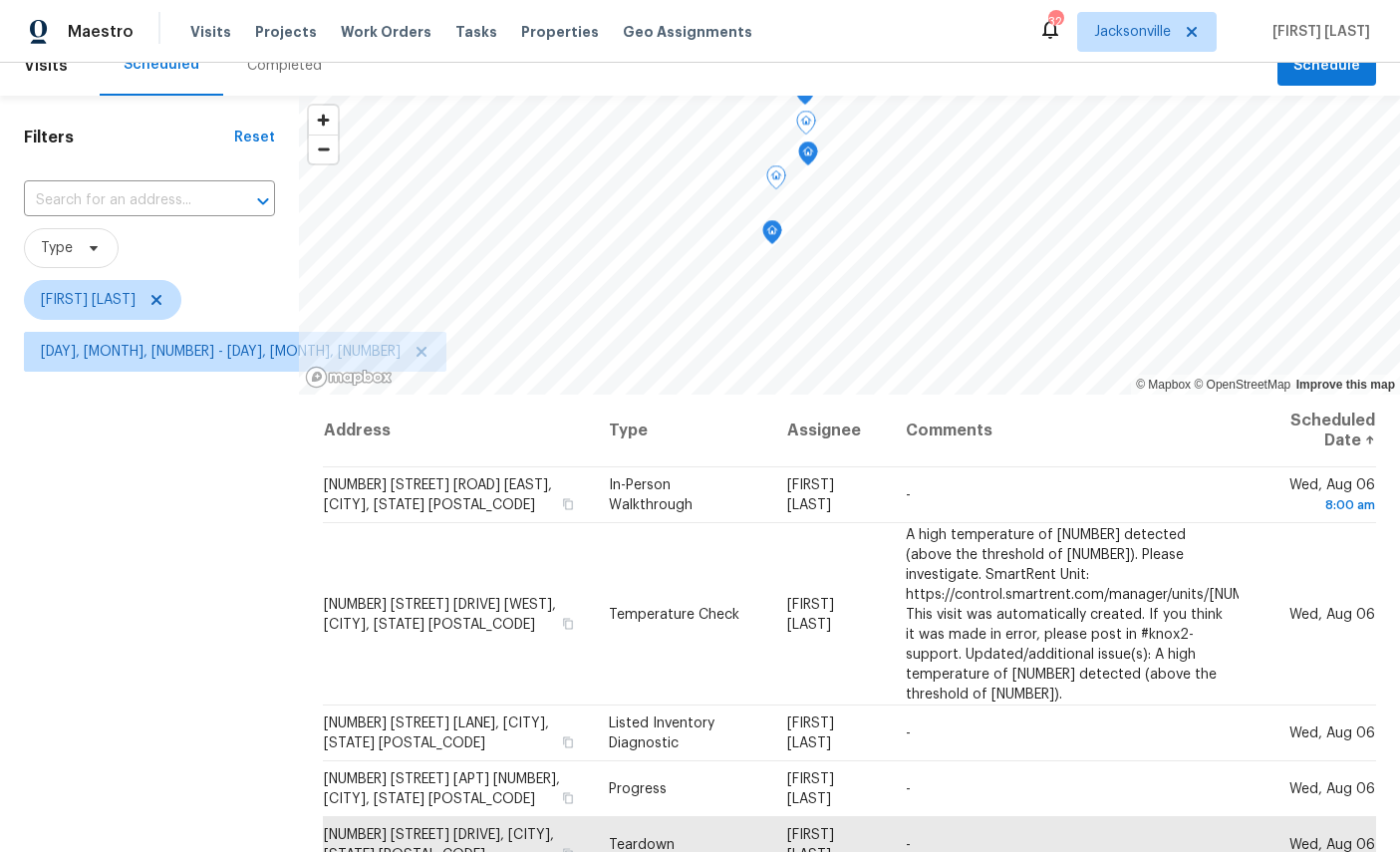 click 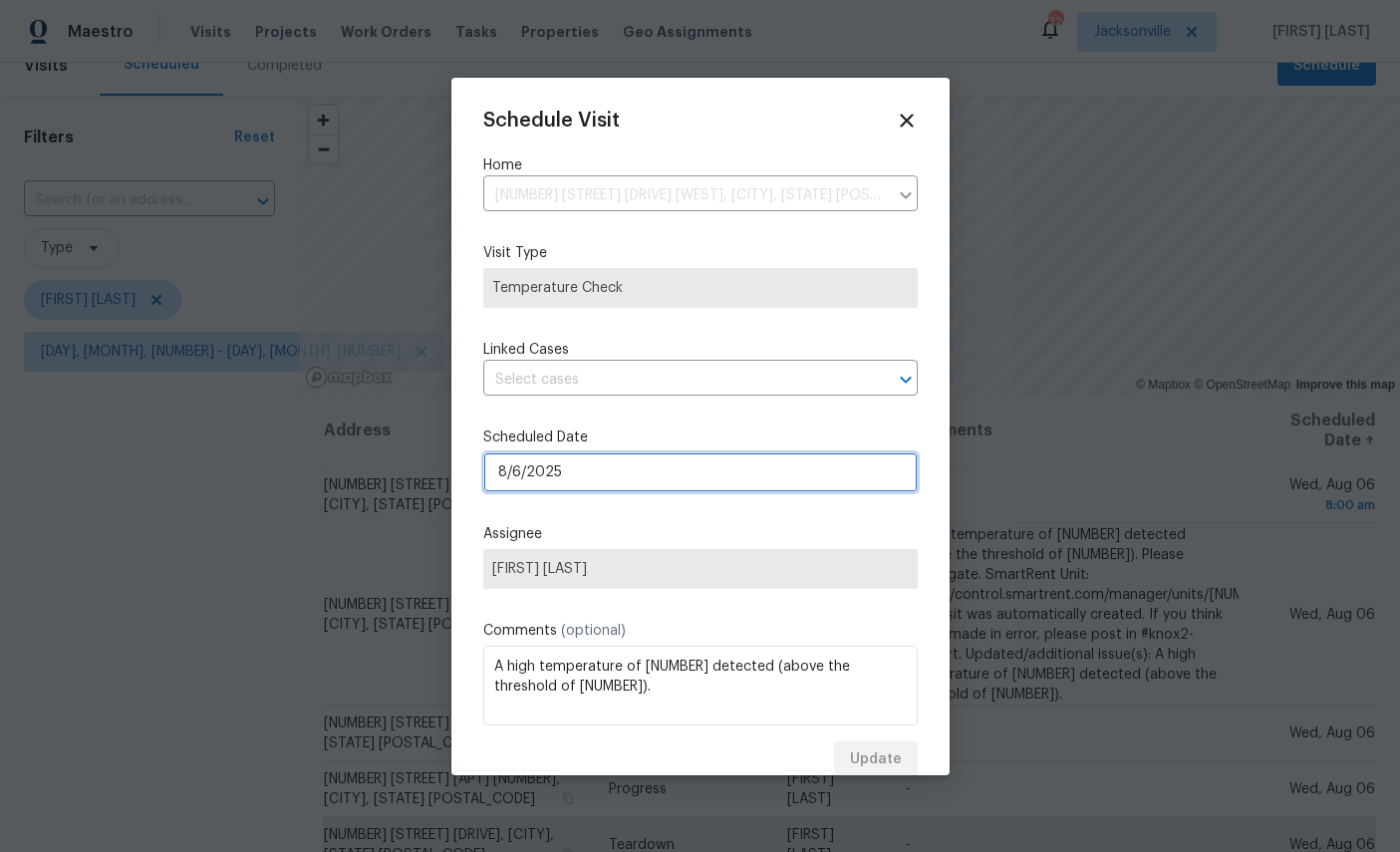 click on "8/6/2025" at bounding box center [700, 472] 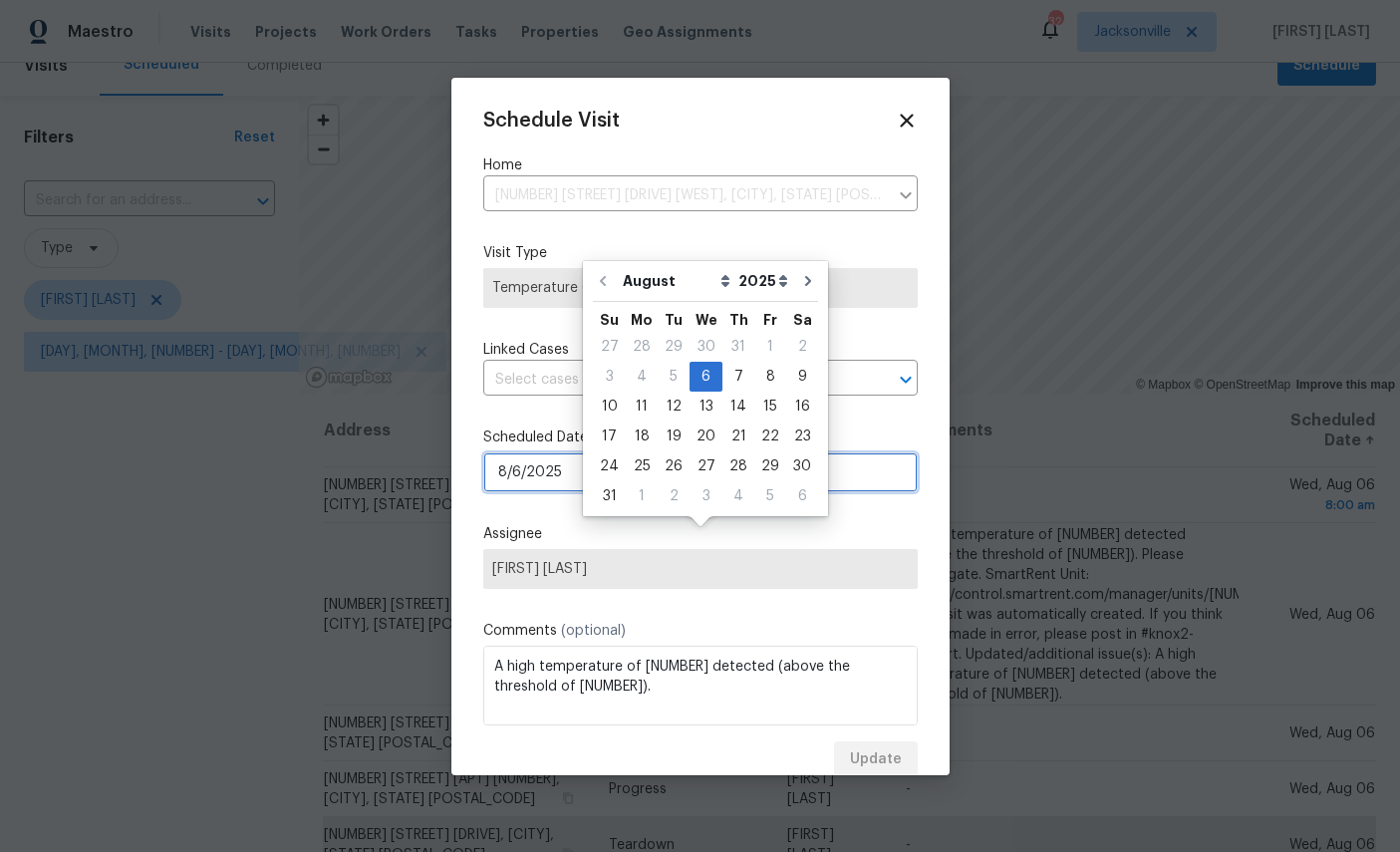 scroll, scrollTop: 75, scrollLeft: 0, axis: vertical 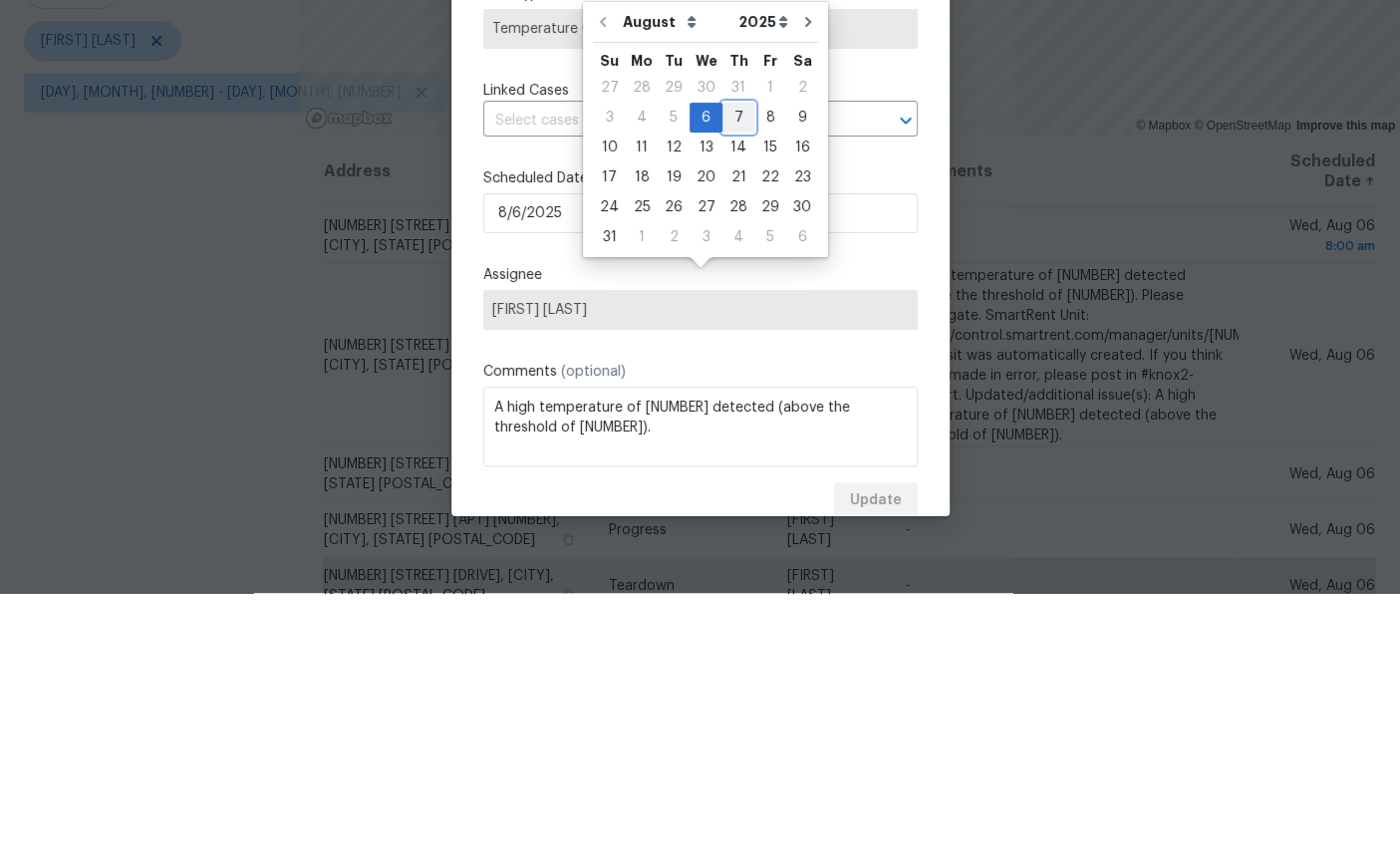 click on "7" at bounding box center (738, 377) 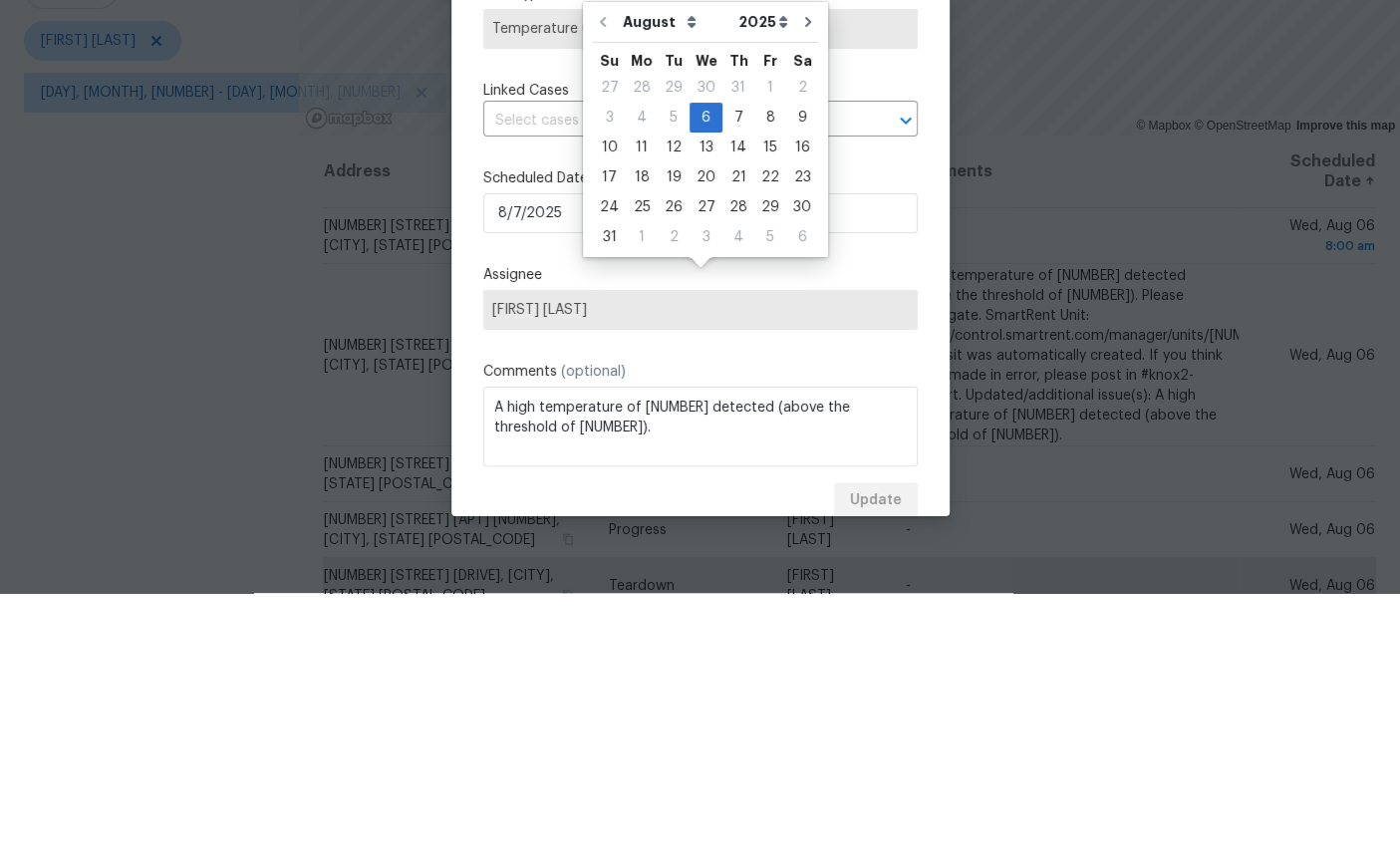 scroll, scrollTop: 75, scrollLeft: 0, axis: vertical 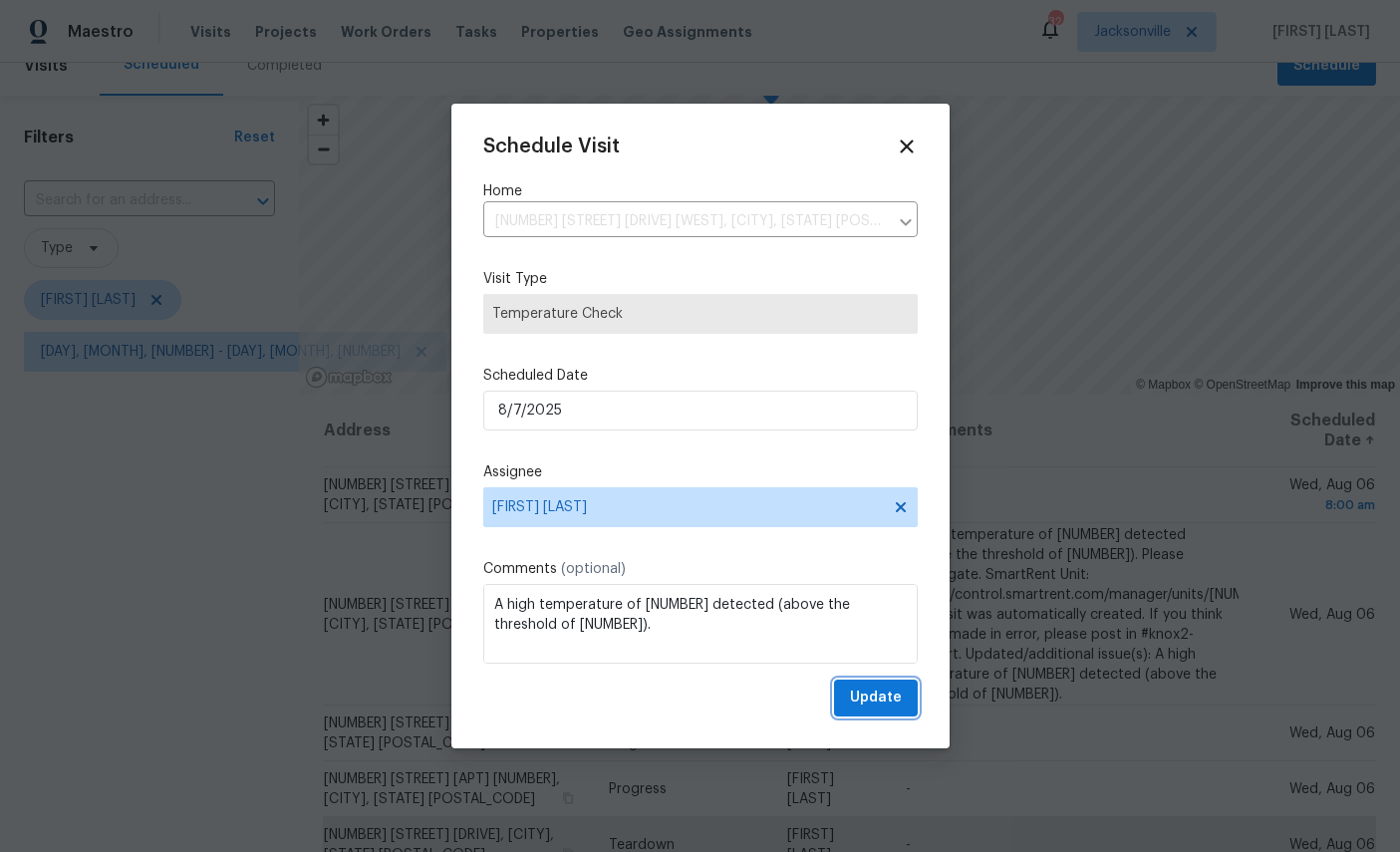 click on "Update" at bounding box center (876, 698) 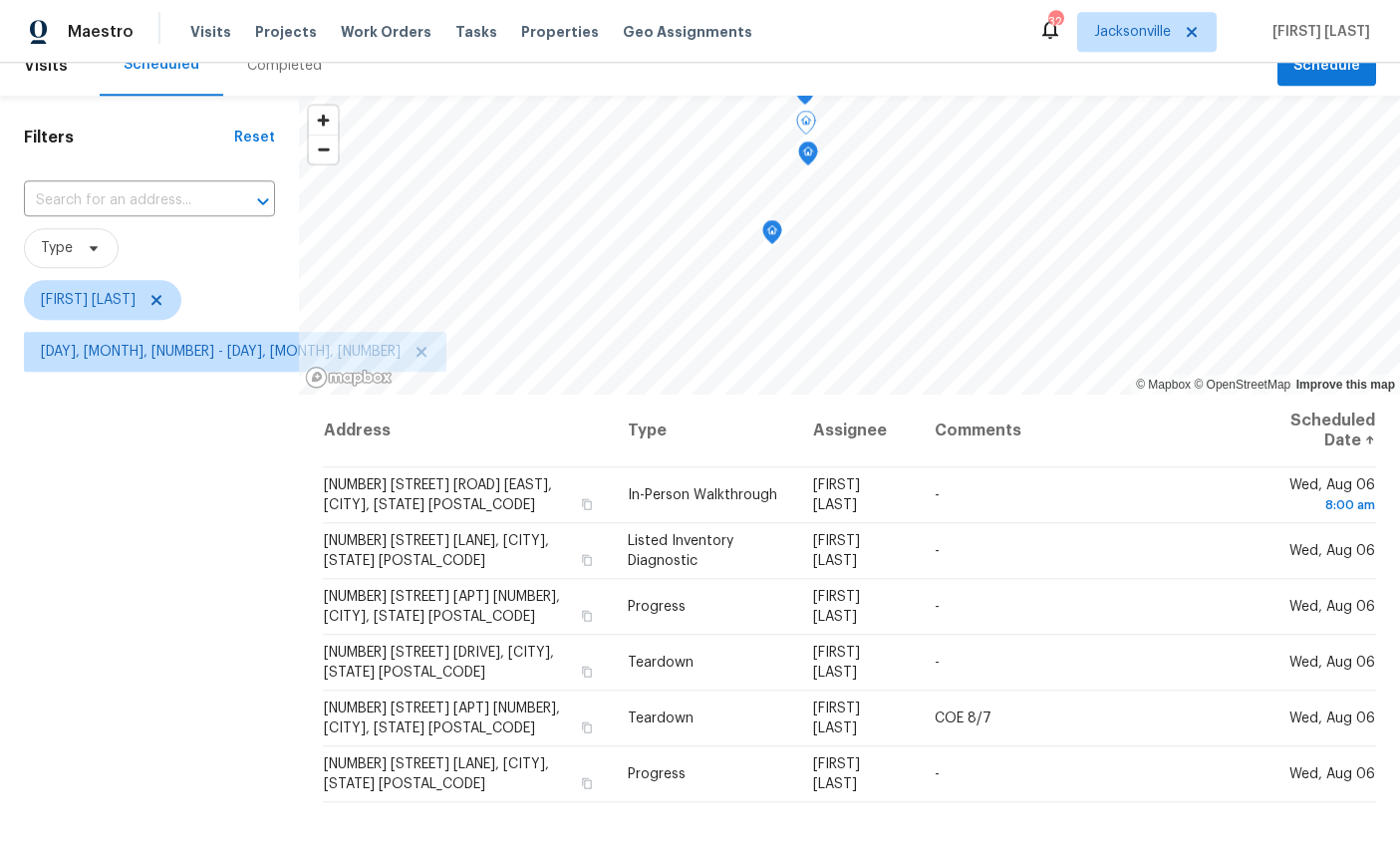 scroll, scrollTop: 75, scrollLeft: 0, axis: vertical 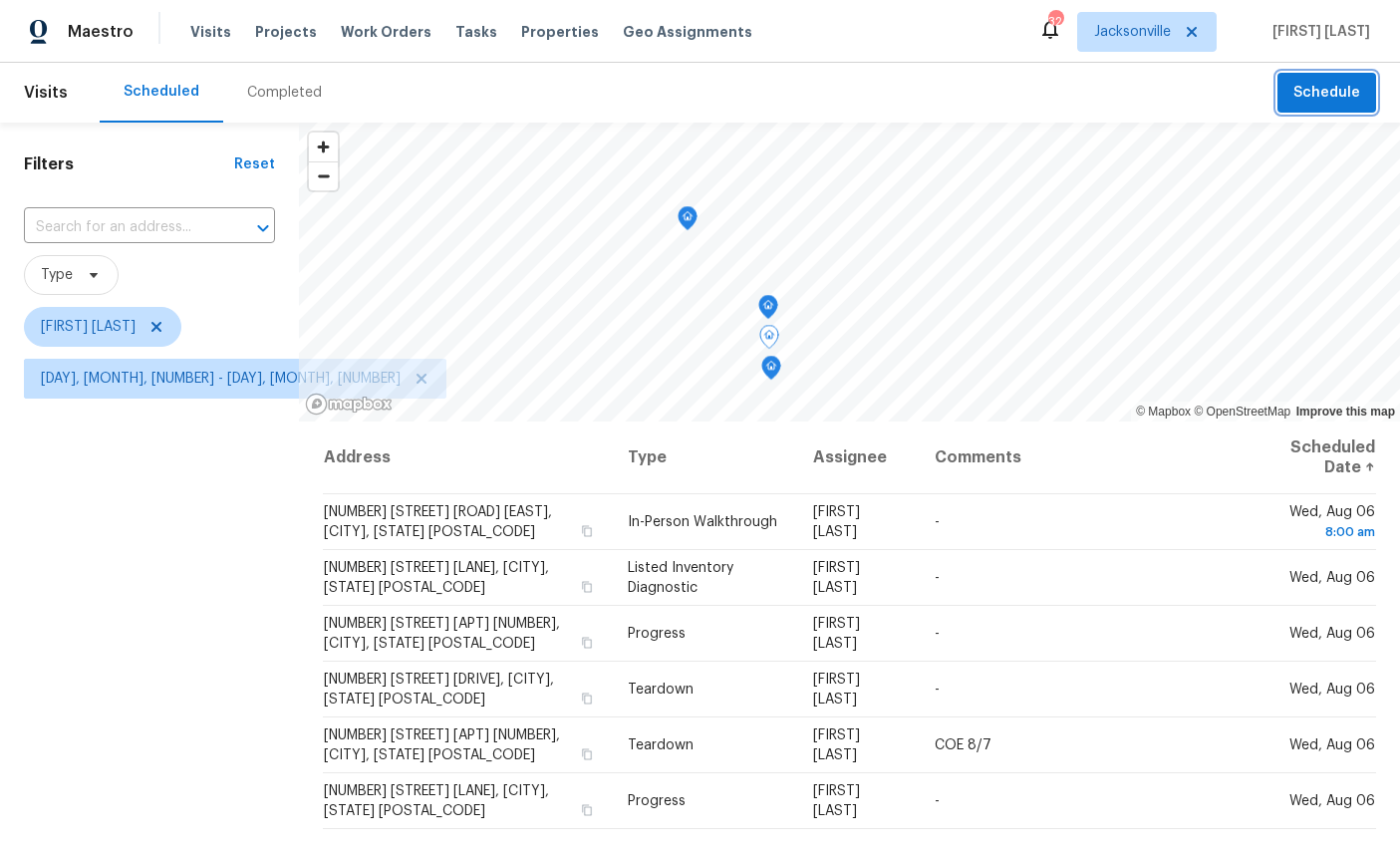click on "Schedule" at bounding box center (1326, 93) 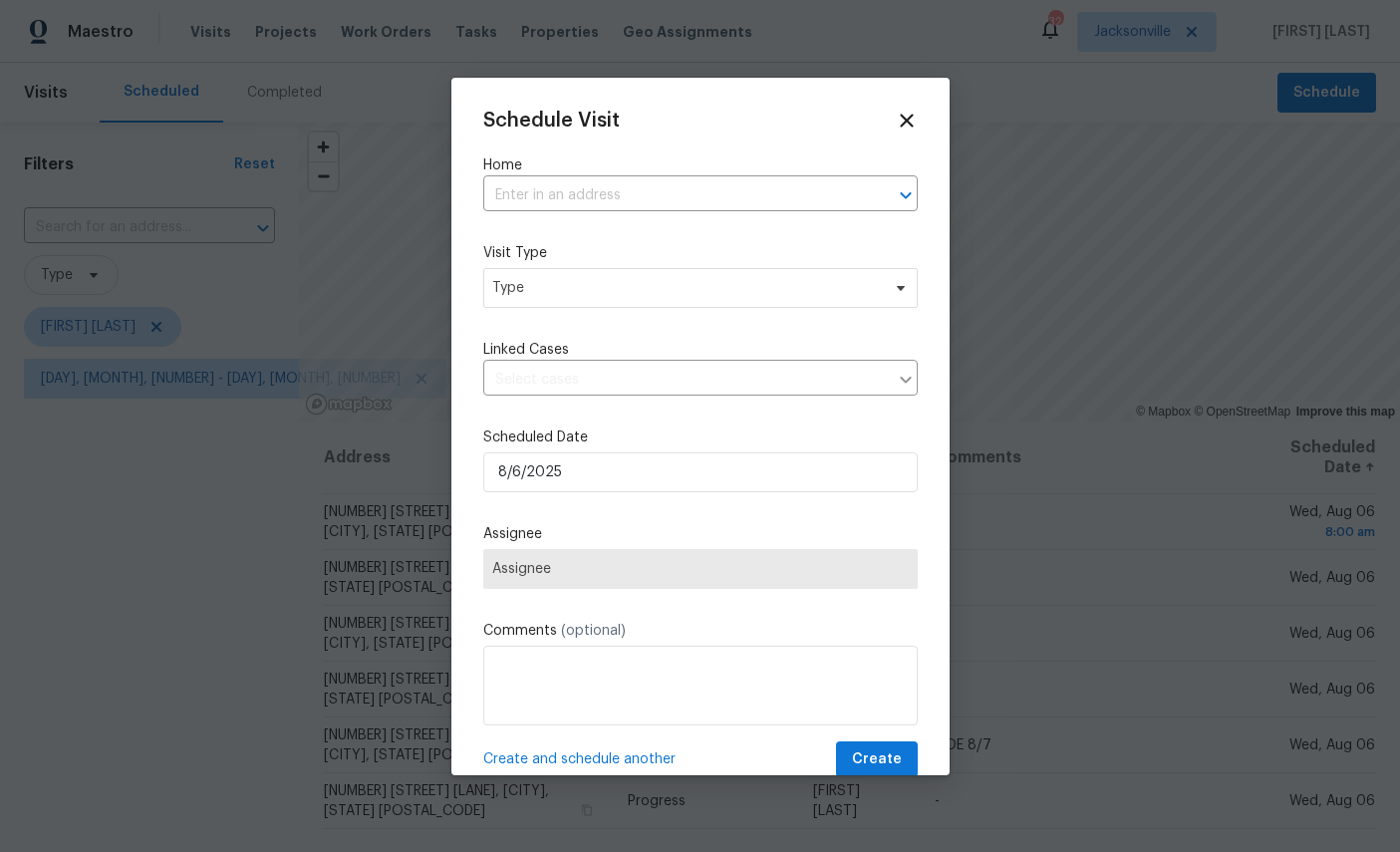 click at bounding box center (673, 195) 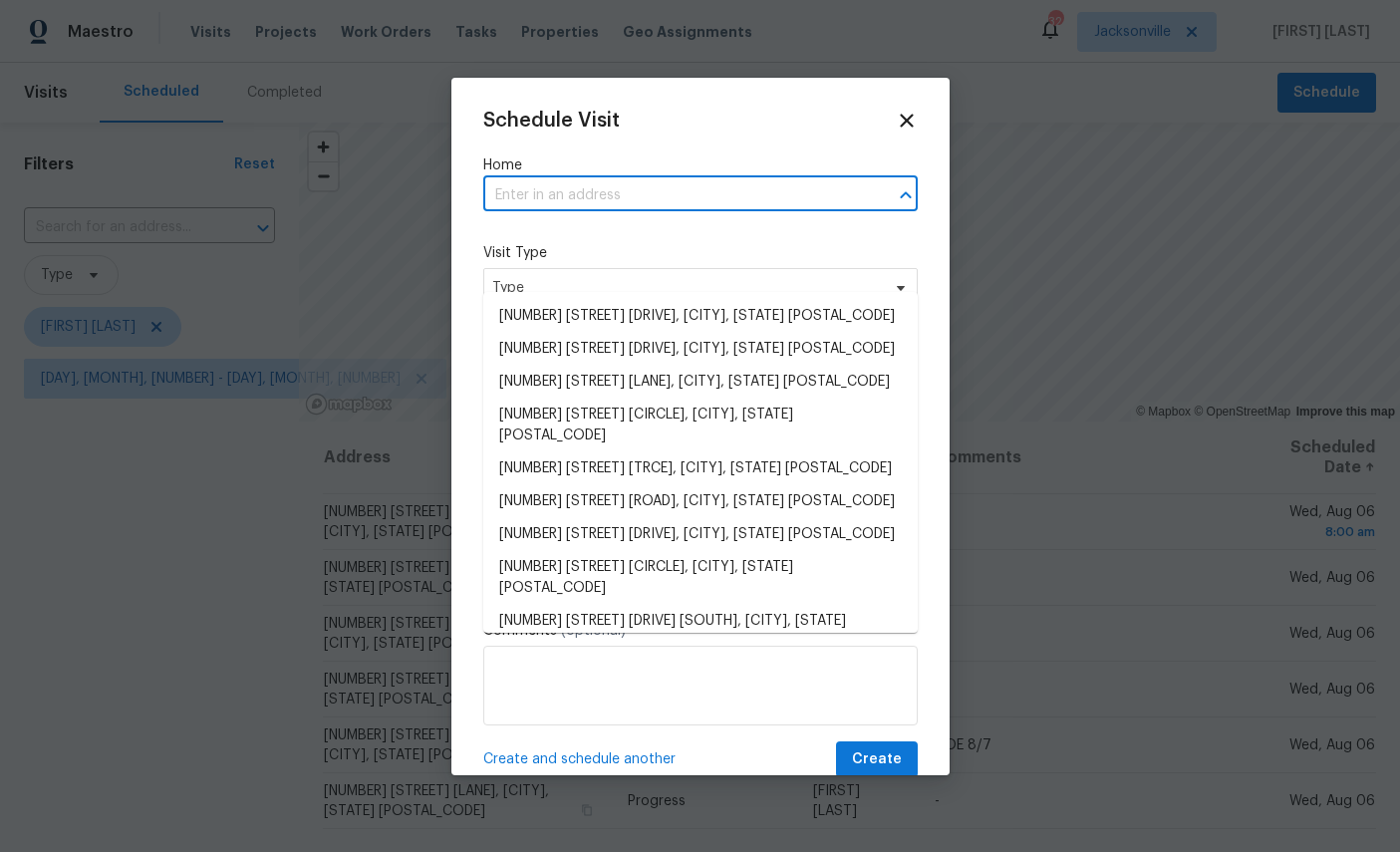 scroll, scrollTop: 75, scrollLeft: 0, axis: vertical 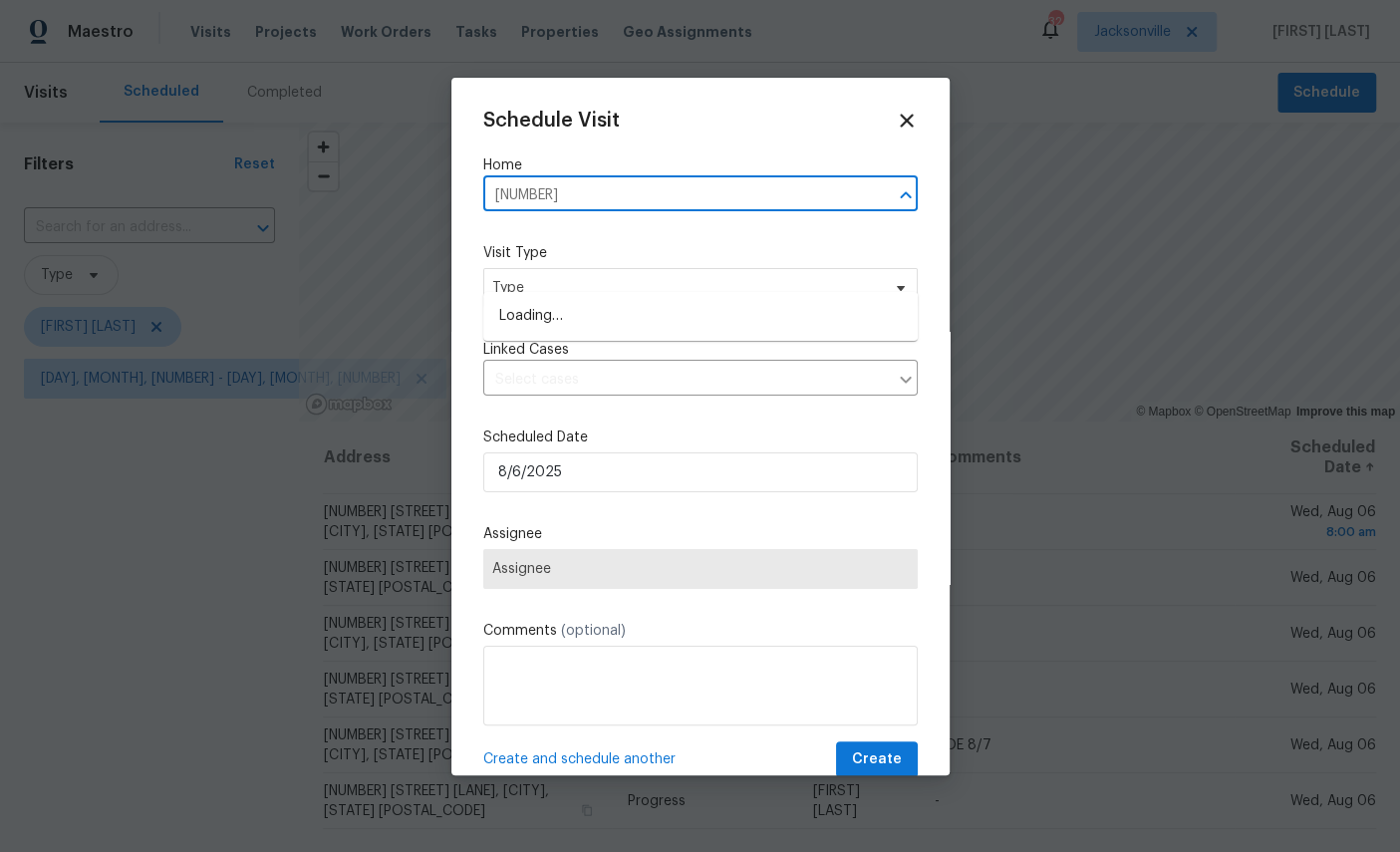 type on "8550" 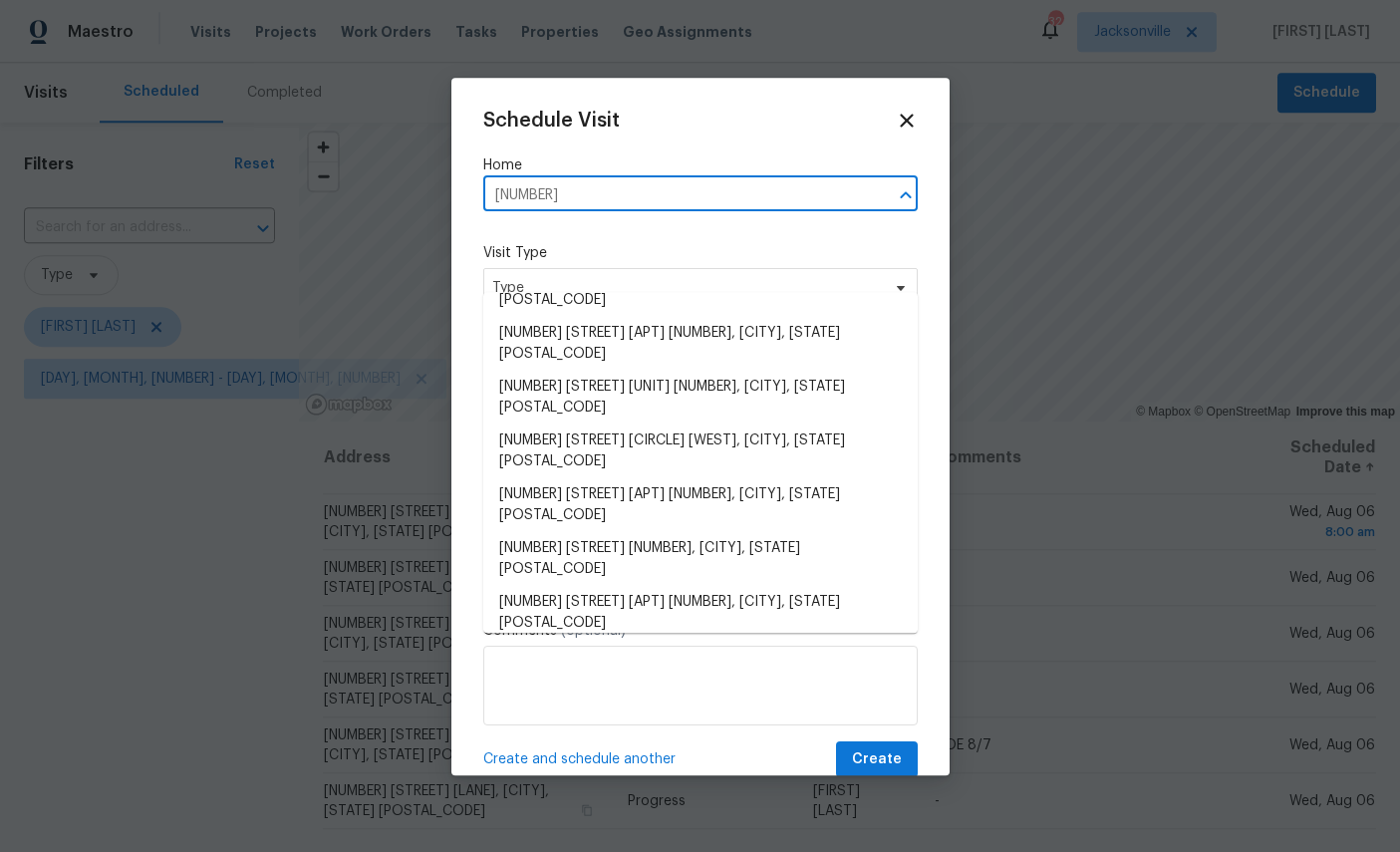 scroll, scrollTop: 197, scrollLeft: 0, axis: vertical 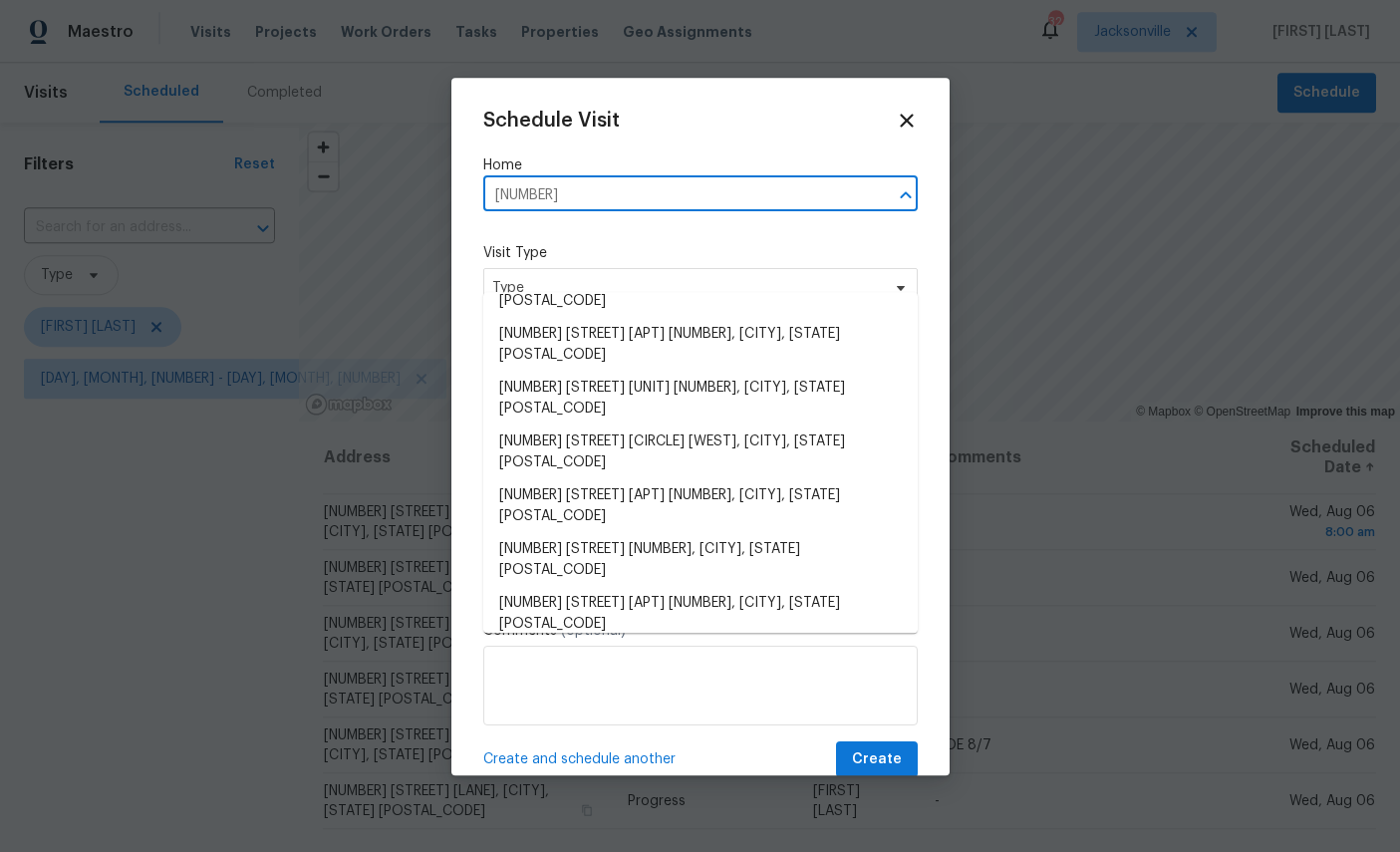 click on "[NUMBER] [STREET] [NUMBER], [CITY], [STATE] [POSTAL_CODE]" at bounding box center (700, 883) 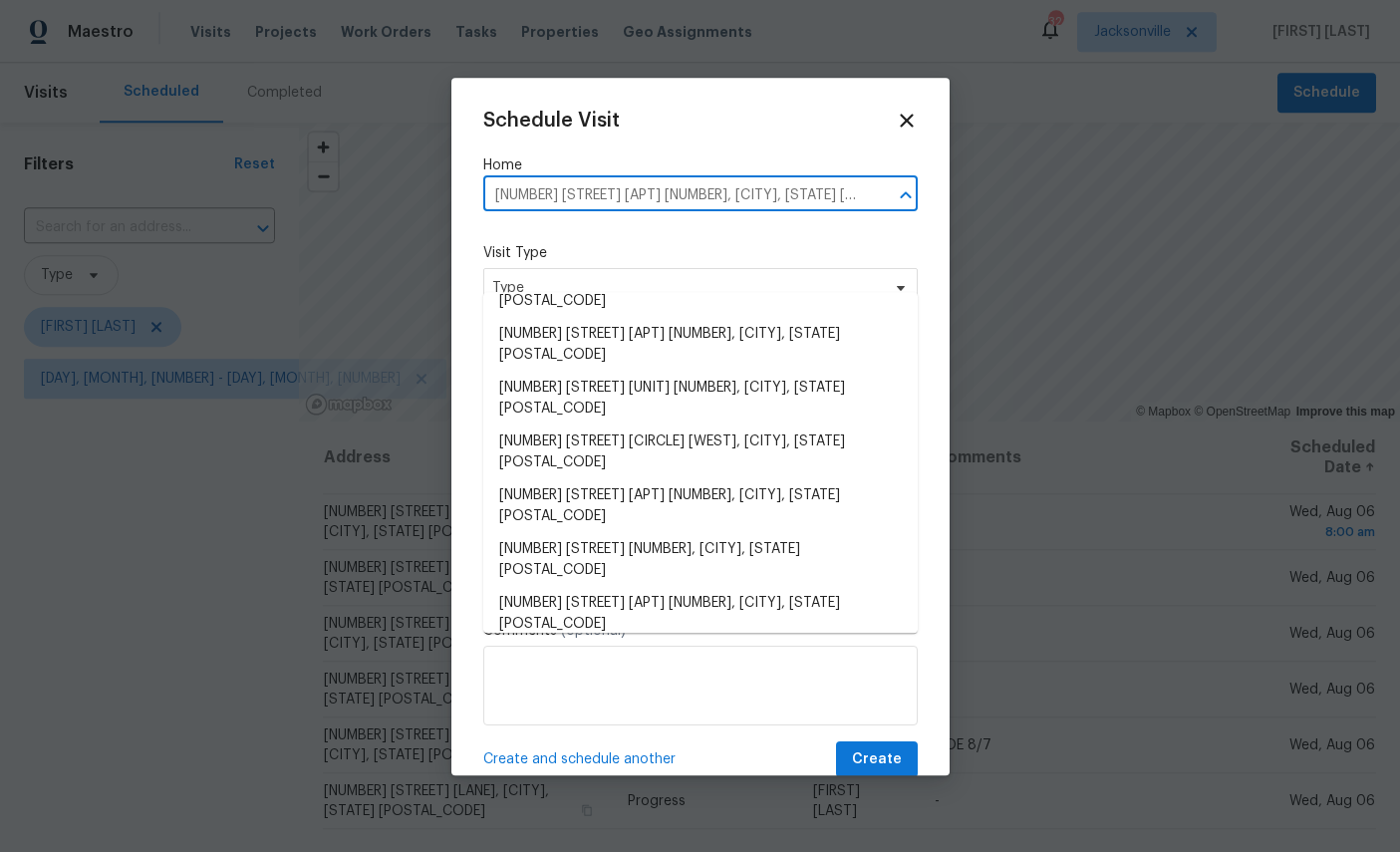 scroll, scrollTop: 75, scrollLeft: 0, axis: vertical 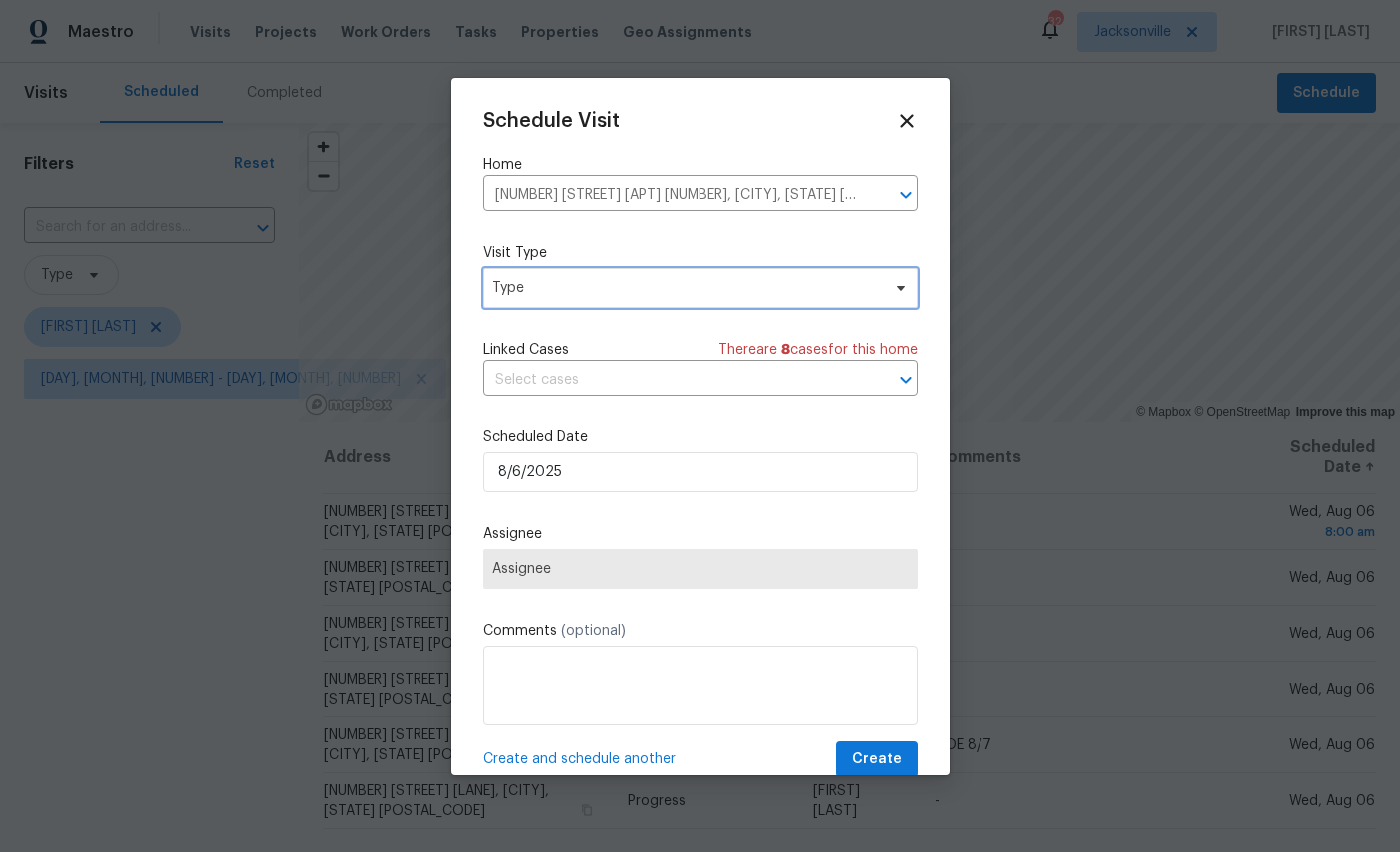 click on "Type" at bounding box center (700, 288) 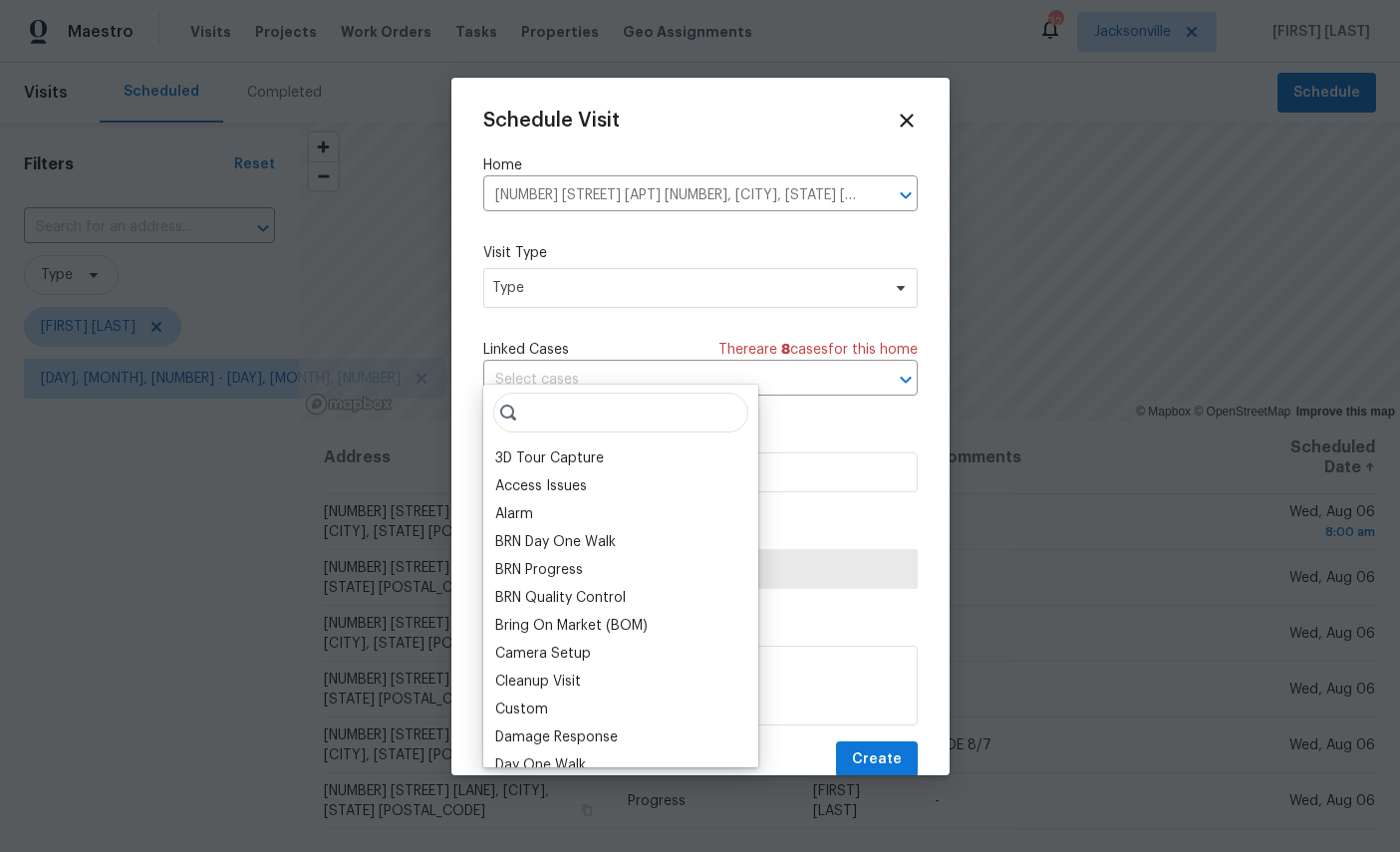 scroll, scrollTop: 75, scrollLeft: 0, axis: vertical 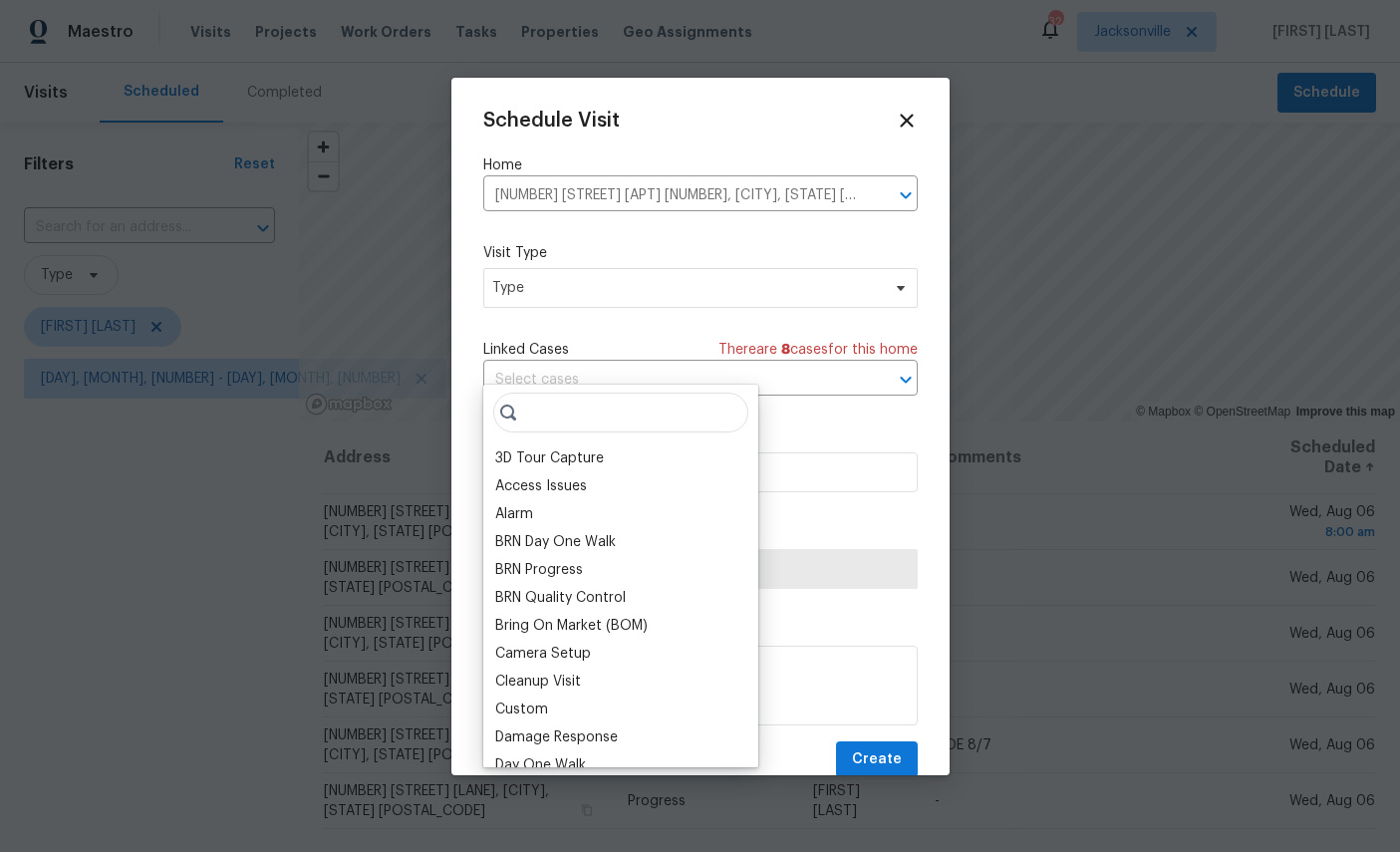 click on "Cleanup Visit" at bounding box center (621, 682) 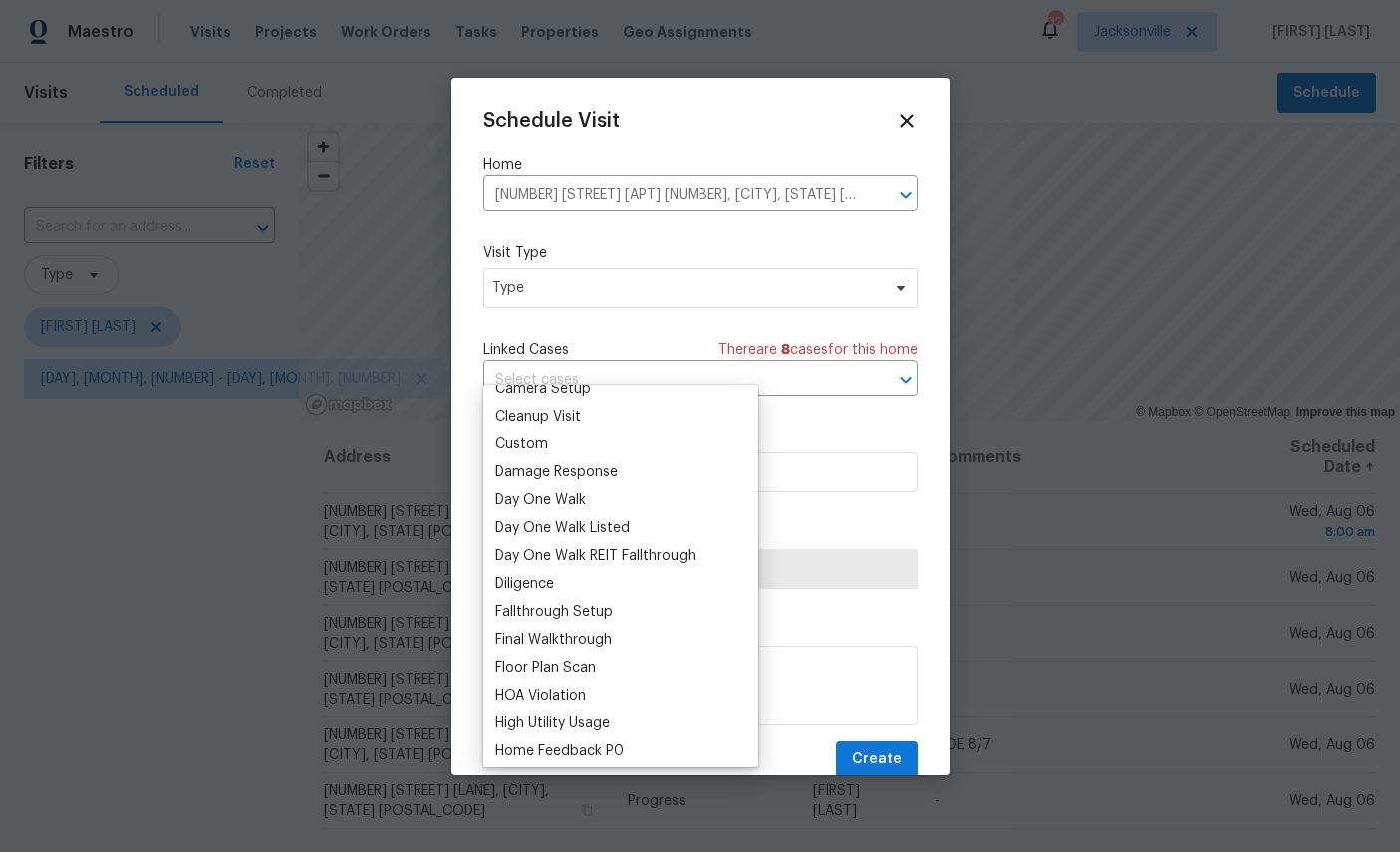 scroll, scrollTop: 269, scrollLeft: 0, axis: vertical 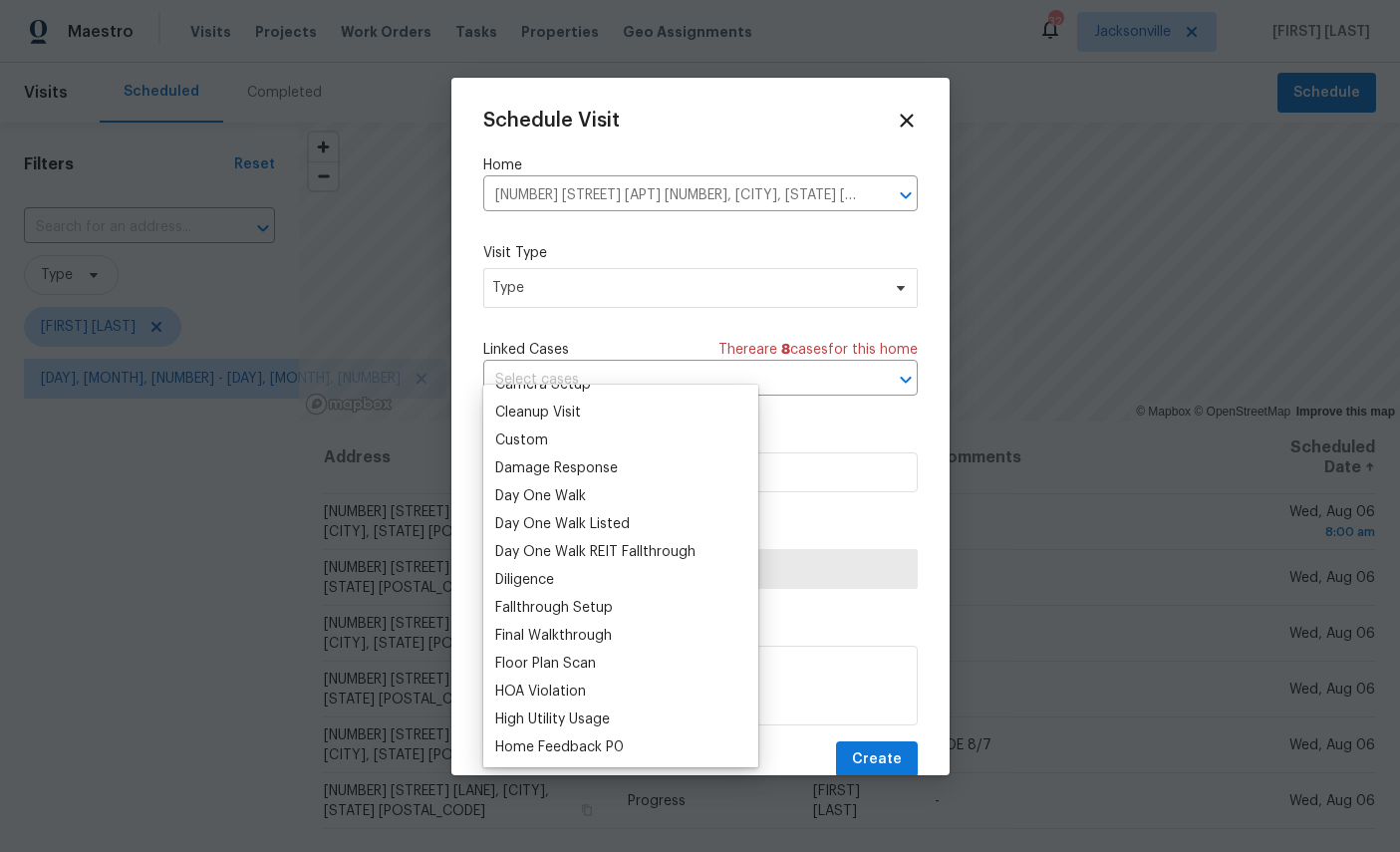 click on "Floor Plan Scan" at bounding box center (545, 664) 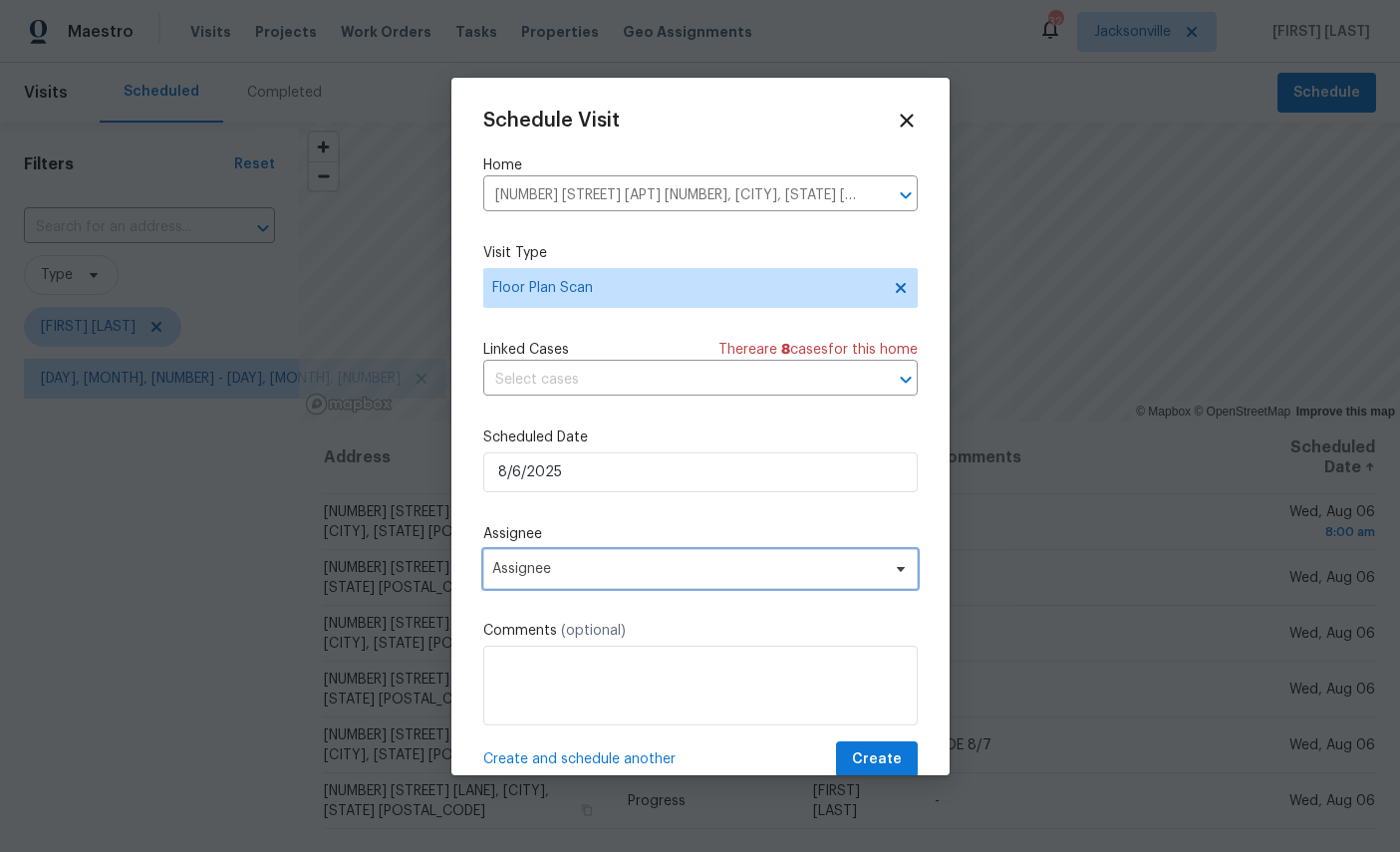 click on "Assignee" at bounding box center [688, 569] 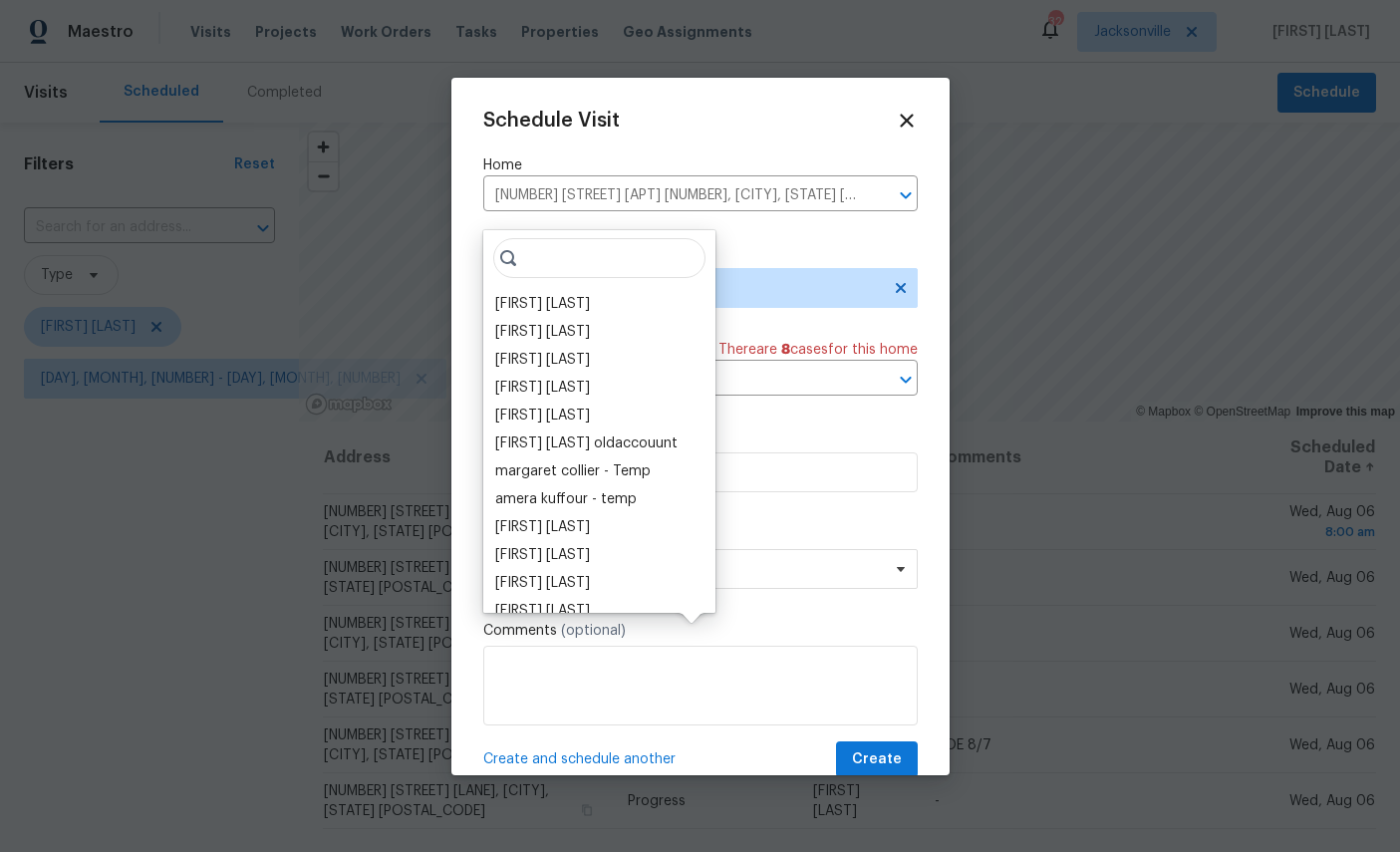 scroll, scrollTop: 75, scrollLeft: 0, axis: vertical 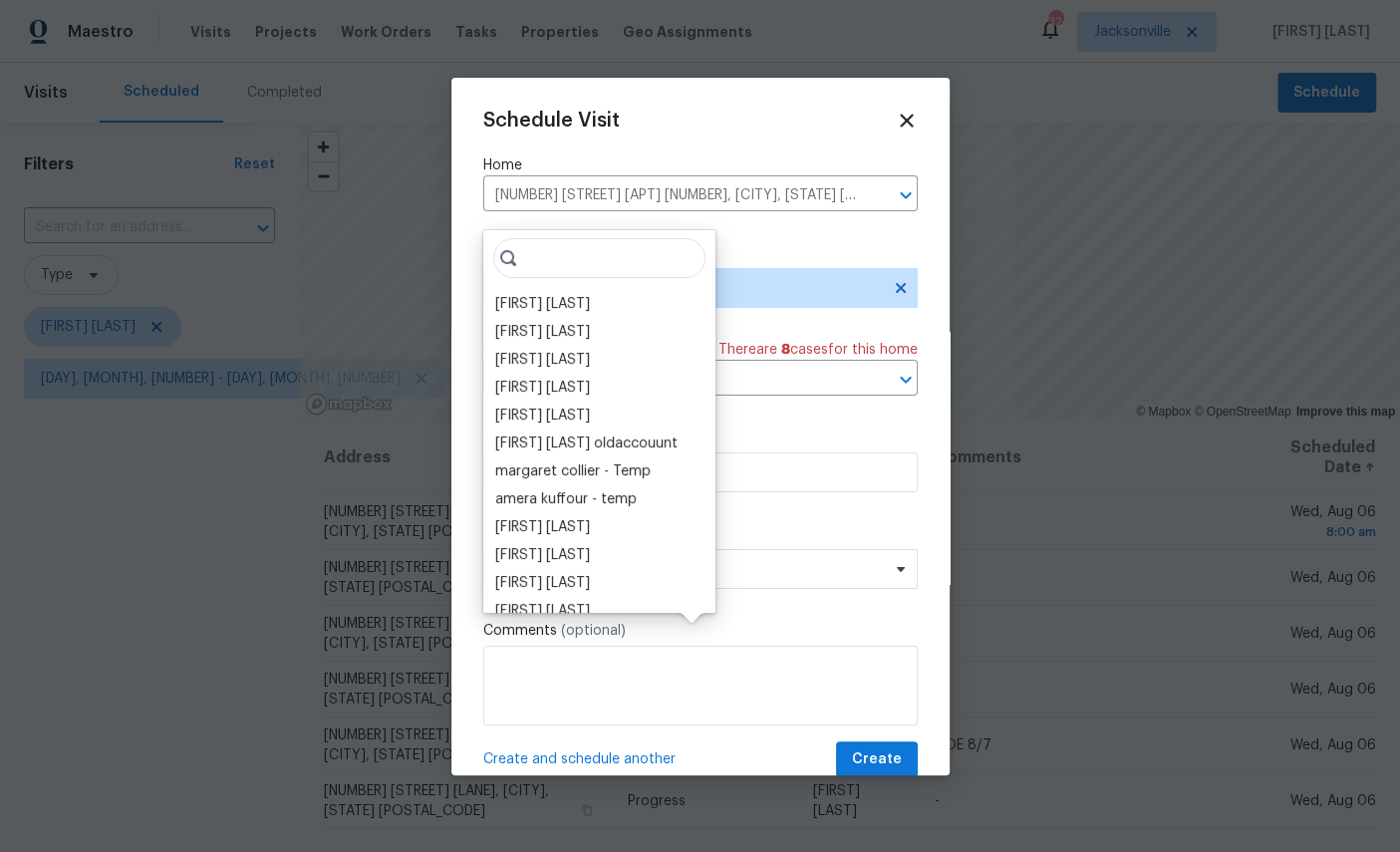 click on "William Sparks" at bounding box center [542, 304] 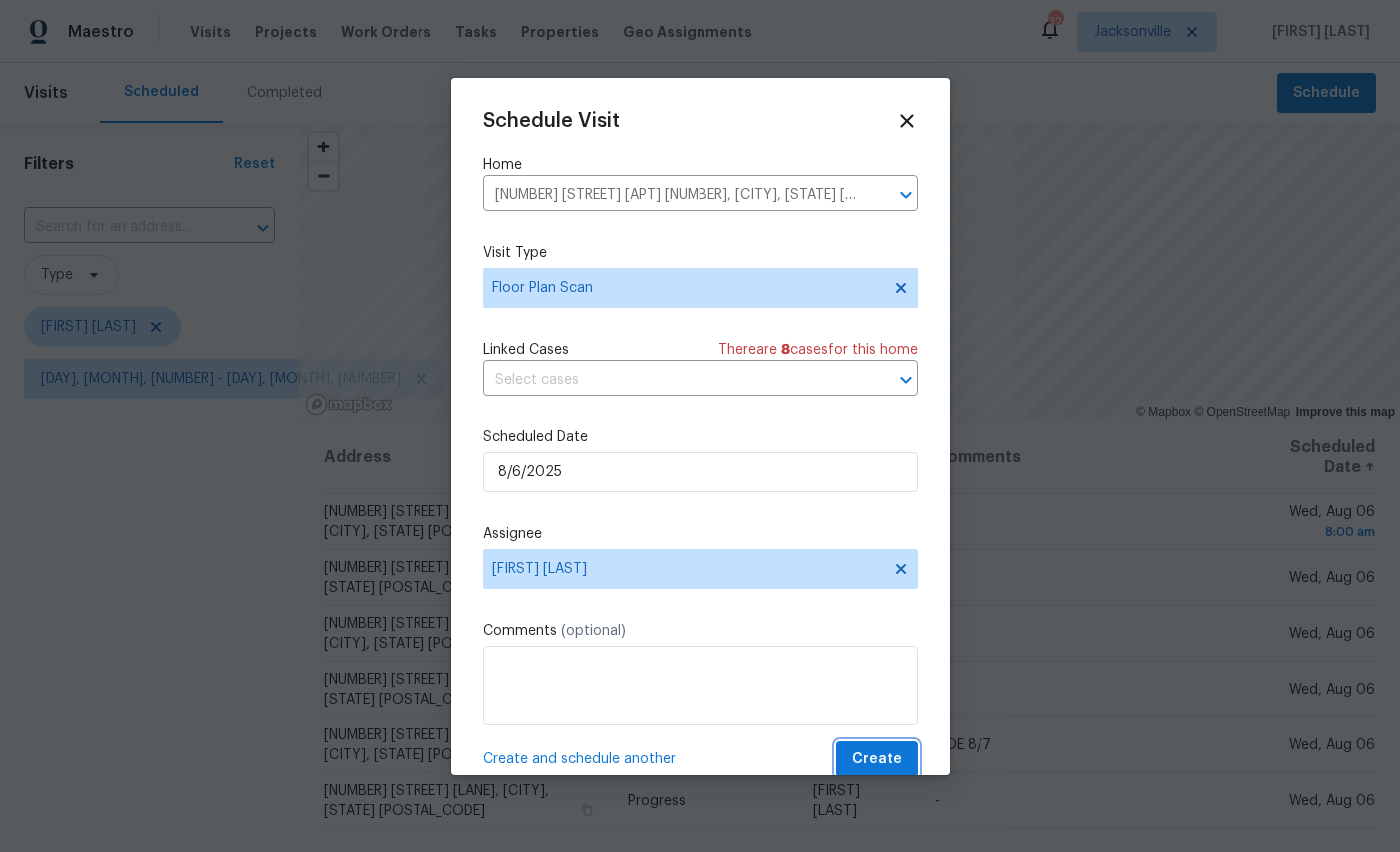 click on "Create" at bounding box center (877, 759) 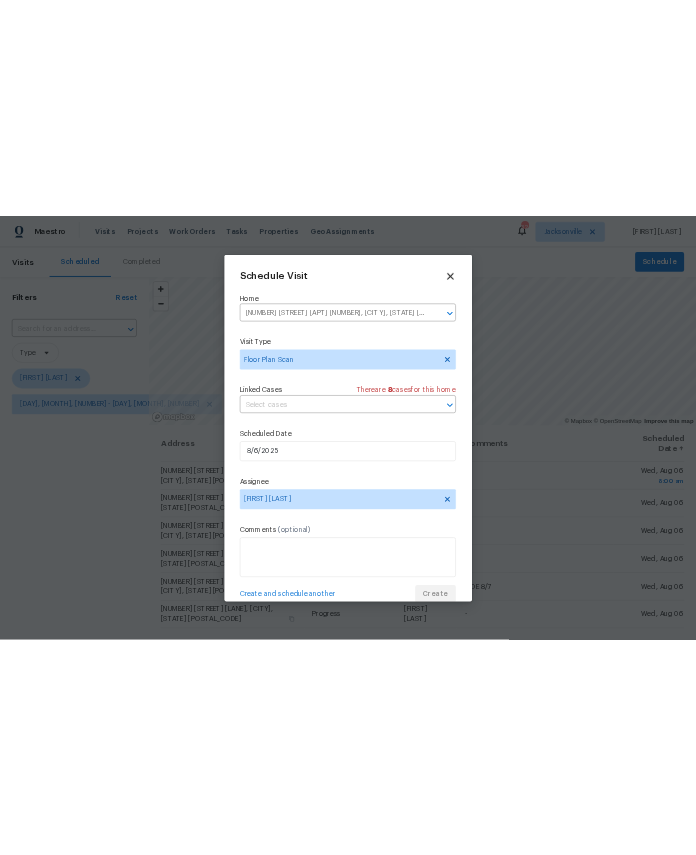 scroll, scrollTop: 0, scrollLeft: 0, axis: both 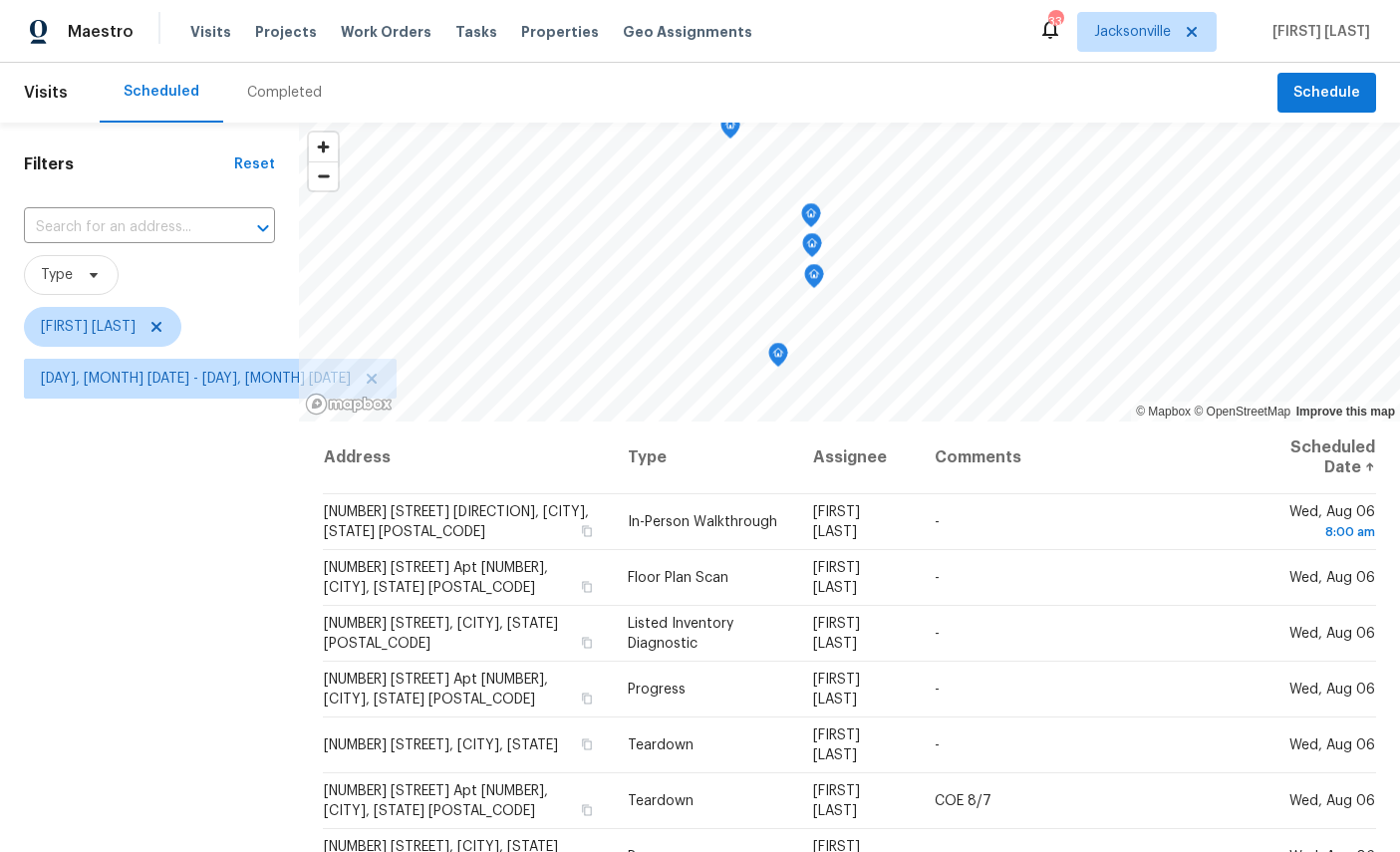click 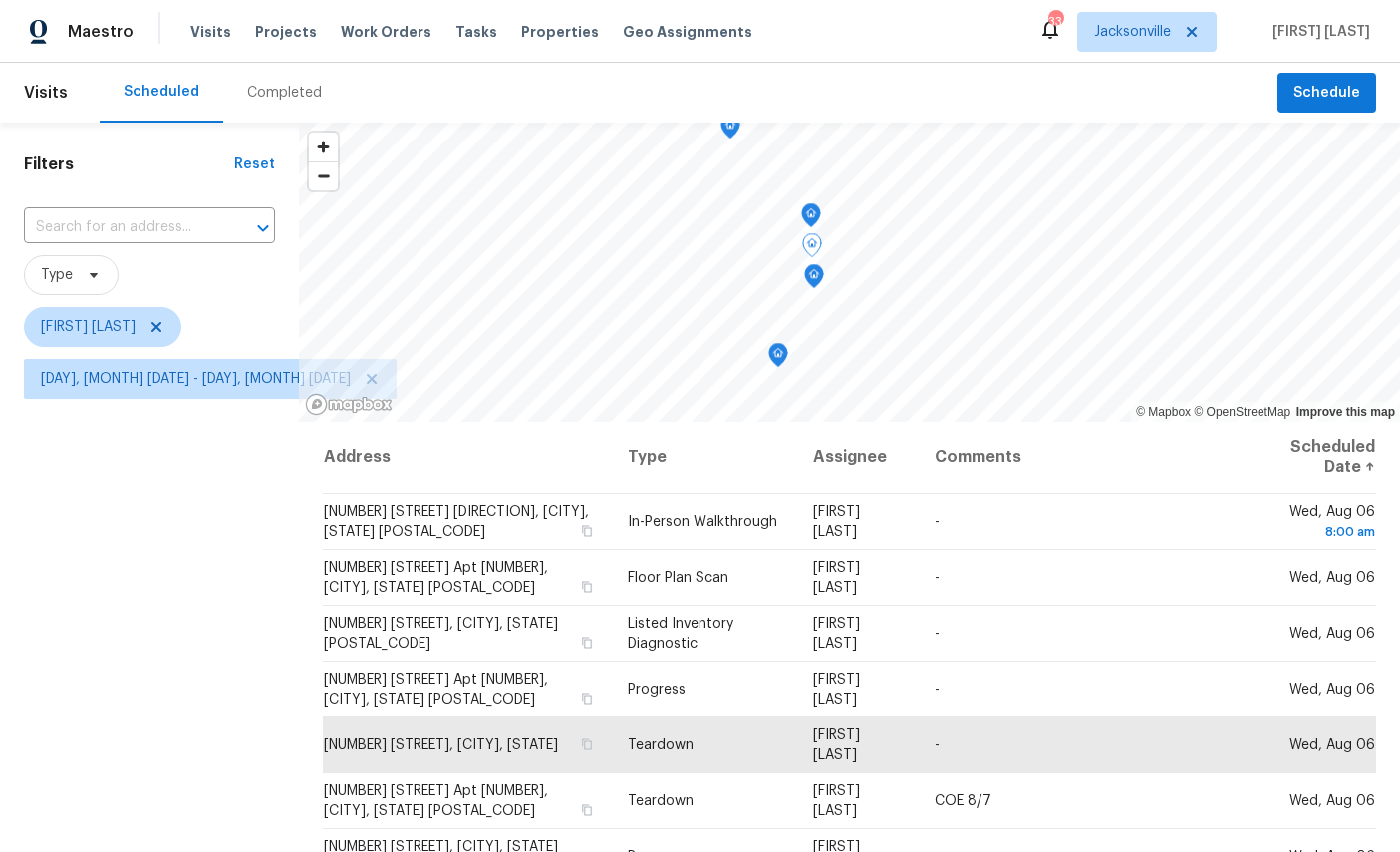 click 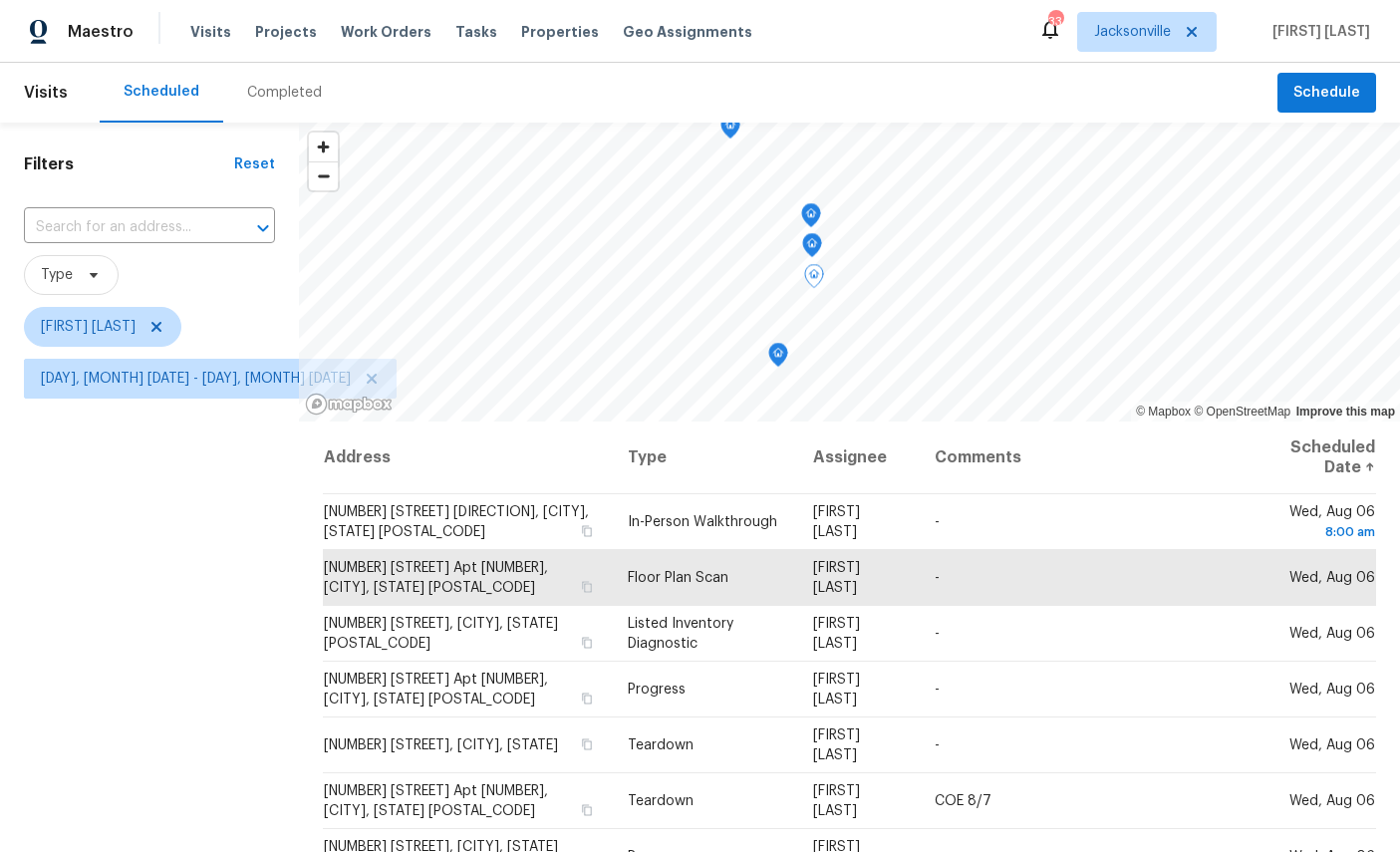 click 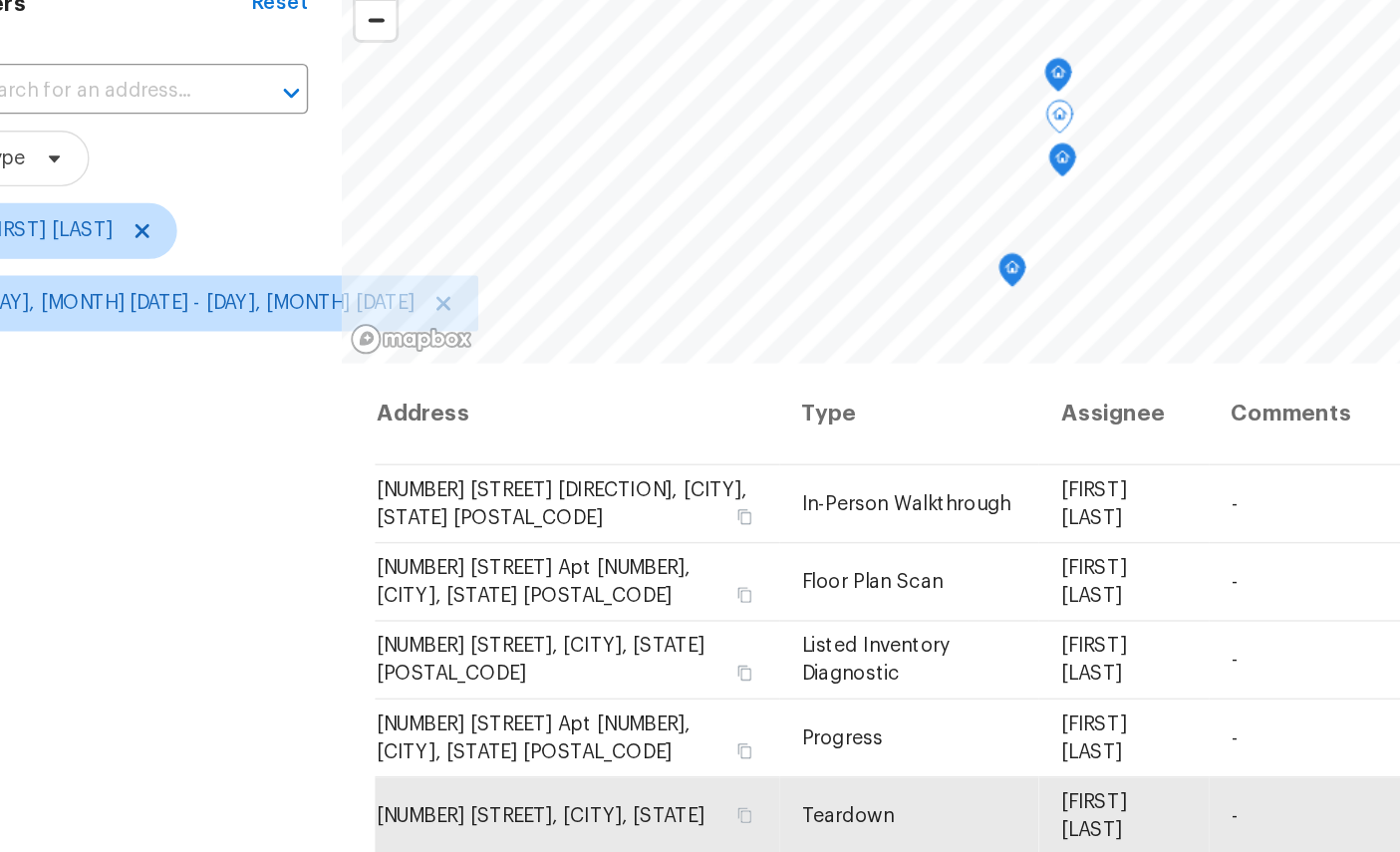 click 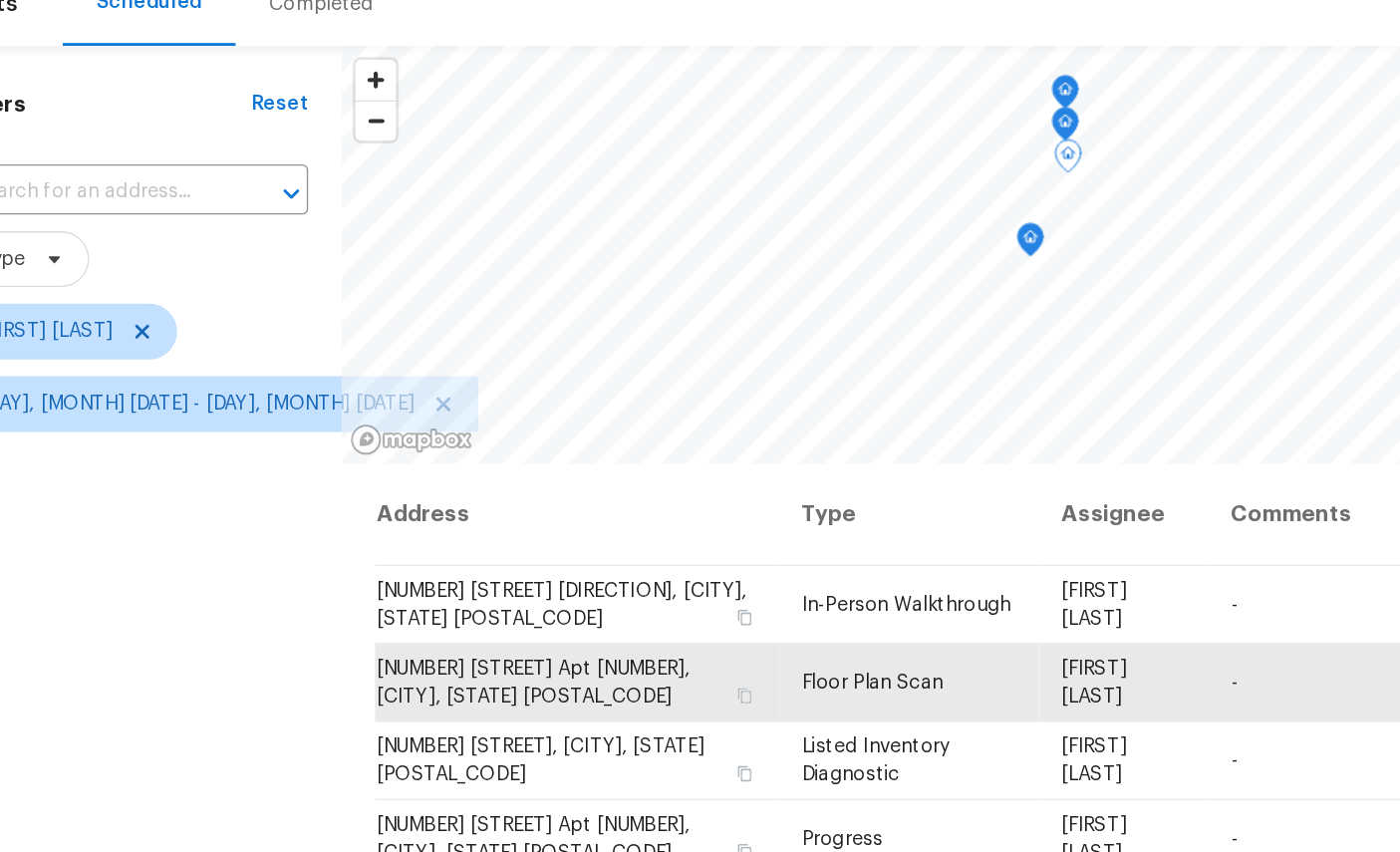 click 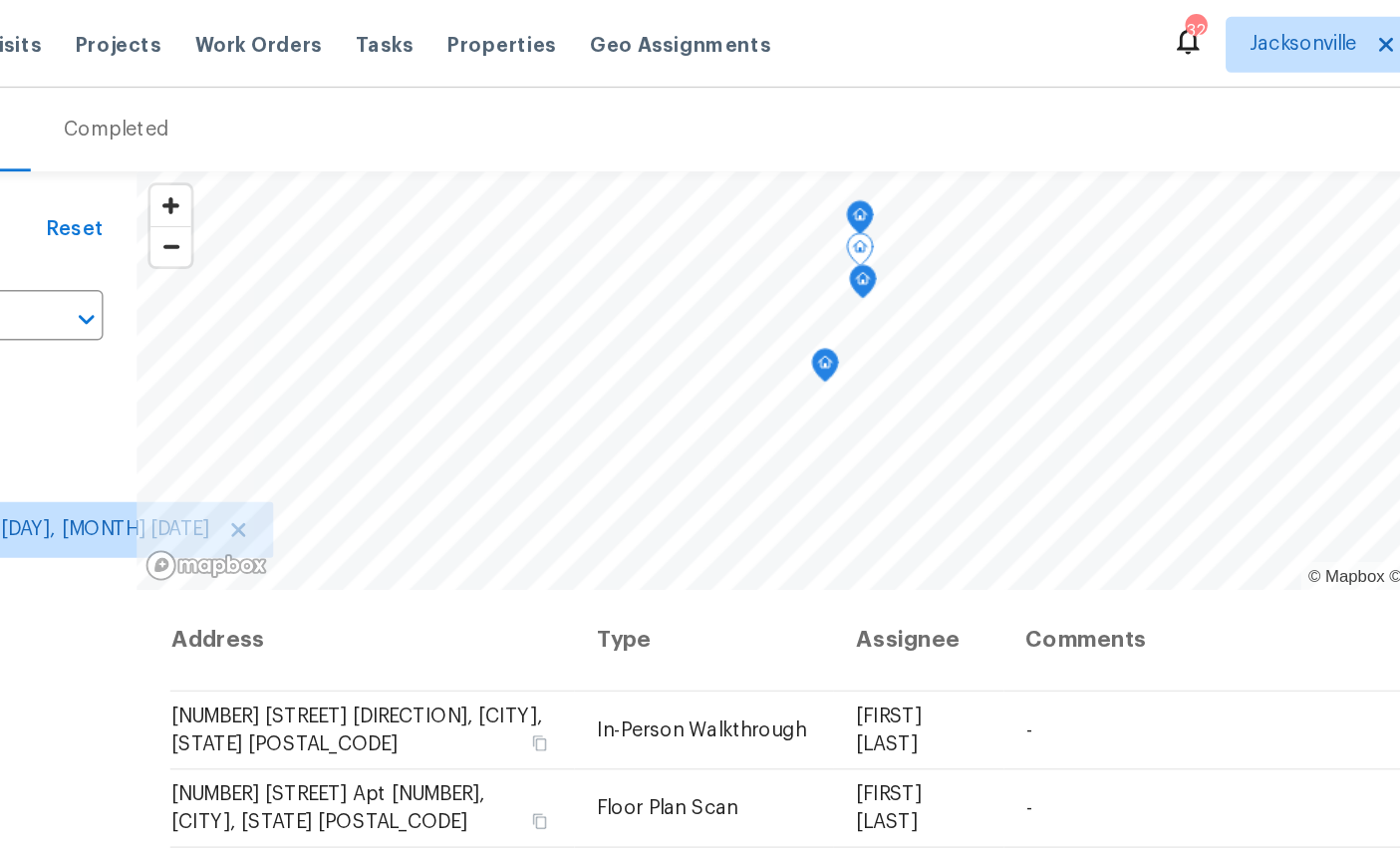 scroll, scrollTop: 0, scrollLeft: 0, axis: both 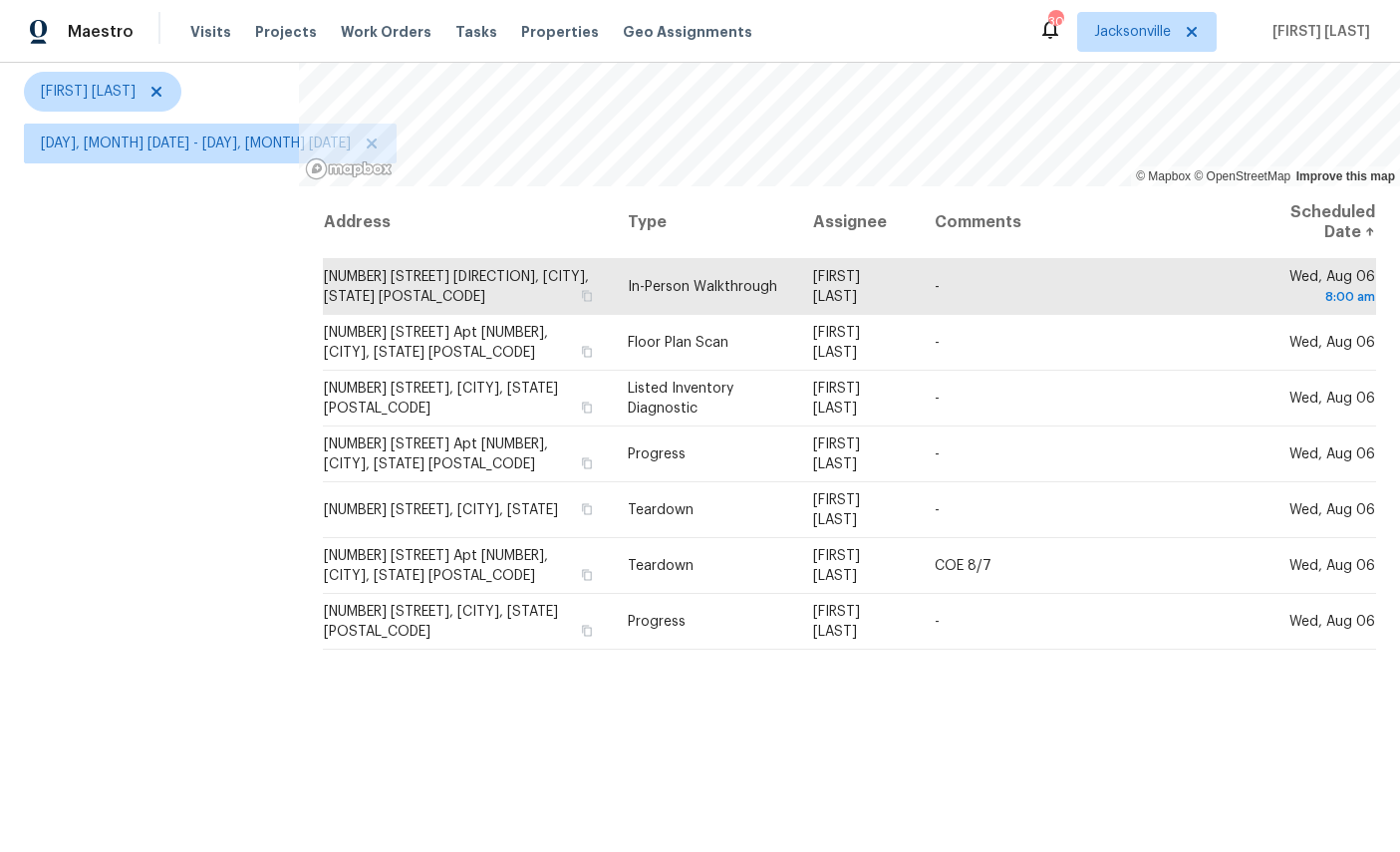 click at bounding box center [0, 0] 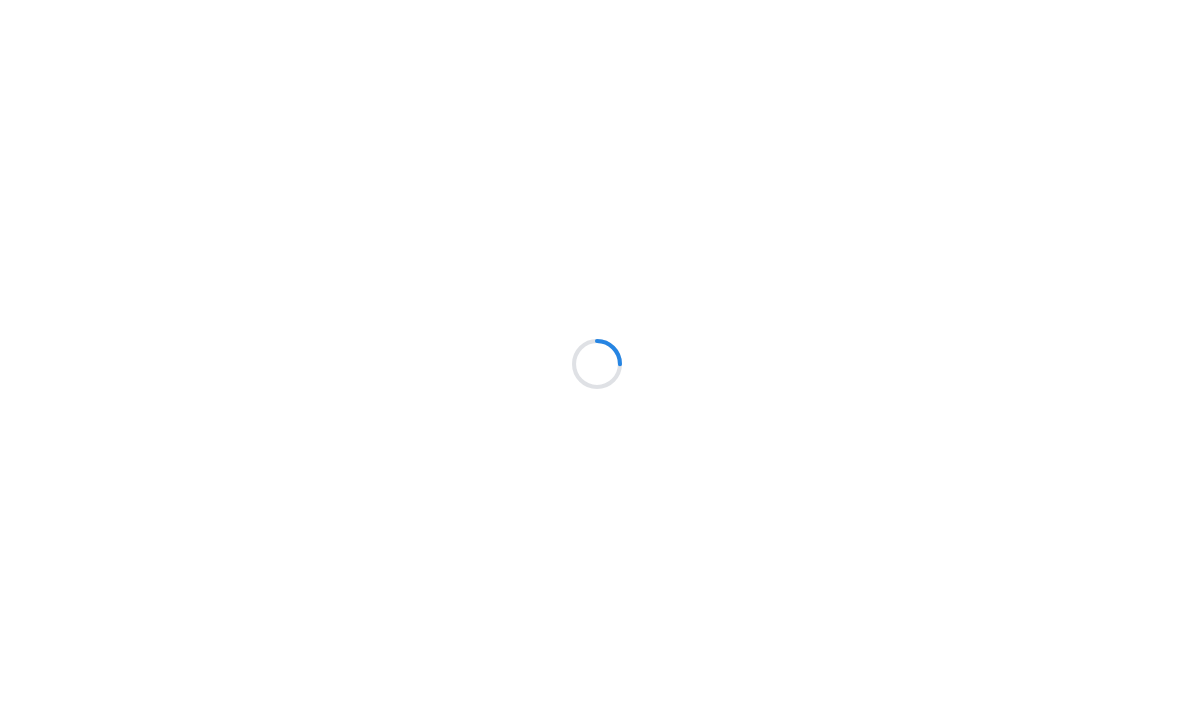 scroll, scrollTop: 0, scrollLeft: 0, axis: both 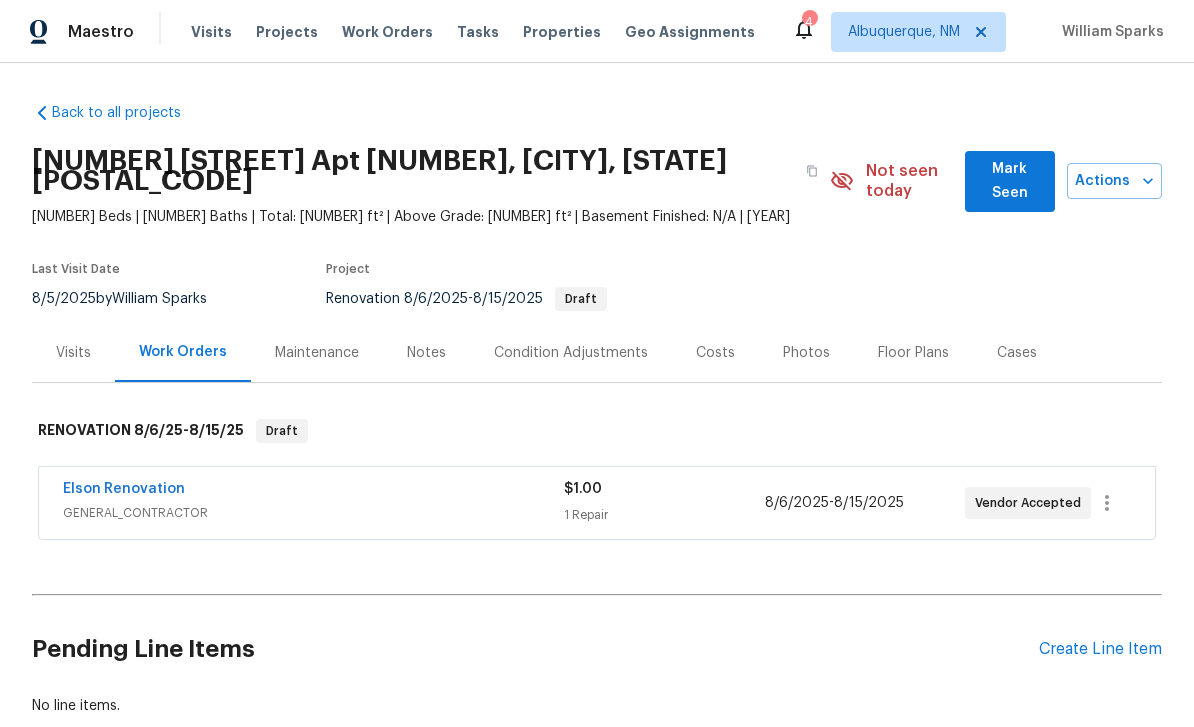 click on "Mark Seen" at bounding box center [1010, 181] 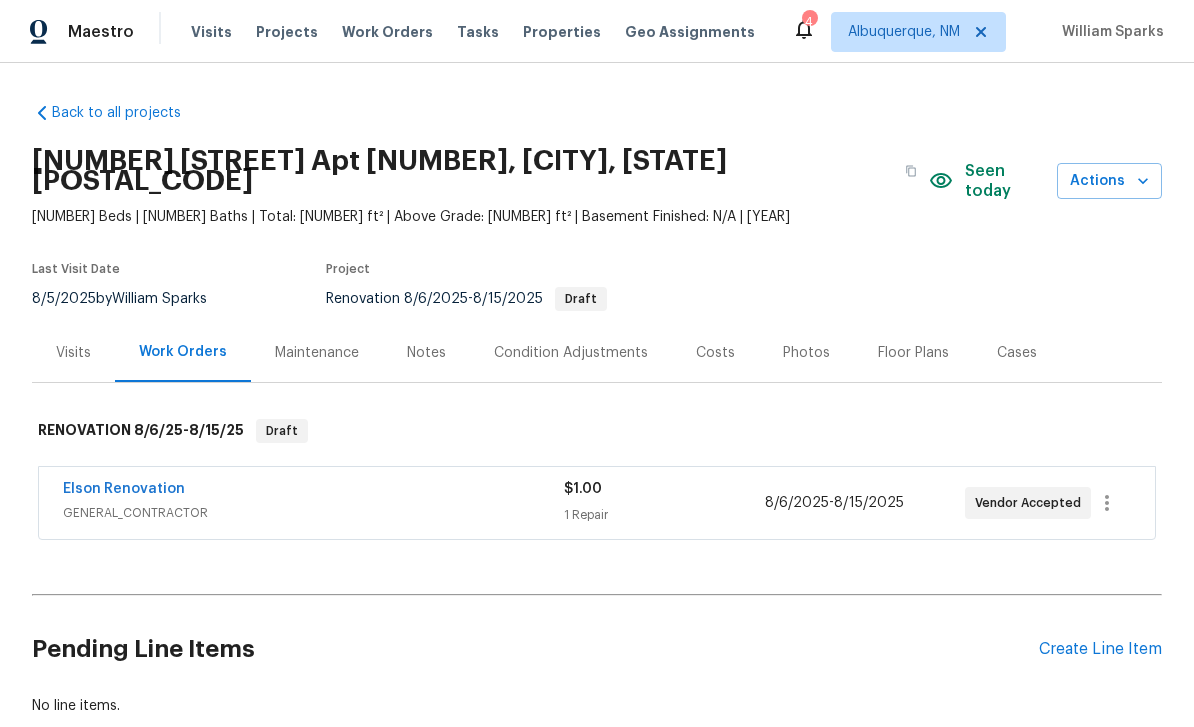 click on "Create Line Item" at bounding box center (1100, 649) 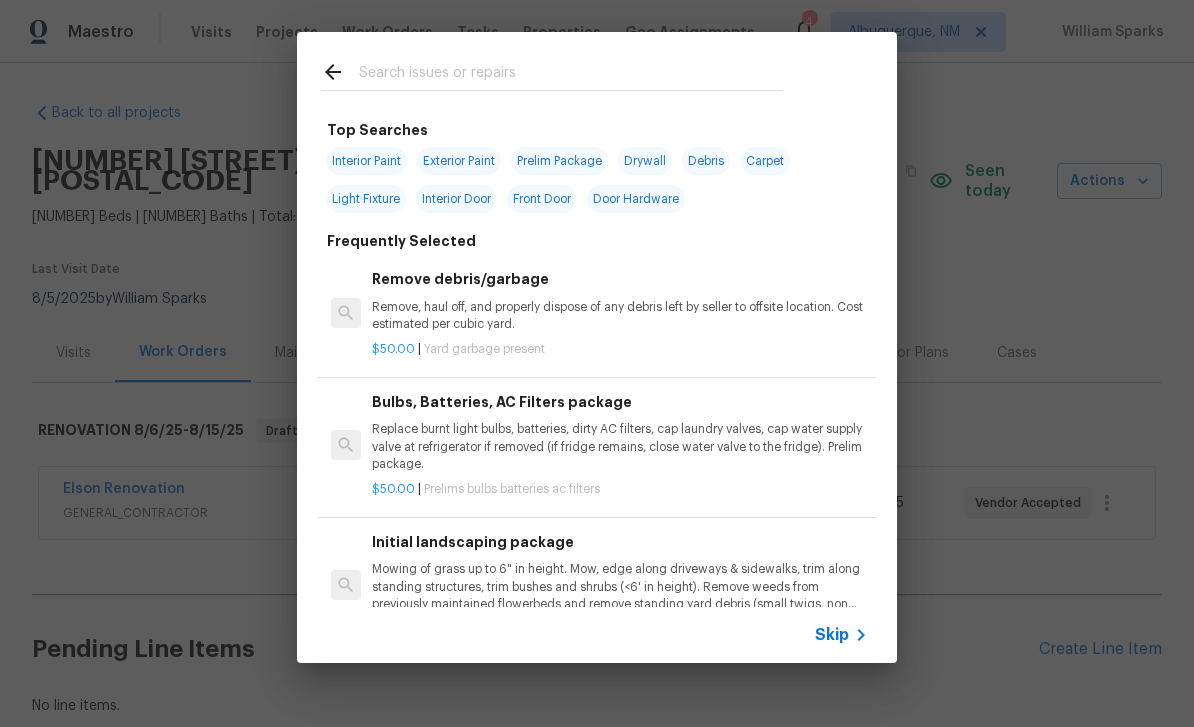 click at bounding box center (552, 71) 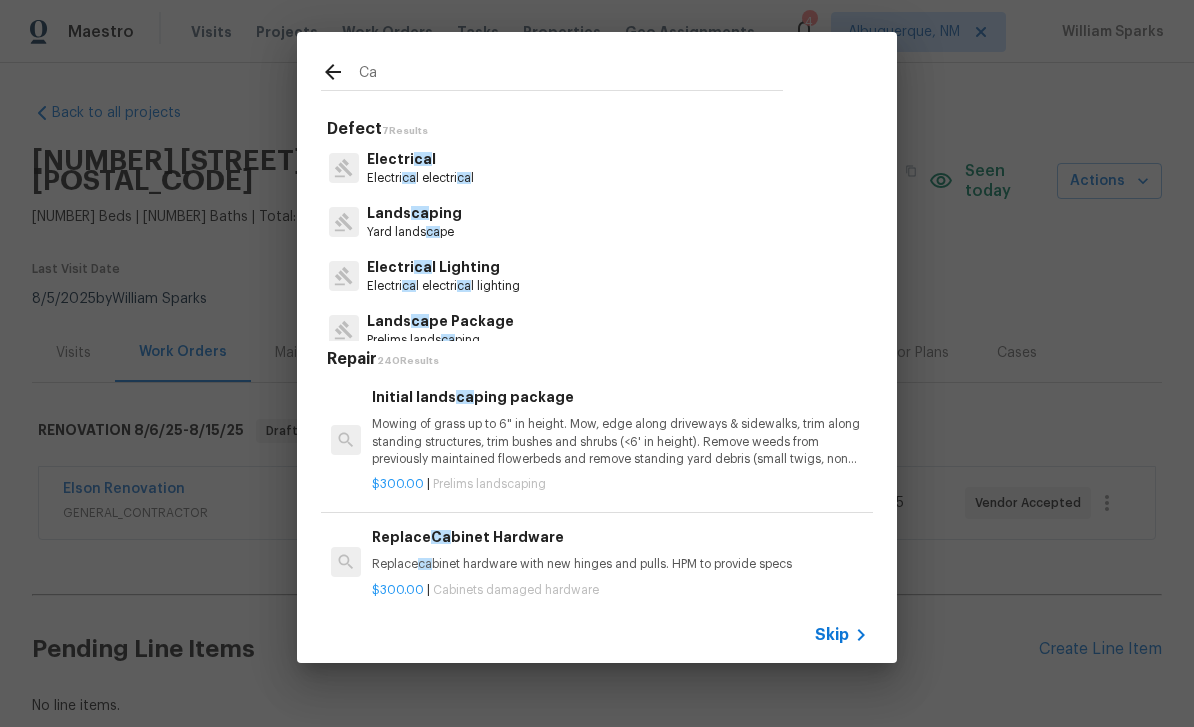 type on "Cab" 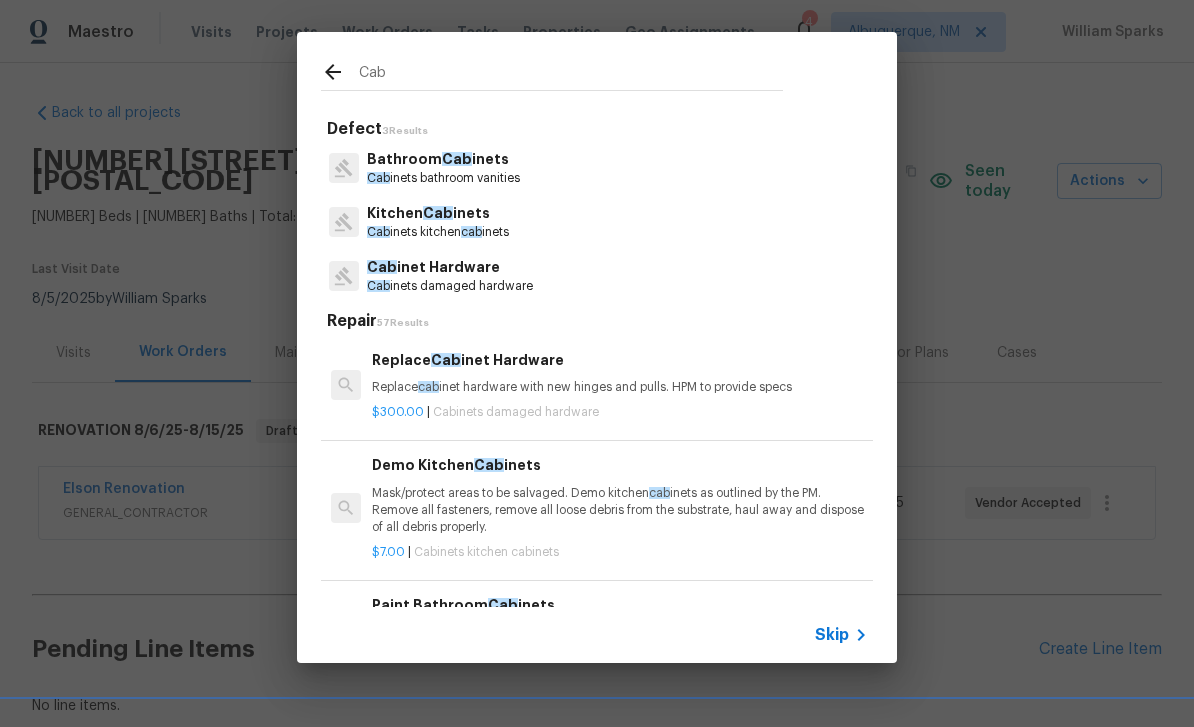 click on "Kitchen  Cab inets" at bounding box center [438, 213] 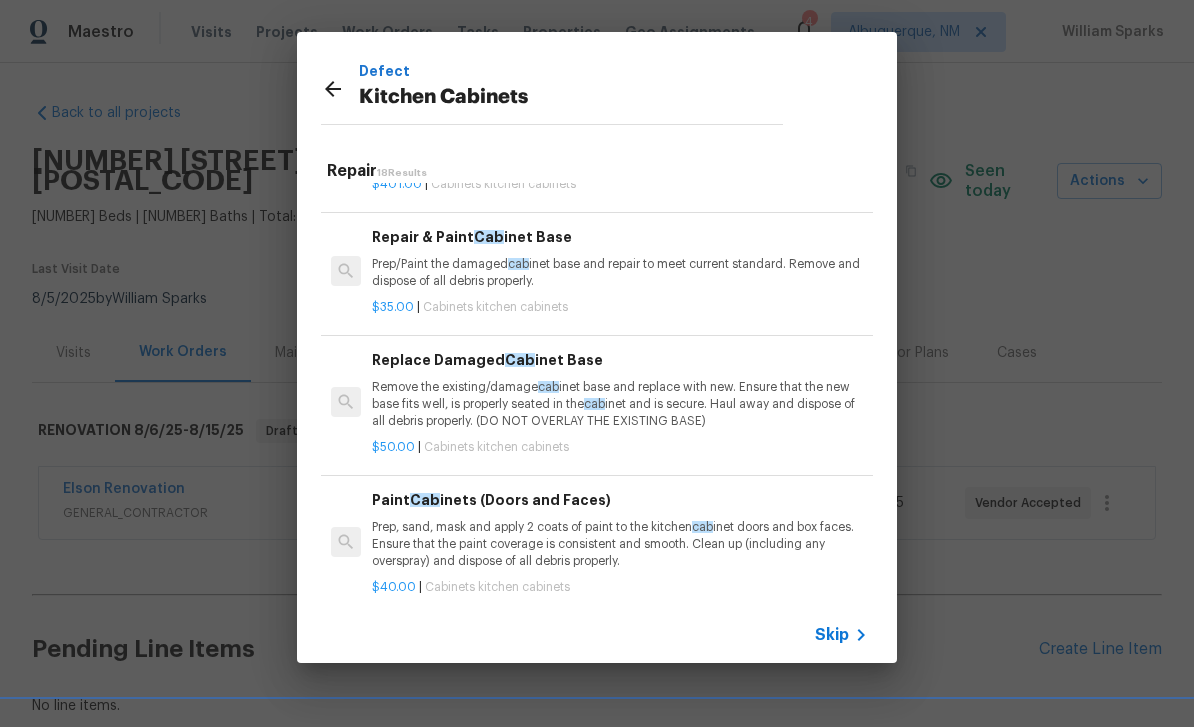 scroll, scrollTop: 1118, scrollLeft: 0, axis: vertical 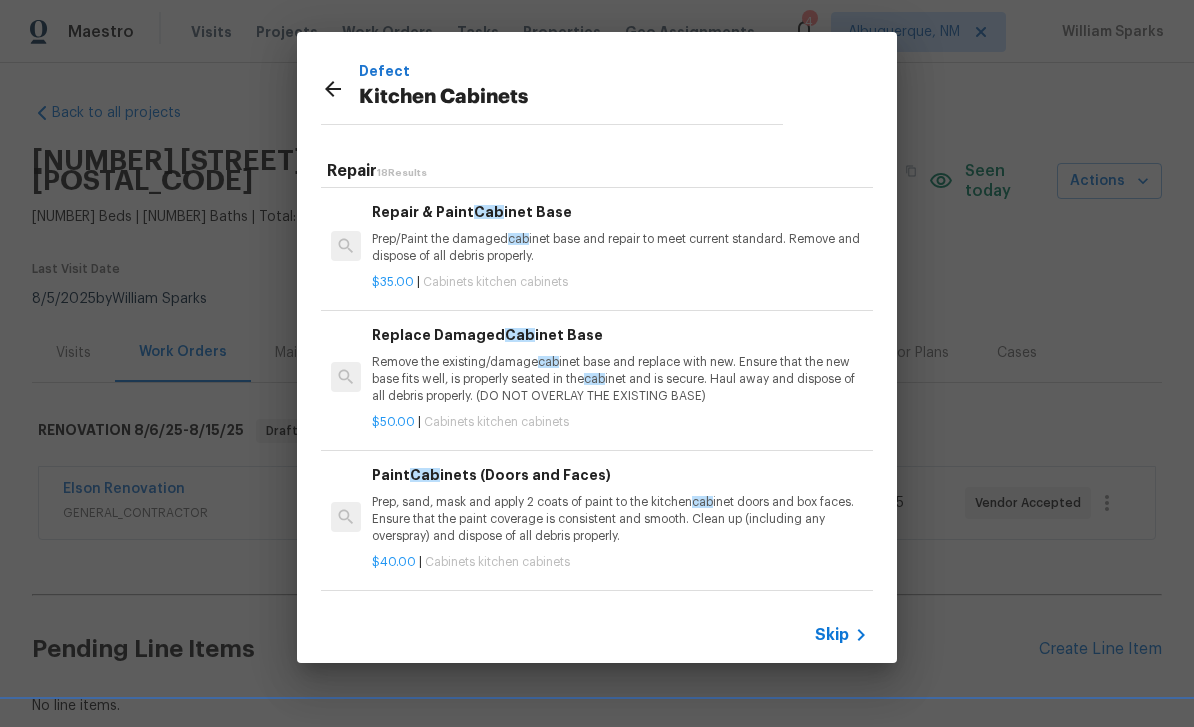 click on "Prep/Paint the damaged  cab inet base and repair to meet current standard. Remove and dispose of all debris properly." at bounding box center (620, 248) 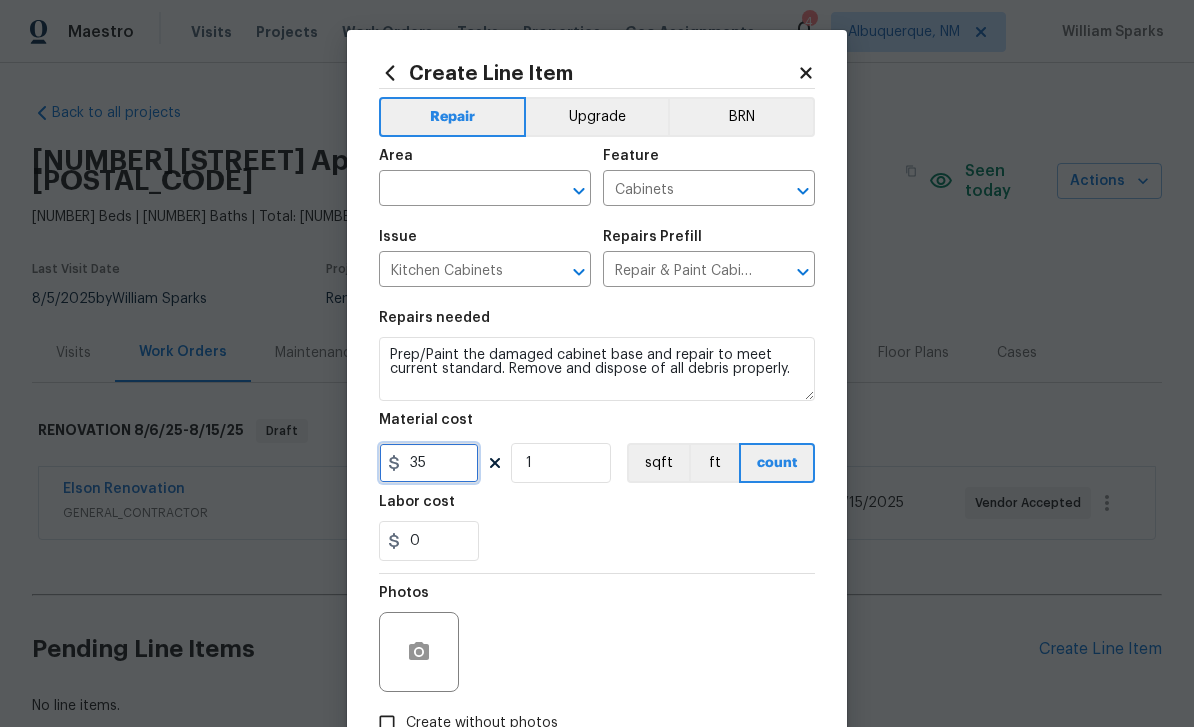 click on "35" at bounding box center (429, 463) 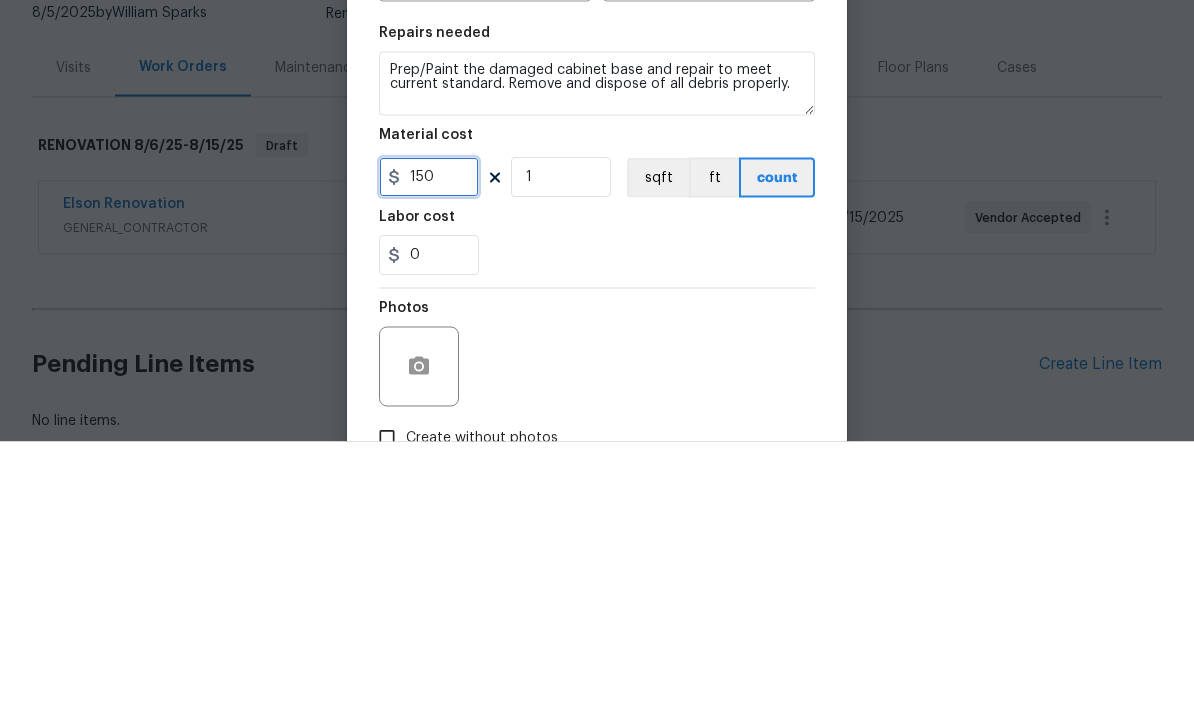 type on "150" 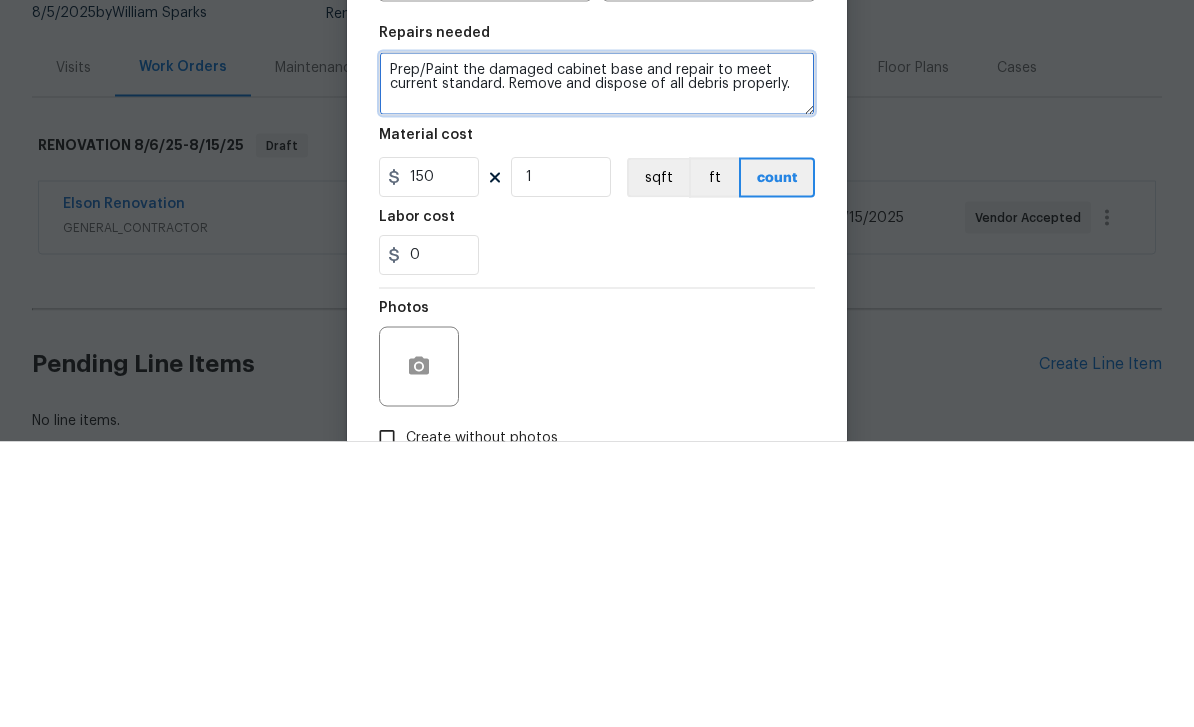 click on "Prep/Paint the damaged cabinet base and repair to meet current standard. Remove and dispose of all debris properly." at bounding box center (597, 369) 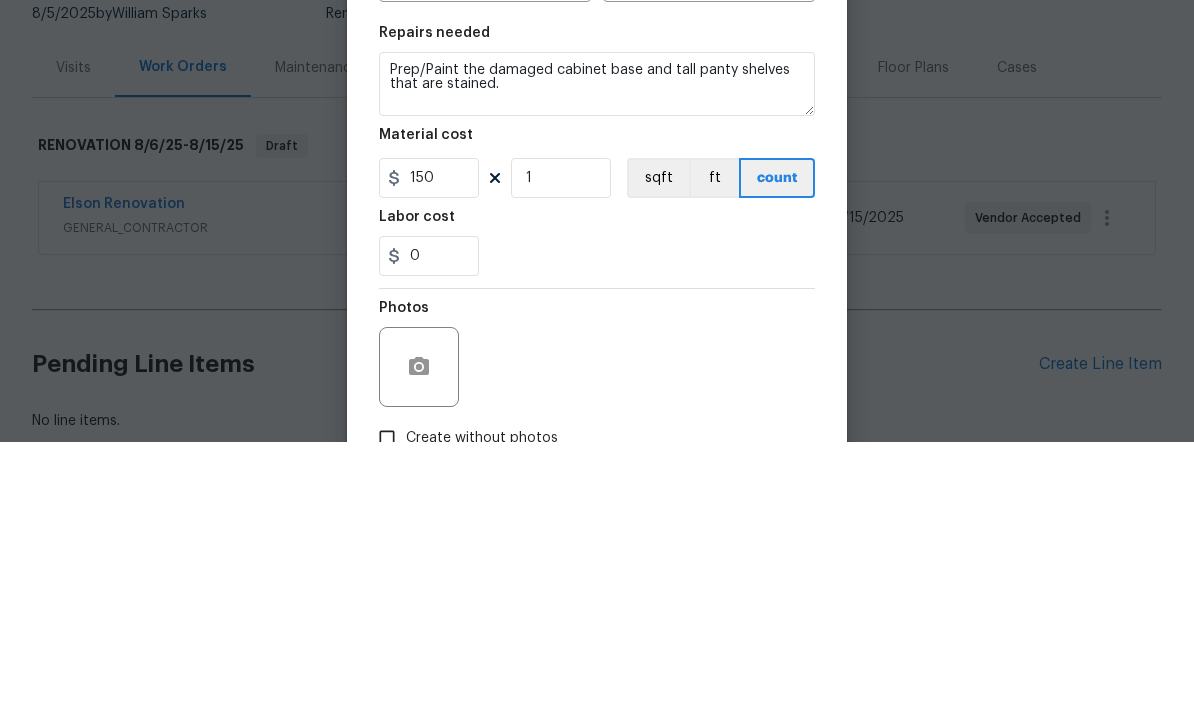 scroll, scrollTop: 64, scrollLeft: 0, axis: vertical 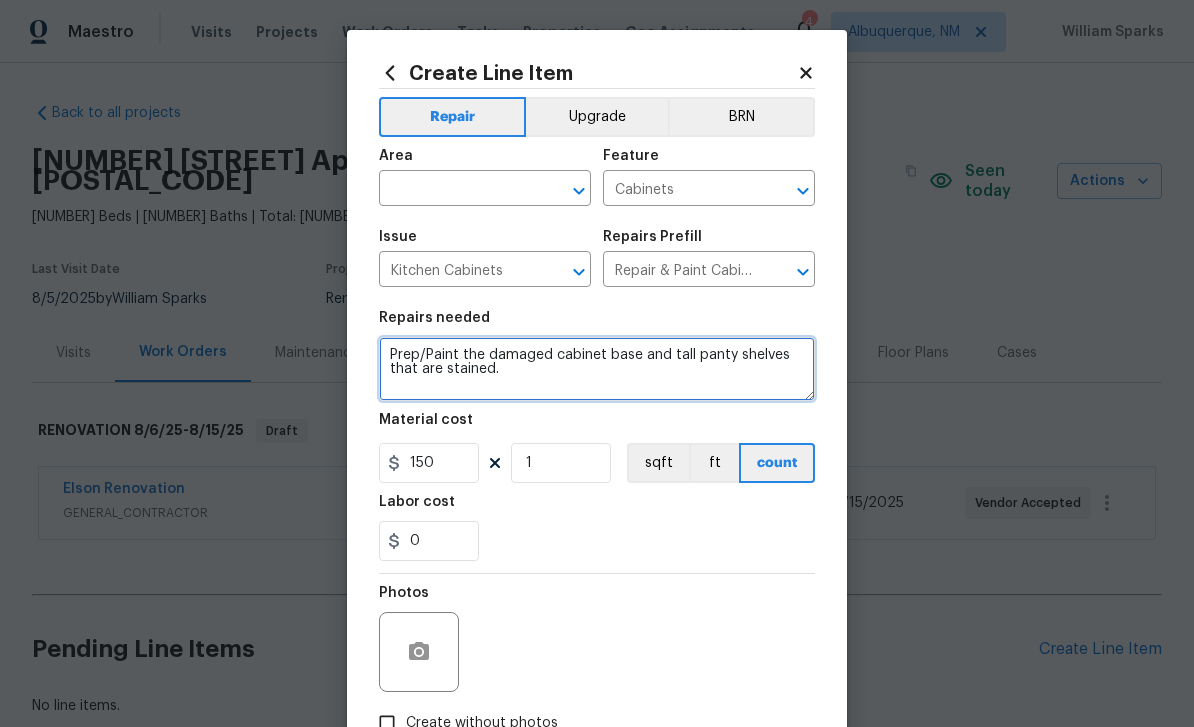 type on "Prep/Paint the damaged cabinet base and tall panty shelves that are stained." 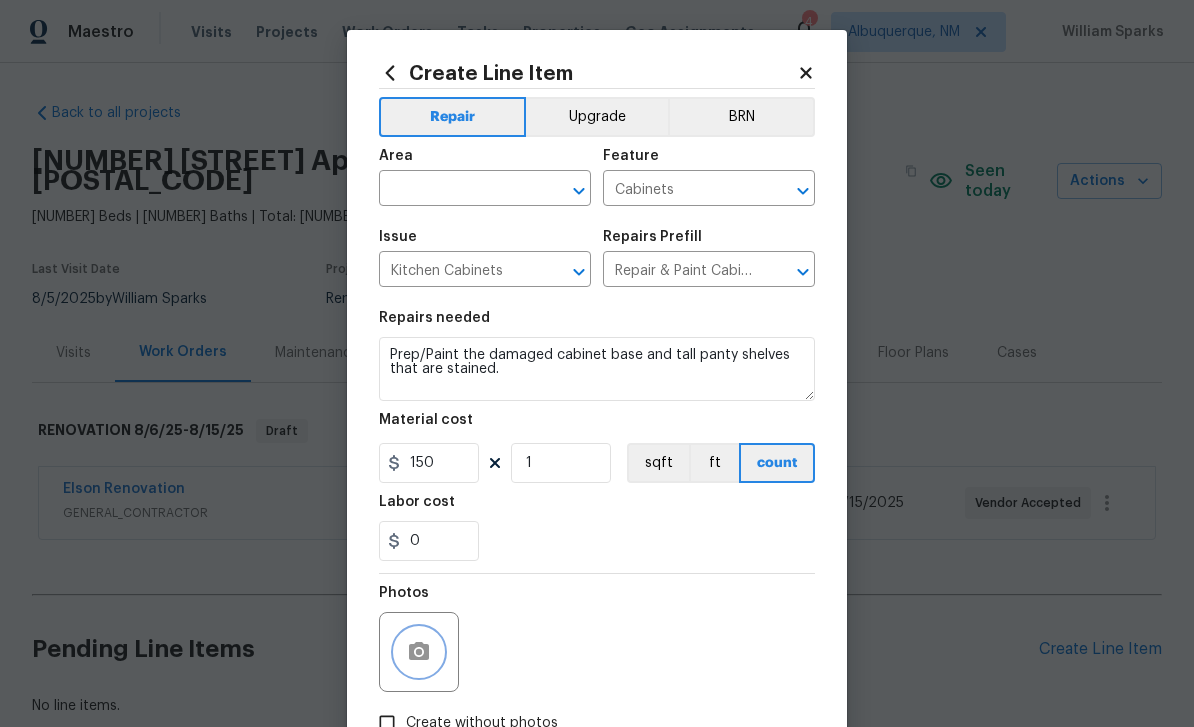 click at bounding box center [419, 652] 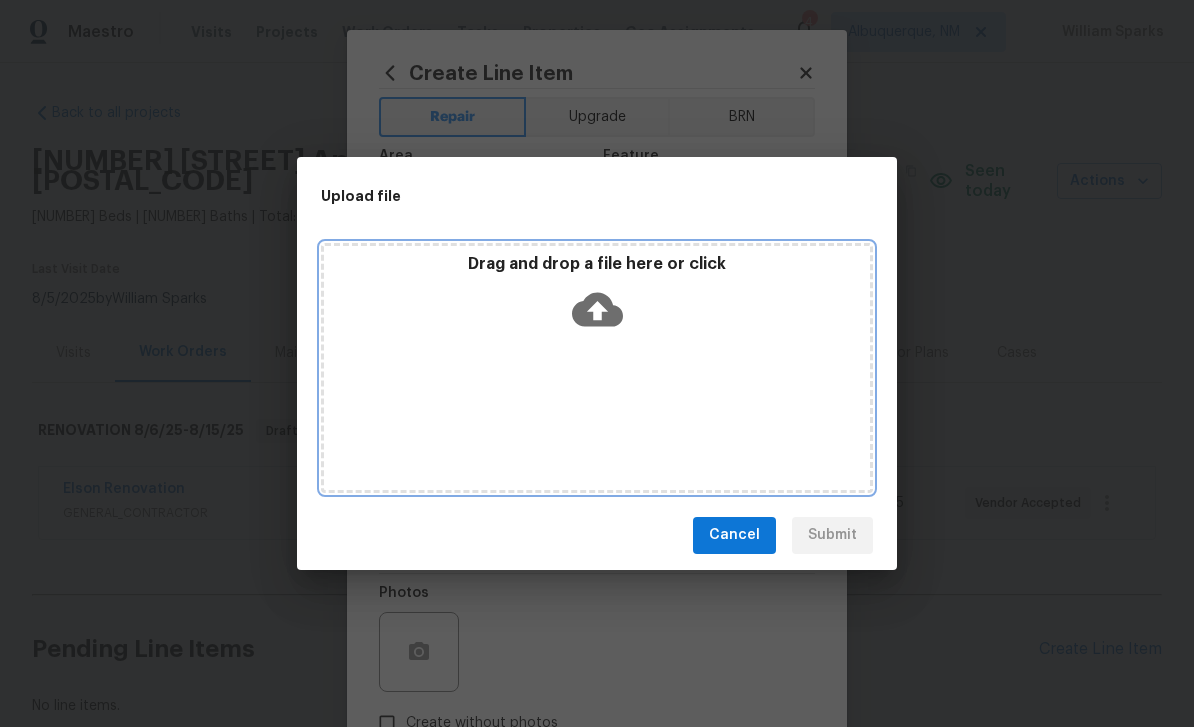 click 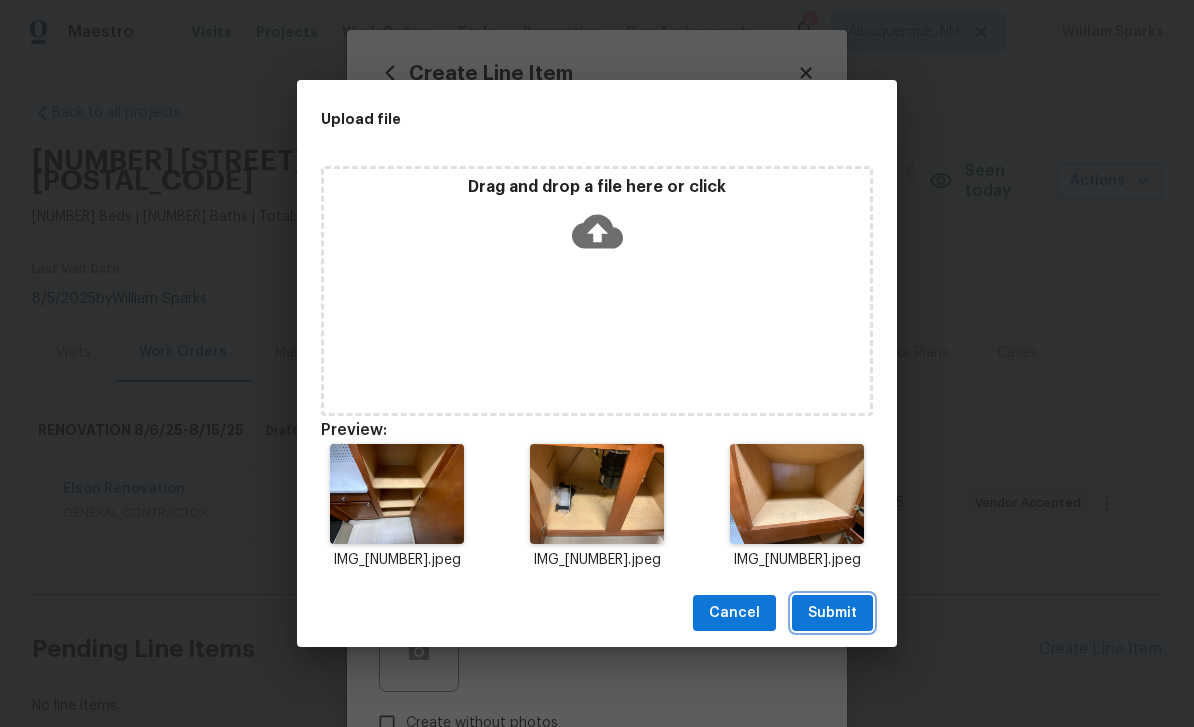 click on "Submit" at bounding box center [832, 613] 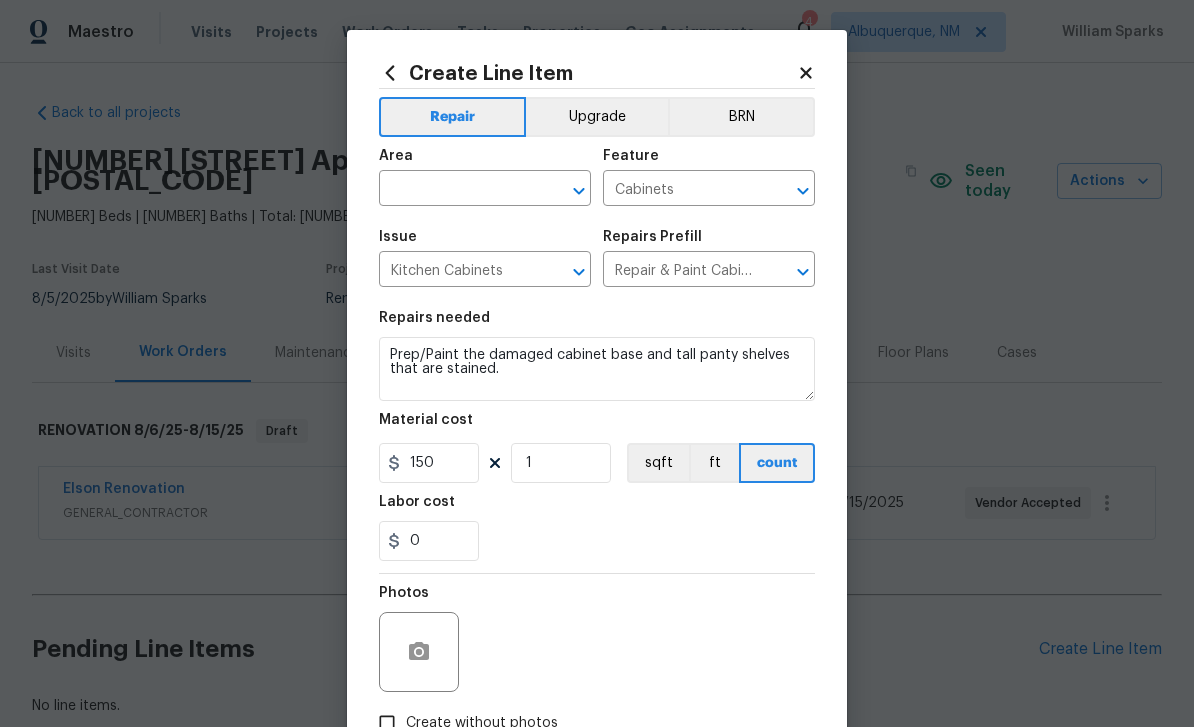 click at bounding box center (457, 190) 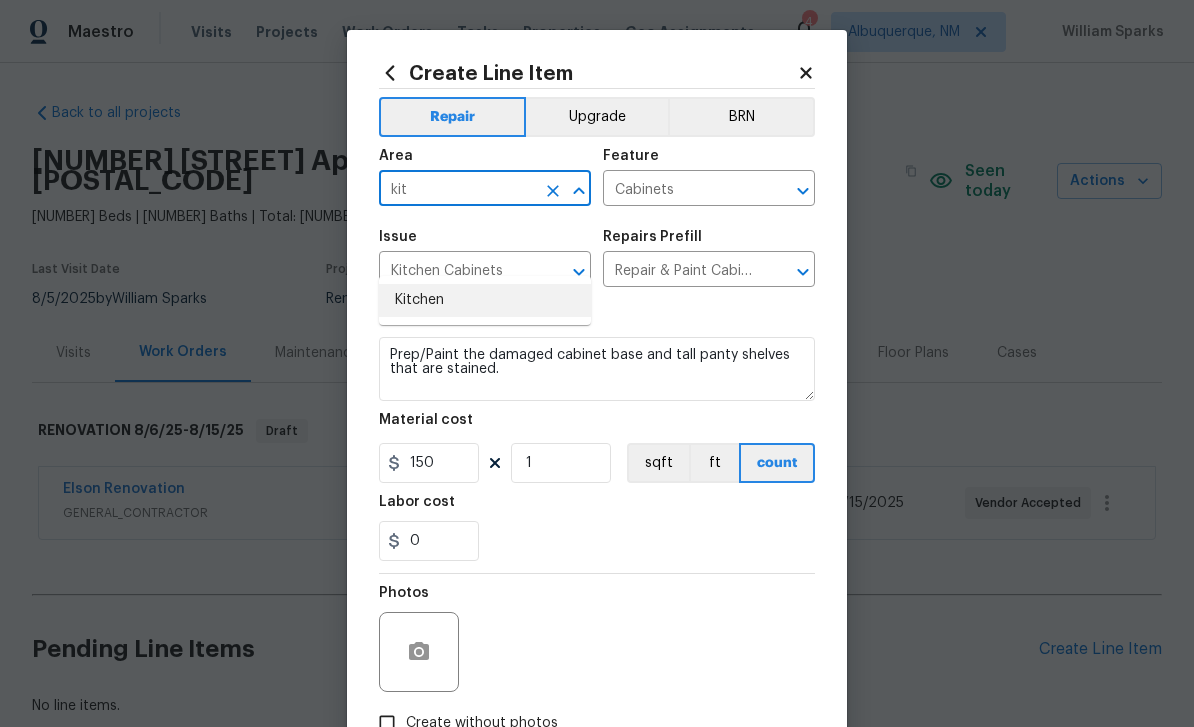 click on "Kitchen" at bounding box center (485, 300) 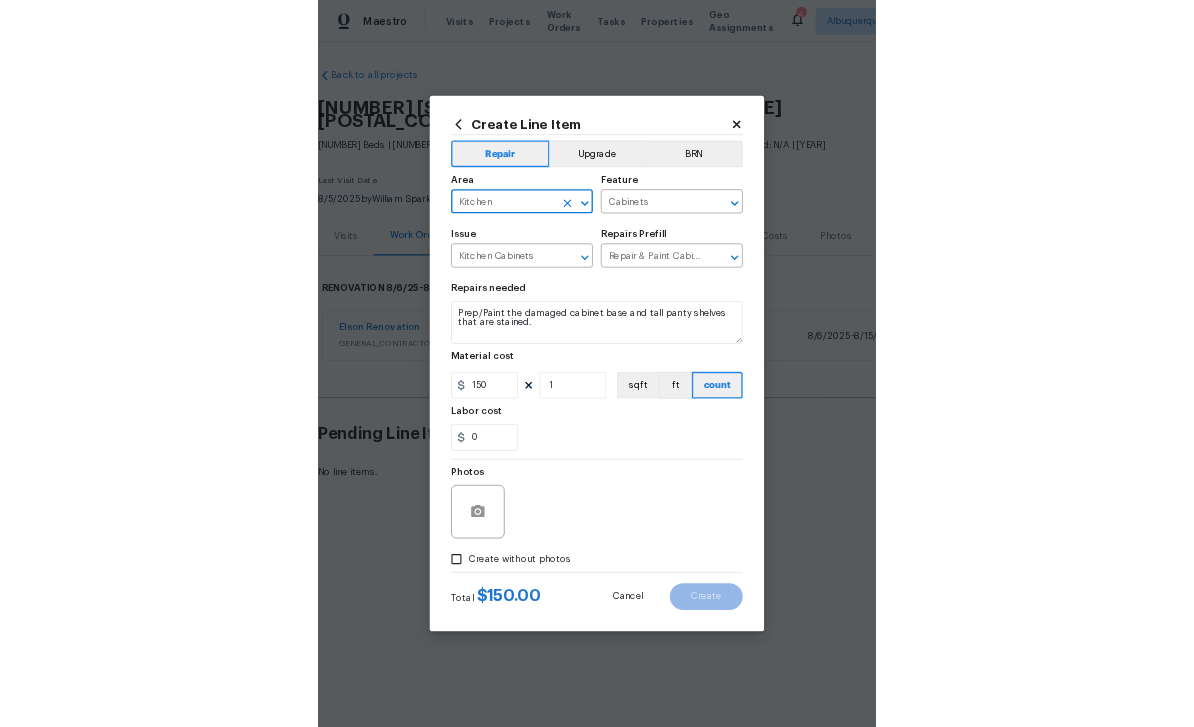 scroll, scrollTop: 64, scrollLeft: 0, axis: vertical 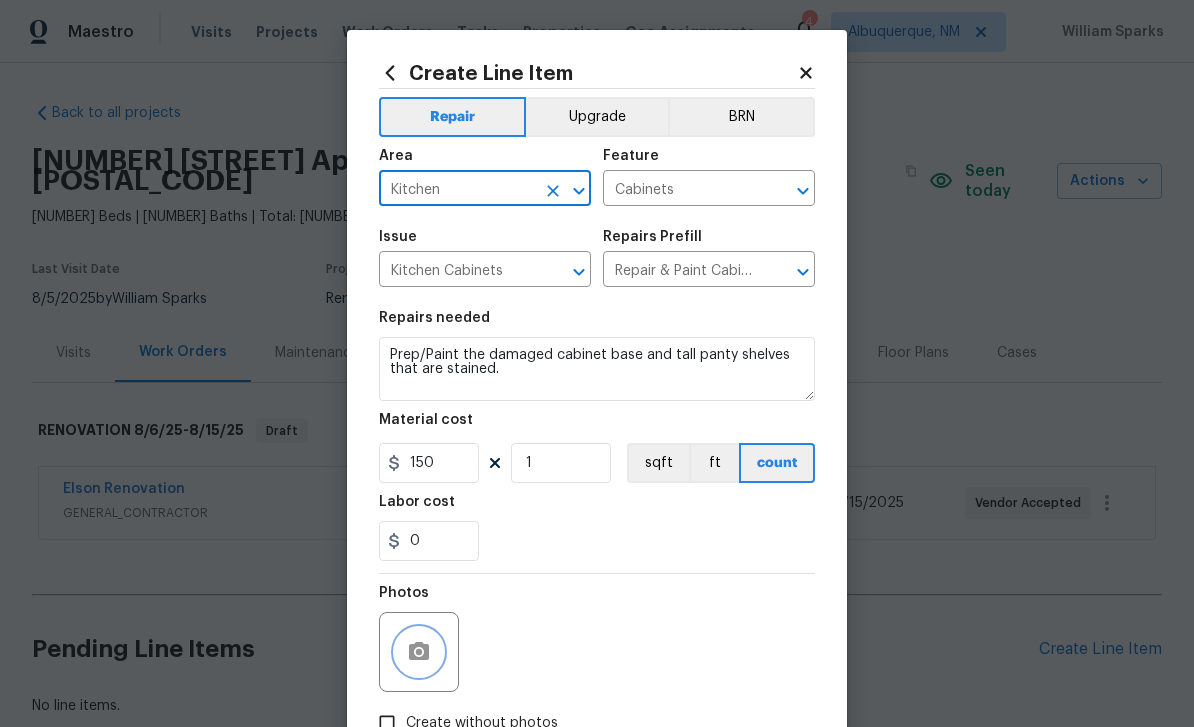 click 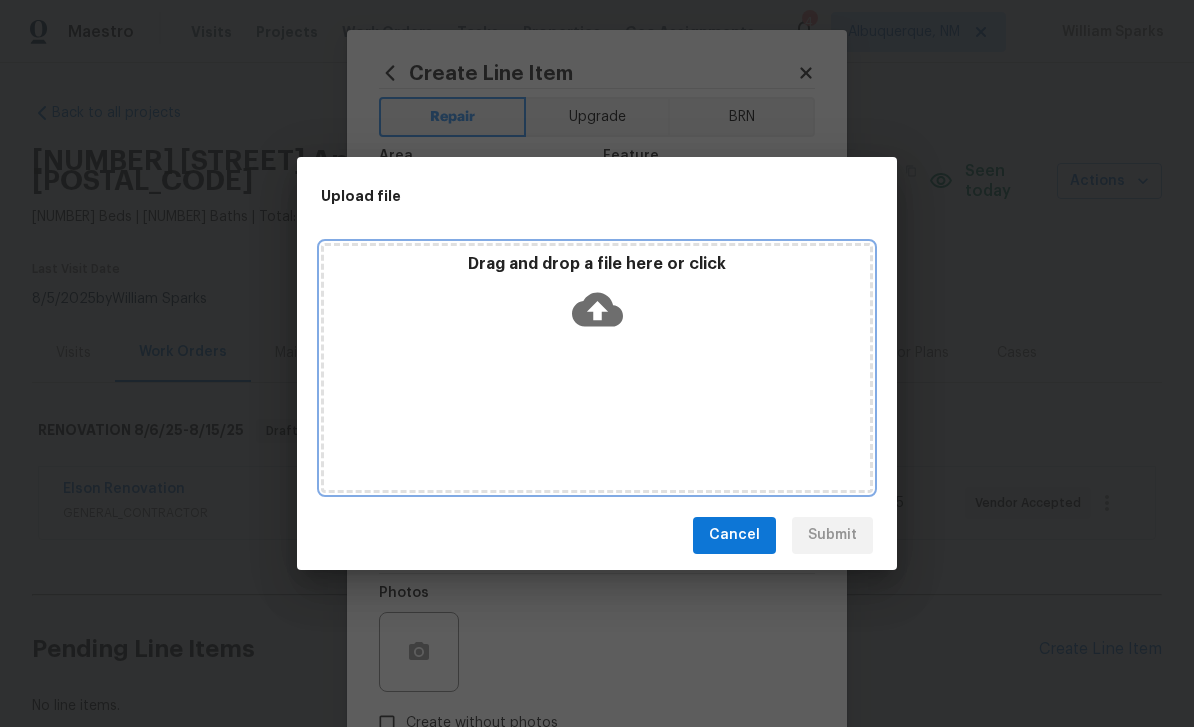 click 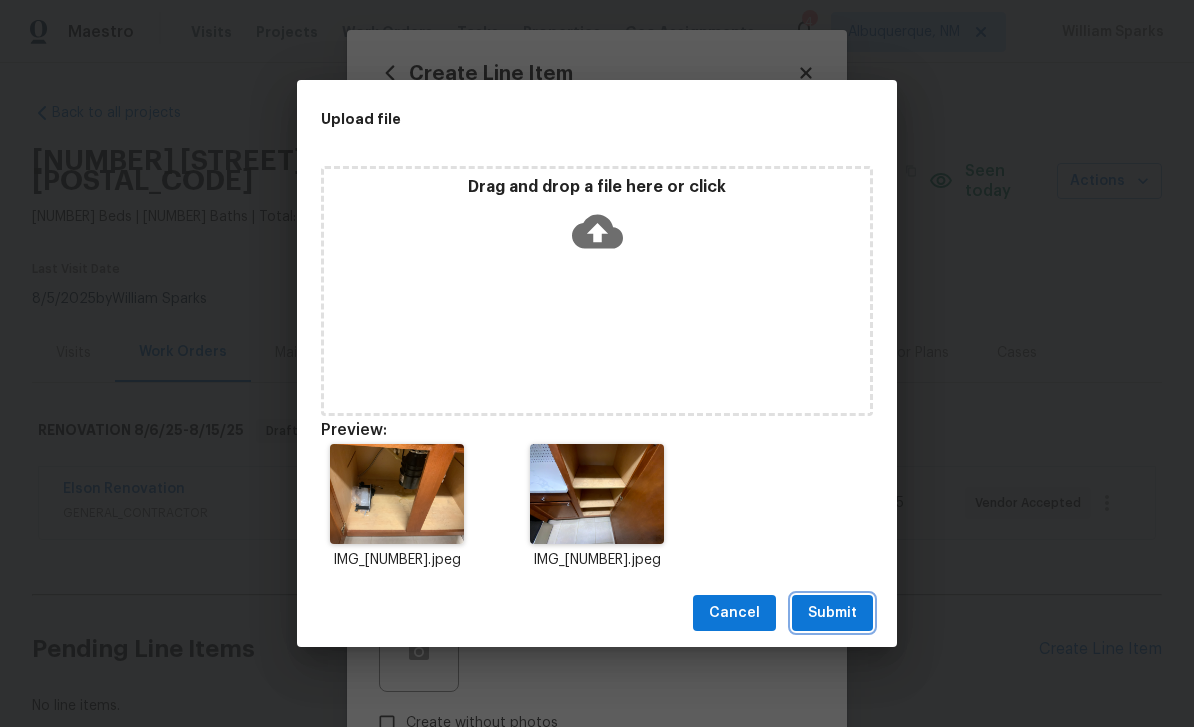 click on "Submit" at bounding box center [832, 613] 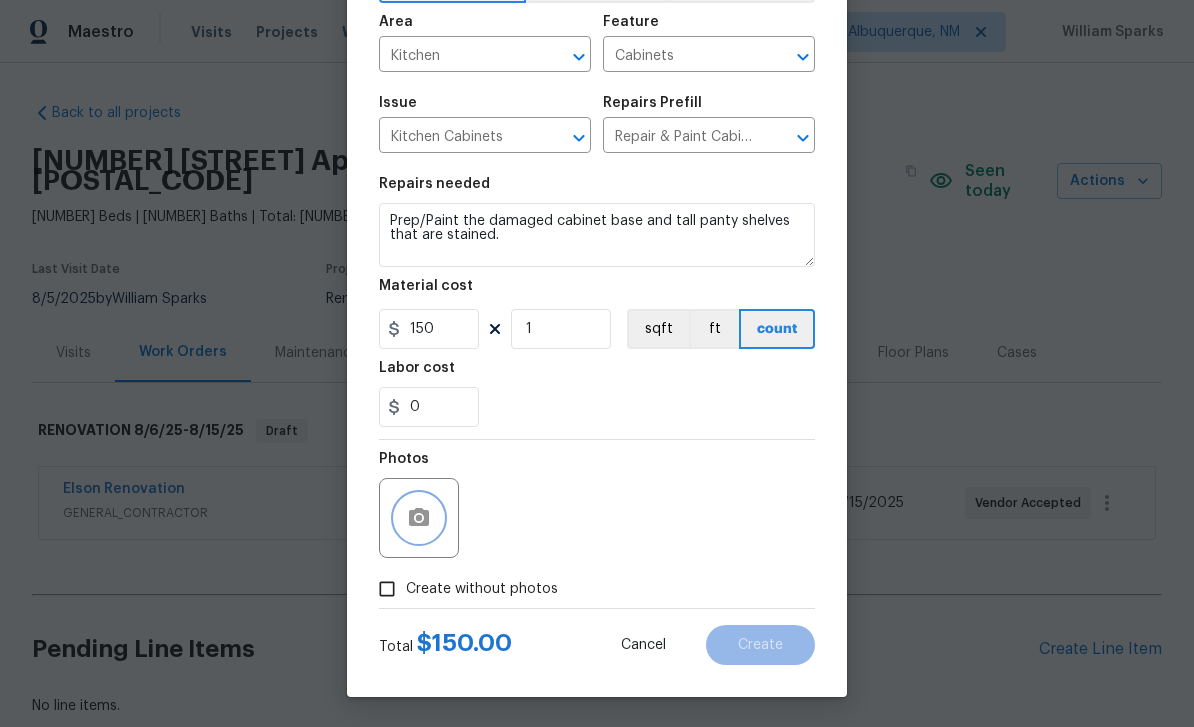 scroll, scrollTop: 138, scrollLeft: 0, axis: vertical 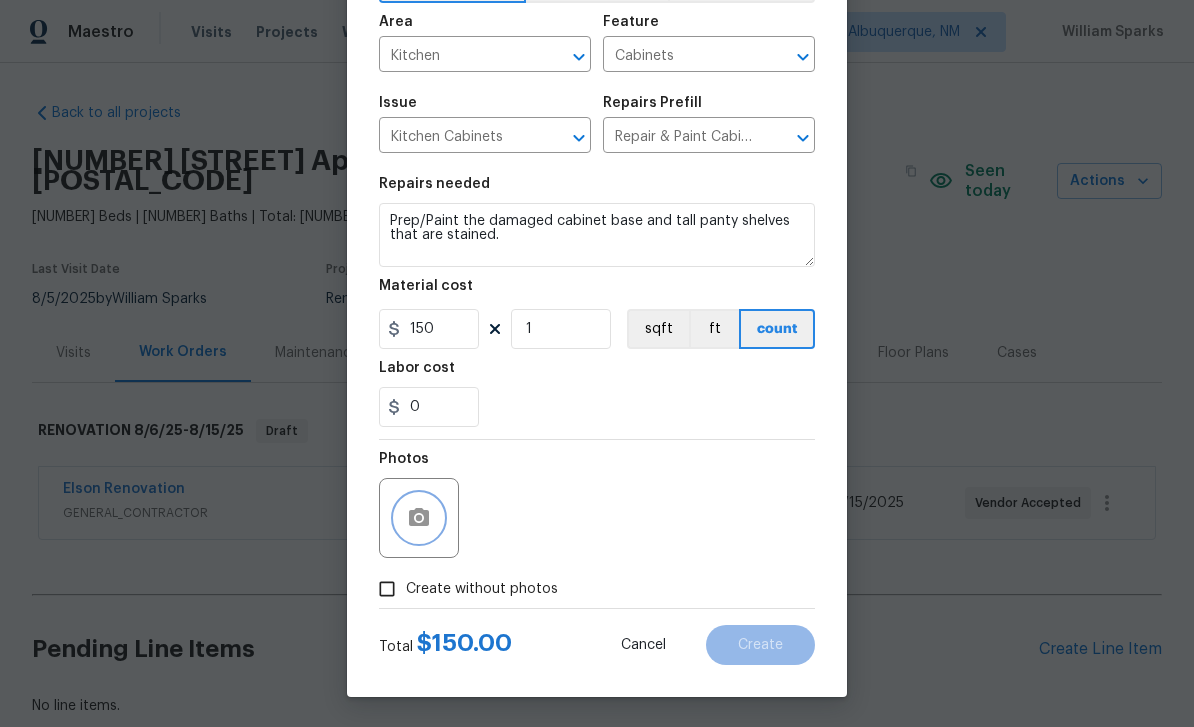 click 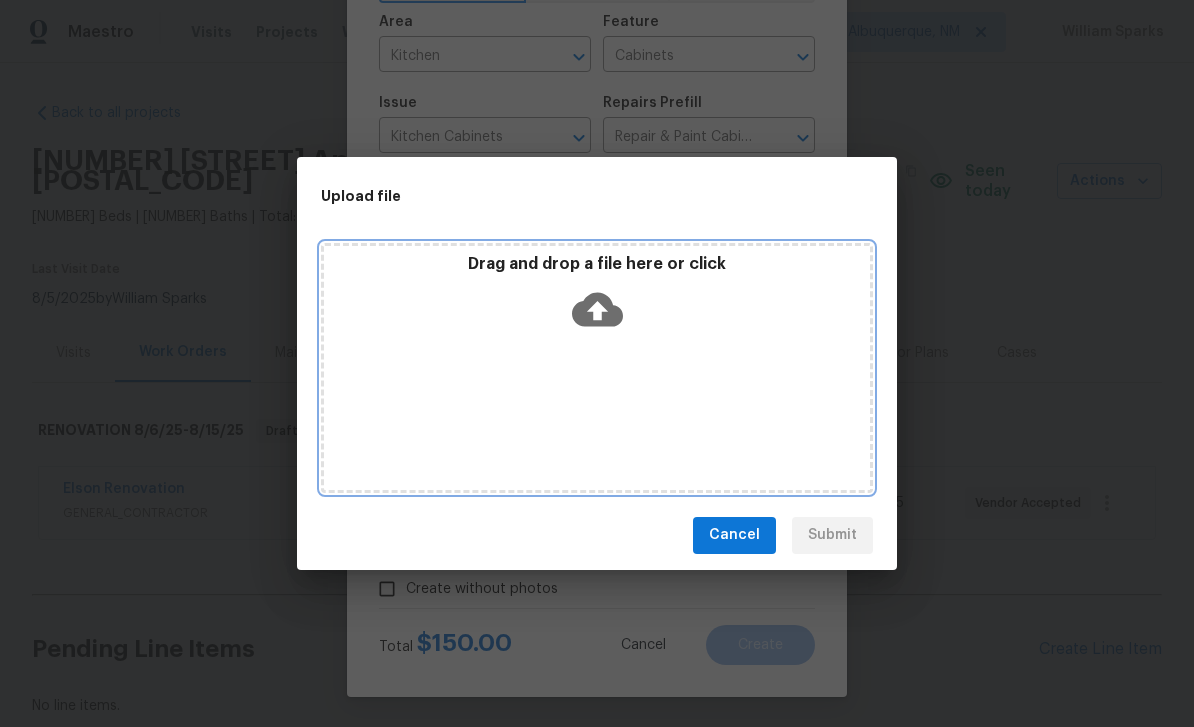 click 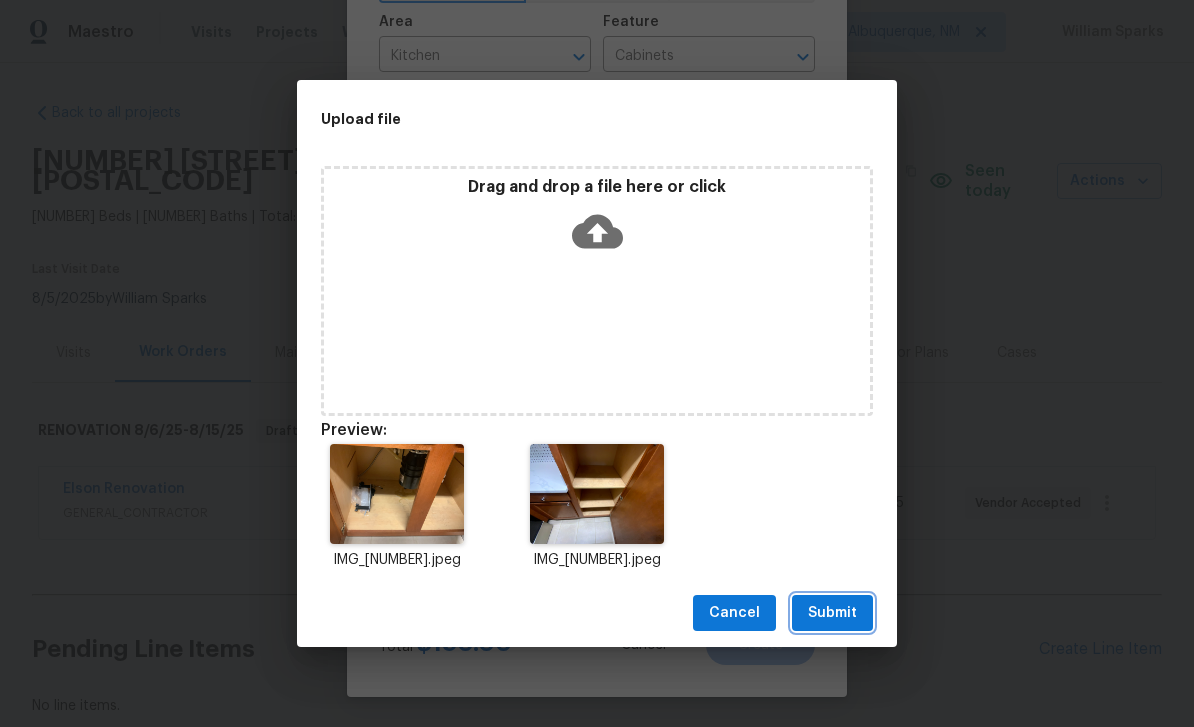 click on "Submit" at bounding box center (832, 613) 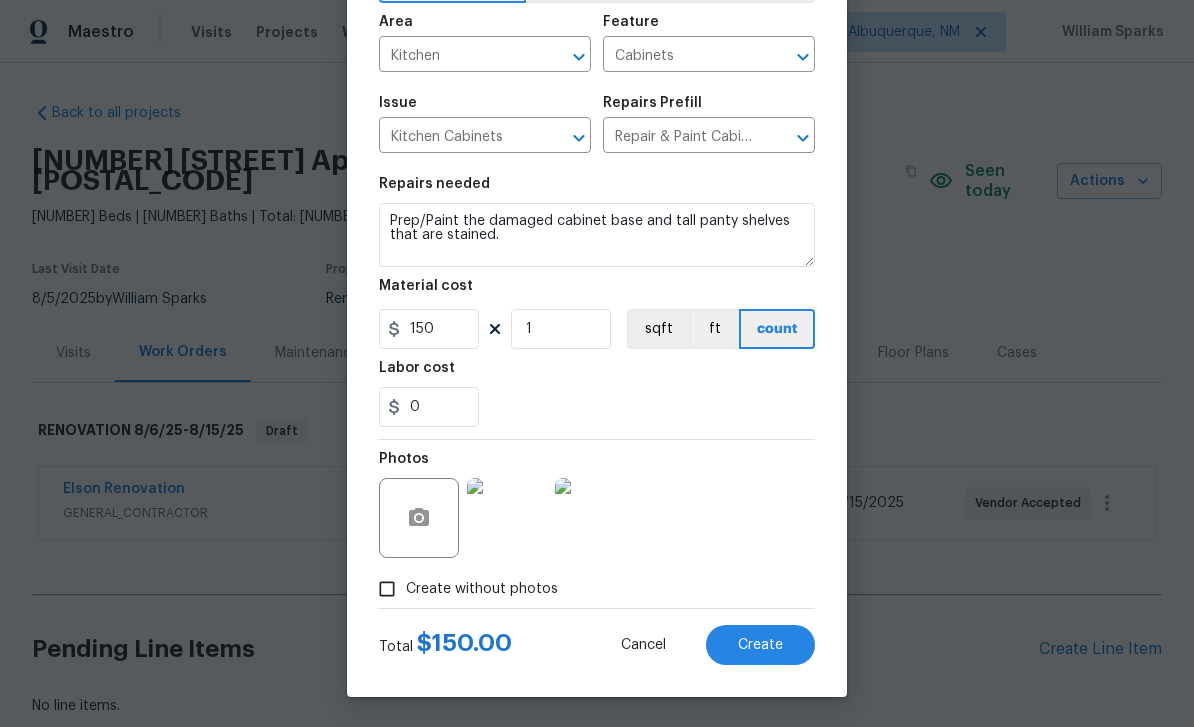 click on "Create" at bounding box center (760, 645) 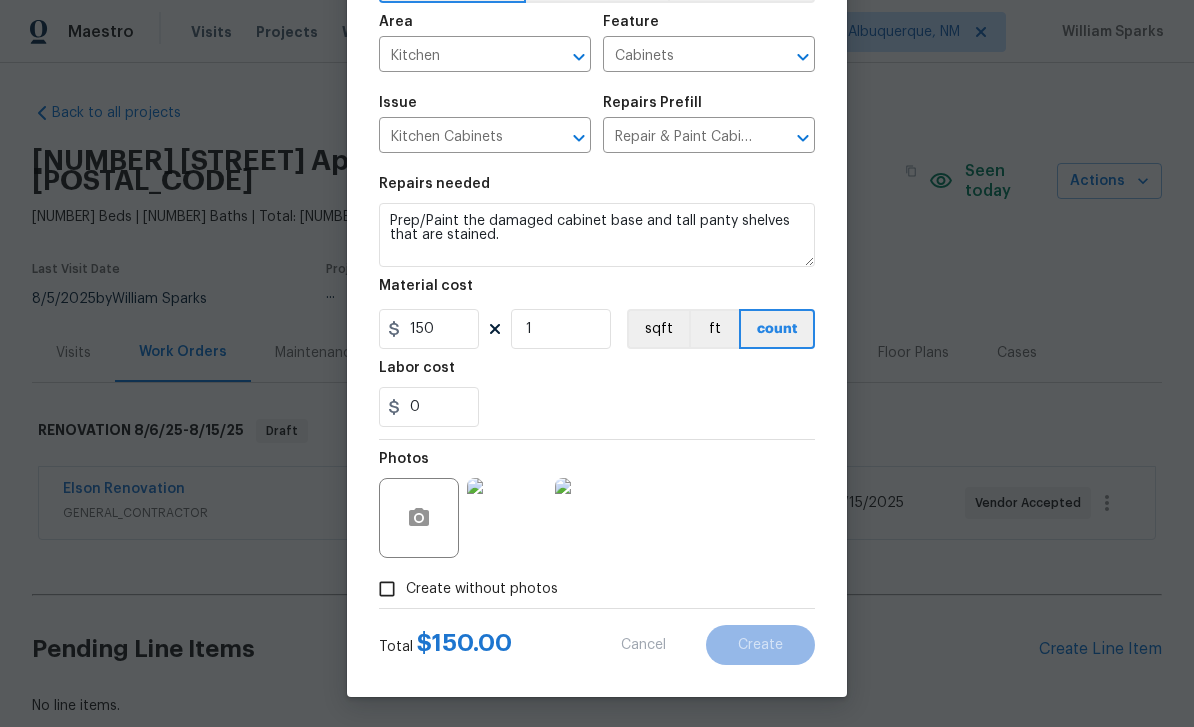 type on "0" 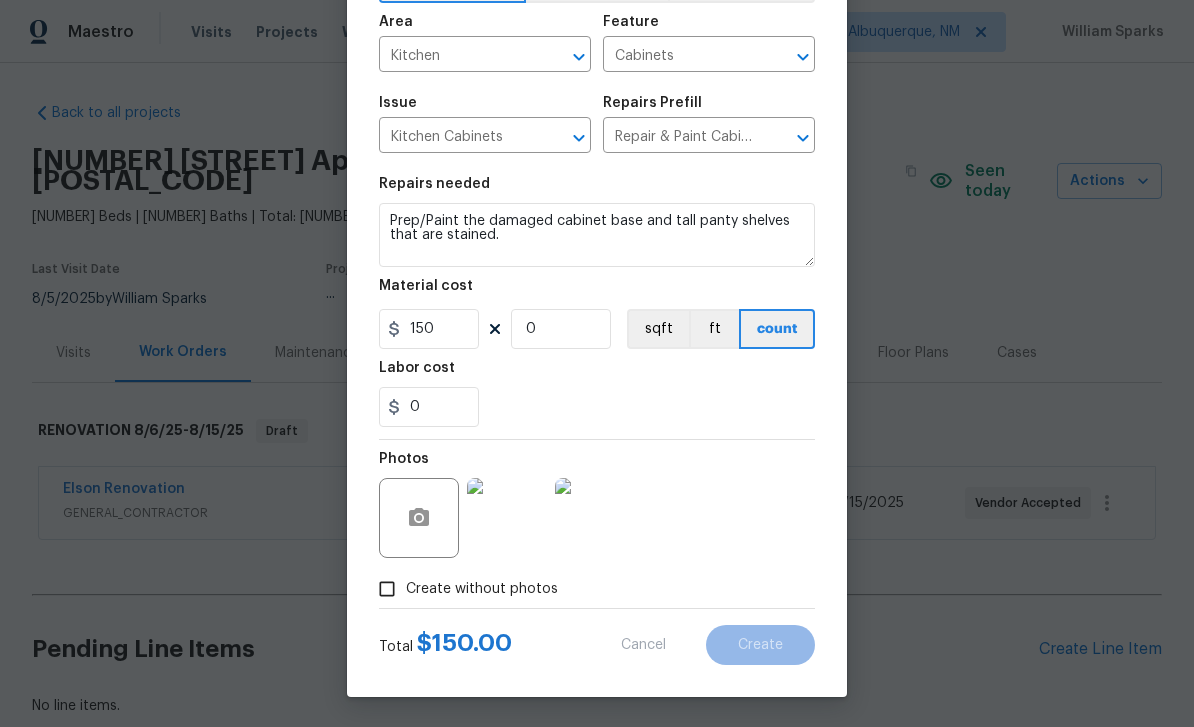 type 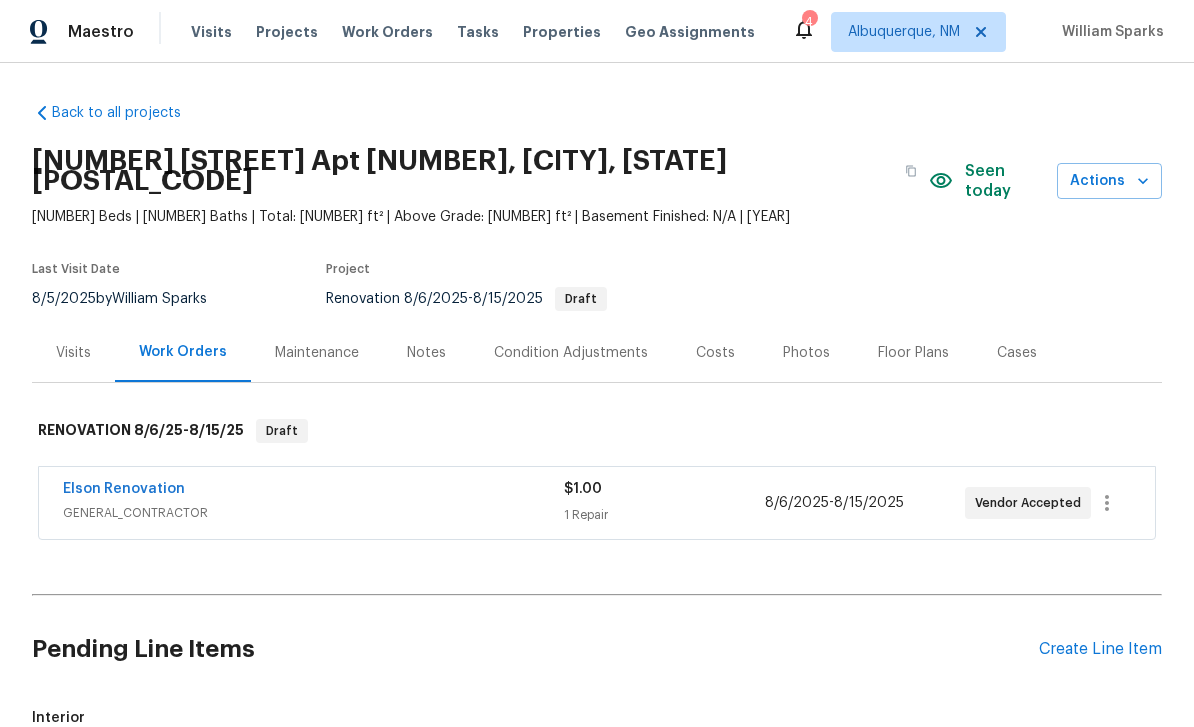 click on "Create Line Item" at bounding box center (1100, 649) 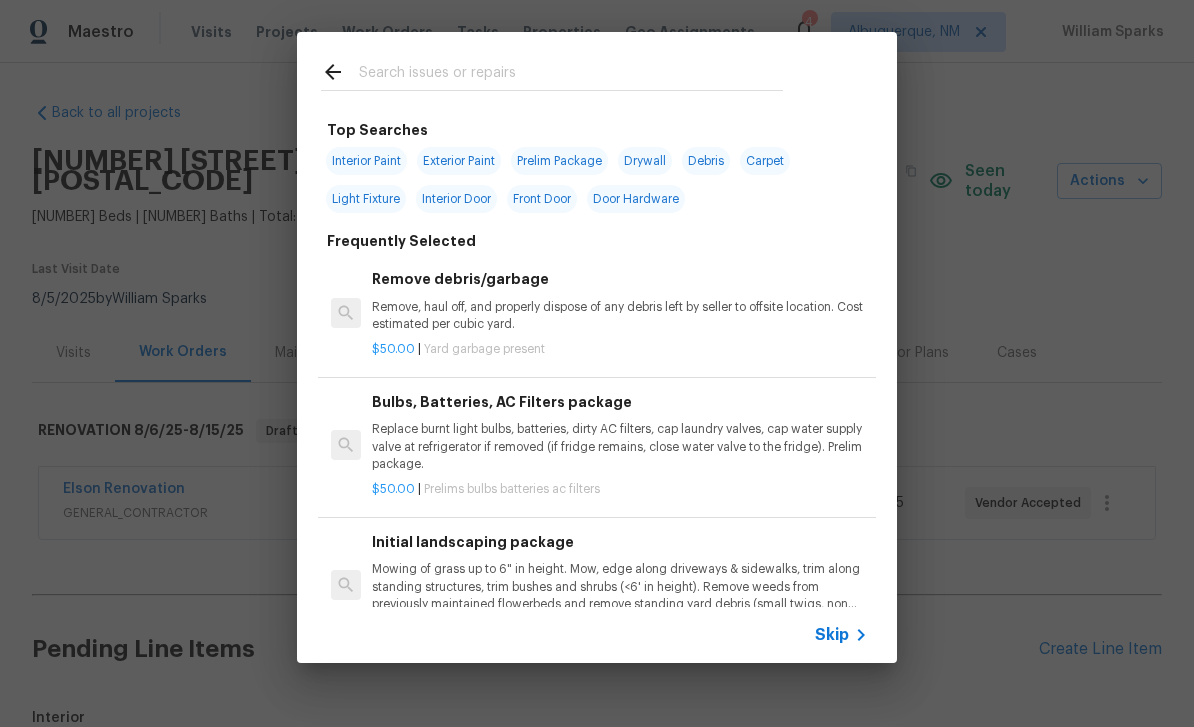 click at bounding box center (571, 75) 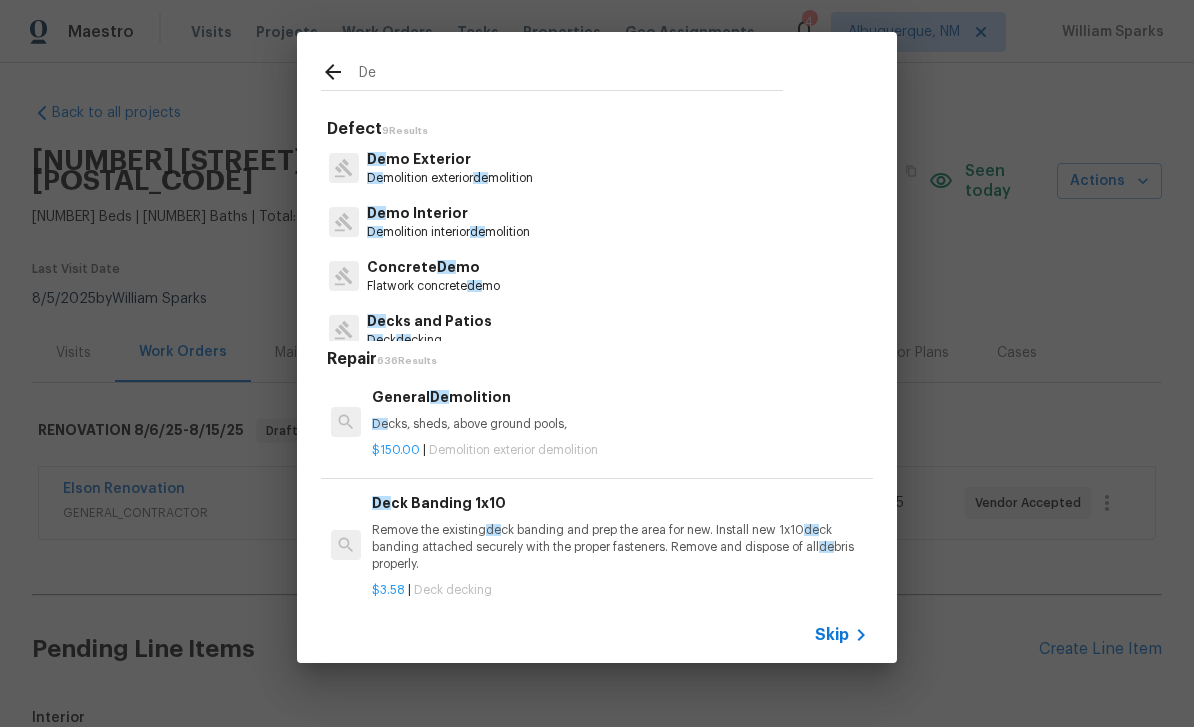 type on "Deb" 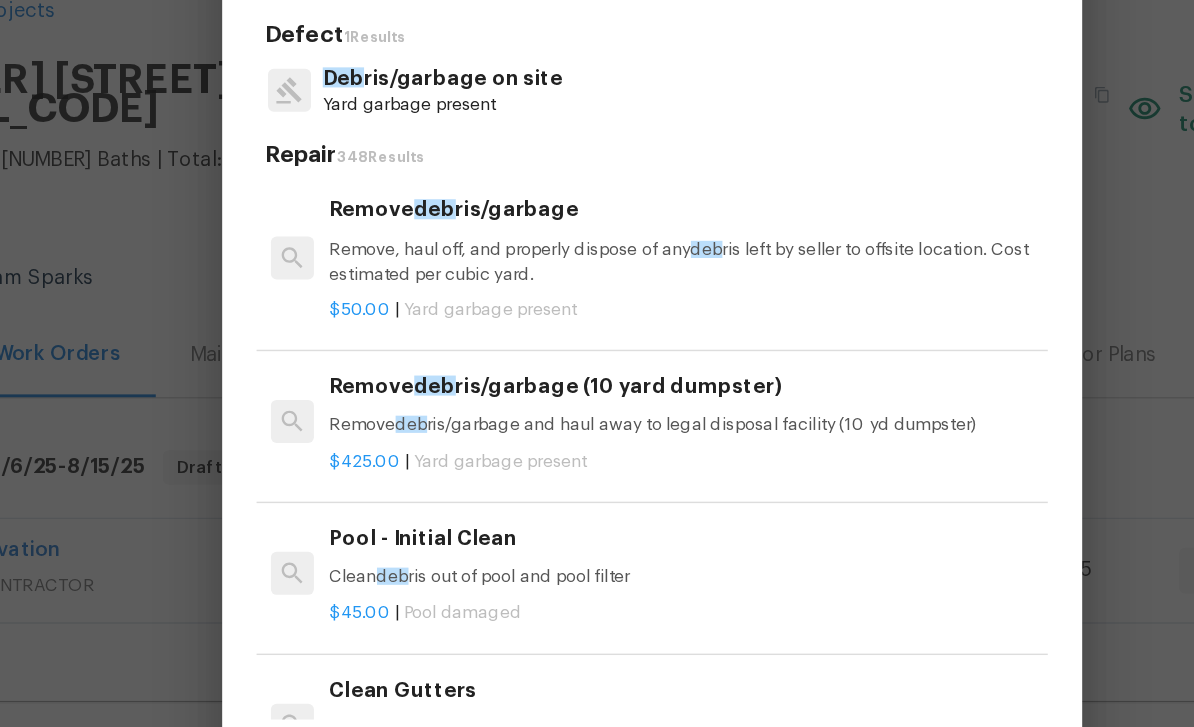 click on "Yard garbage present" at bounding box center (451, 178) 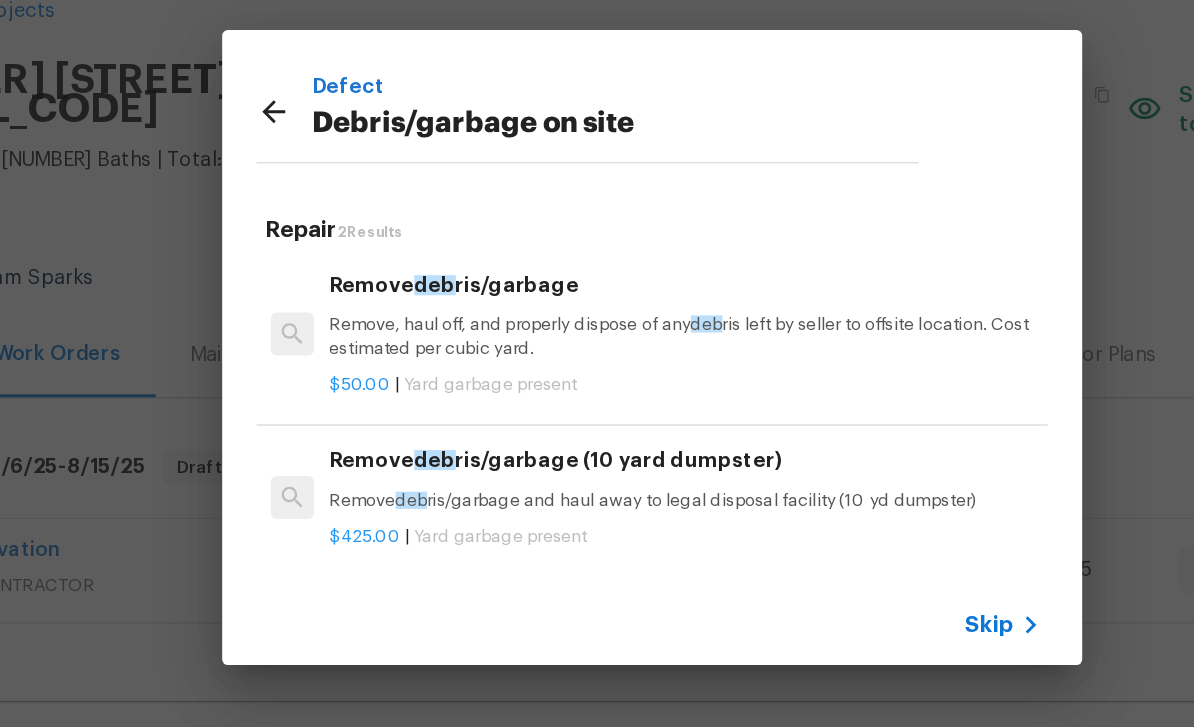 click on "Remove  deb ris/garbage and haul away to legal disposal facility (10 yd dumpster)" at bounding box center [620, 454] 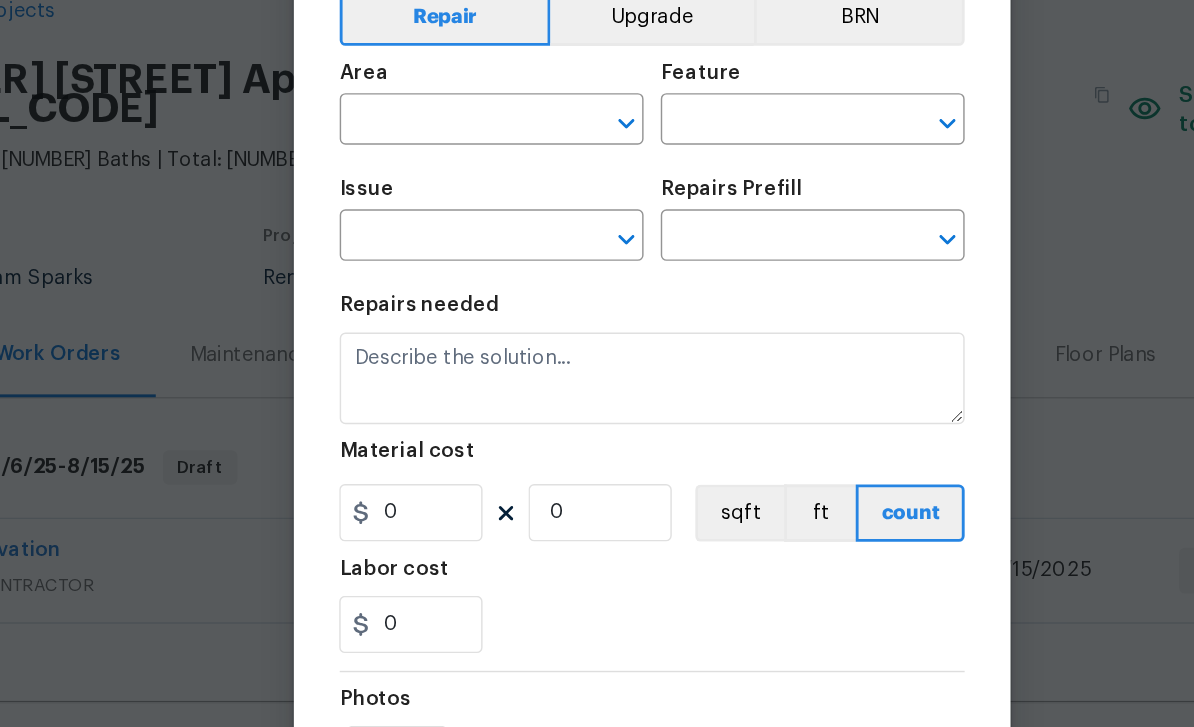 type on "Debris/garbage on site" 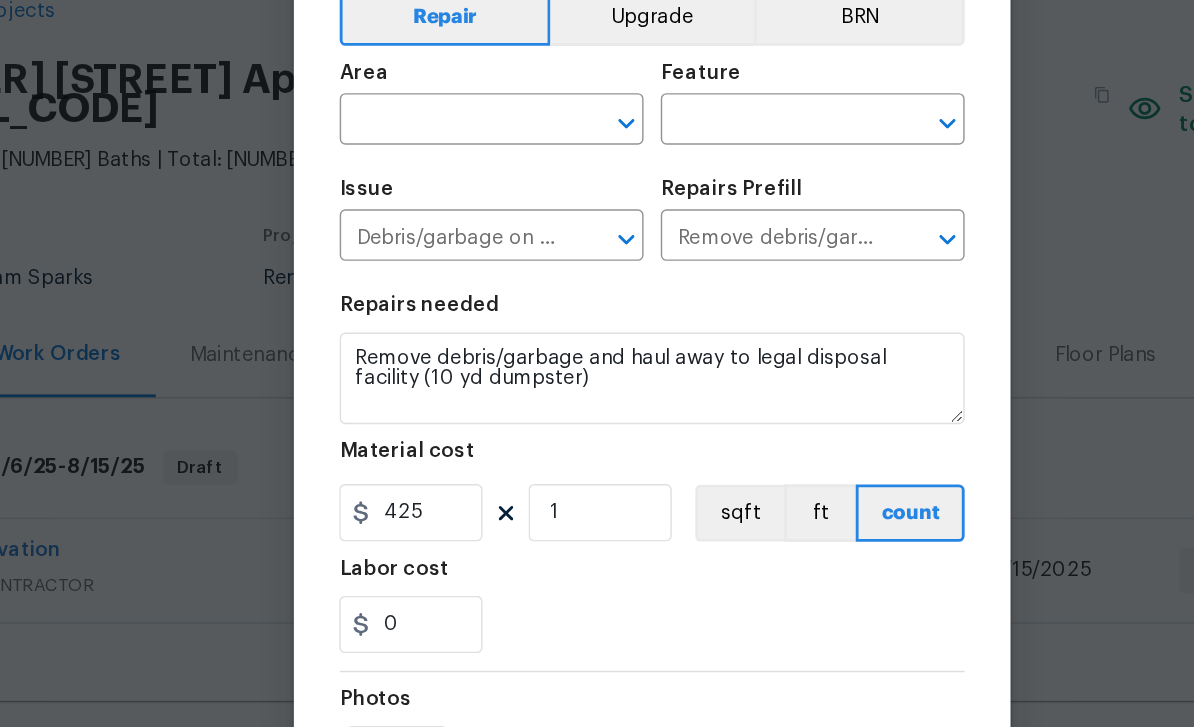 click at bounding box center [457, 190] 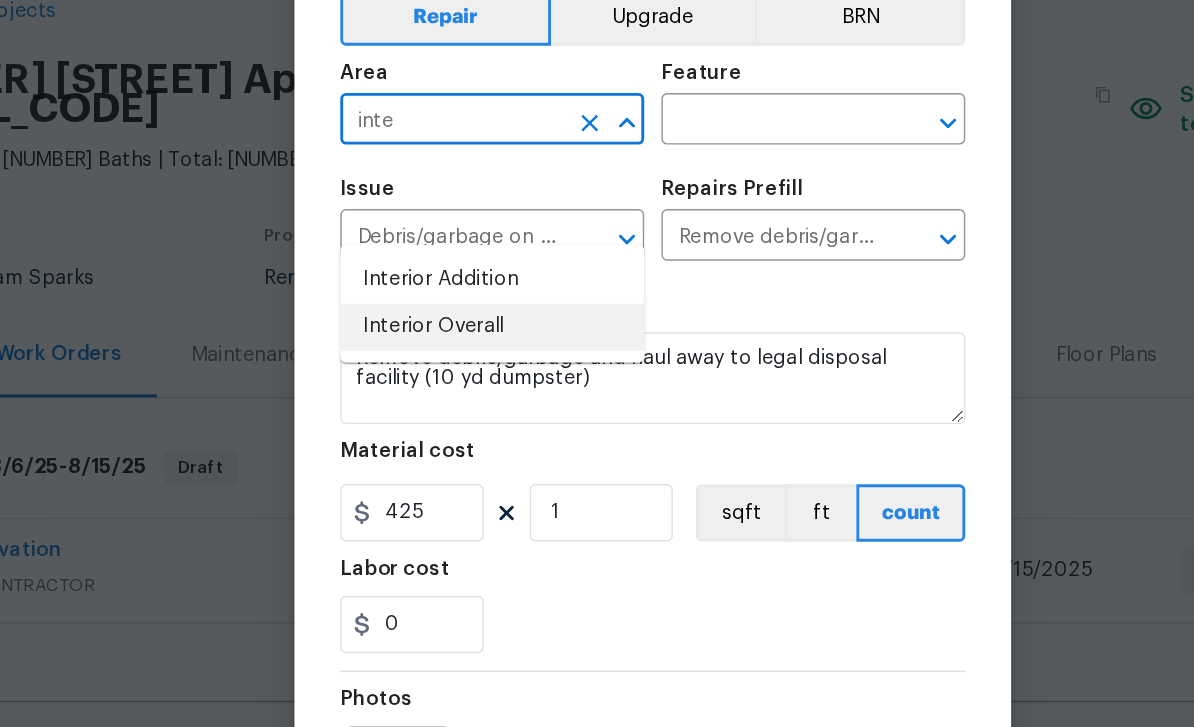 click on "Interior Overall" at bounding box center (485, 333) 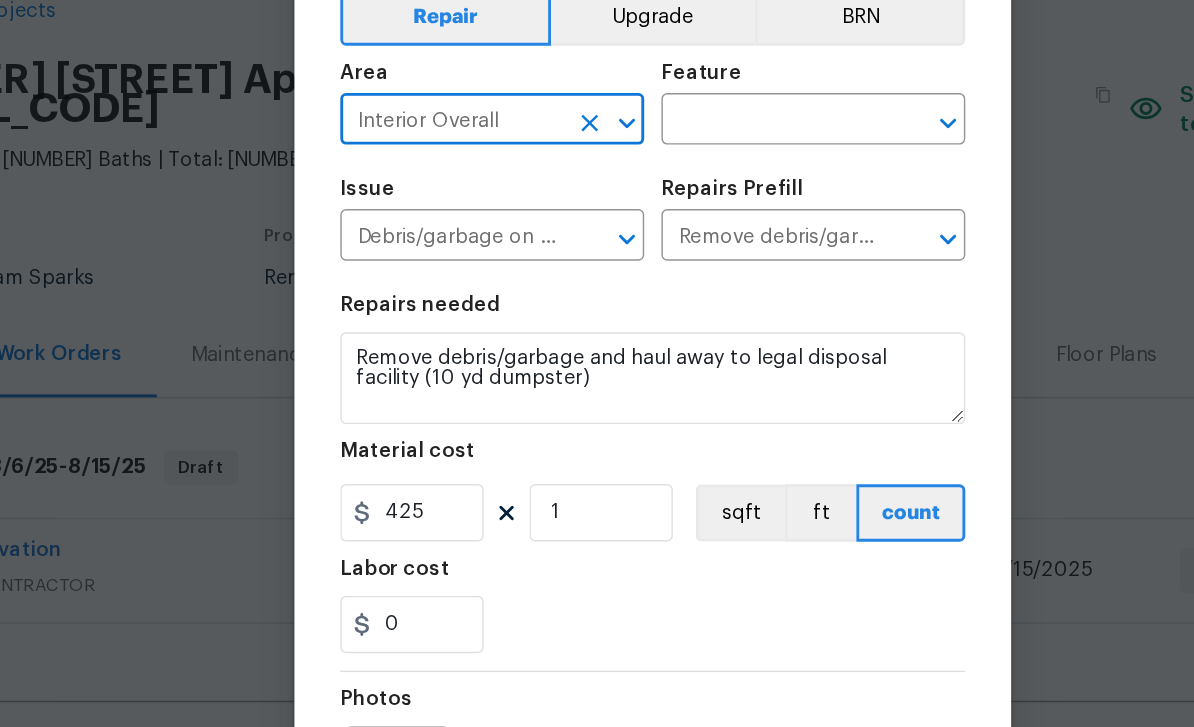 click at bounding box center (681, 190) 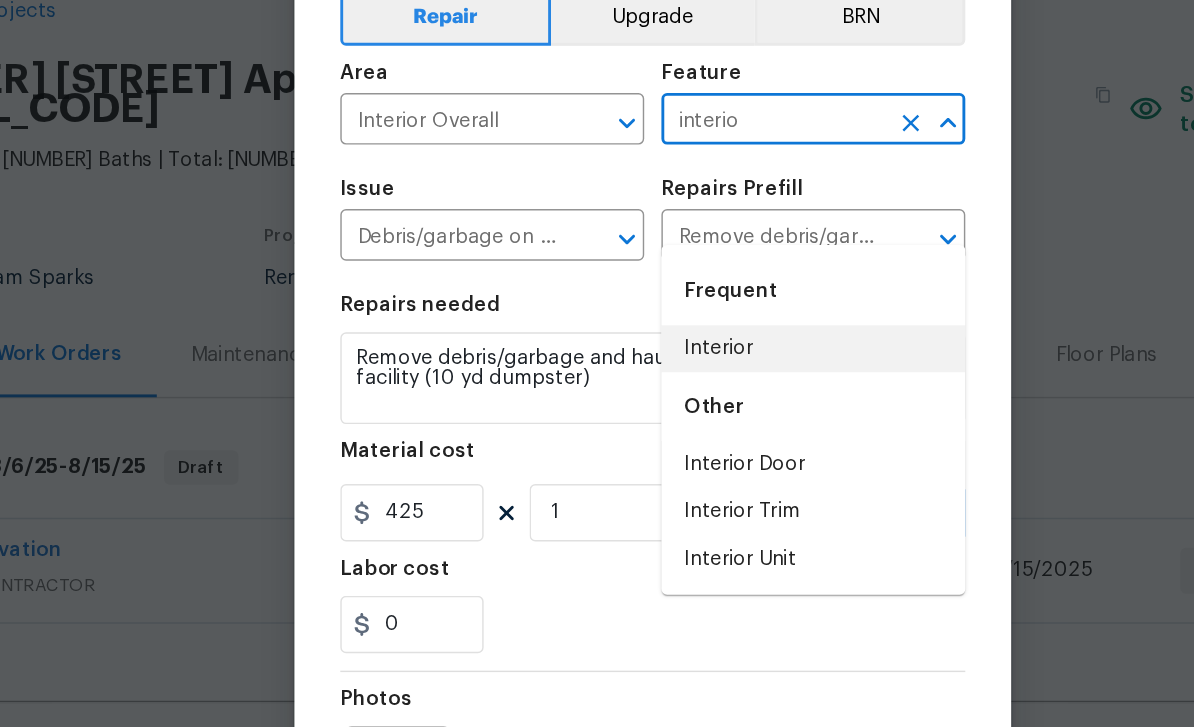 click on "Interior" at bounding box center [709, 348] 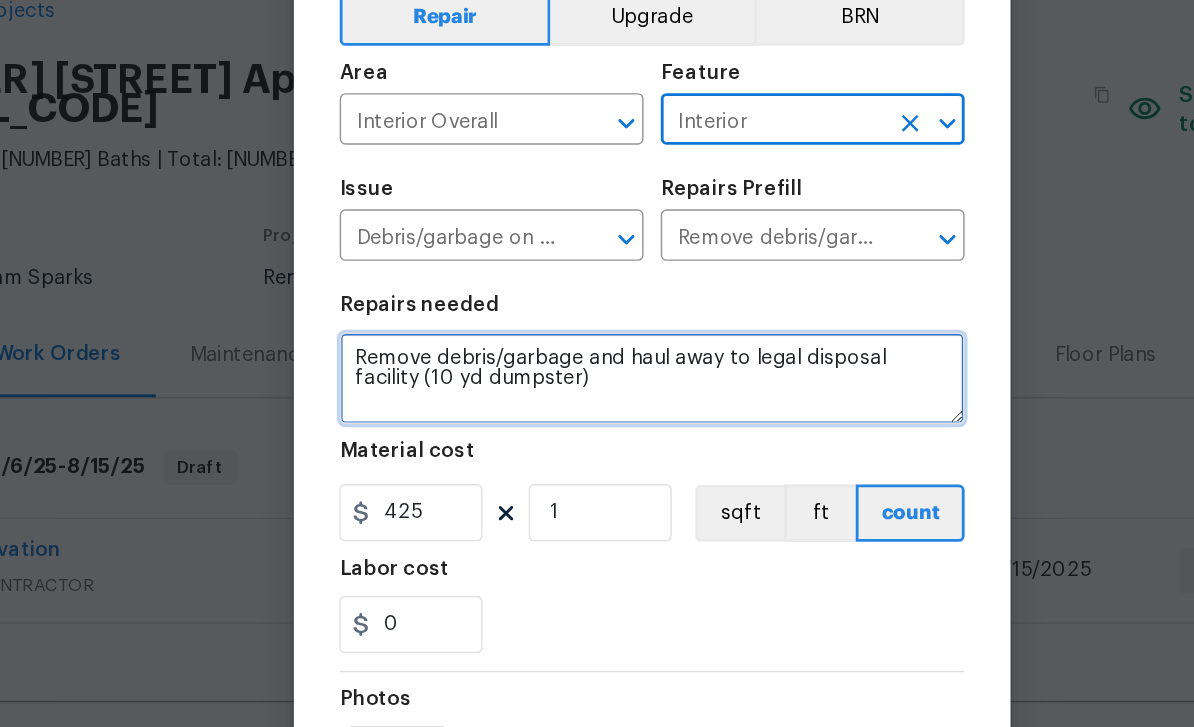 click on "Remove debris/garbage and haul away to legal disposal facility (10 yd dumpster)" at bounding box center (597, 369) 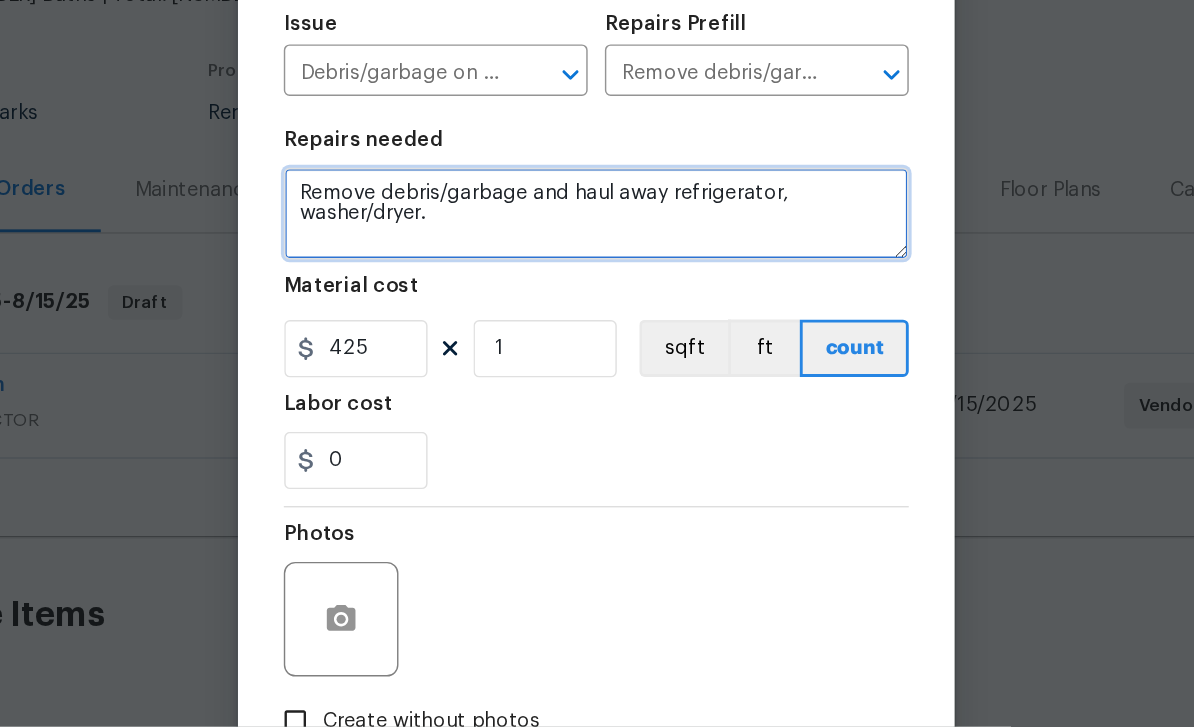 type on "Remove debris/garbage and haul away refrigerator, washer/dryer." 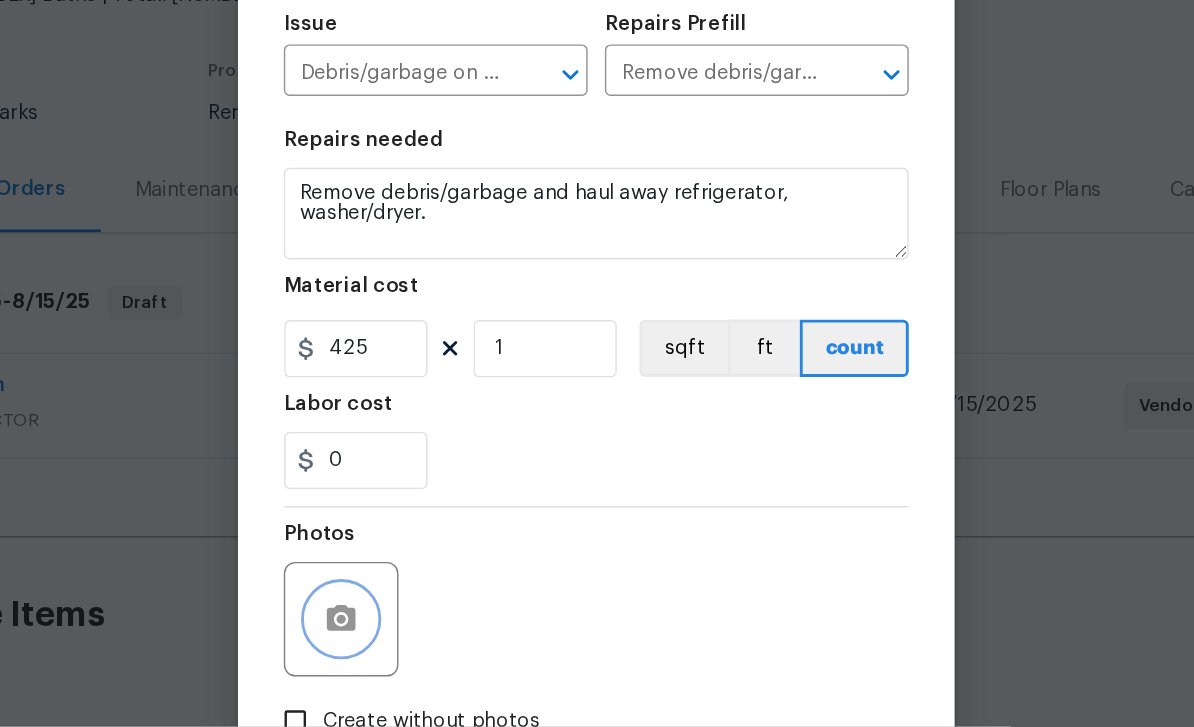 click 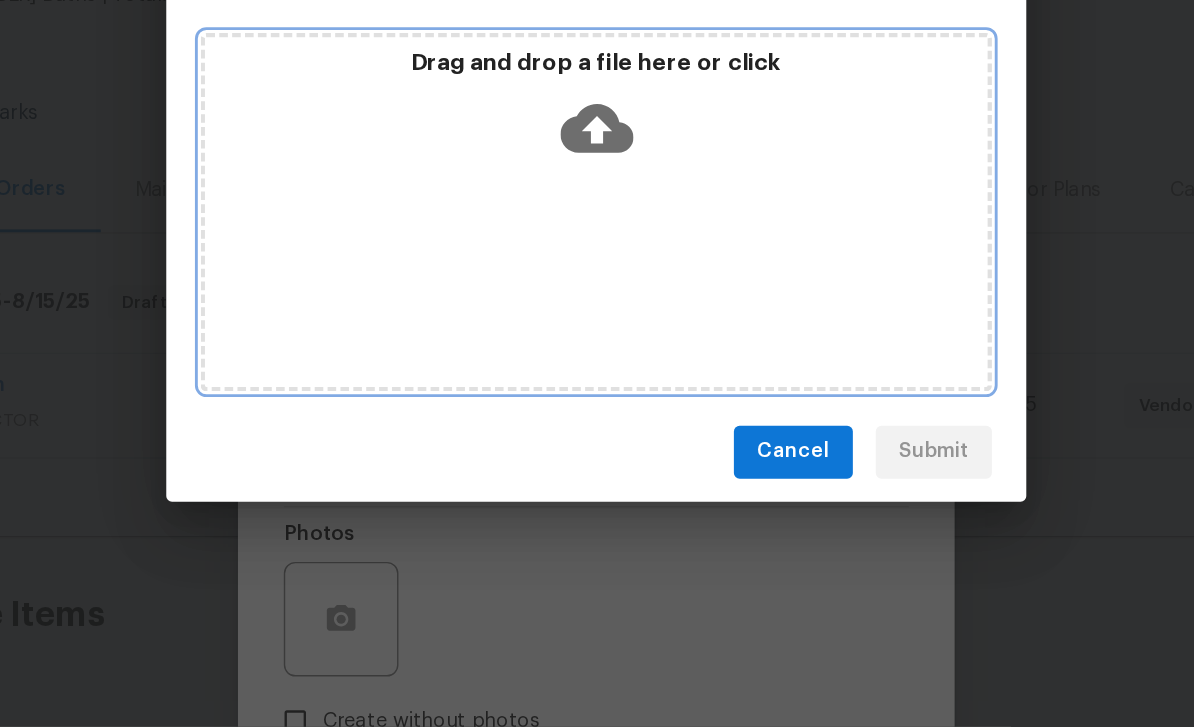 click 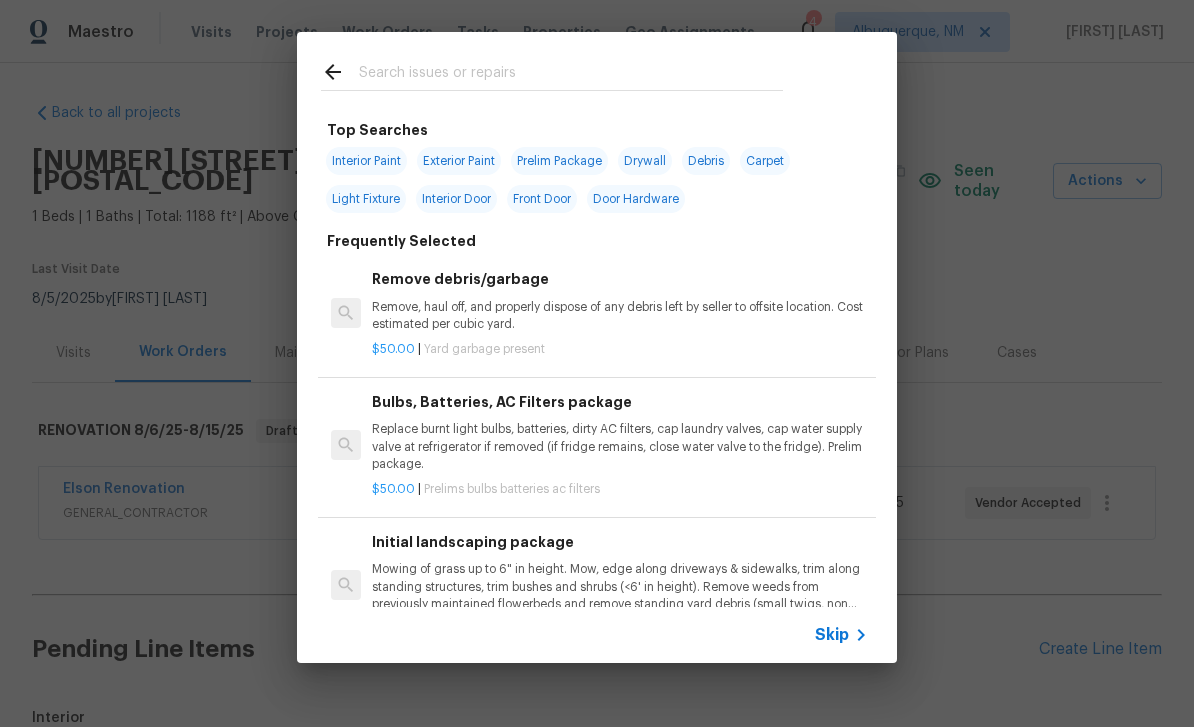 scroll, scrollTop: 64, scrollLeft: 0, axis: vertical 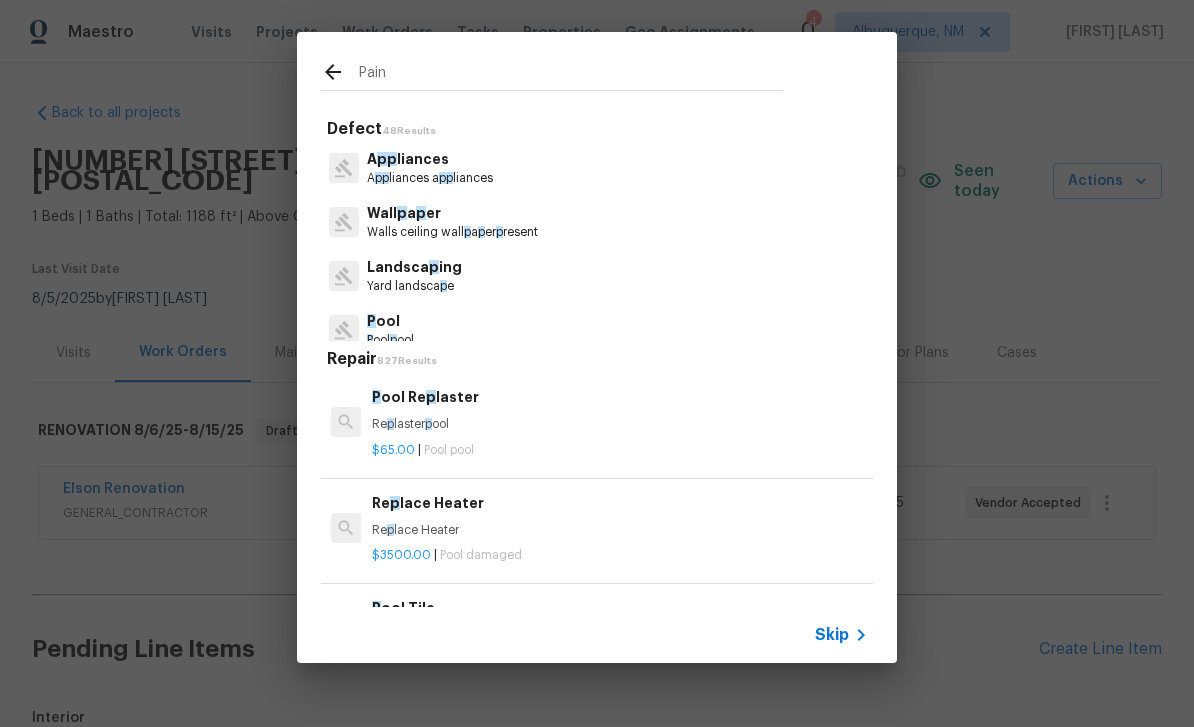 type on "Paint" 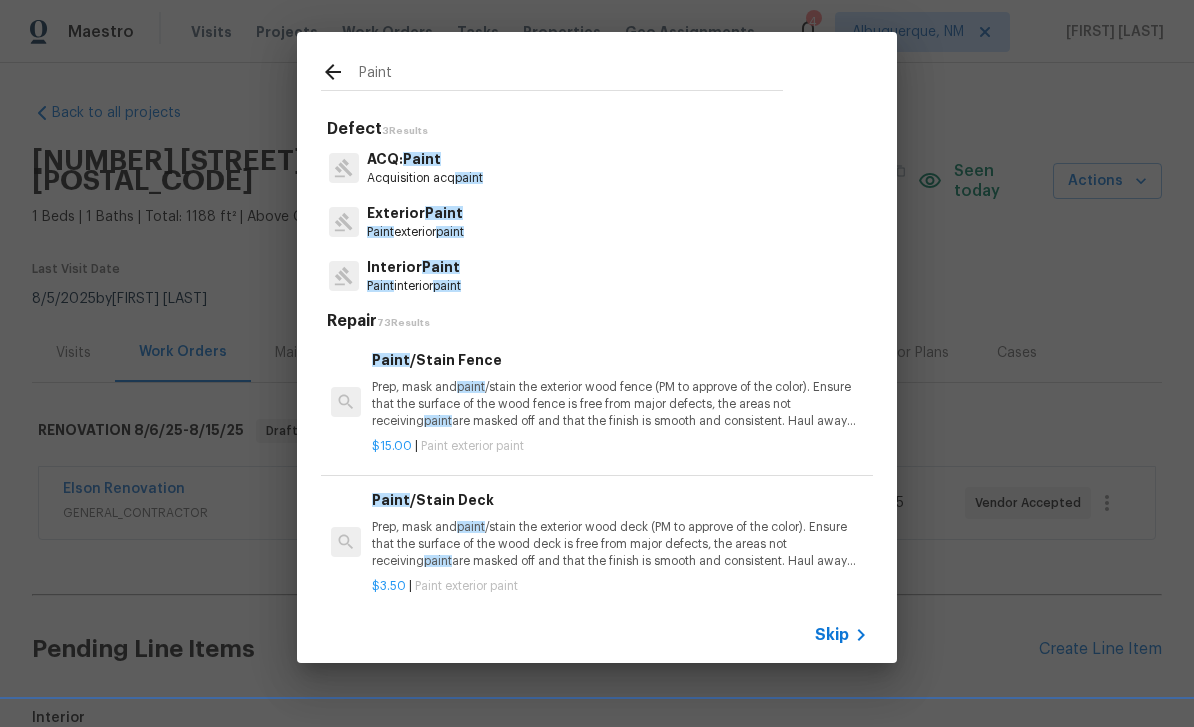 click on "Exterior  Paint" at bounding box center [415, 213] 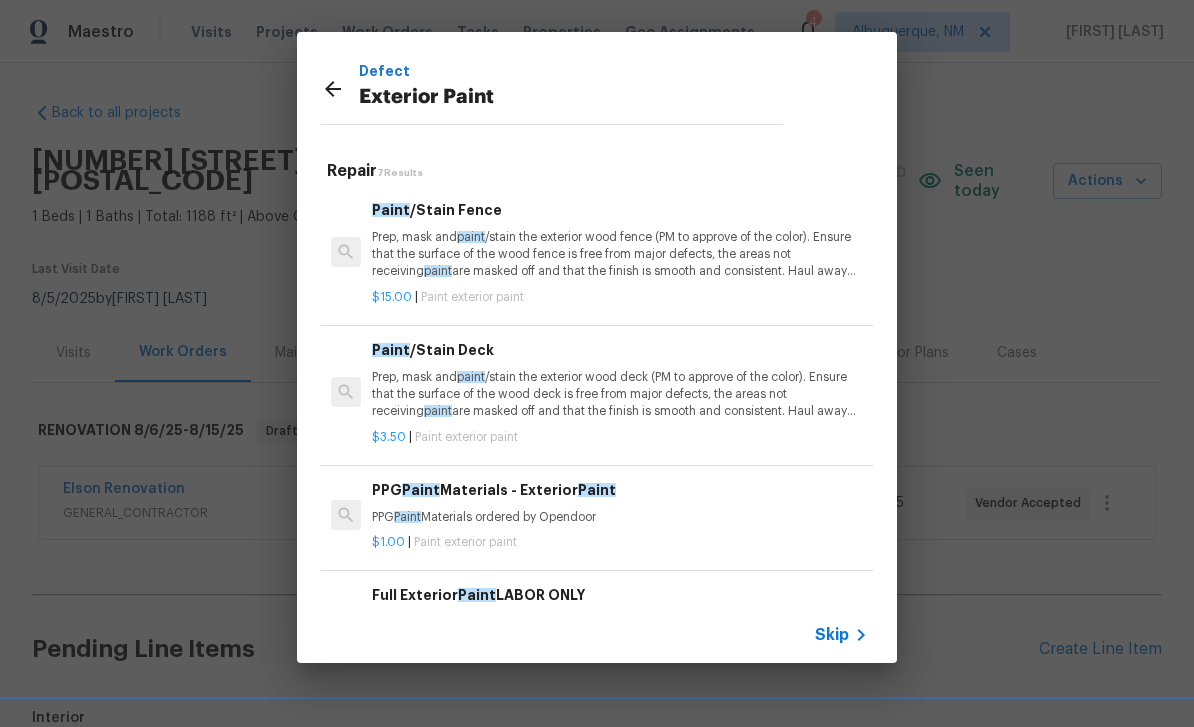 scroll, scrollTop: 0, scrollLeft: 0, axis: both 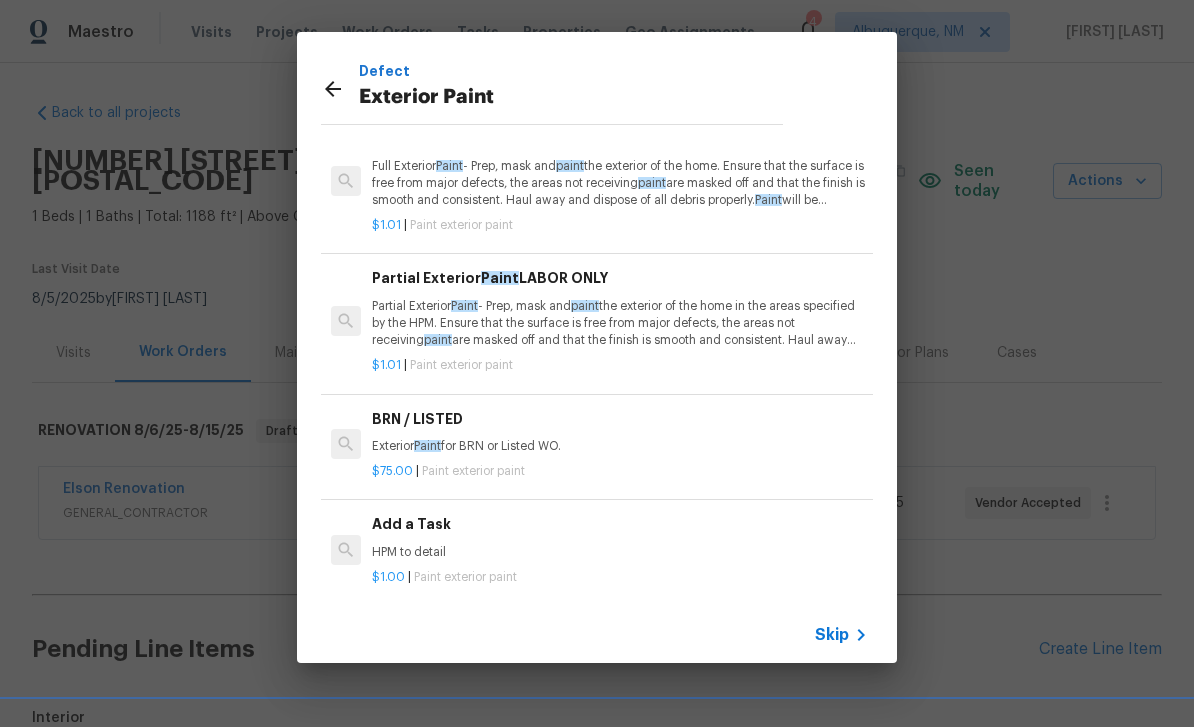 click on "Add a Task" at bounding box center (620, 524) 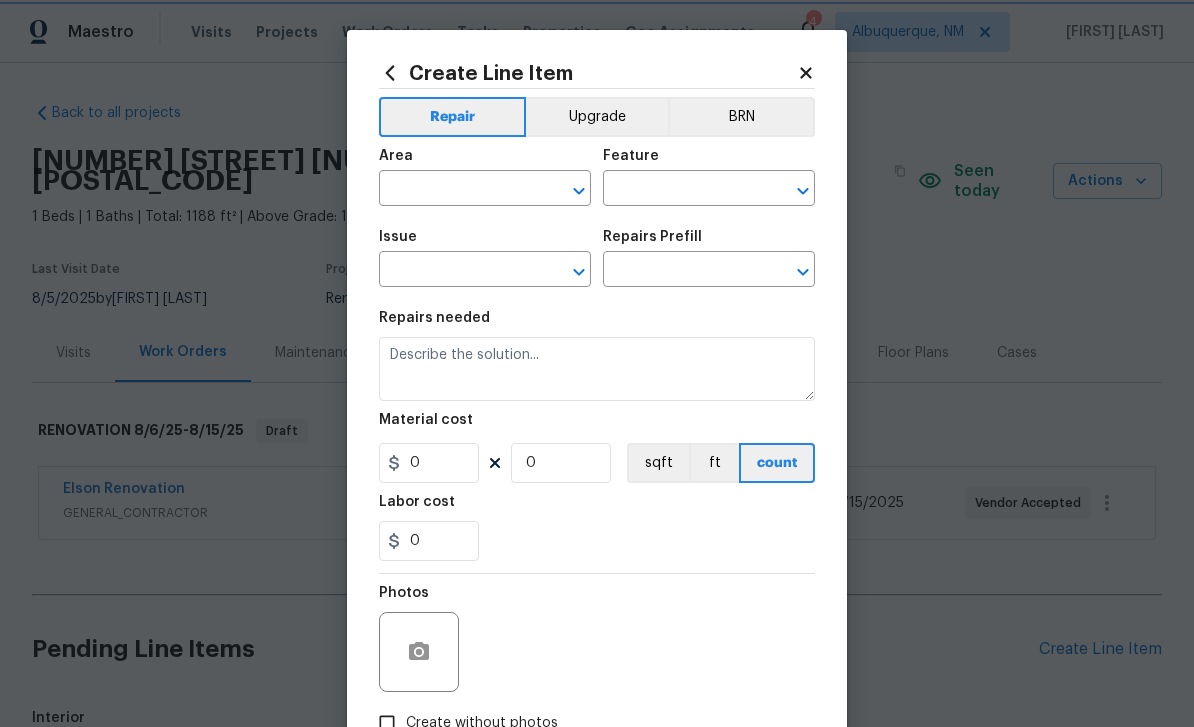 type on "Overall Paint" 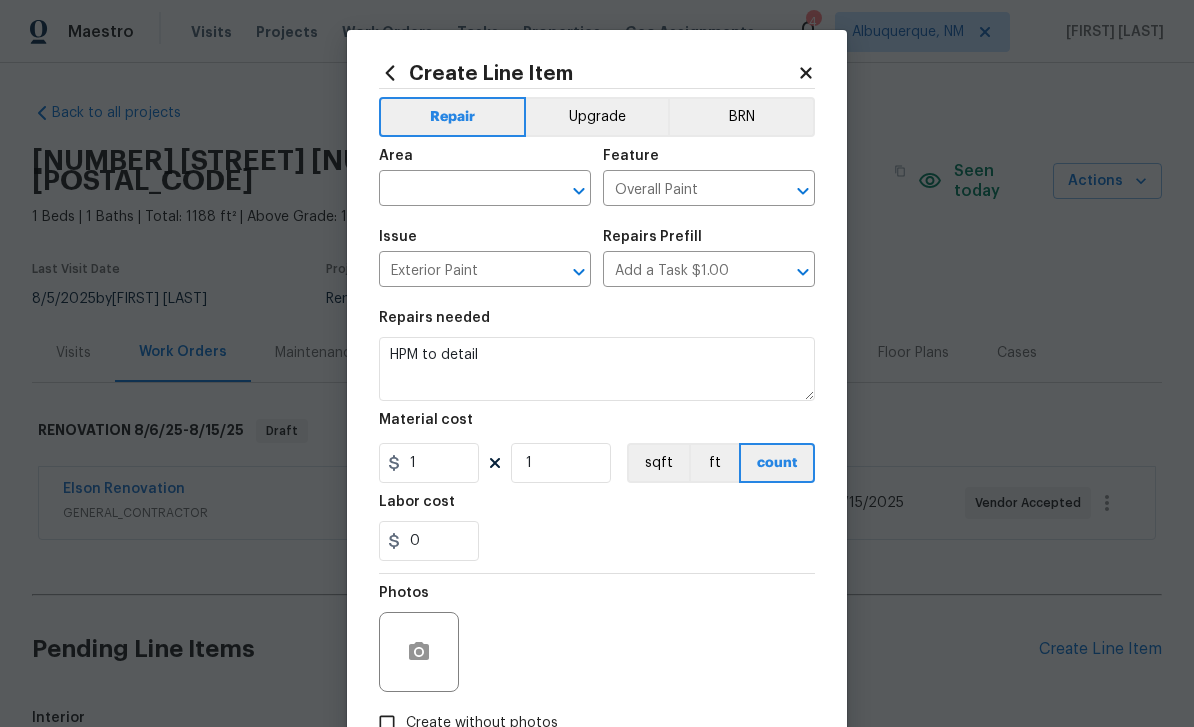 click at bounding box center (457, 190) 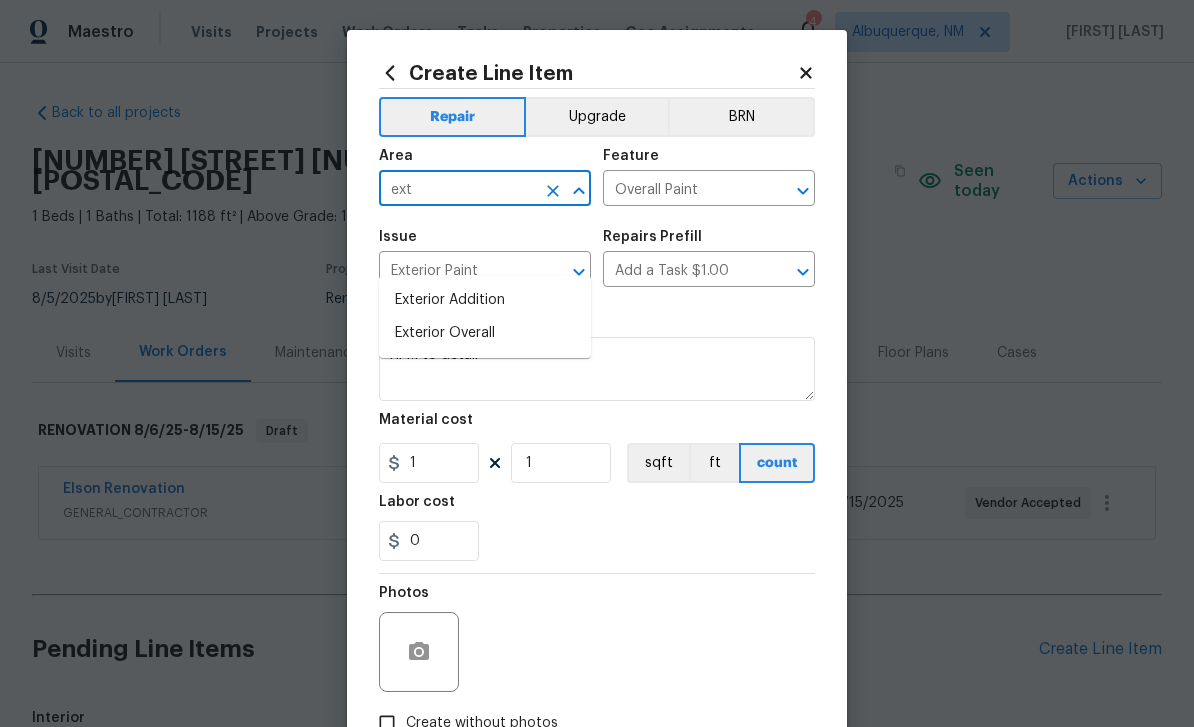 click on "Exterior Overall" at bounding box center (485, 333) 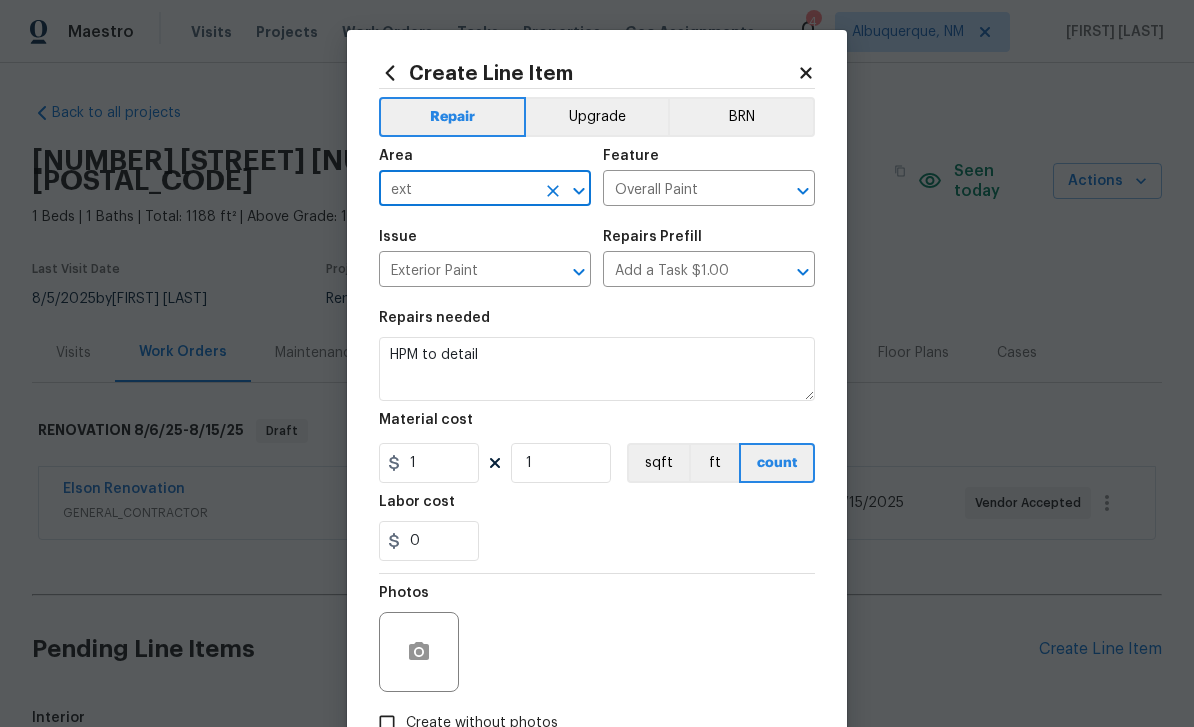 type on "Exterior Overall" 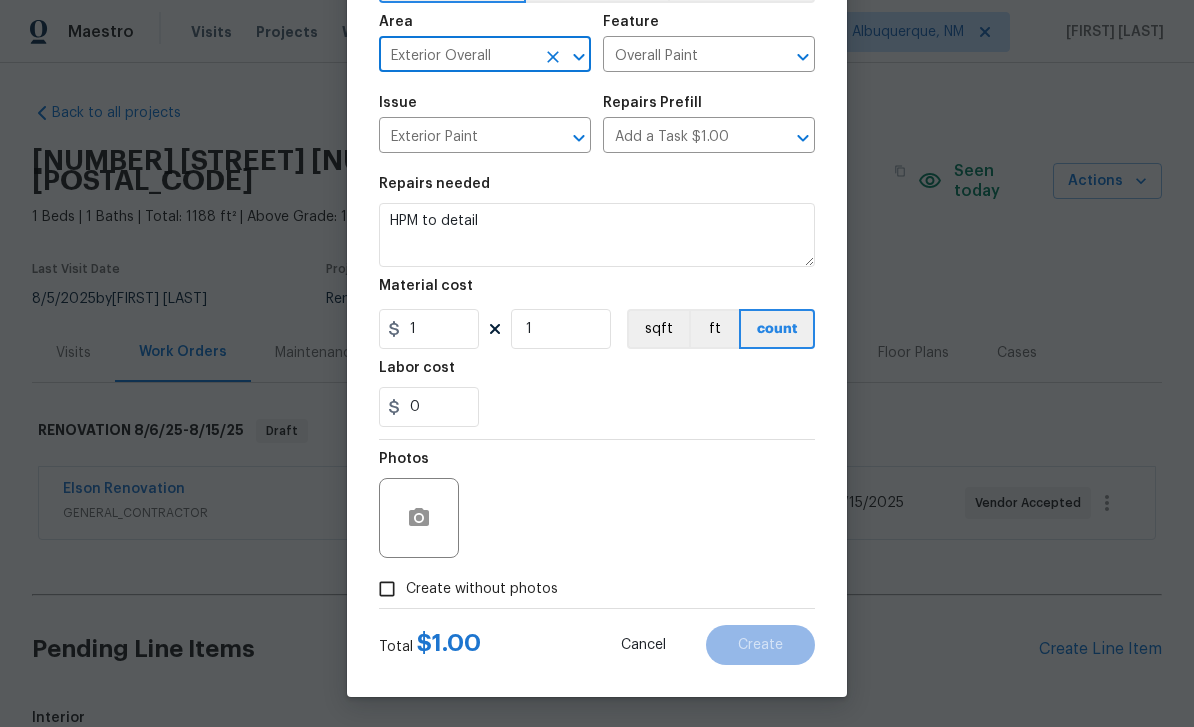scroll, scrollTop: 138, scrollLeft: 0, axis: vertical 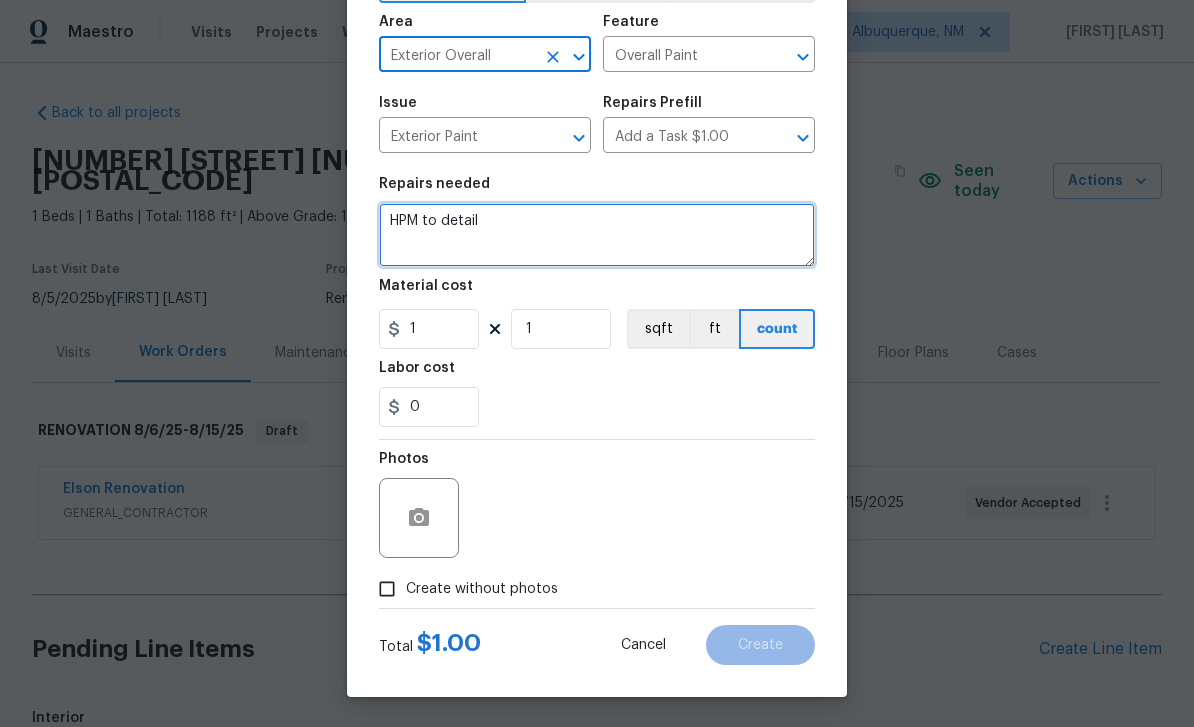 click on "HPM to detail" at bounding box center (597, 235) 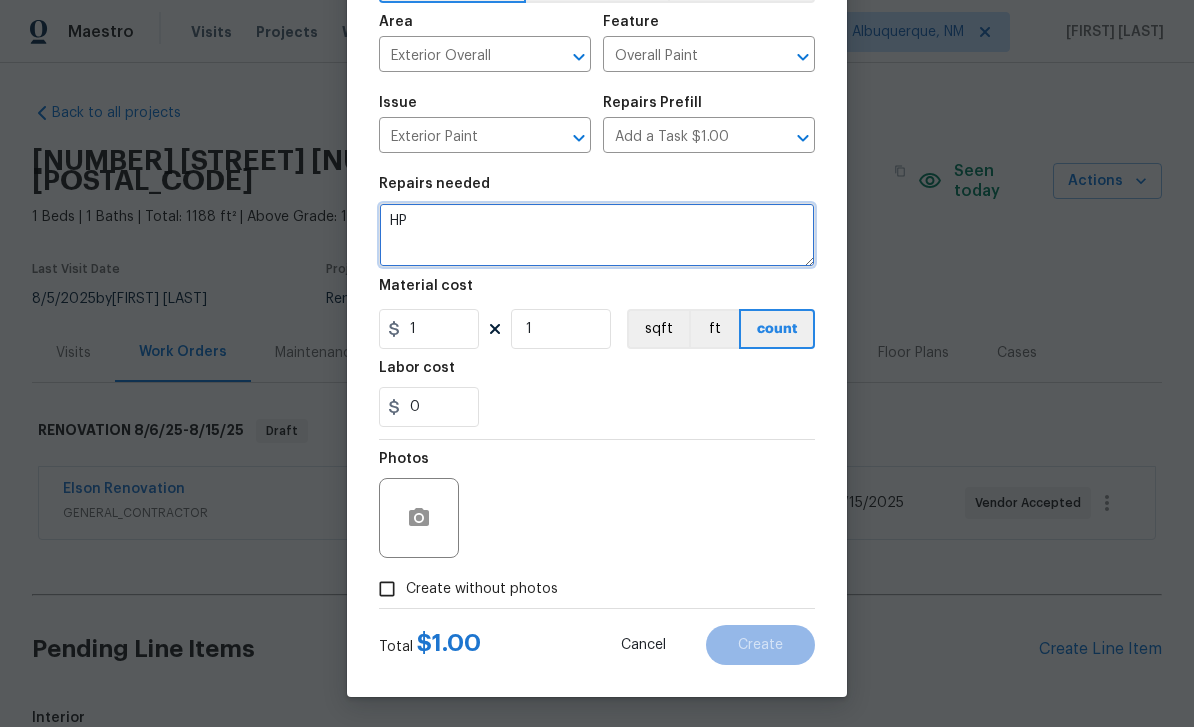 type on "H" 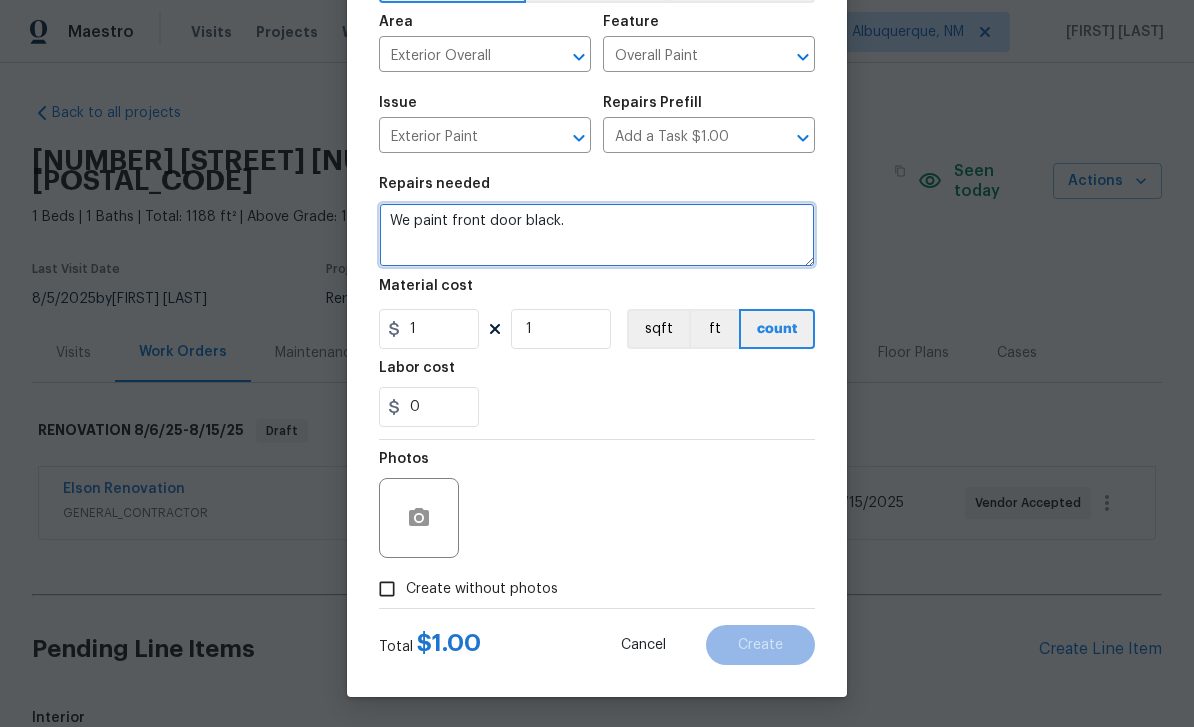 type on "We paint front door black." 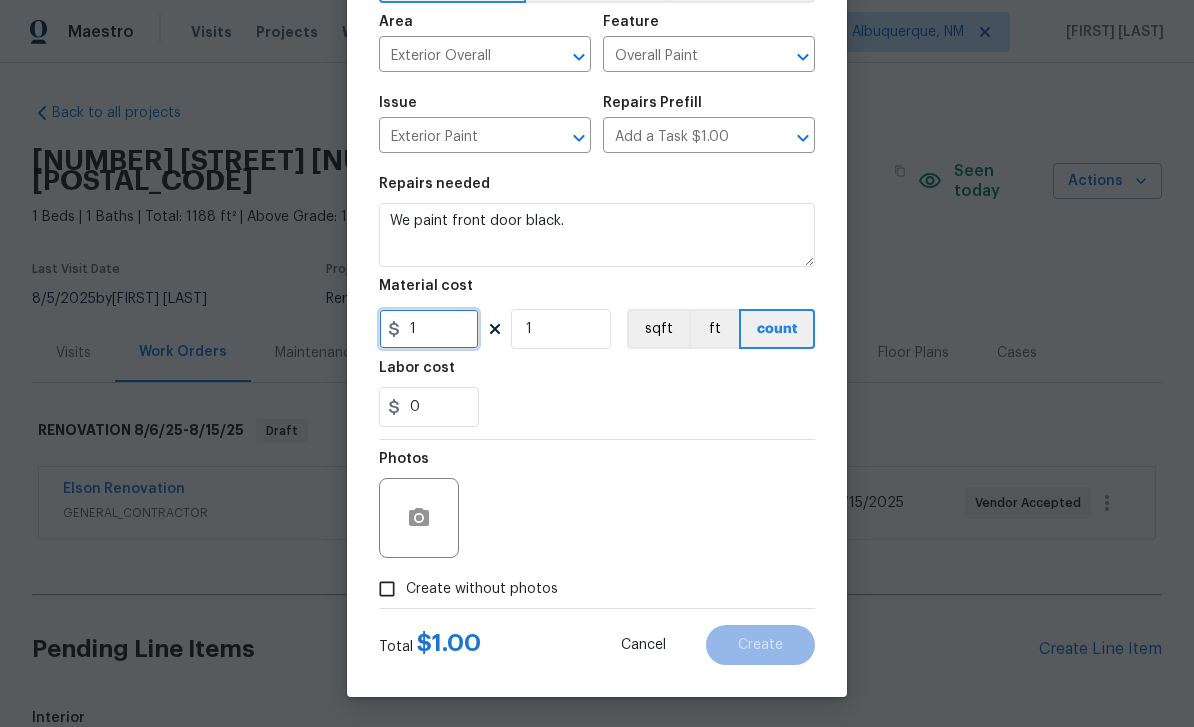click on "1" at bounding box center (429, 329) 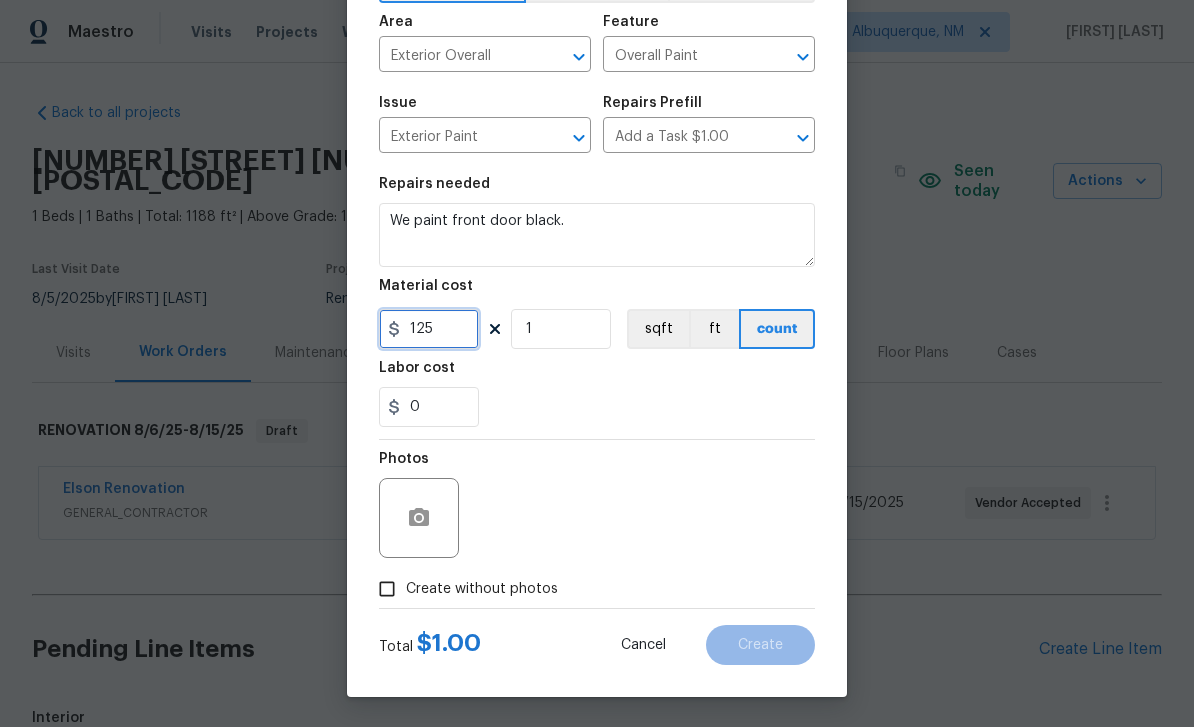 type on "125" 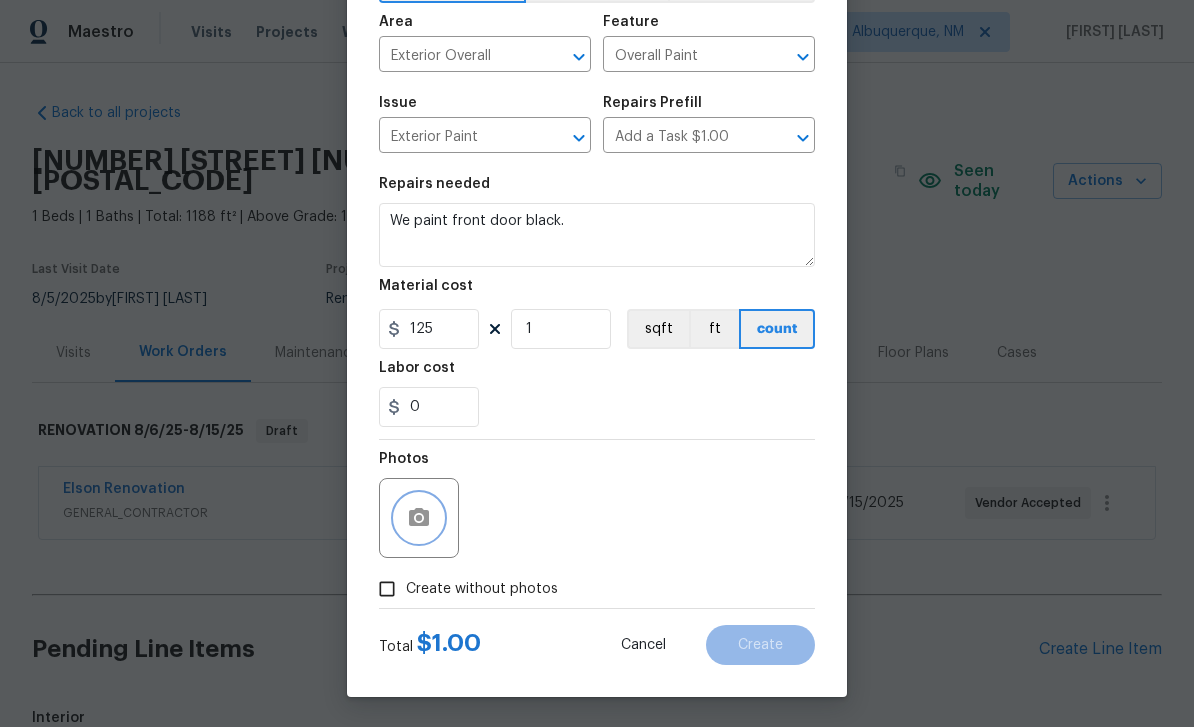 click 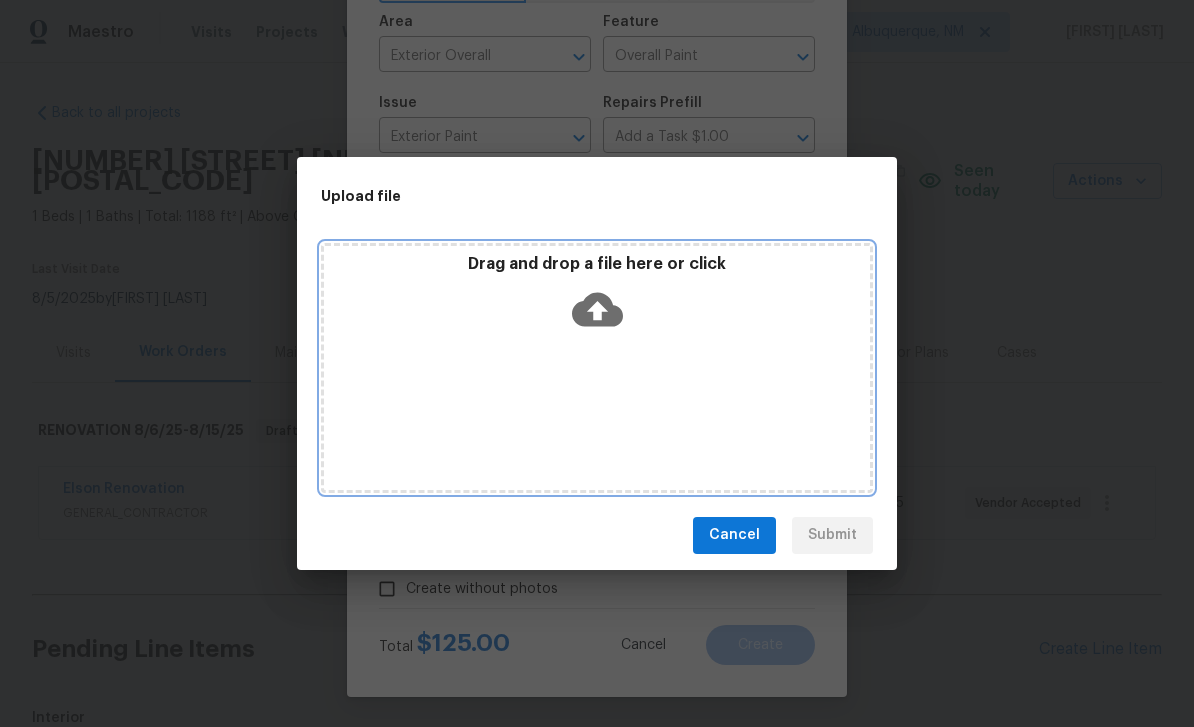 click 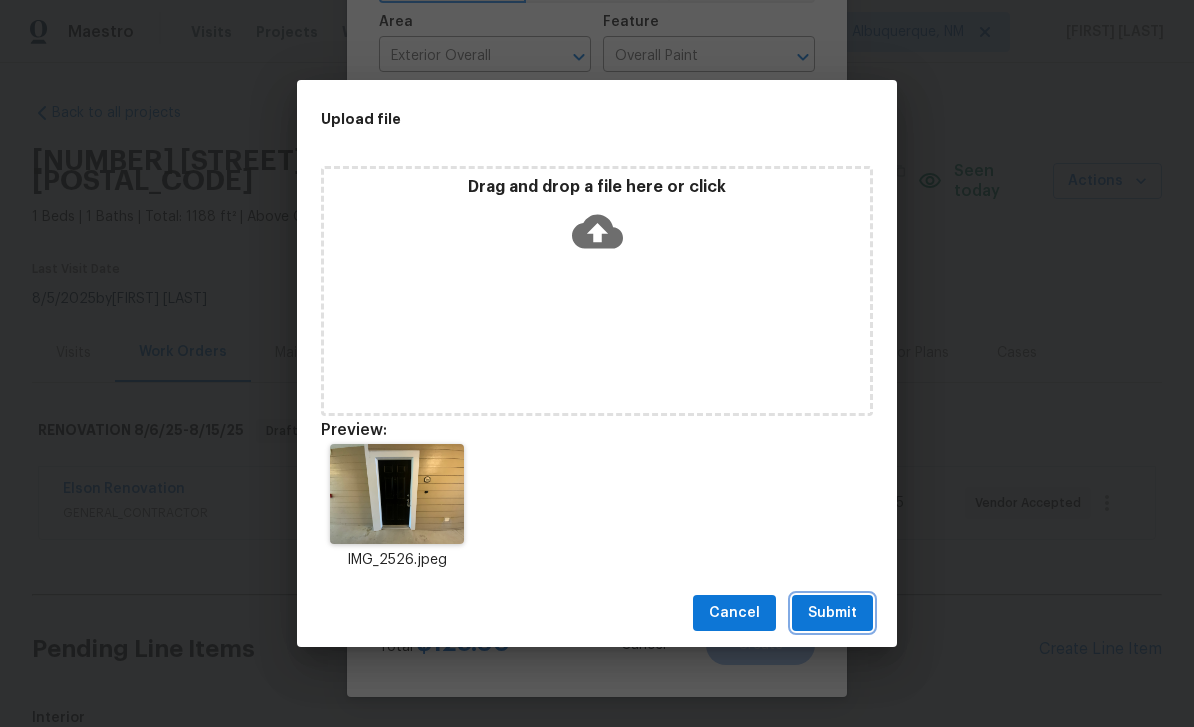 click on "Submit" at bounding box center [832, 613] 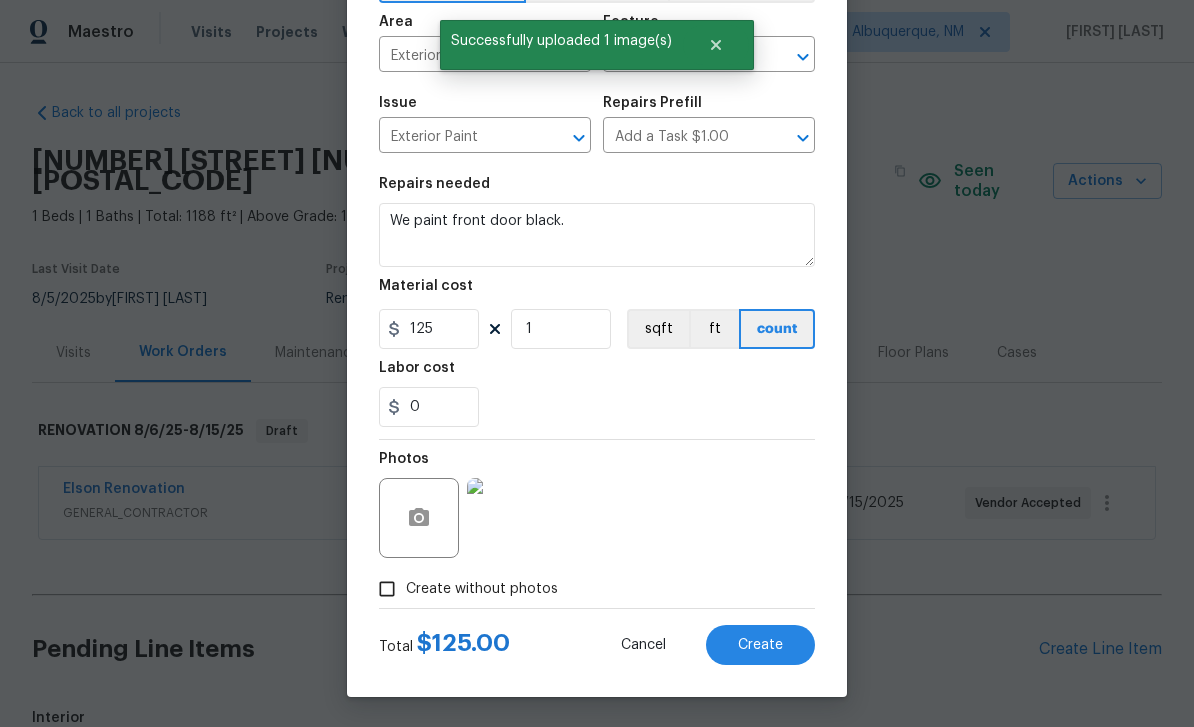 click on "Create" at bounding box center (760, 645) 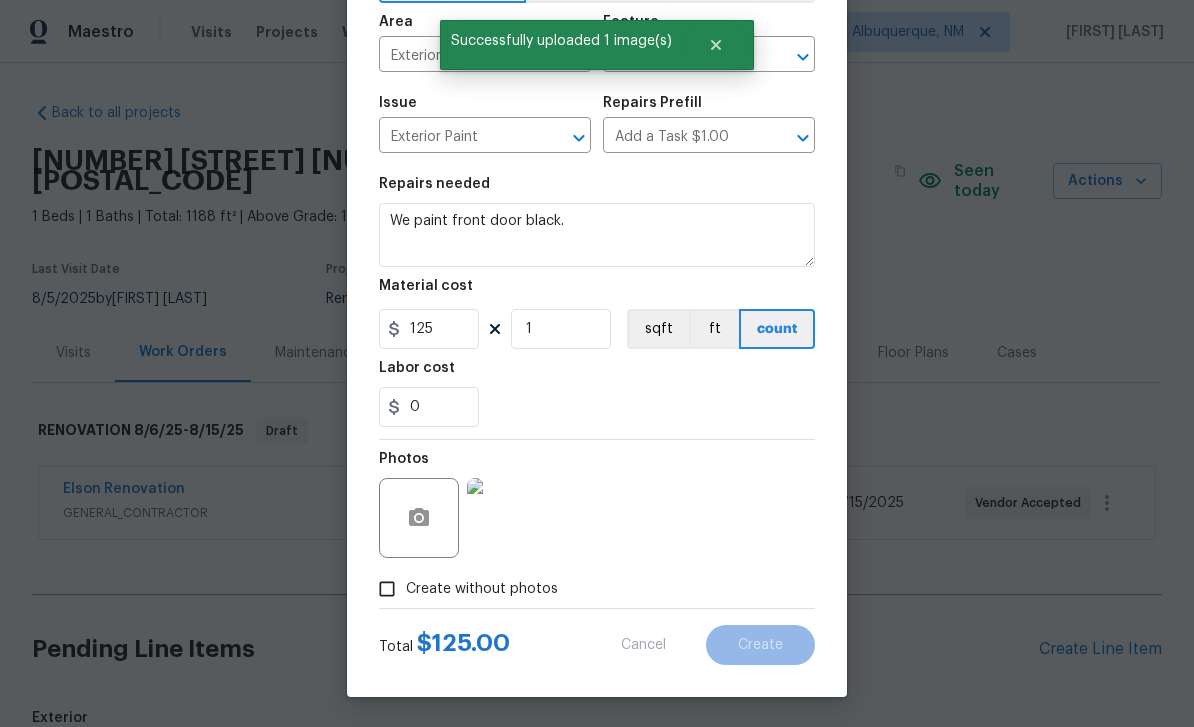 type 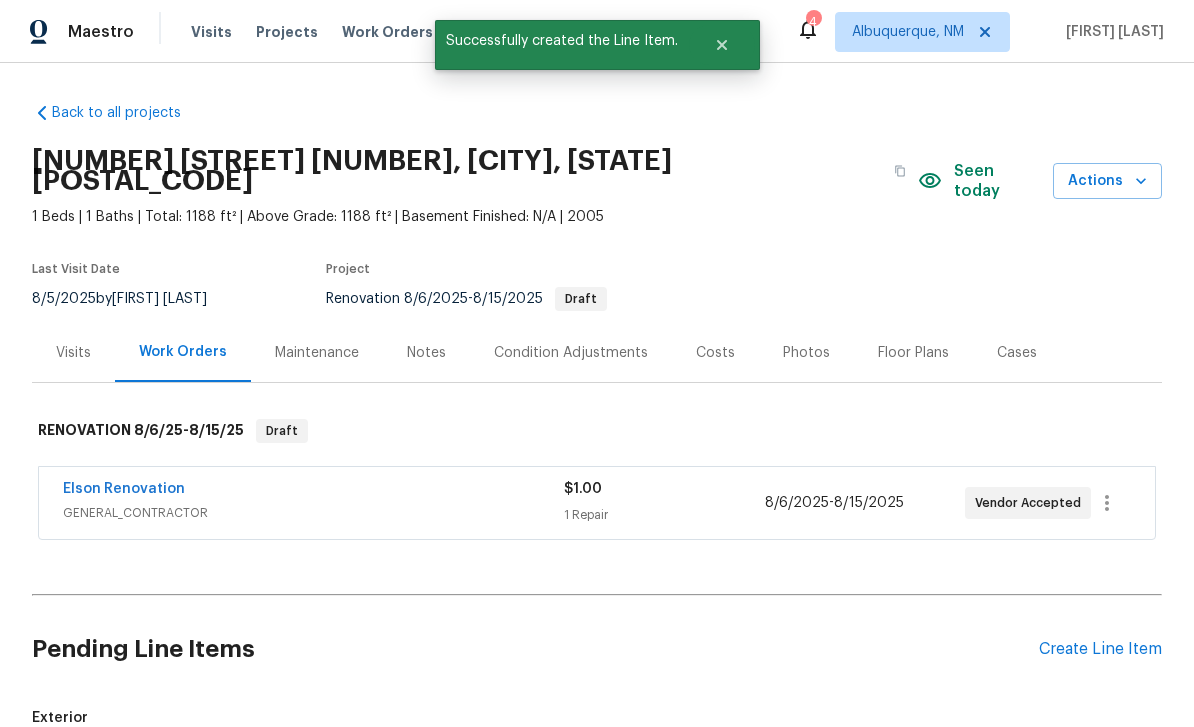 click on "Create Line Item" at bounding box center (1100, 649) 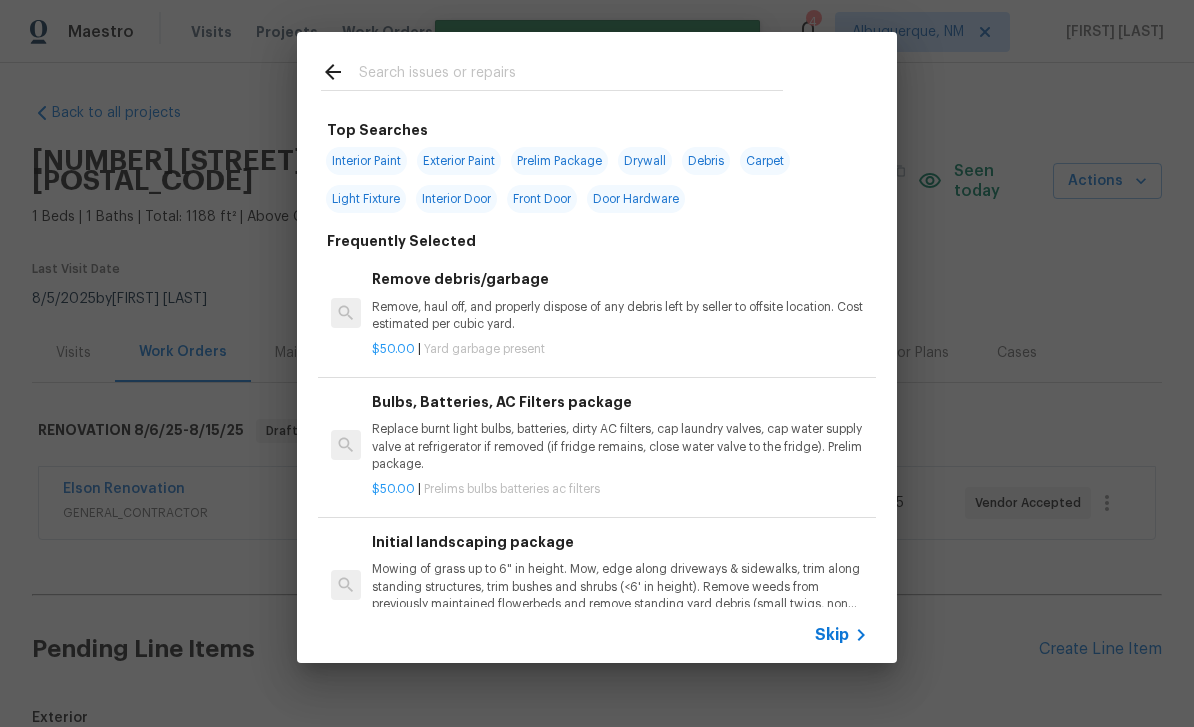click at bounding box center [571, 75] 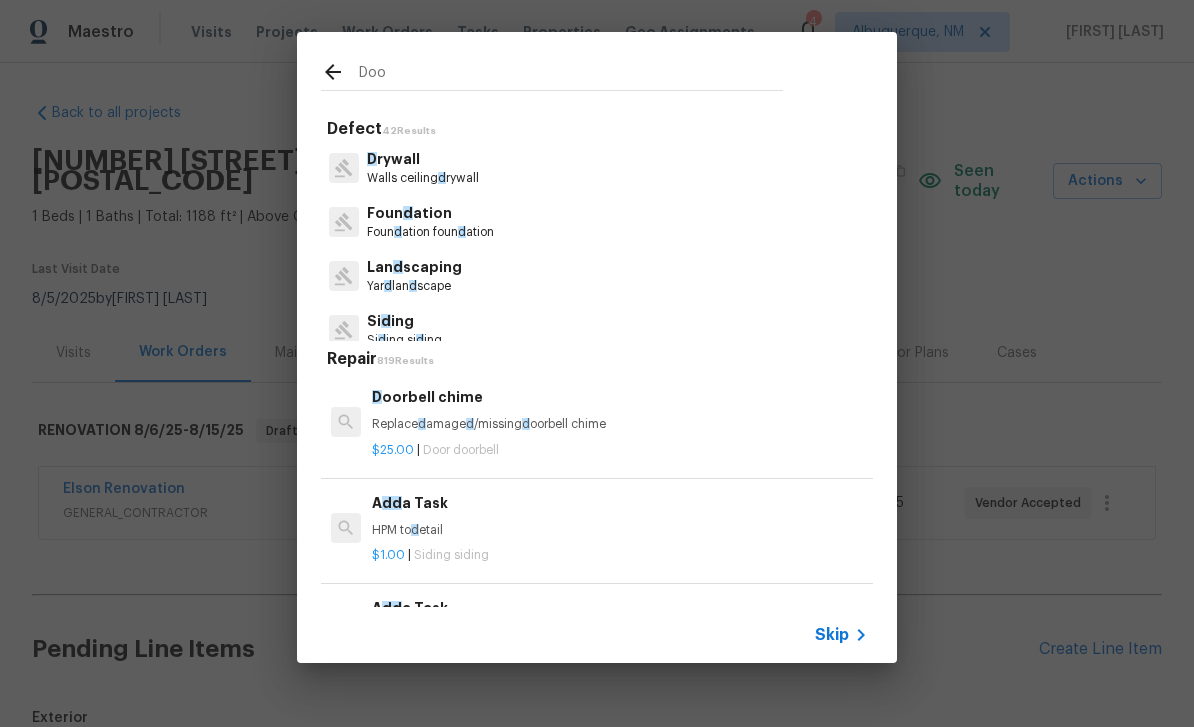 type on "Door" 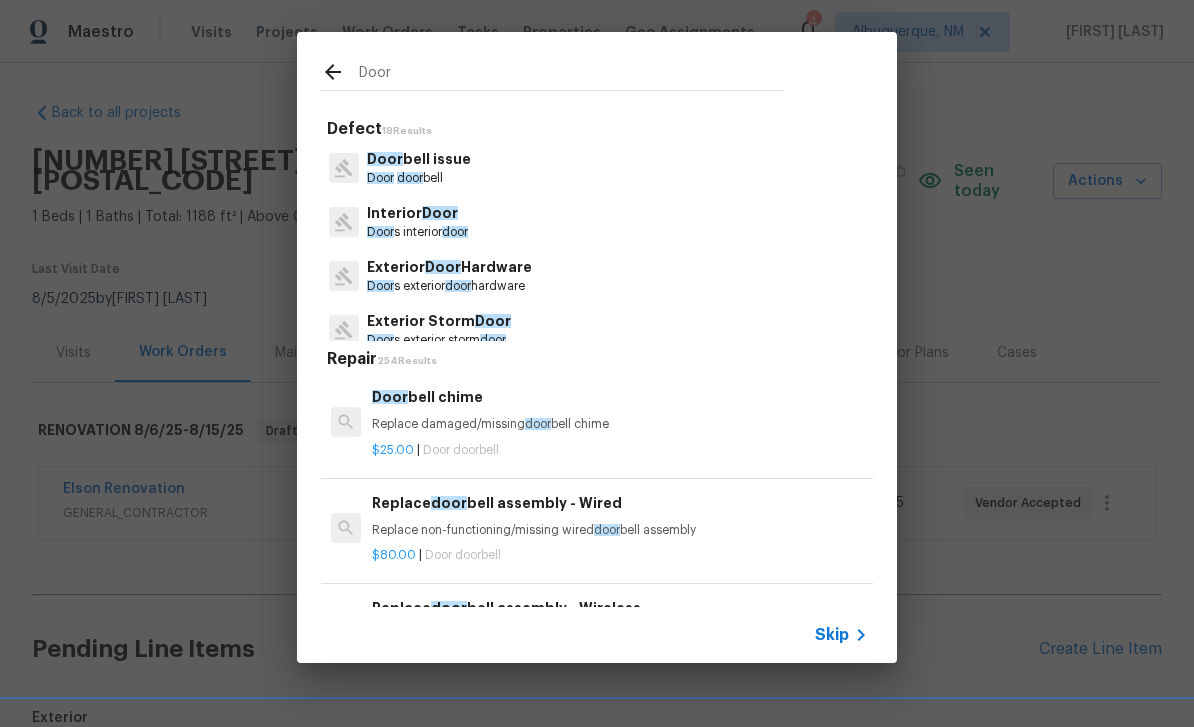 click on "Exterior  Door  Hardware" at bounding box center (449, 267) 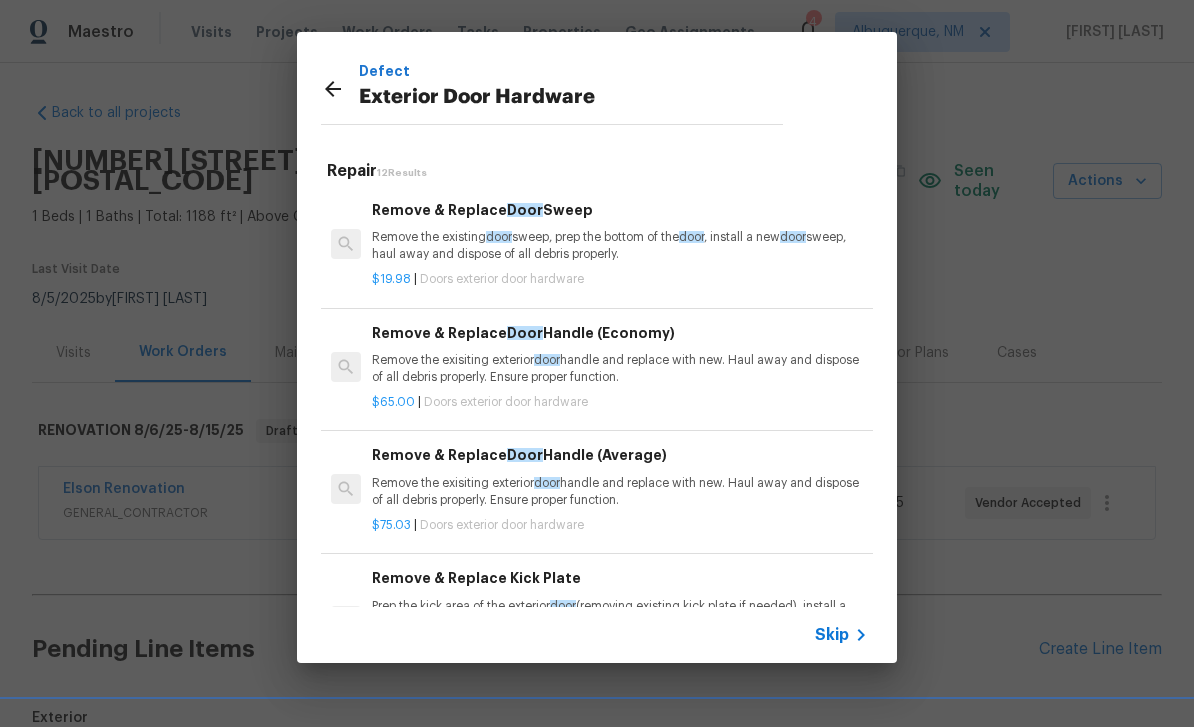 click on "Remove & Replace  Door  Handle (Average)" at bounding box center [620, 455] 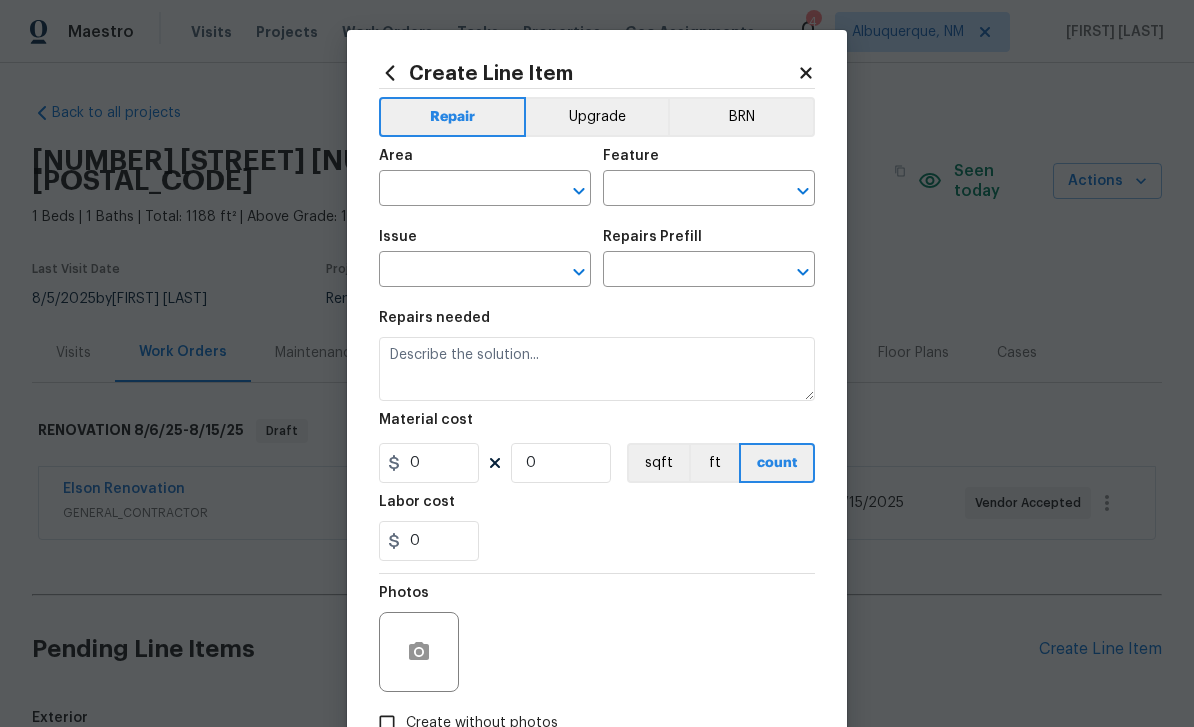 type on "Interior Door" 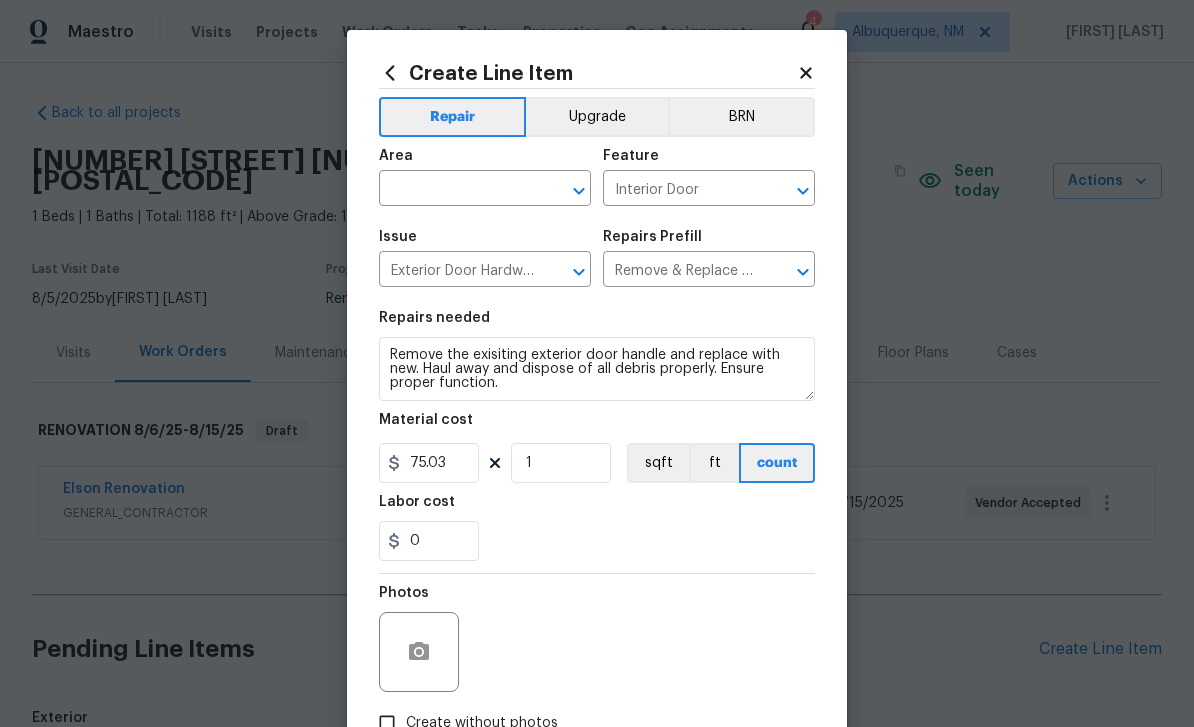 click at bounding box center [457, 190] 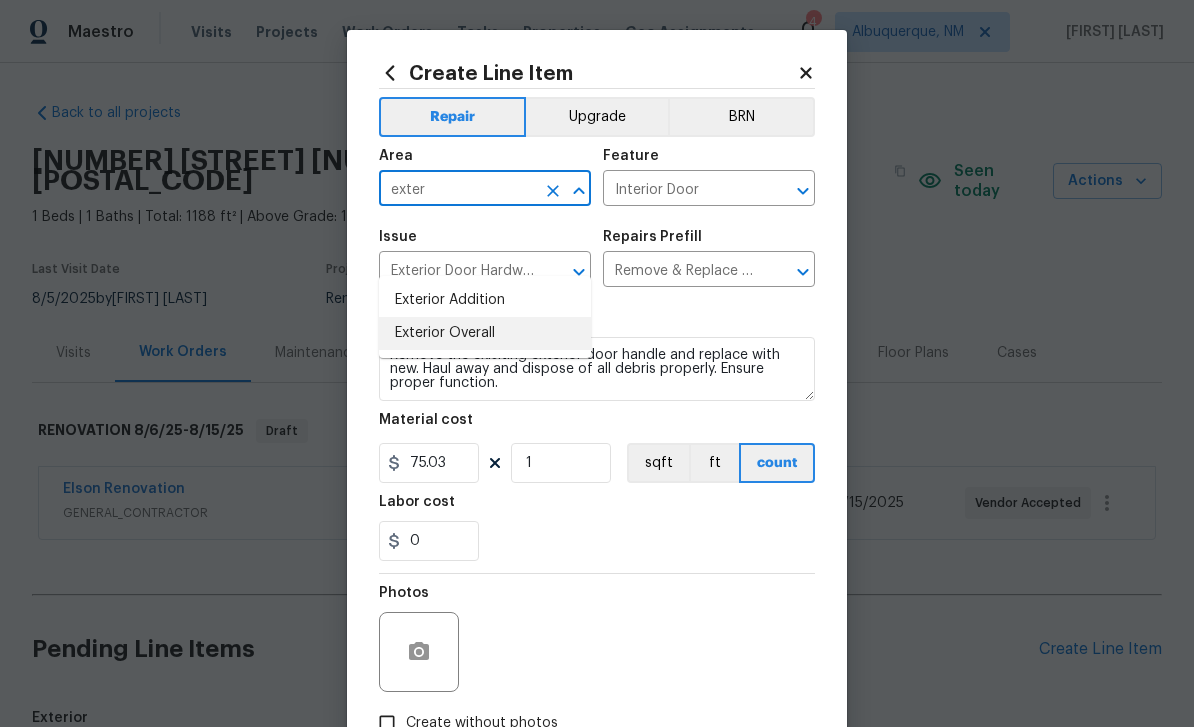 click on "Exterior Overall" at bounding box center [485, 333] 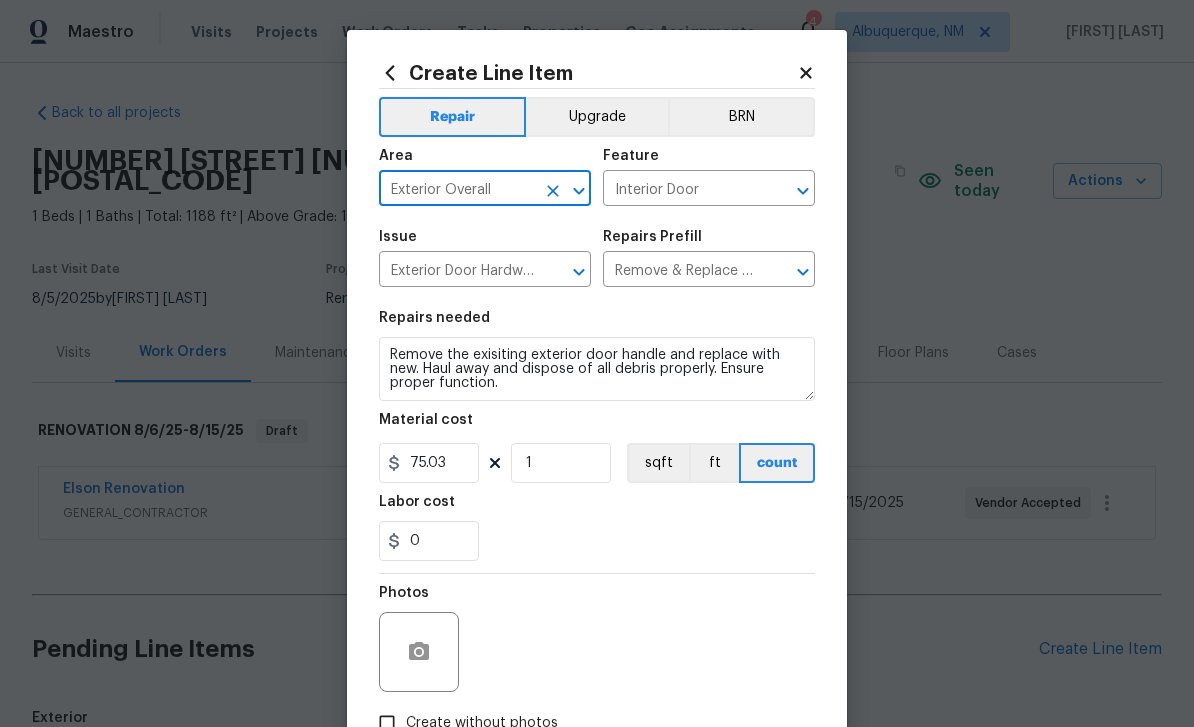 click 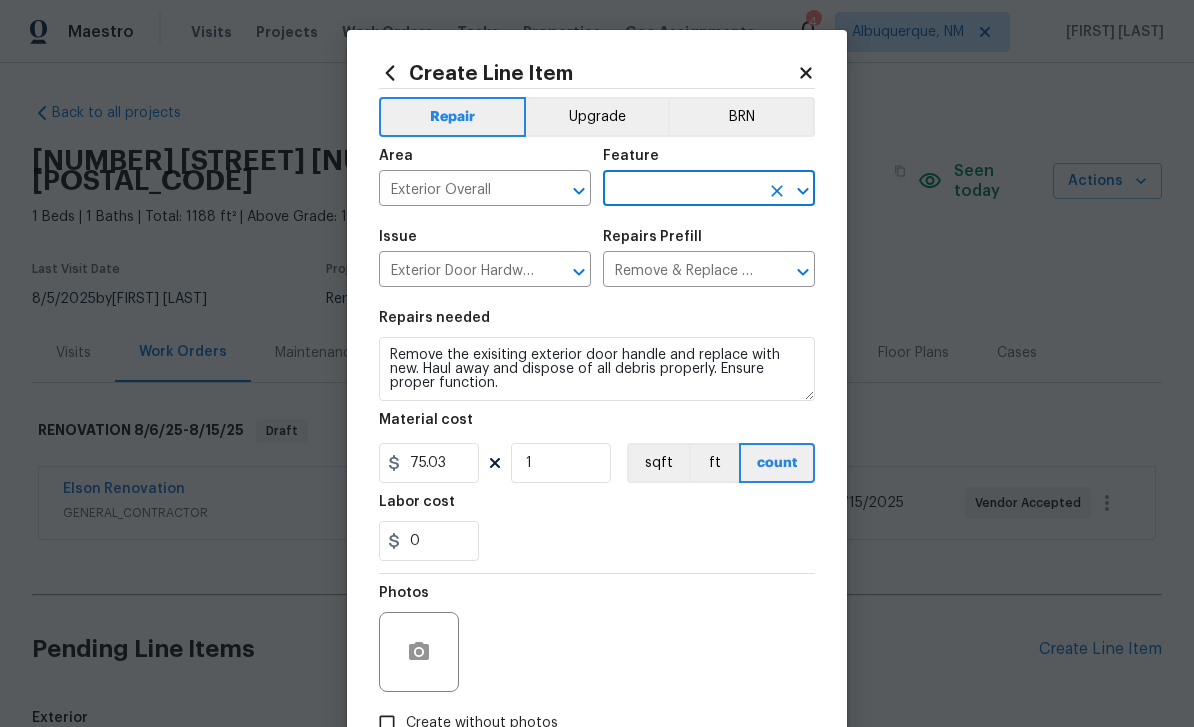 click at bounding box center [681, 190] 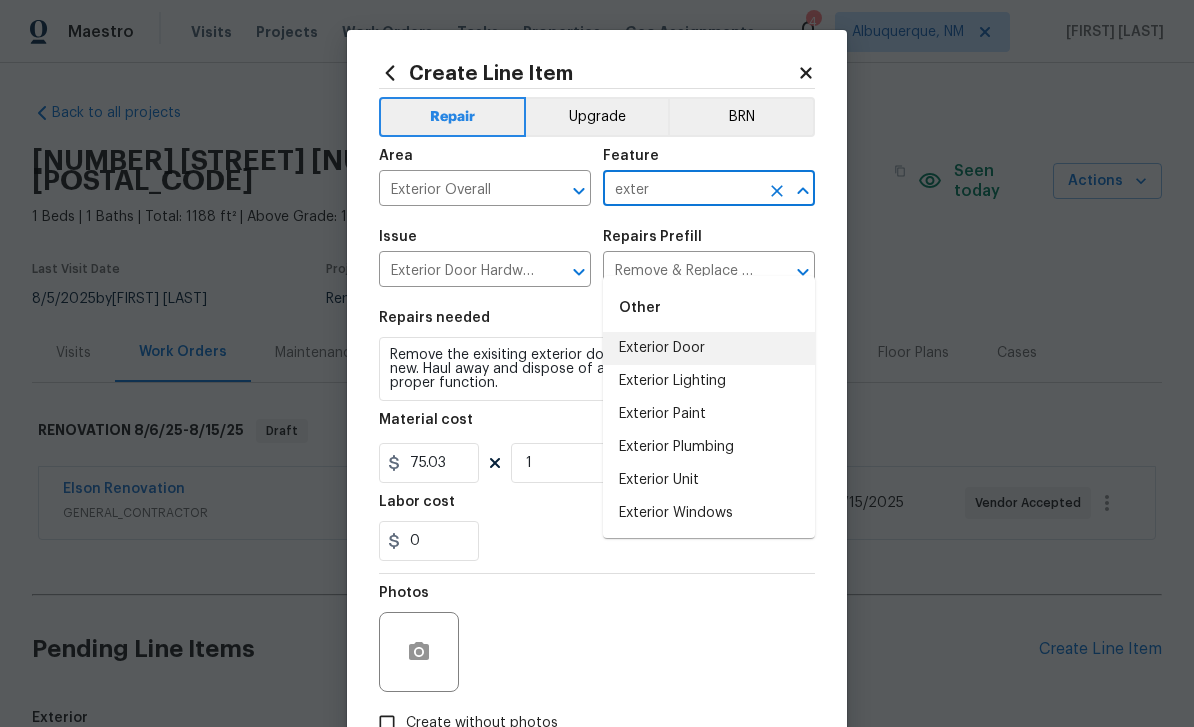 click on "Exterior Door" at bounding box center [709, 348] 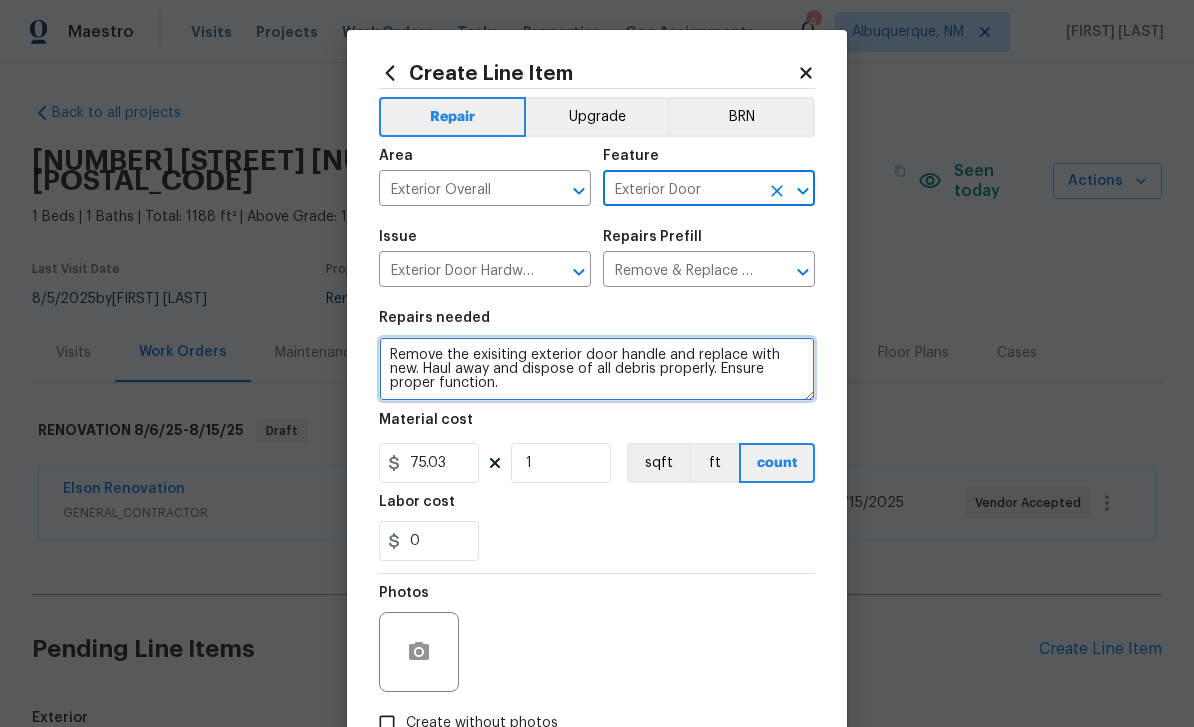 click on "Remove the exisiting exterior door handle and replace with new. Haul away and dispose of all debris properly. Ensure proper function." at bounding box center [597, 369] 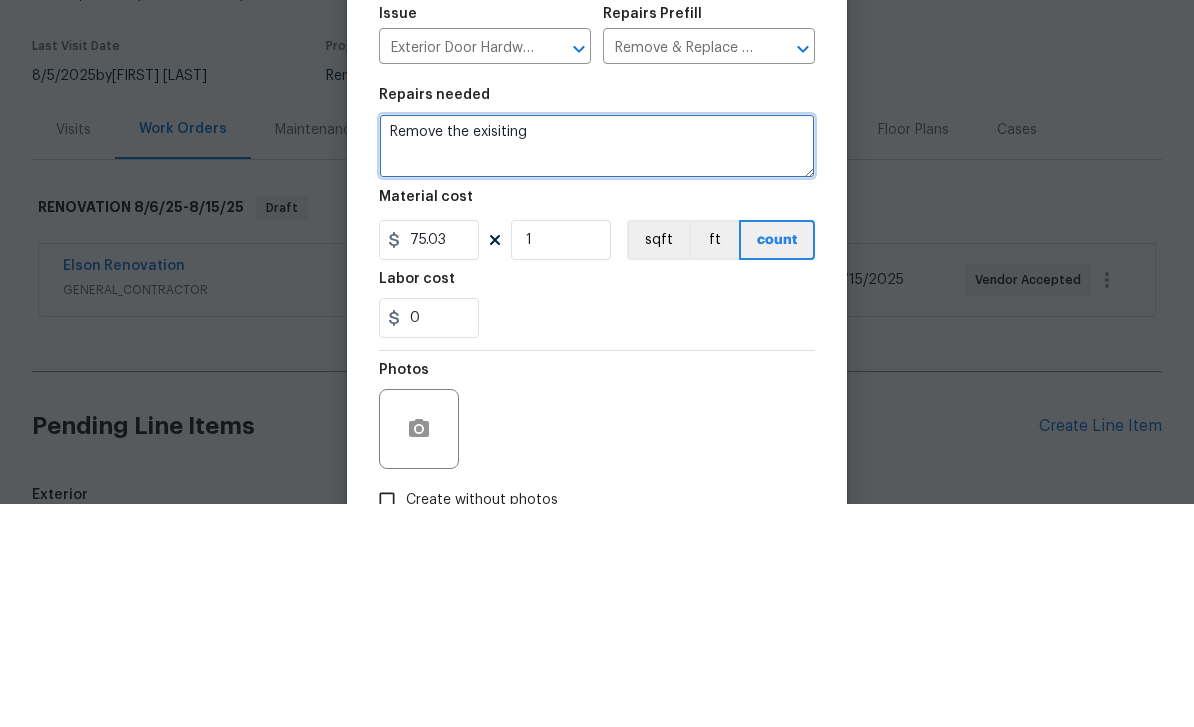 type on "Remove" 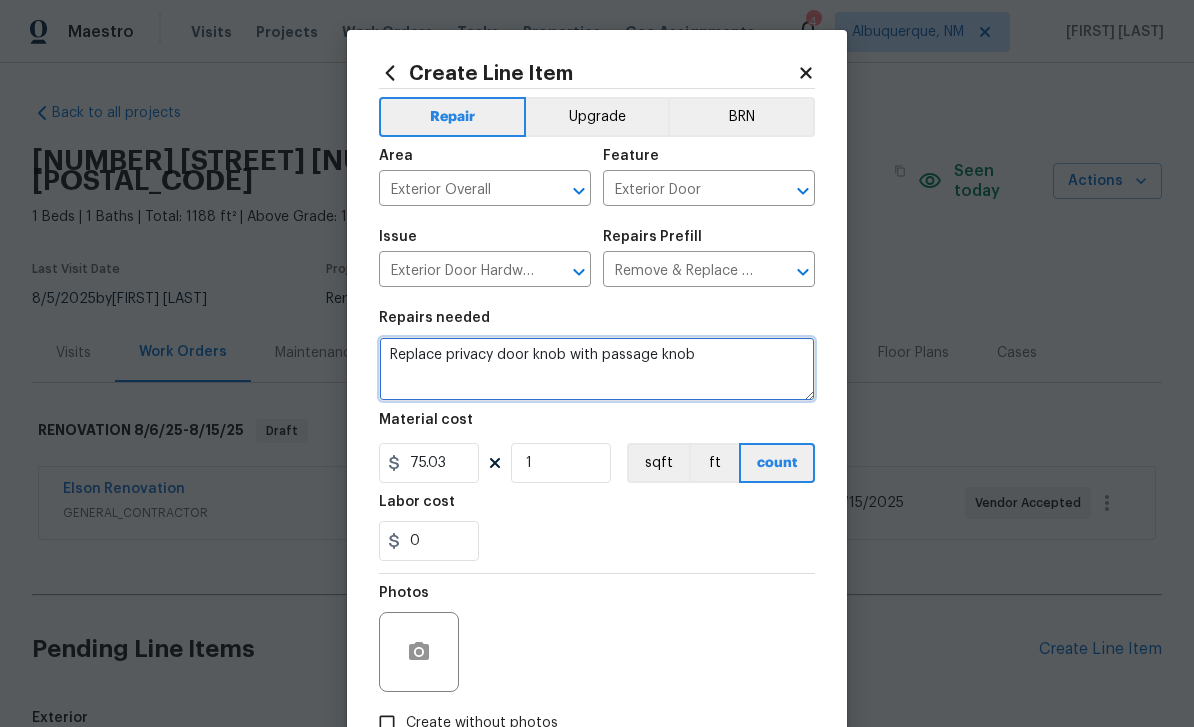 type on "Replace privacy door knob with passage knob" 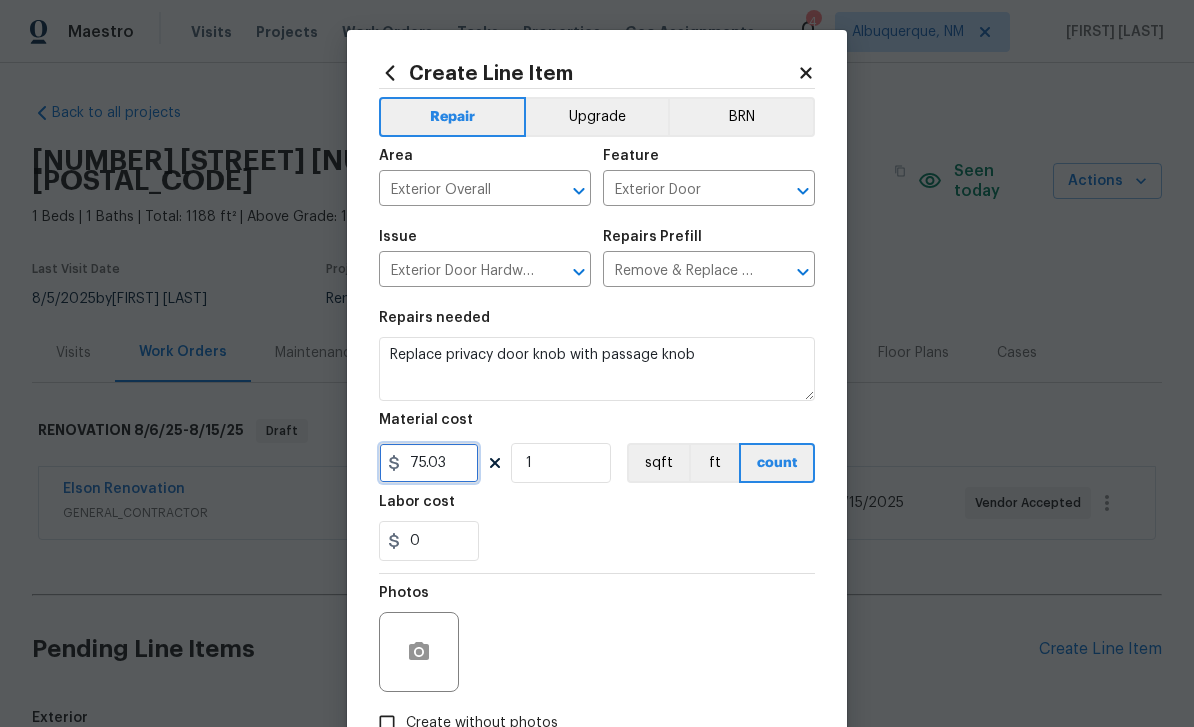 click on "75.03" at bounding box center [429, 463] 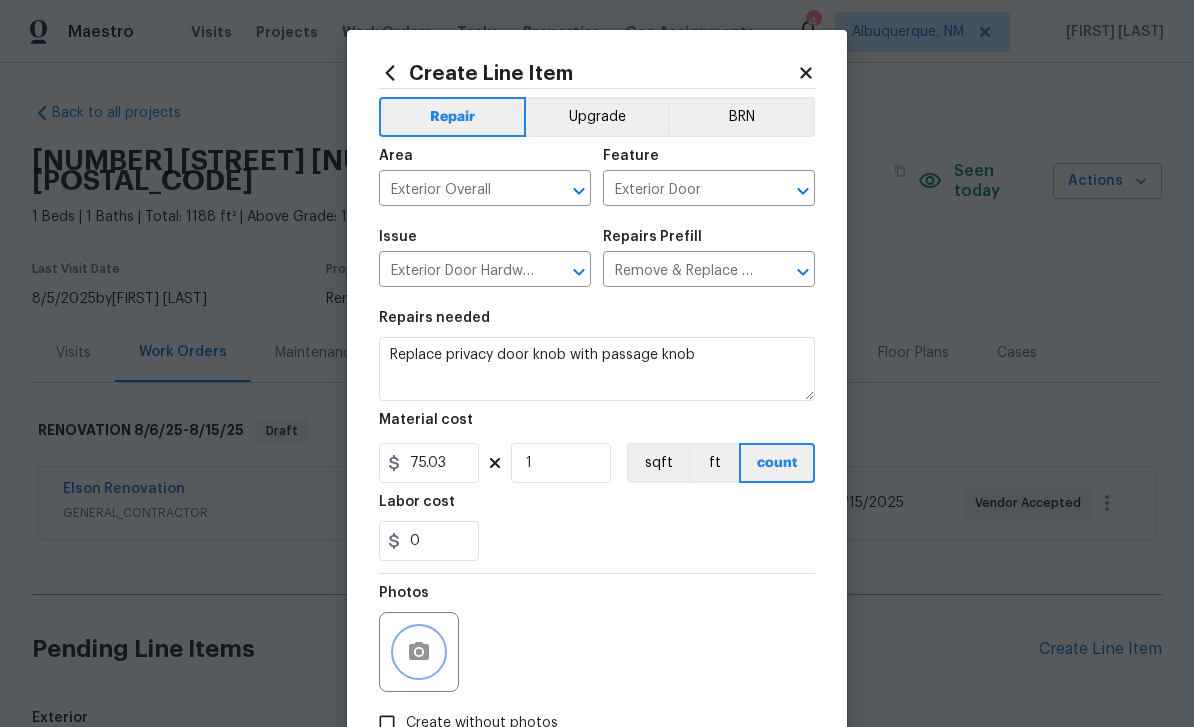 click at bounding box center [419, 652] 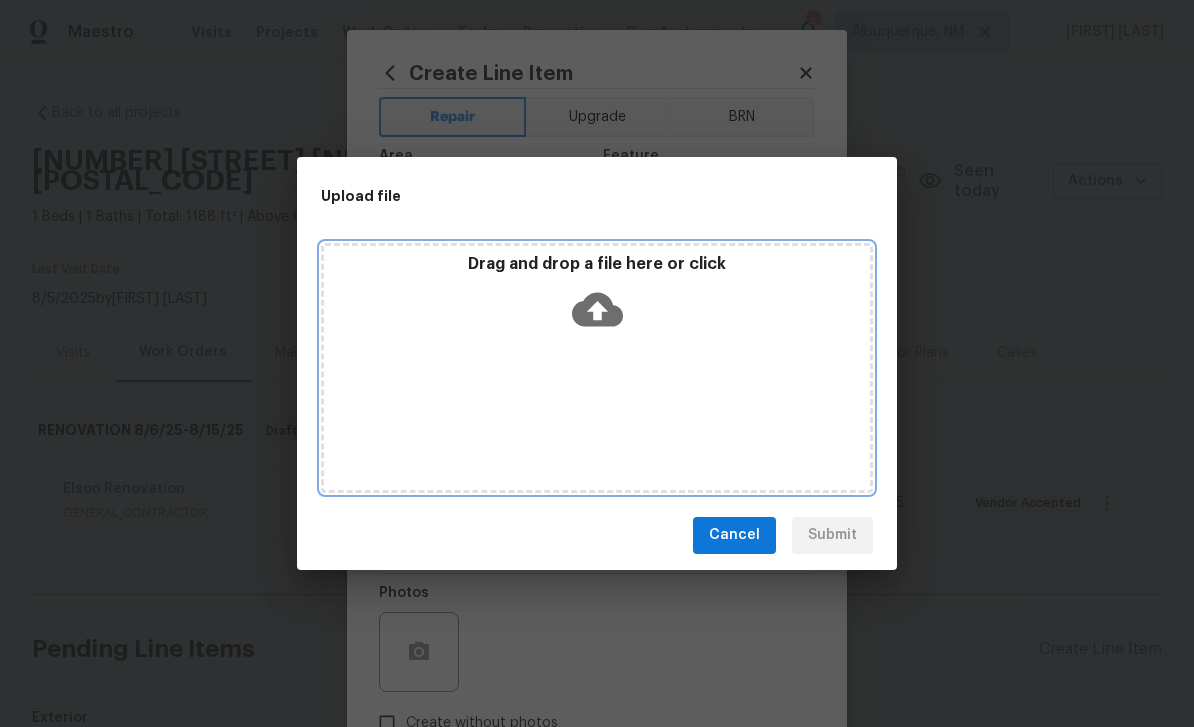 click 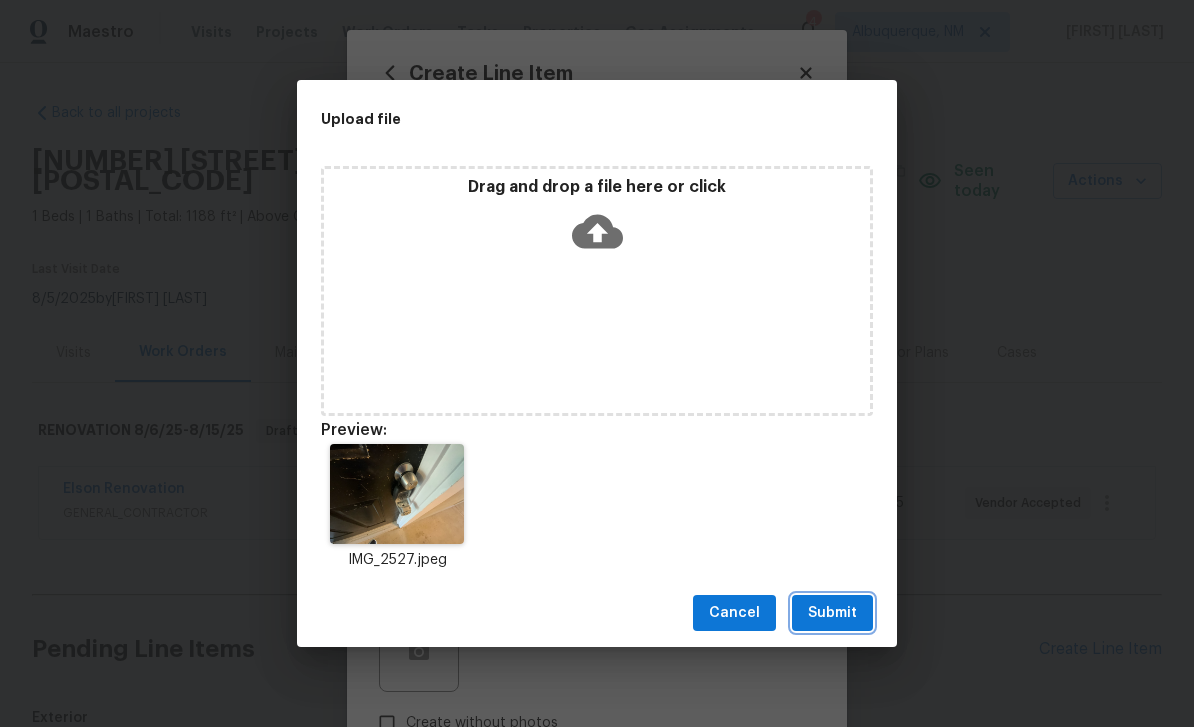 click on "Submit" at bounding box center (832, 613) 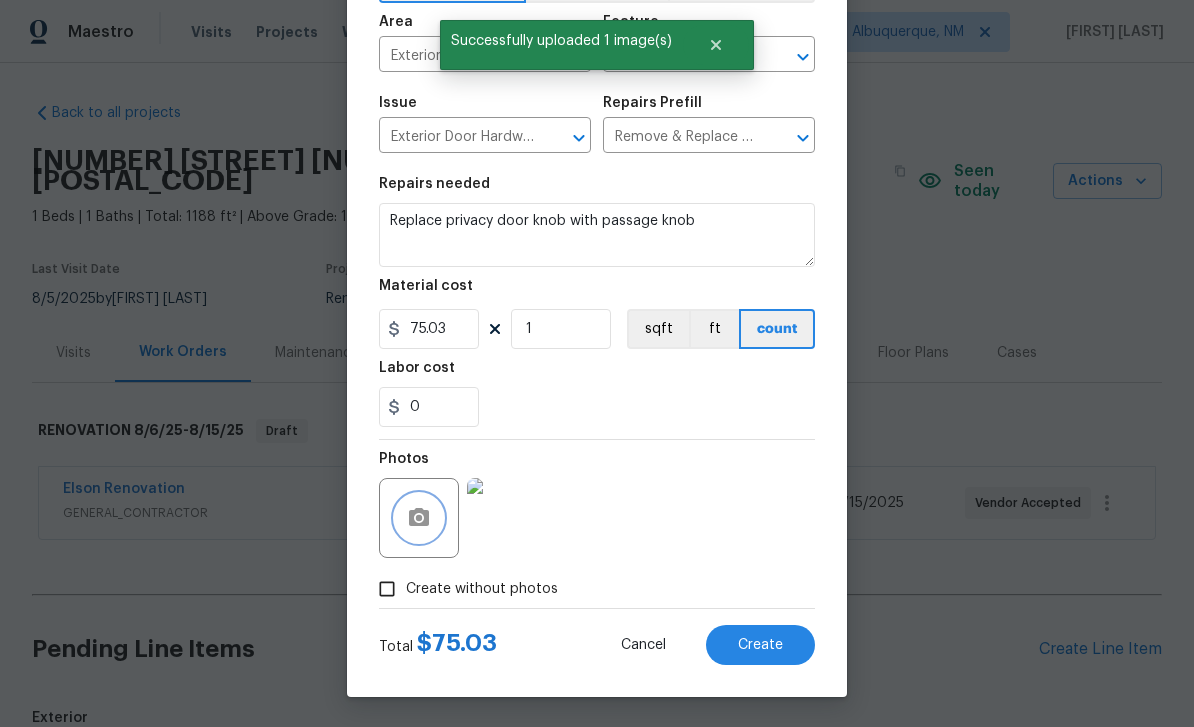 scroll, scrollTop: 138, scrollLeft: 0, axis: vertical 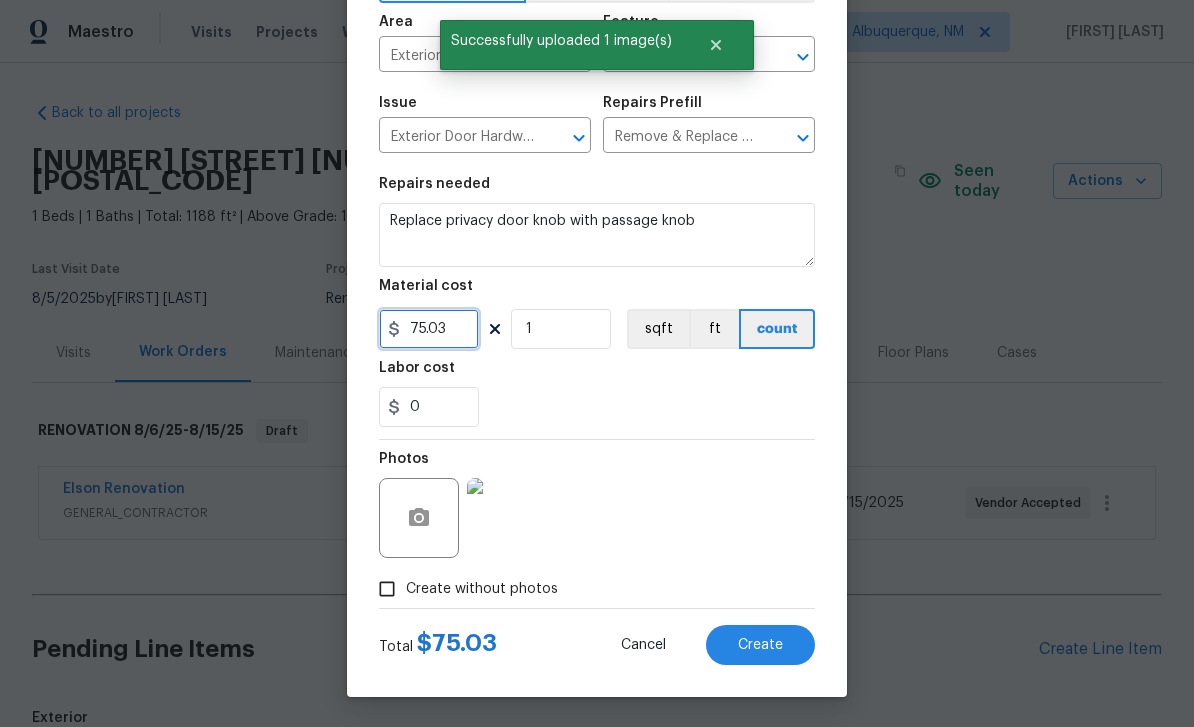 click on "75.03" at bounding box center [429, 329] 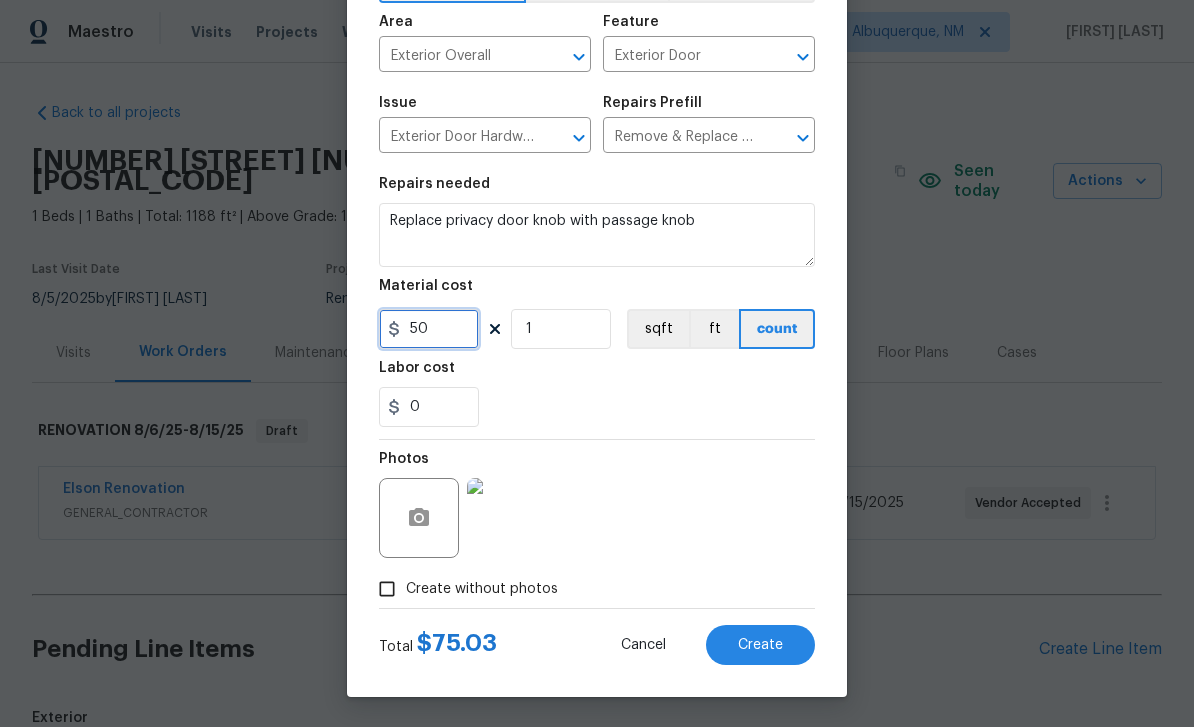 type on "50" 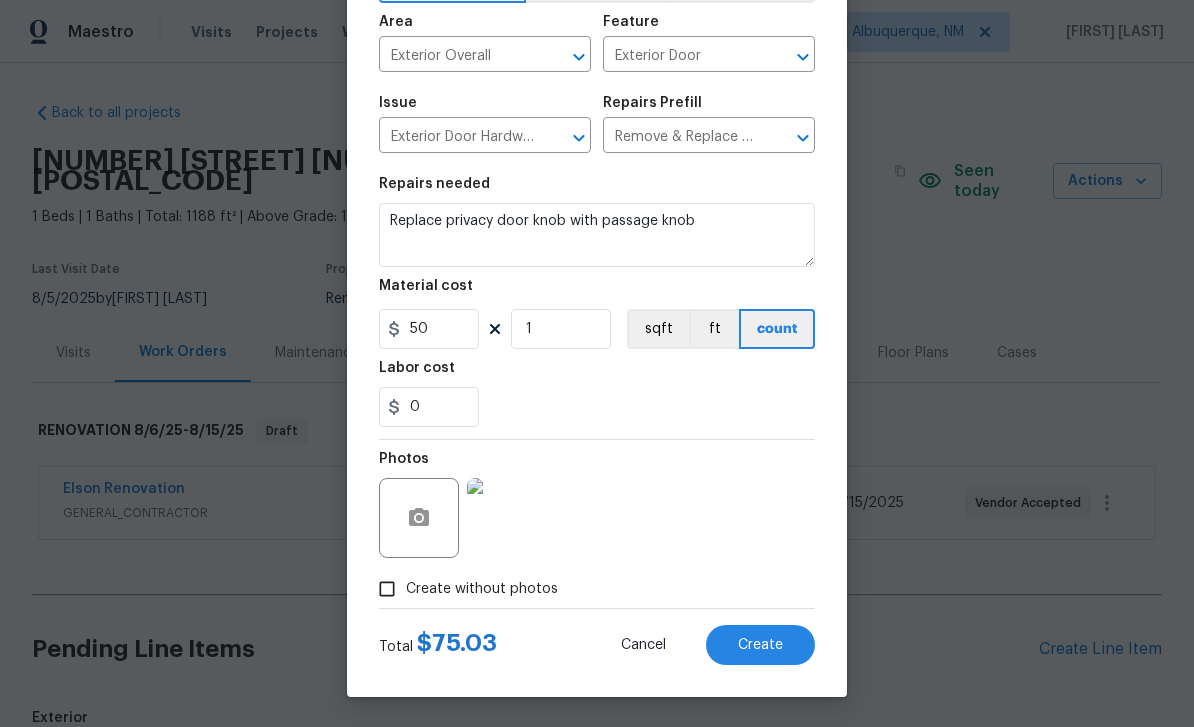 click on "Create" at bounding box center (760, 645) 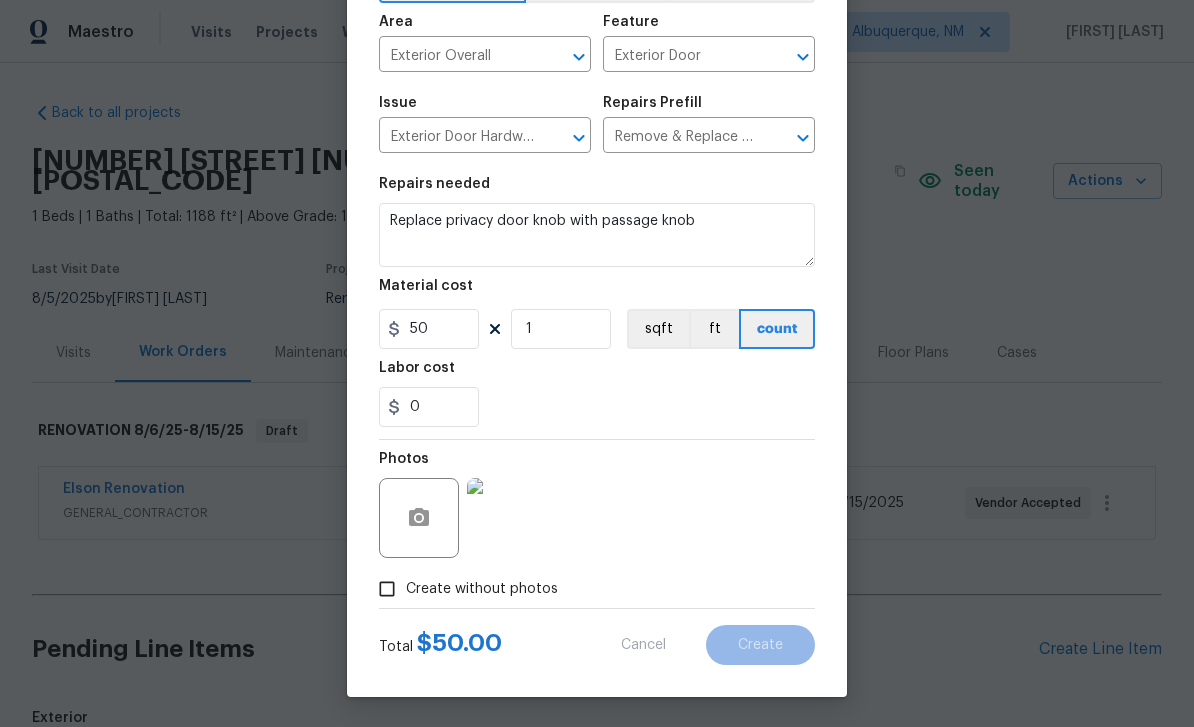 type on "0" 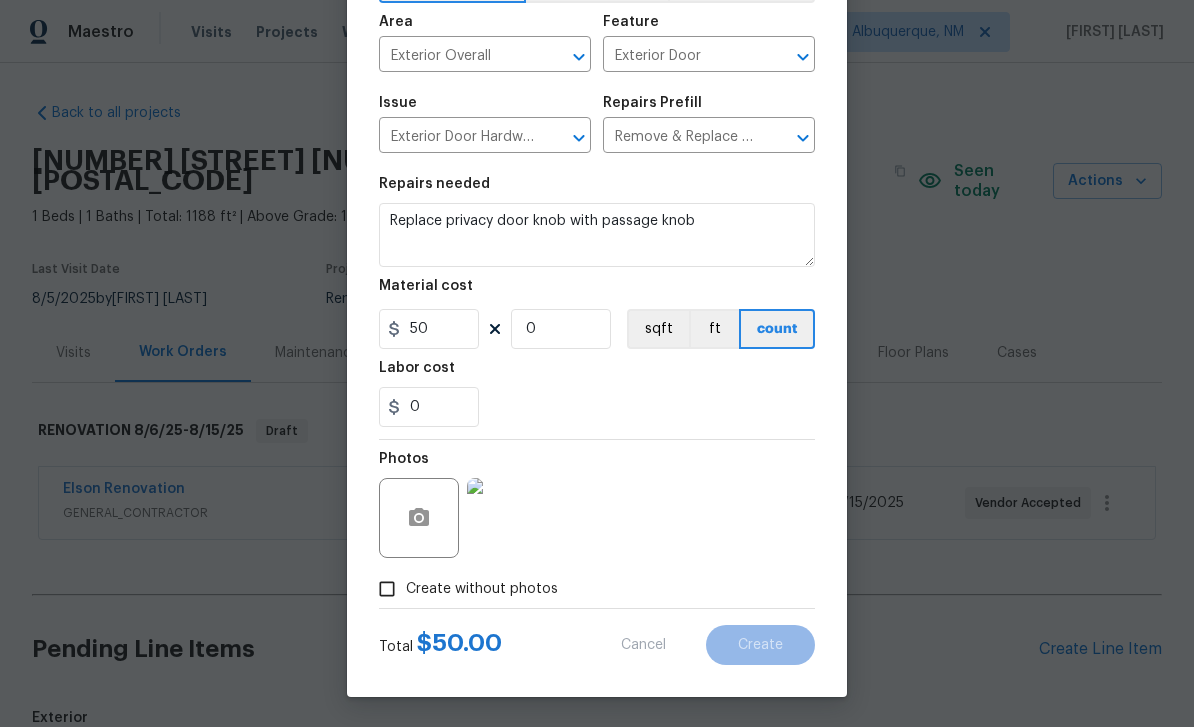 type 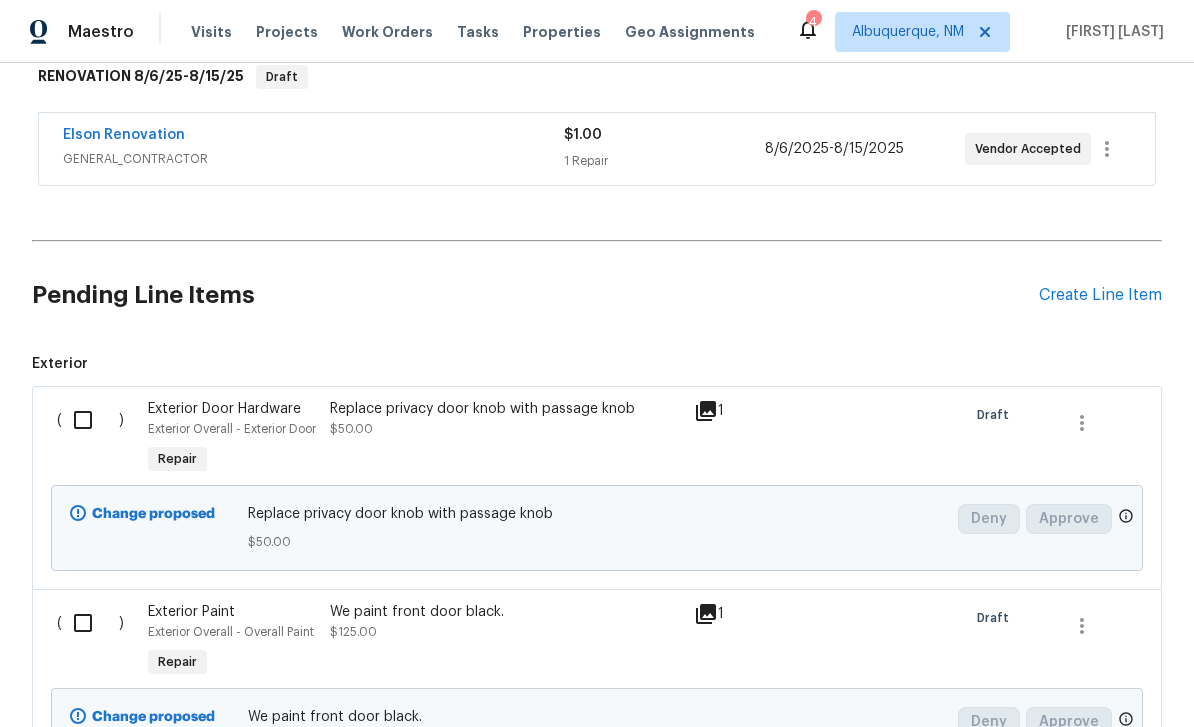 scroll, scrollTop: 353, scrollLeft: 0, axis: vertical 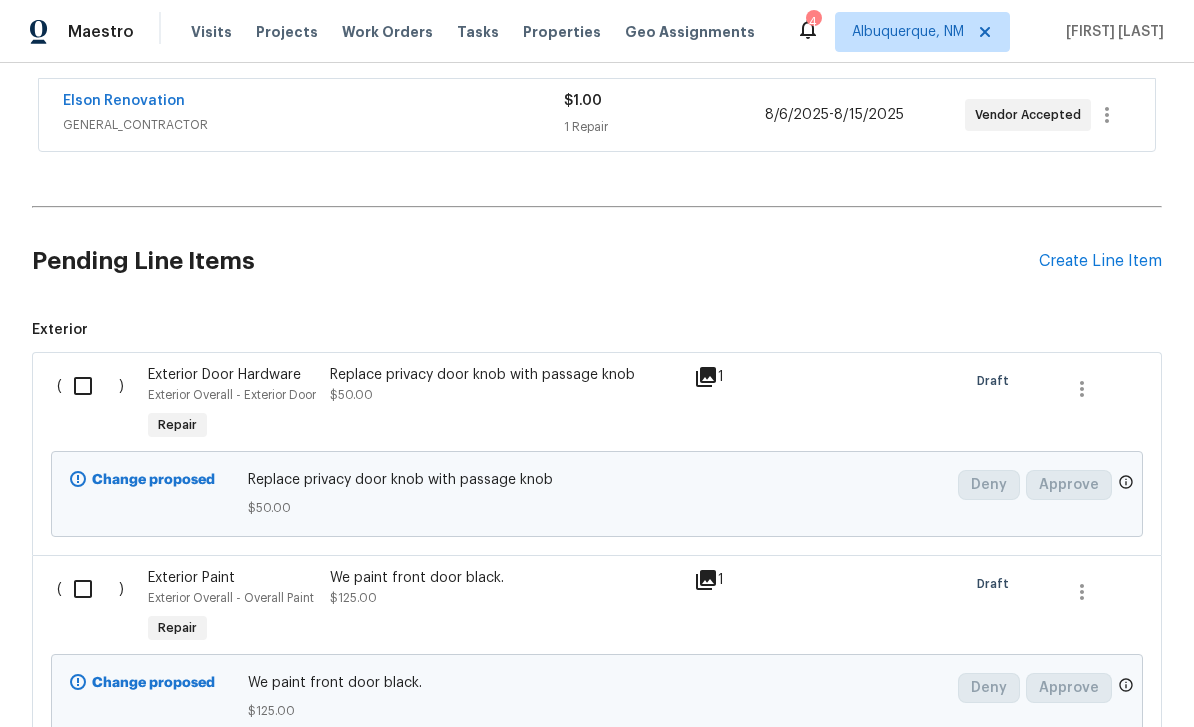 click at bounding box center (90, 386) 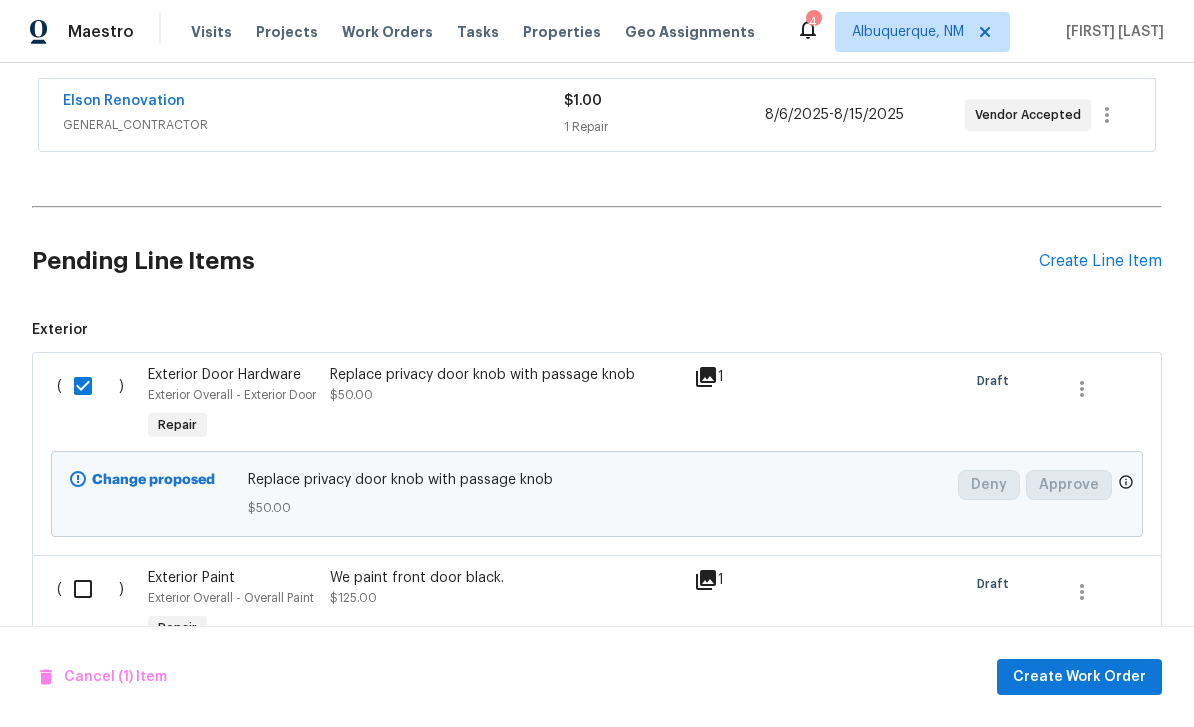 click at bounding box center (90, 589) 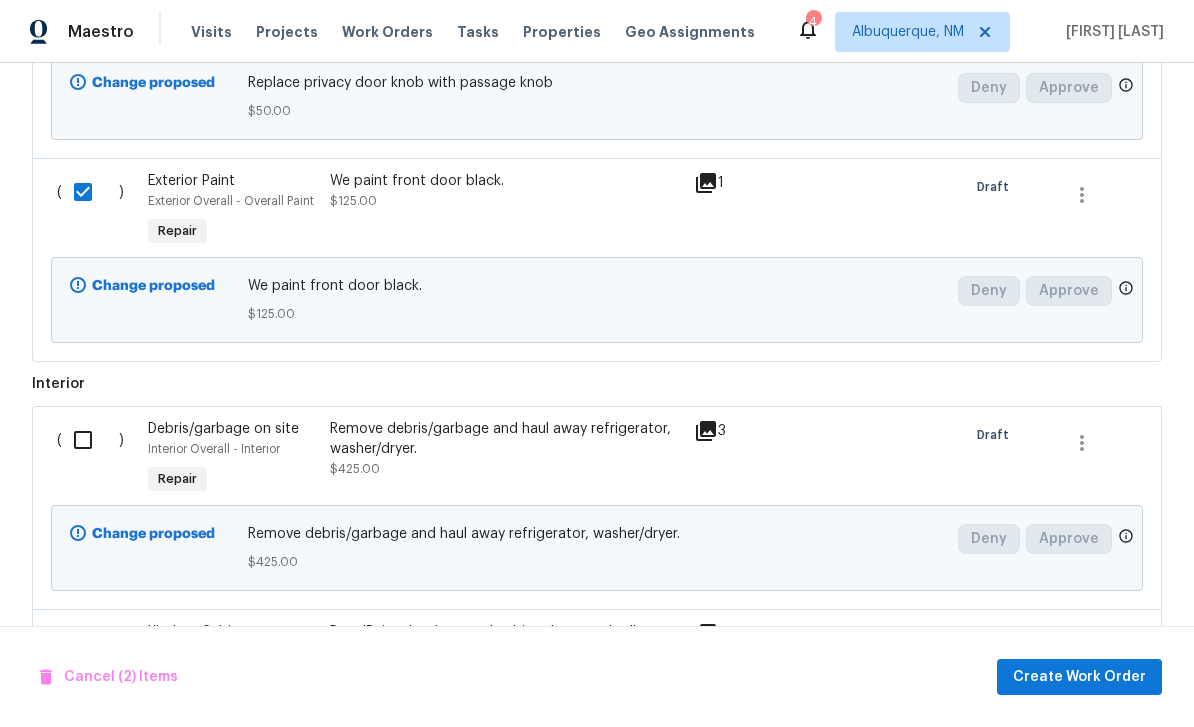 click at bounding box center (90, 440) 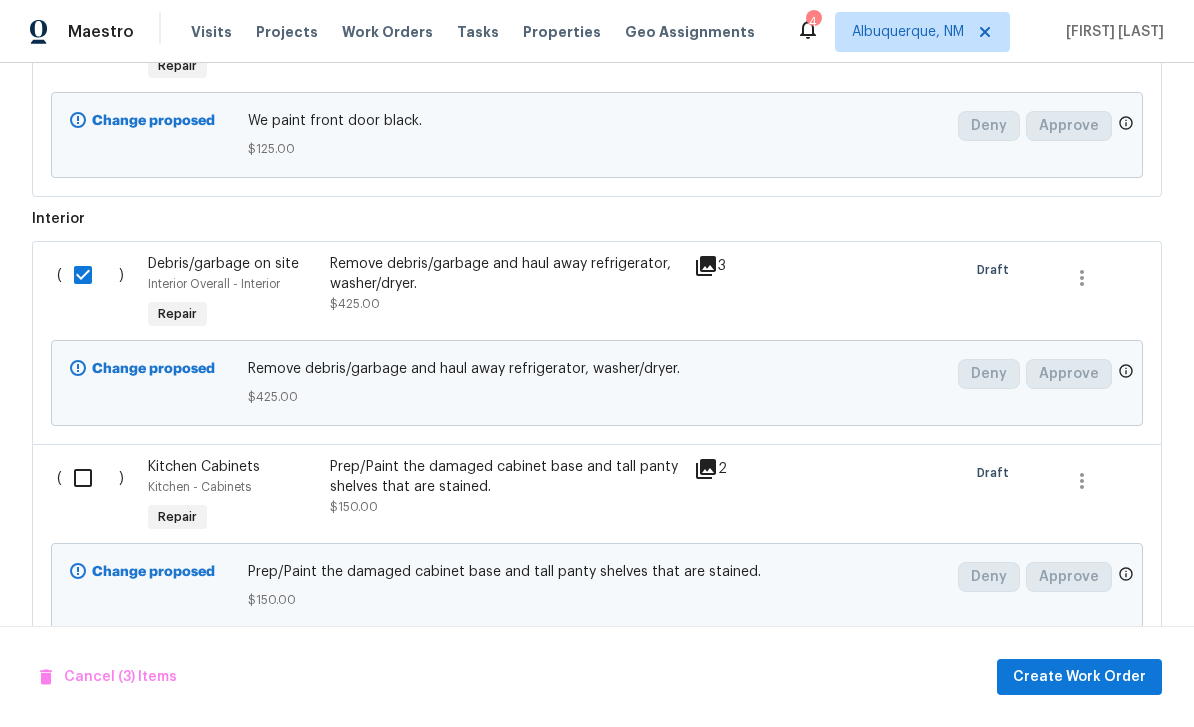 scroll, scrollTop: 947, scrollLeft: 0, axis: vertical 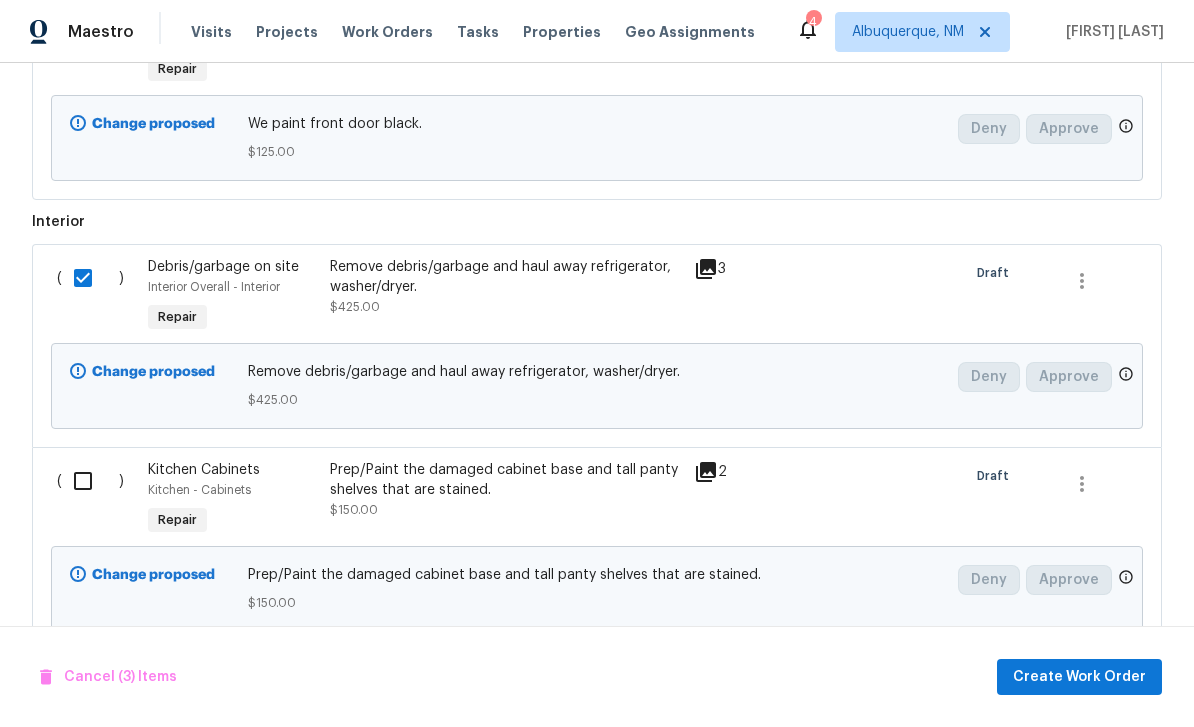 click at bounding box center [90, 481] 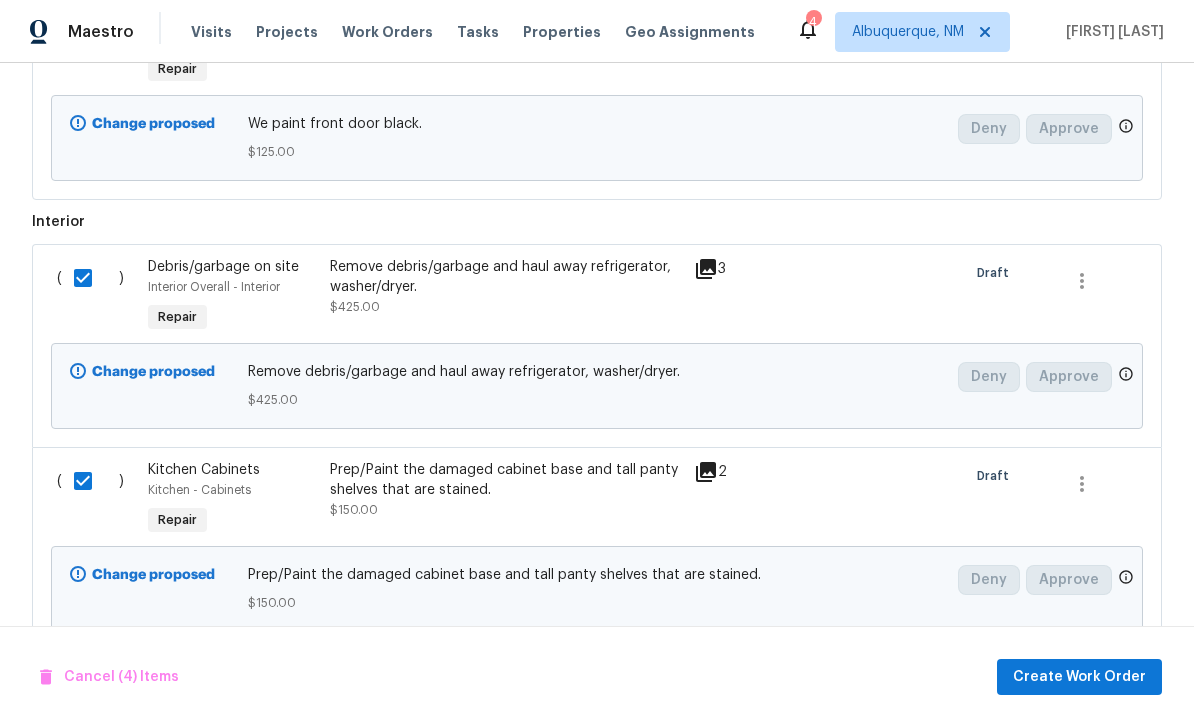 scroll, scrollTop: 64, scrollLeft: 0, axis: vertical 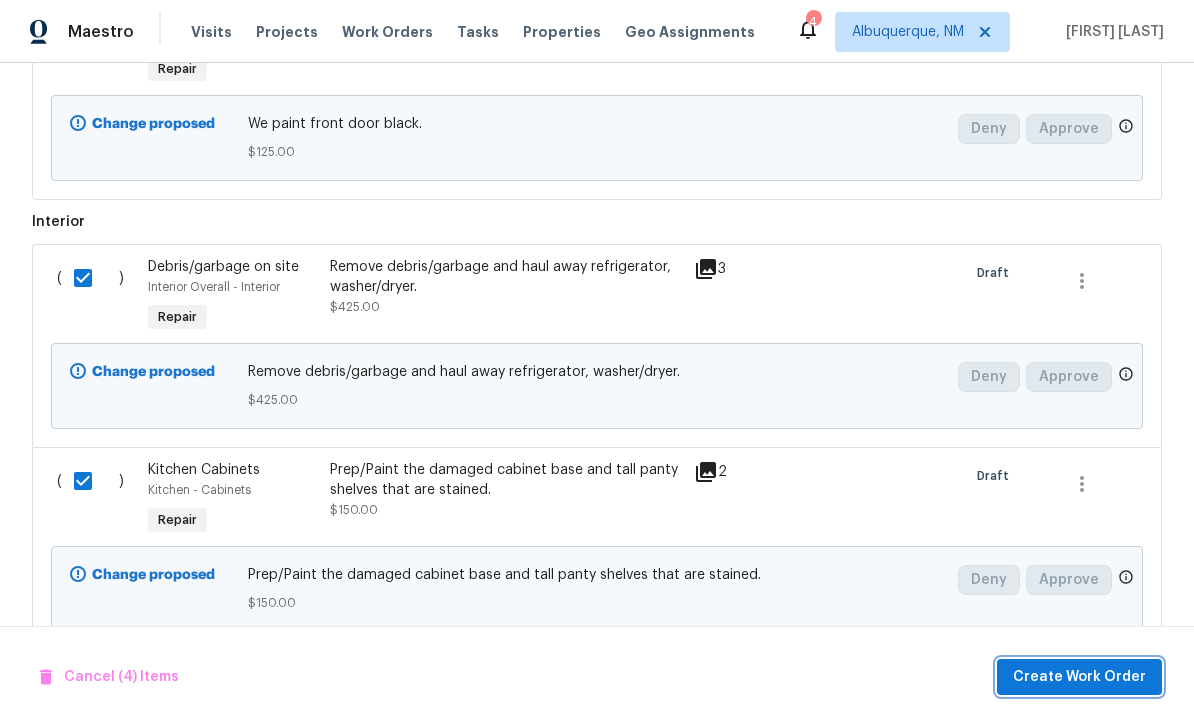 click on "Create Work Order" at bounding box center [1079, 677] 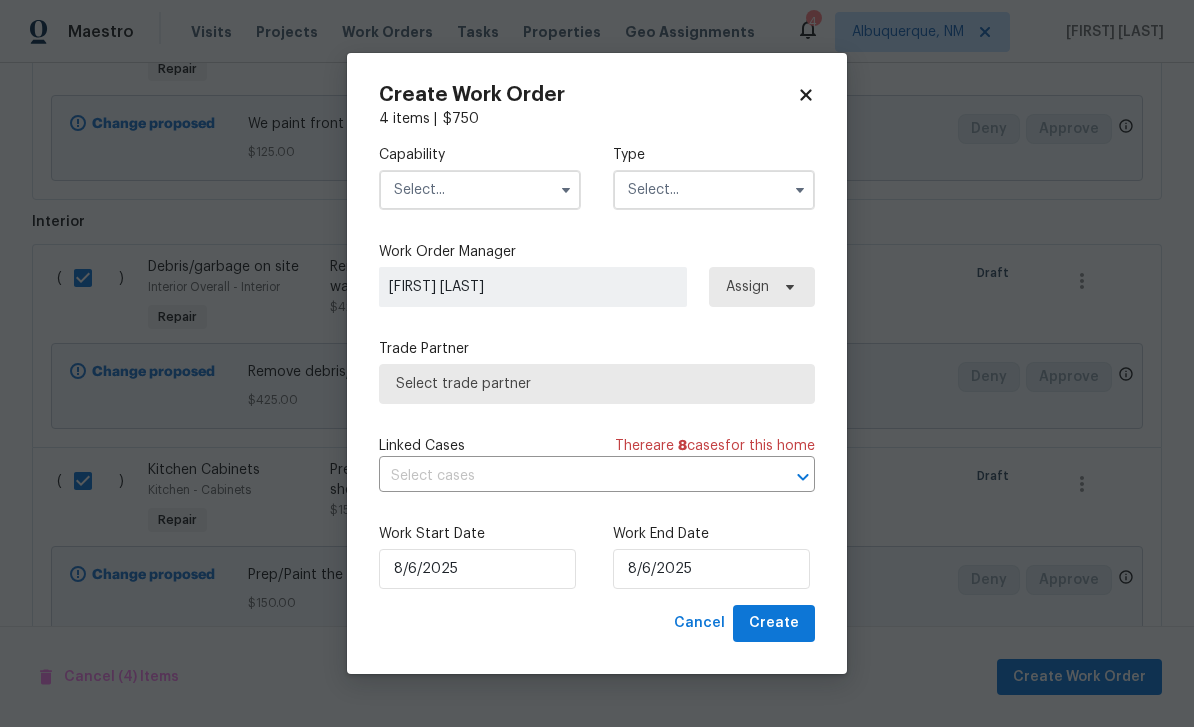 click at bounding box center [480, 190] 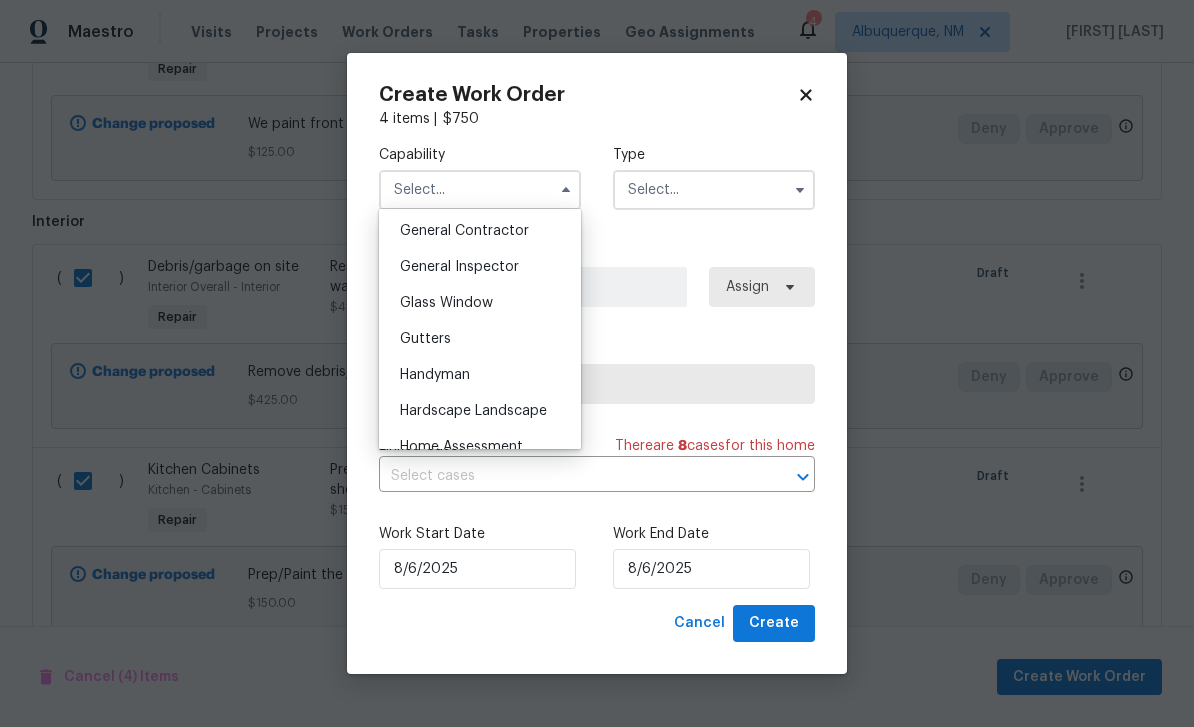 click on "General Contractor" at bounding box center [464, 231] 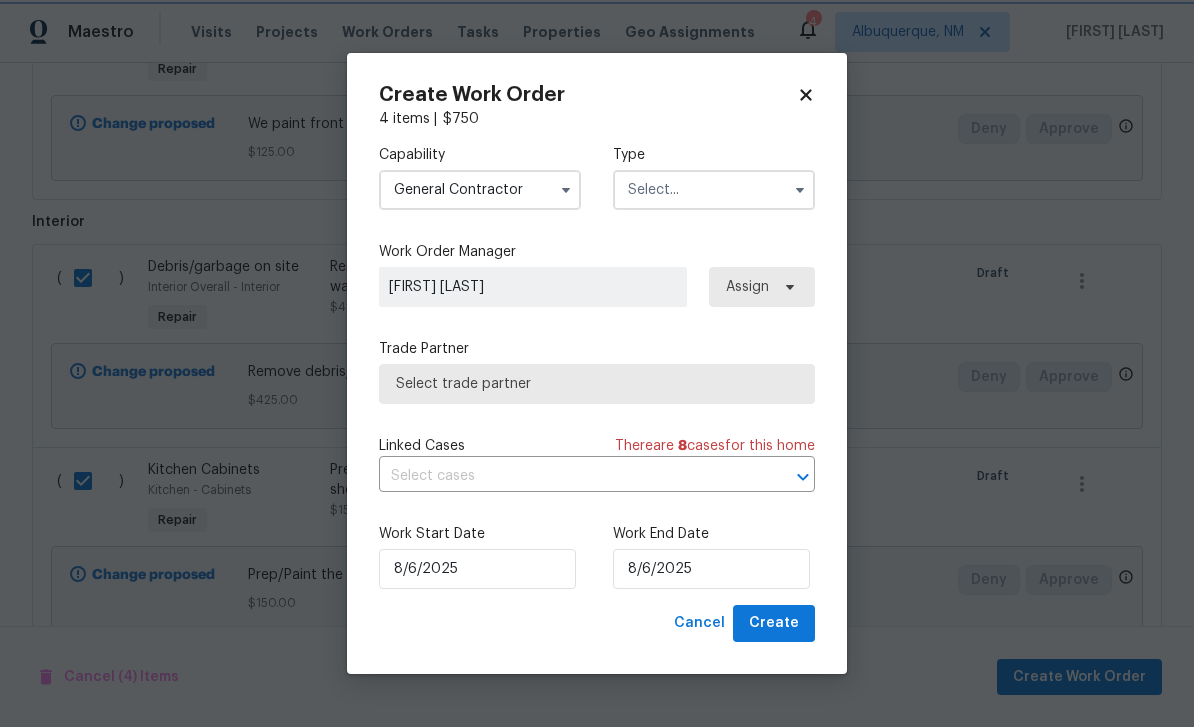 scroll, scrollTop: 920, scrollLeft: 0, axis: vertical 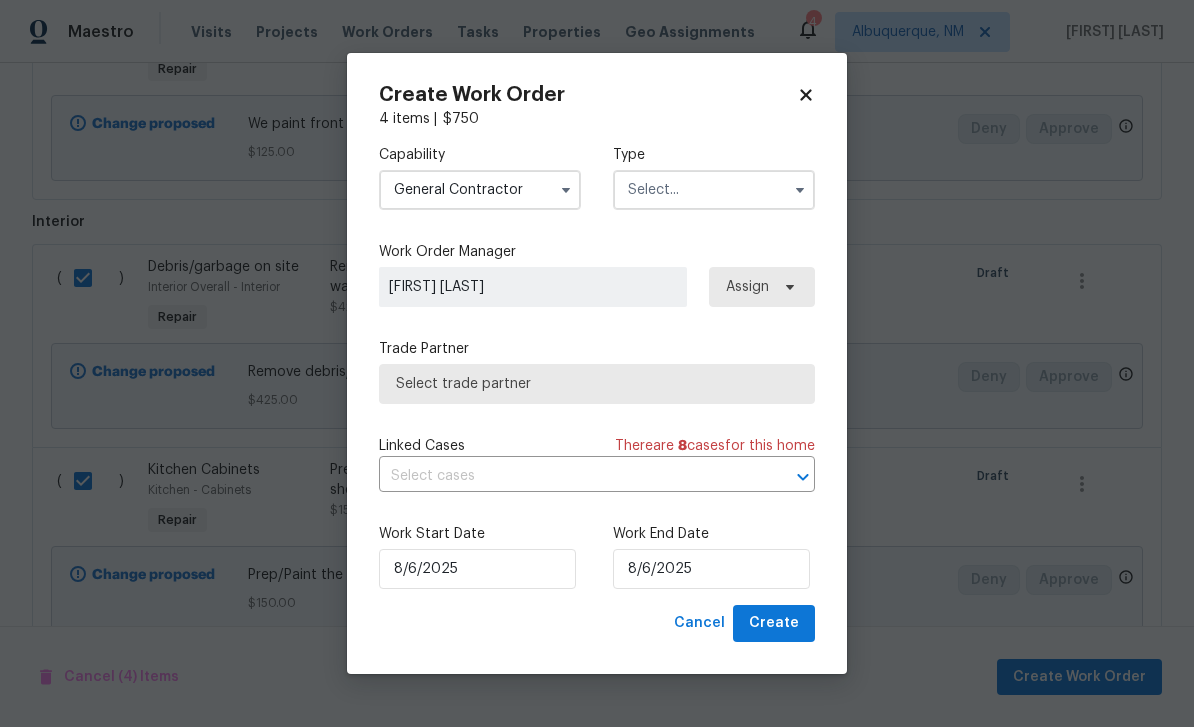 click at bounding box center (714, 190) 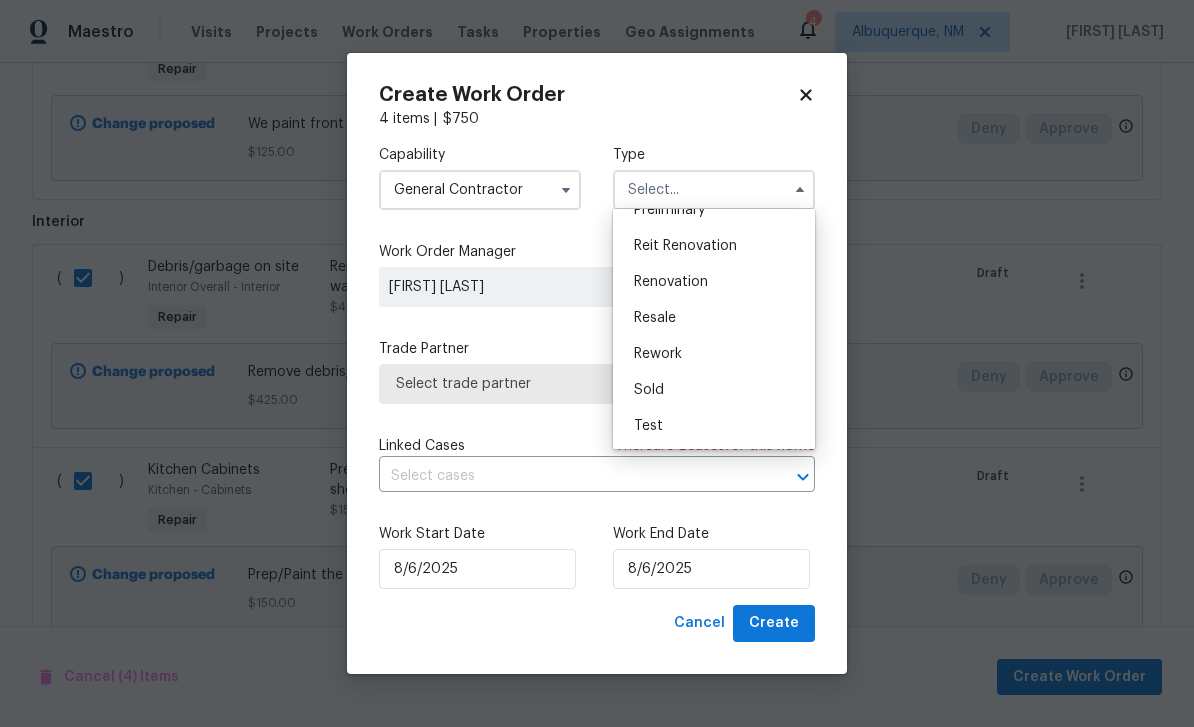 scroll, scrollTop: 454, scrollLeft: 0, axis: vertical 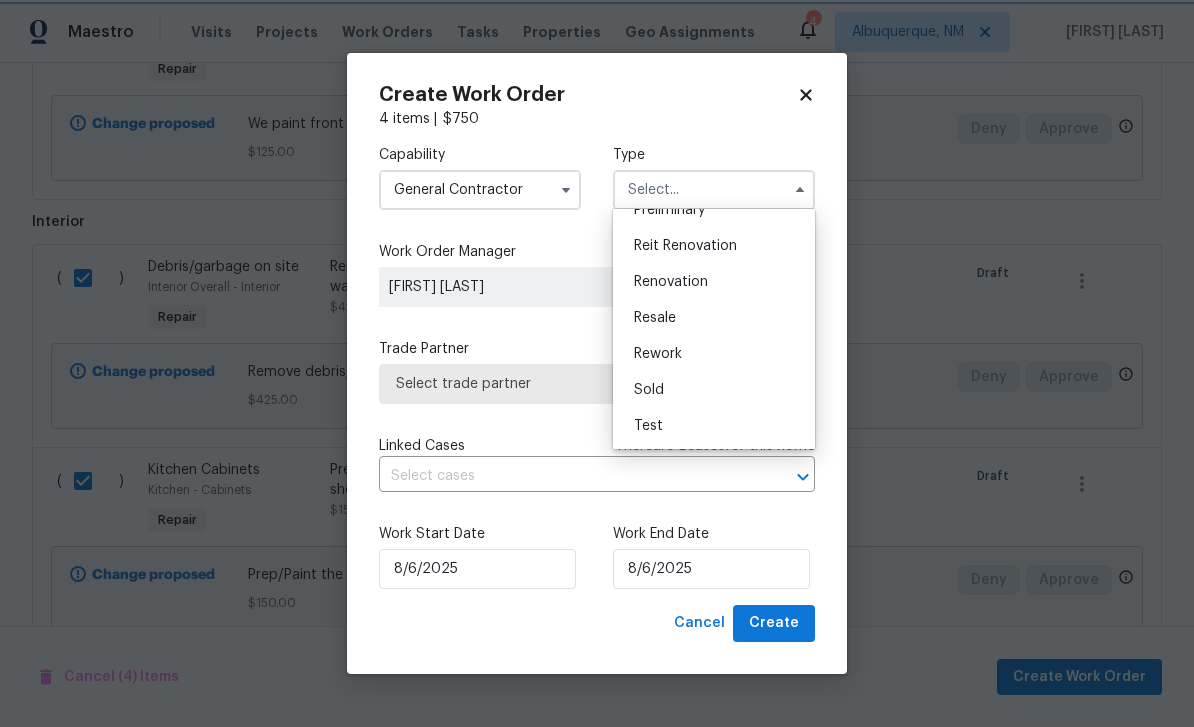 type on "Renovation" 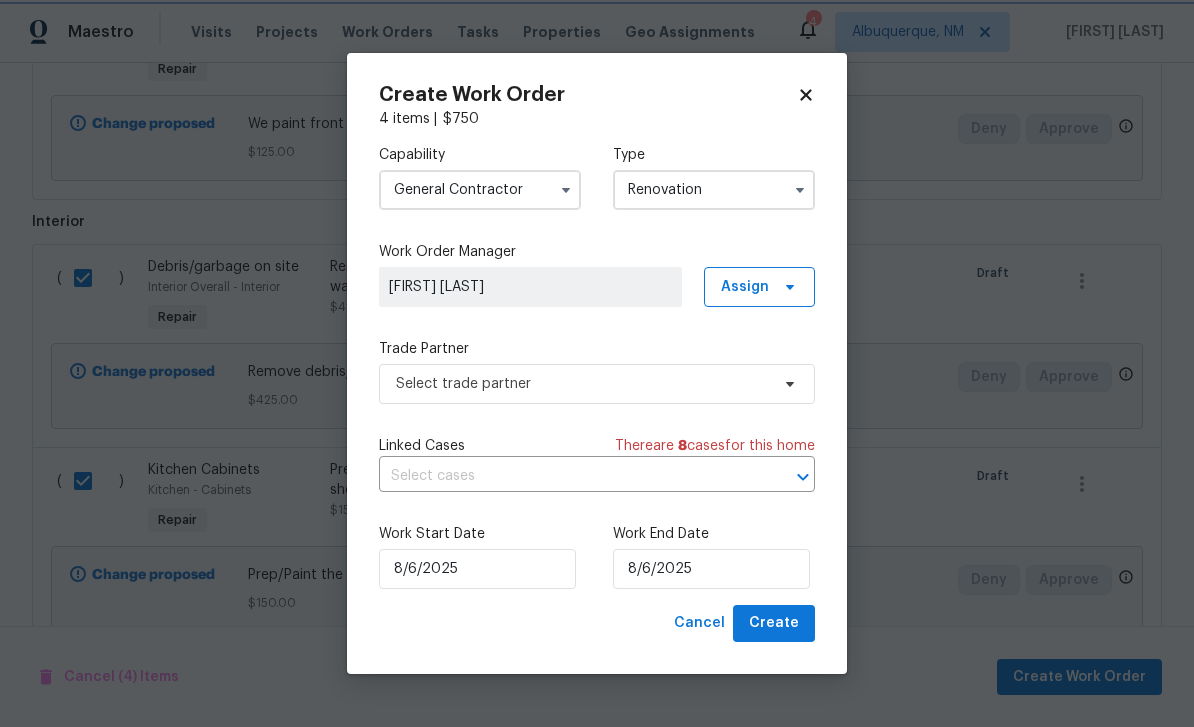 scroll, scrollTop: 0, scrollLeft: 0, axis: both 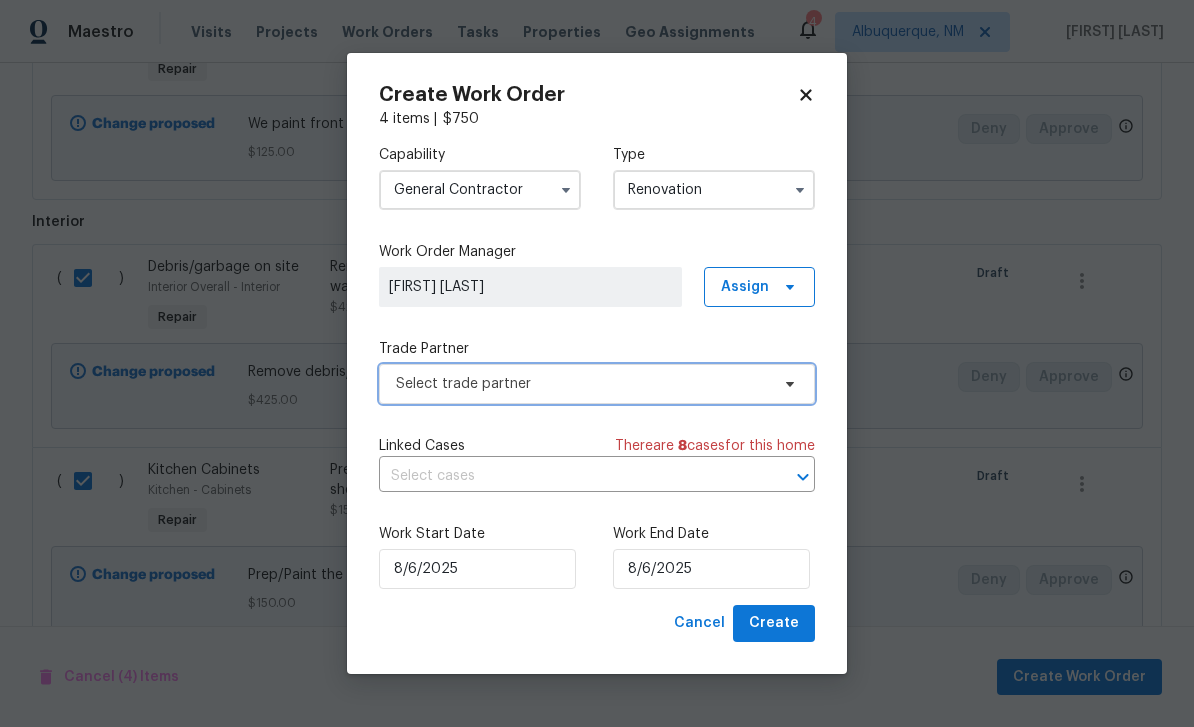 click on "Select trade partner" at bounding box center [582, 384] 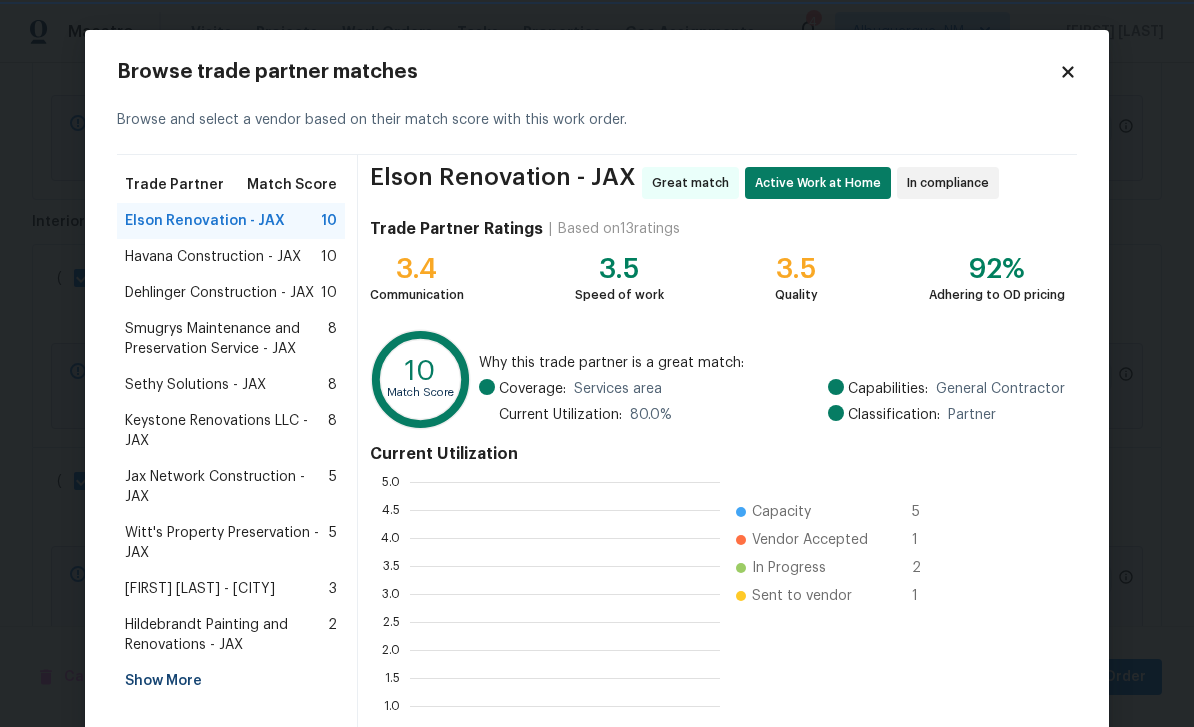 scroll, scrollTop: 2, scrollLeft: 2, axis: both 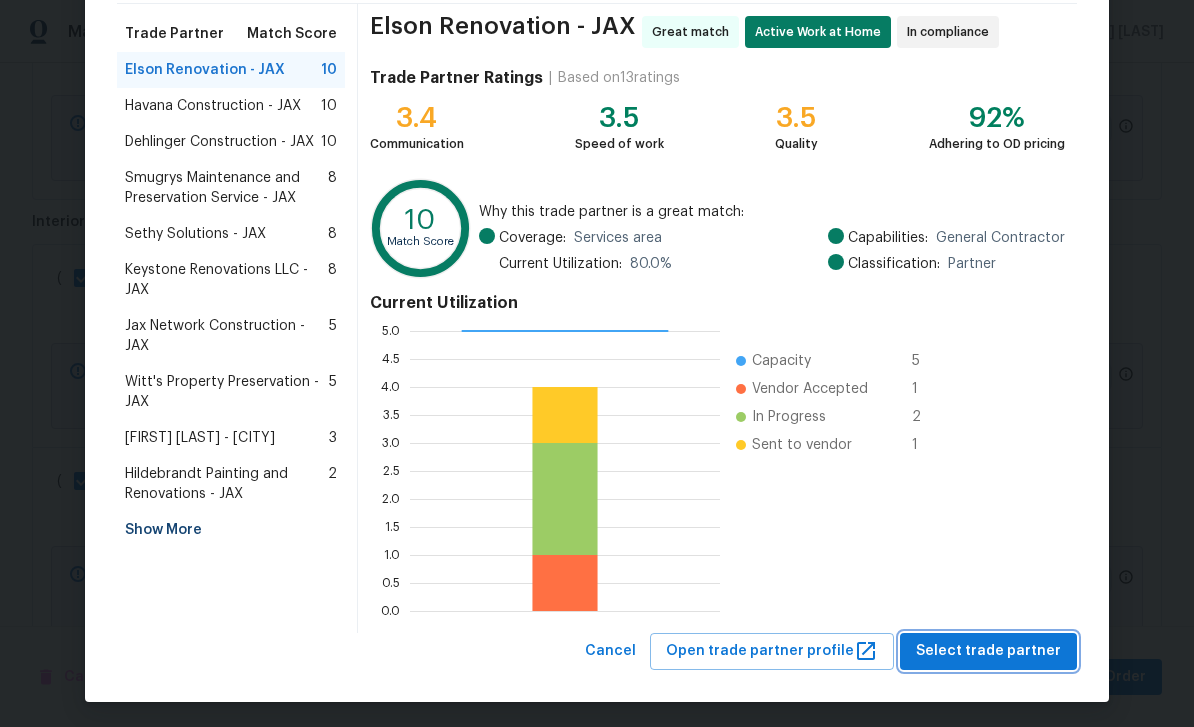 click on "Select trade partner" at bounding box center [988, 651] 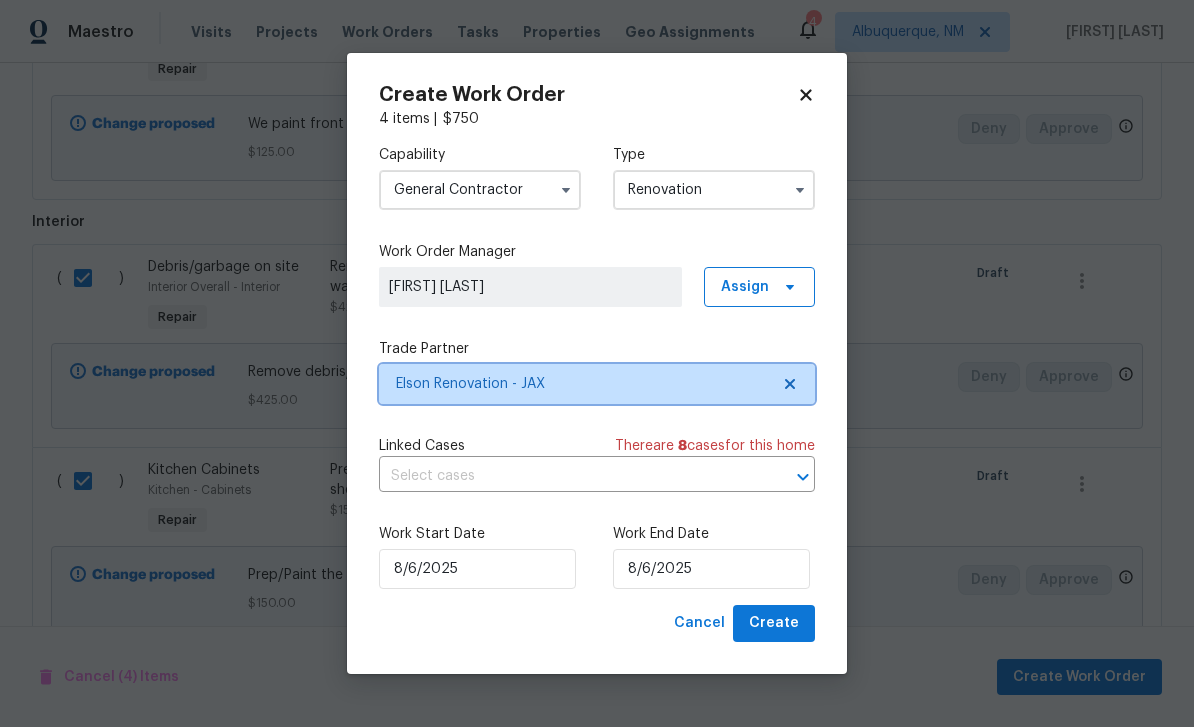 scroll, scrollTop: 0, scrollLeft: 0, axis: both 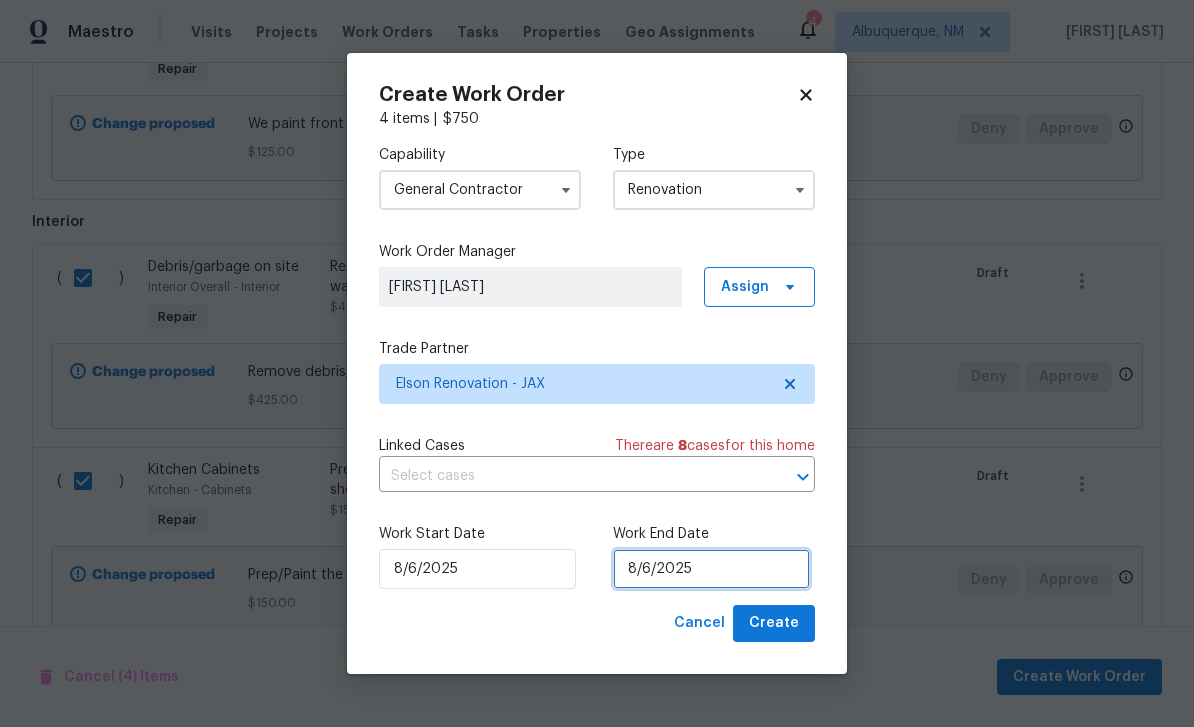 click on "8/6/2025" at bounding box center [711, 569] 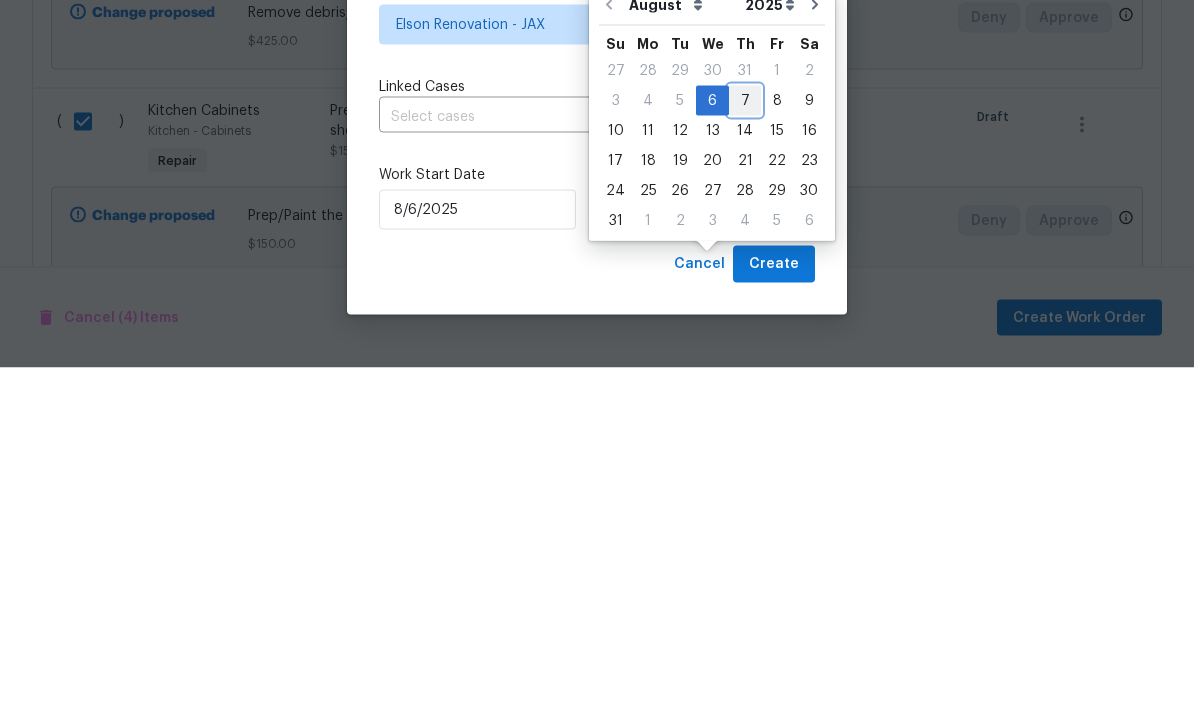 click on "7" at bounding box center [745, 460] 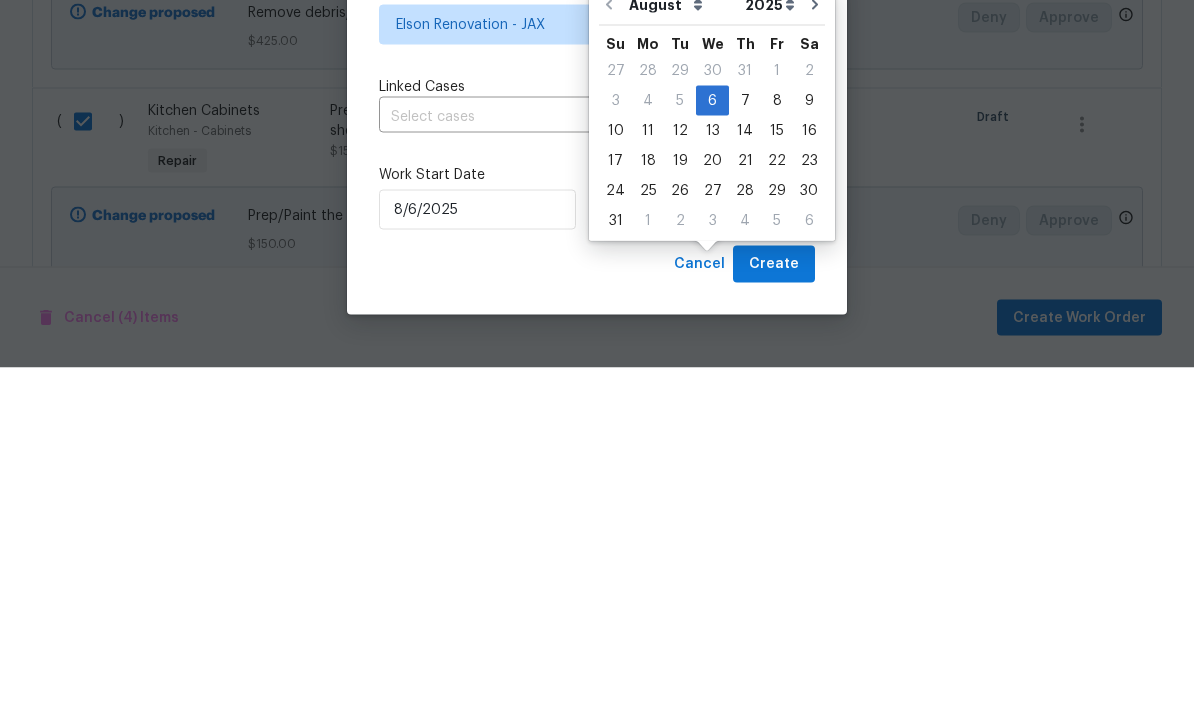 type on "8/7/2025" 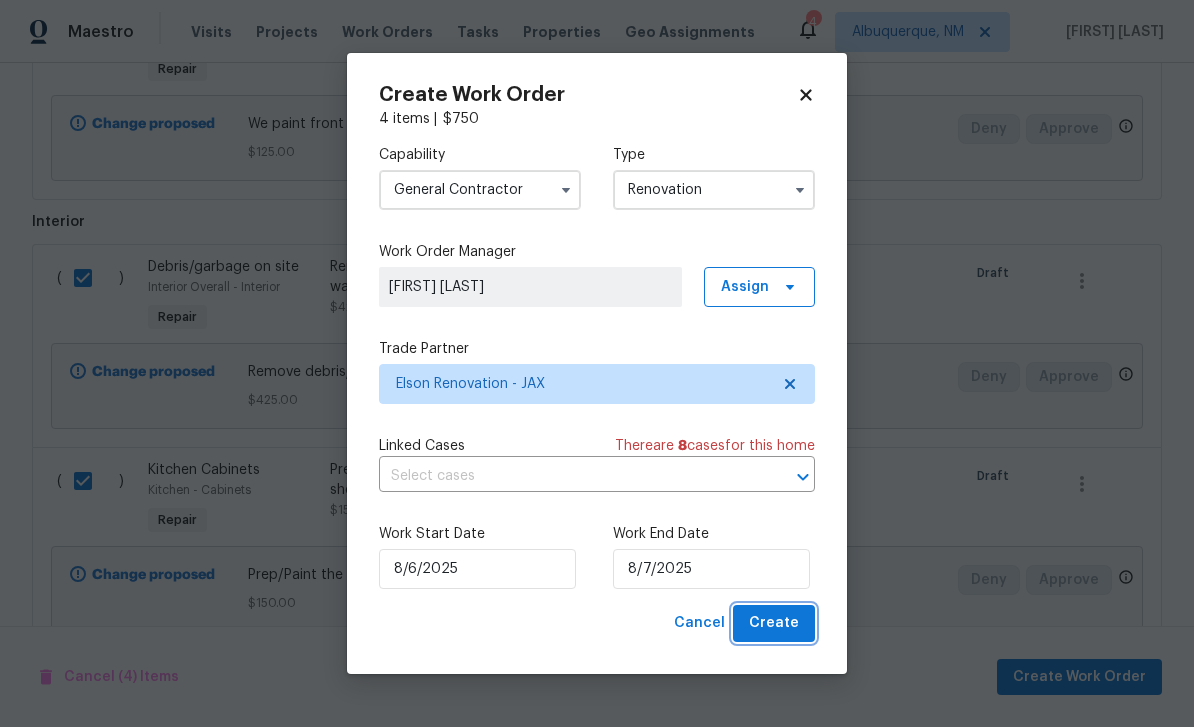 click on "Create" at bounding box center (774, 623) 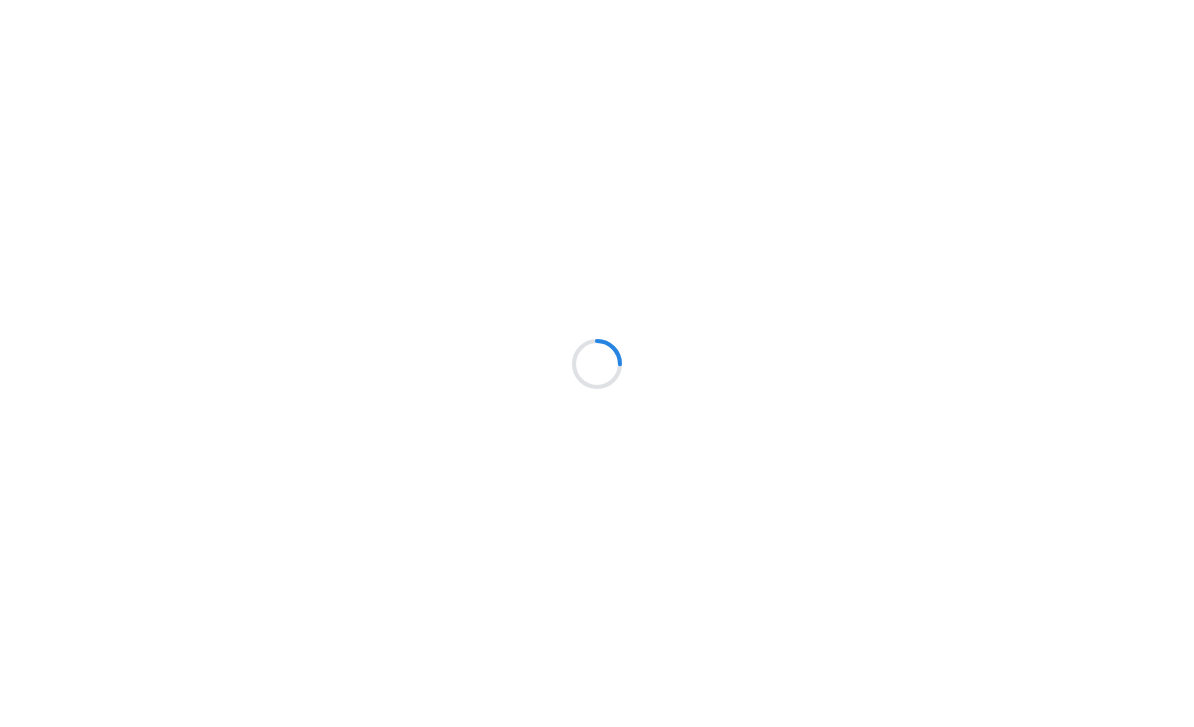 scroll, scrollTop: 0, scrollLeft: 0, axis: both 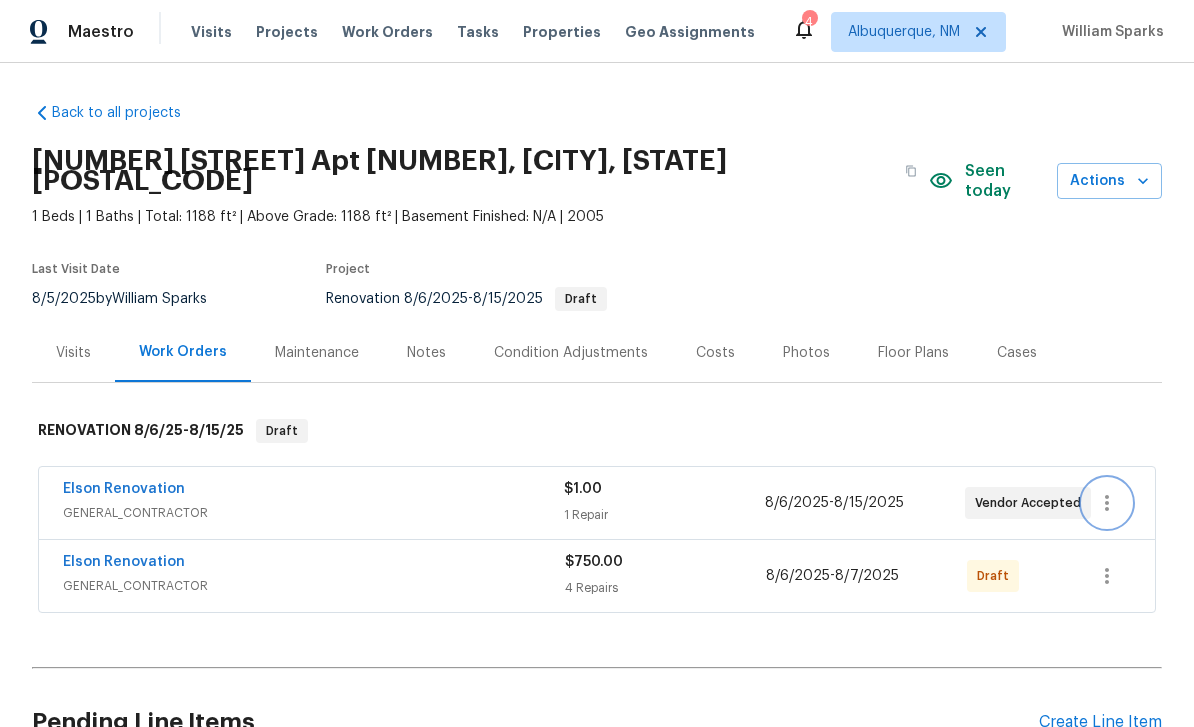 click 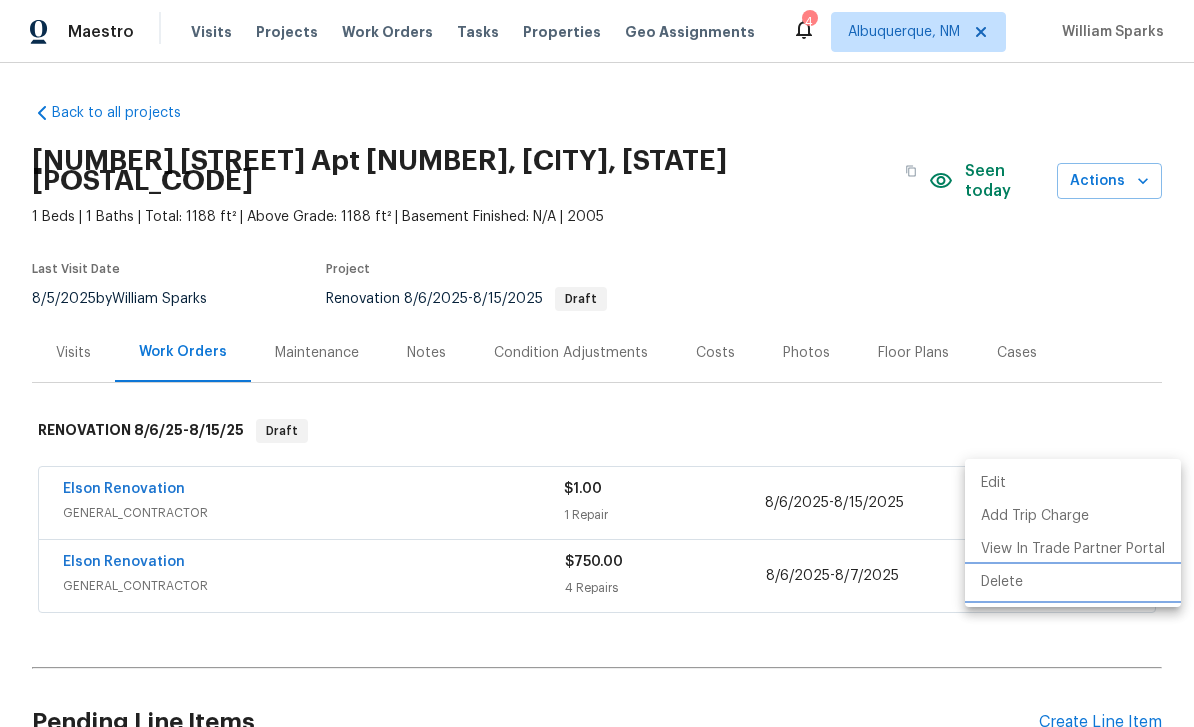 click on "Delete" at bounding box center (1073, 582) 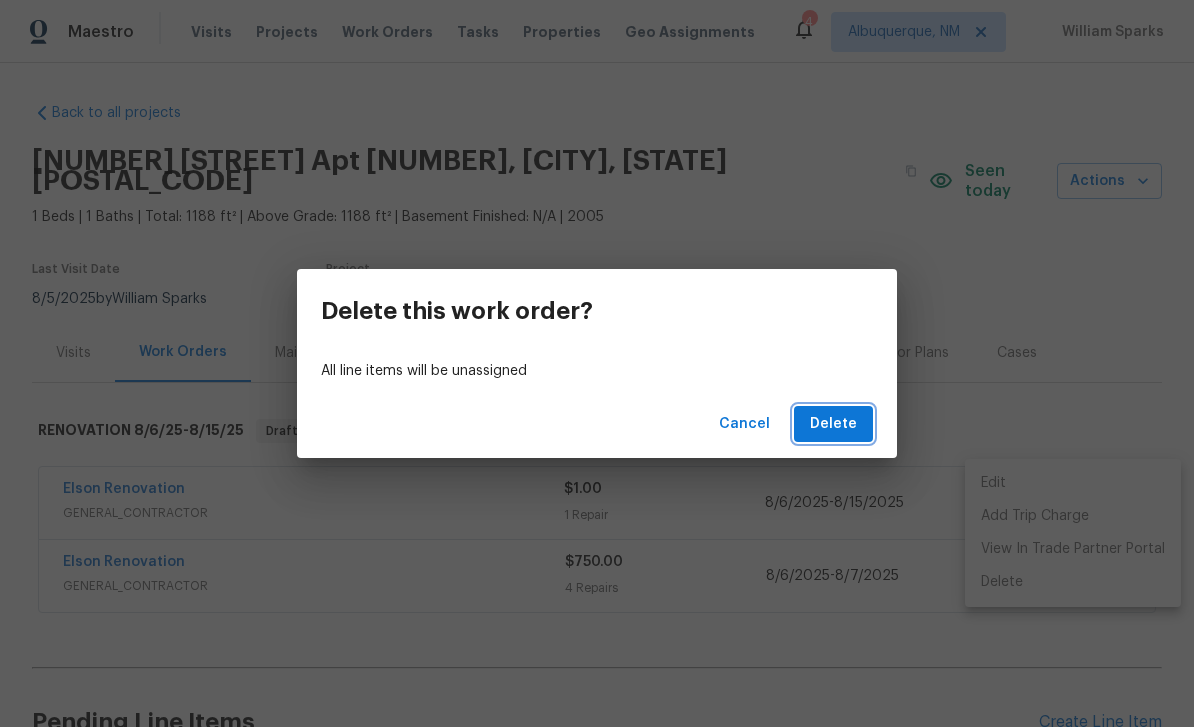 click on "Delete" at bounding box center (833, 424) 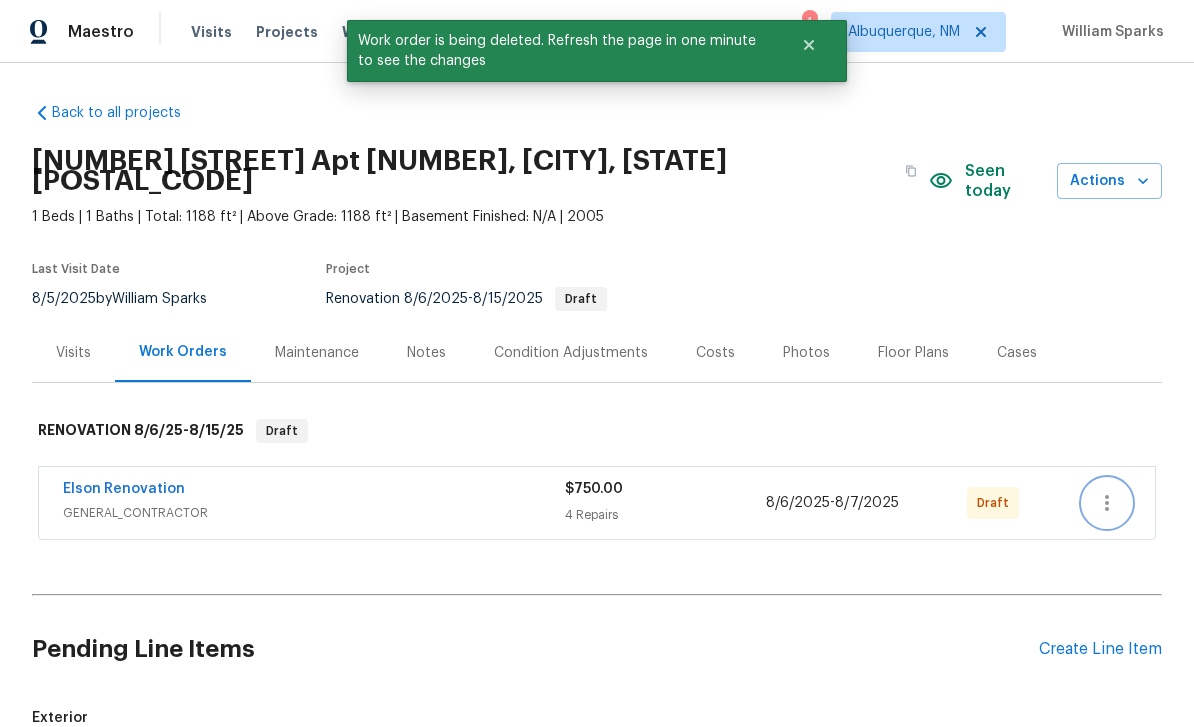 click 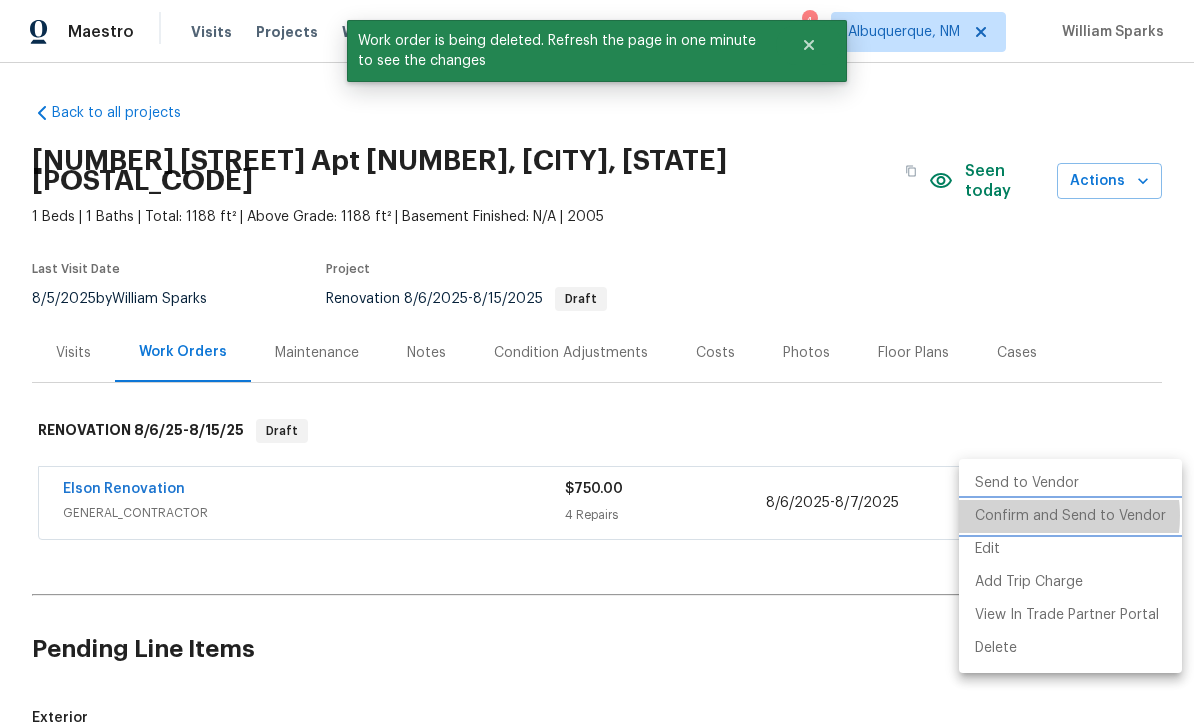 click on "Confirm and Send to Vendor" at bounding box center [1070, 516] 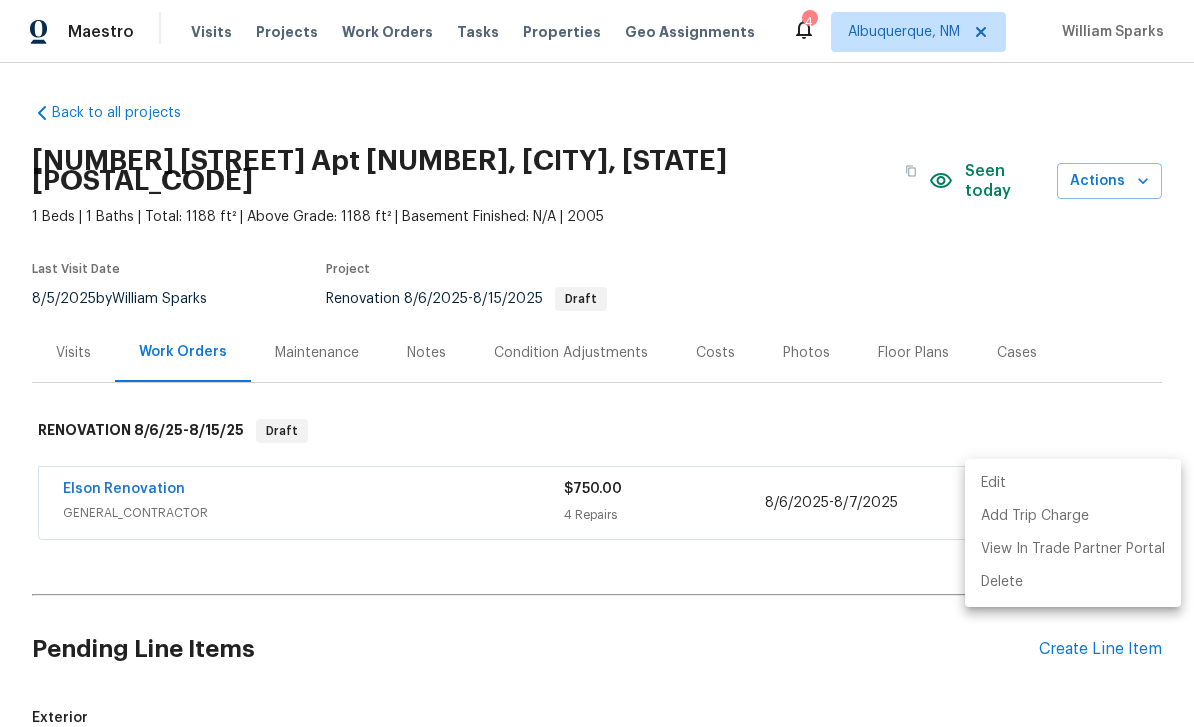 click at bounding box center [597, 363] 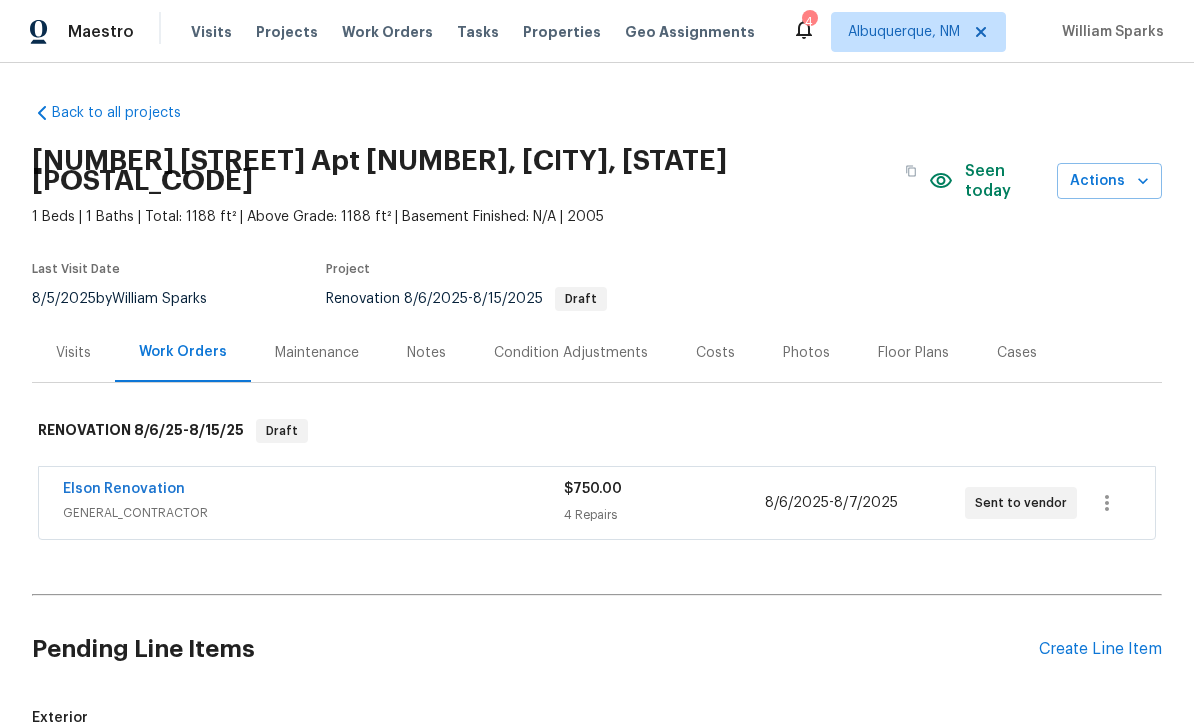 click on "Create Line Item" at bounding box center [1100, 649] 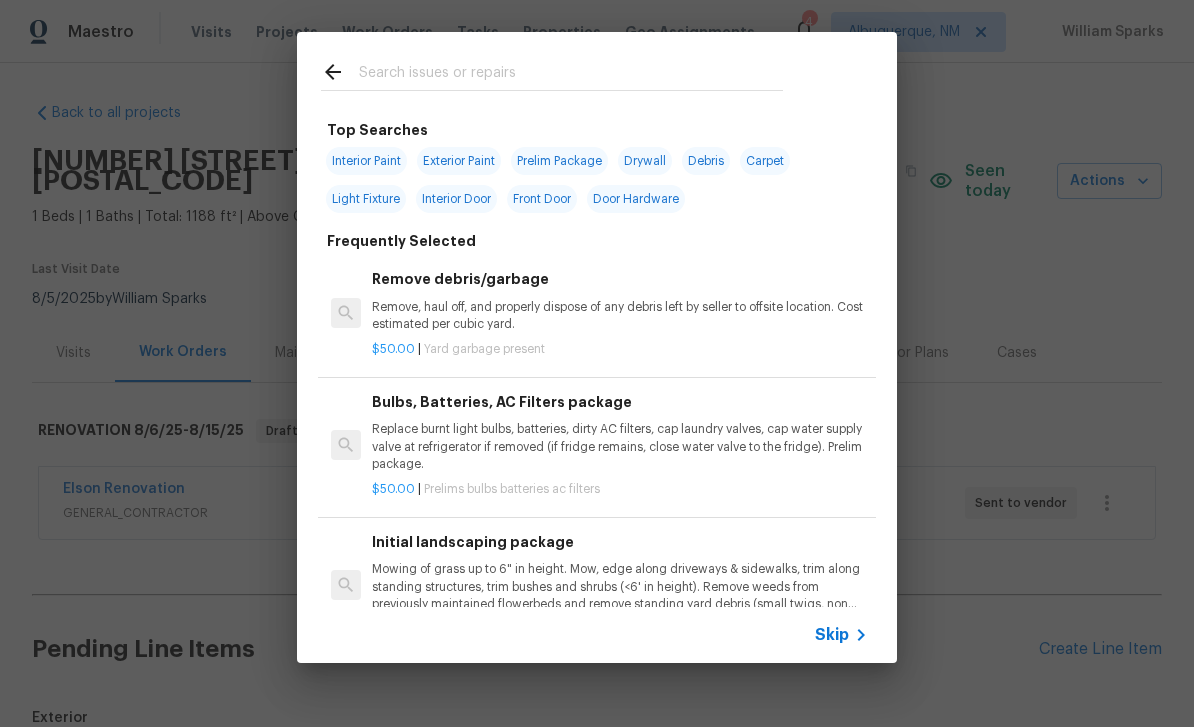 click at bounding box center [571, 75] 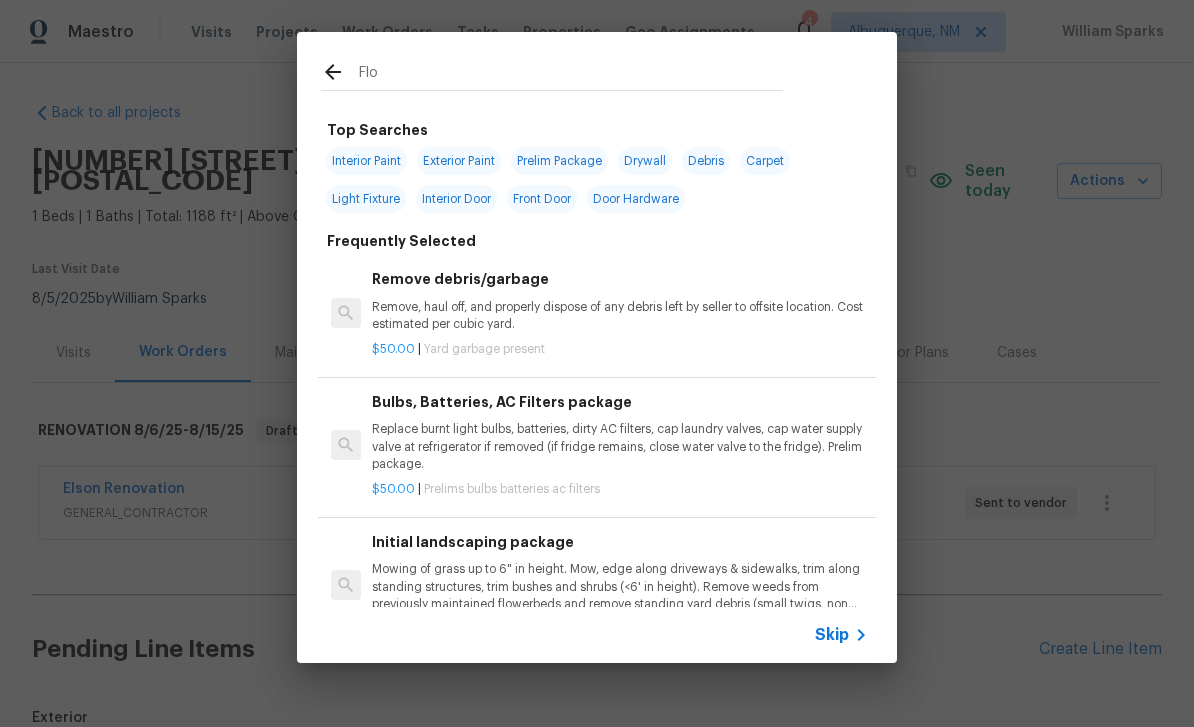 type on "Floo" 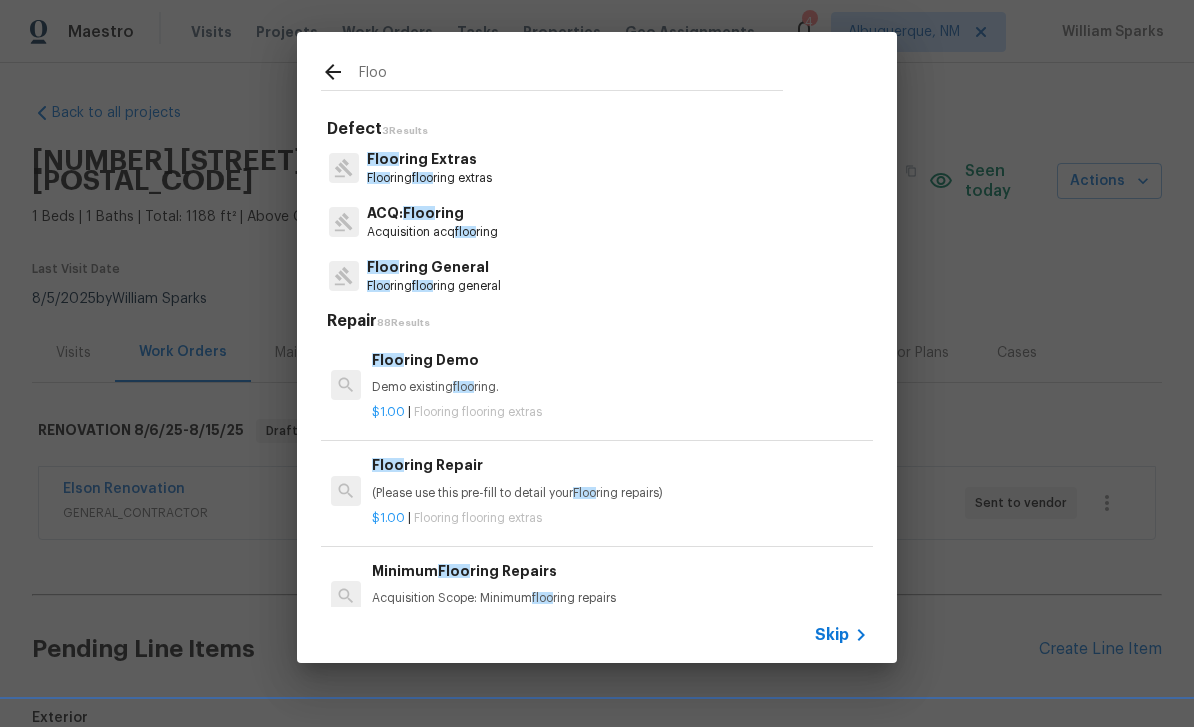 click on "Floo ring General" at bounding box center (434, 267) 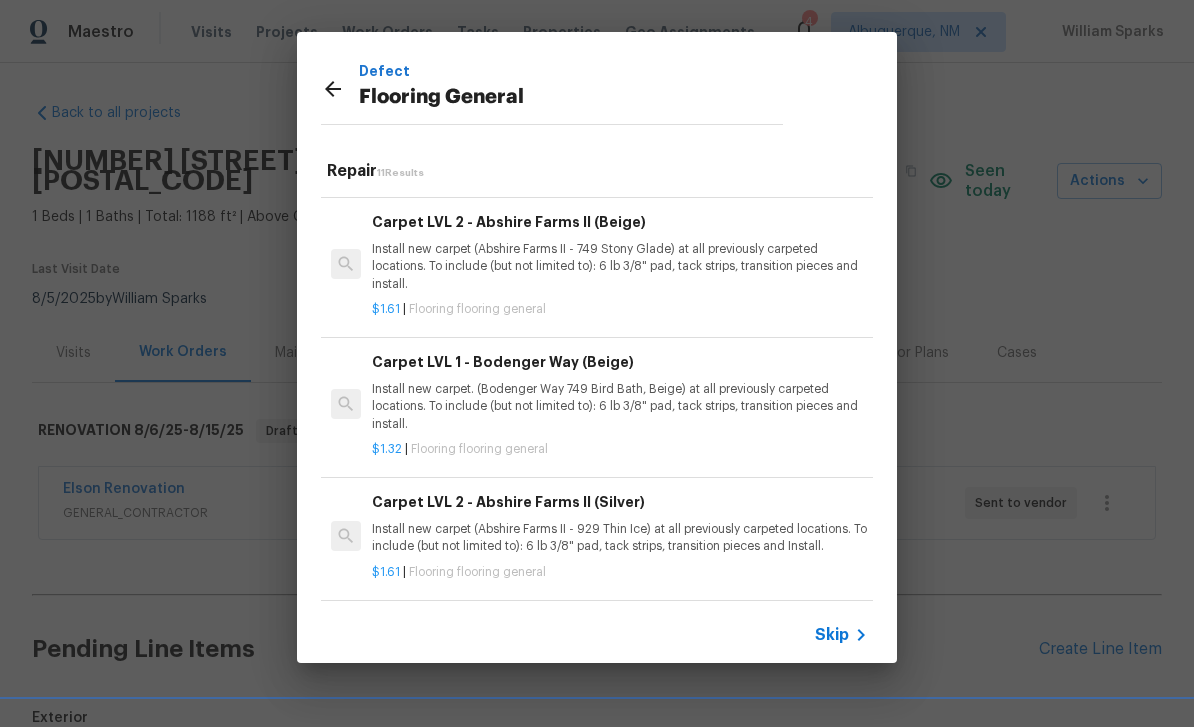 scroll, scrollTop: 725, scrollLeft: 0, axis: vertical 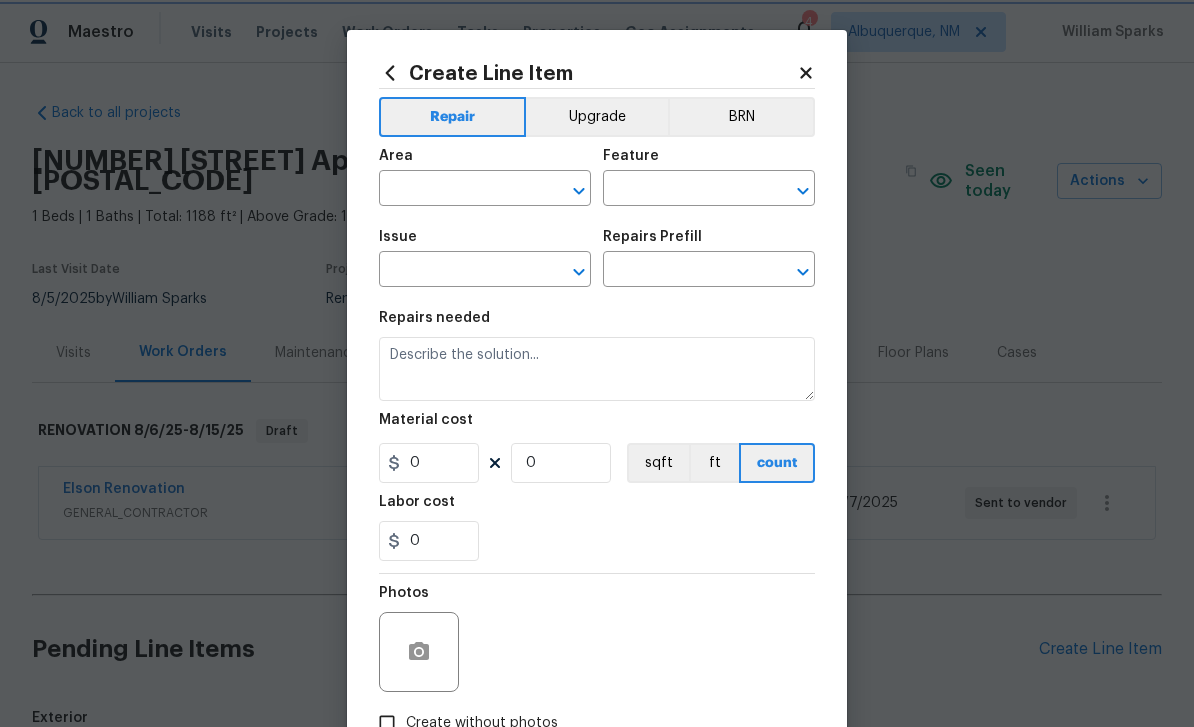 type on "Overall Flooring" 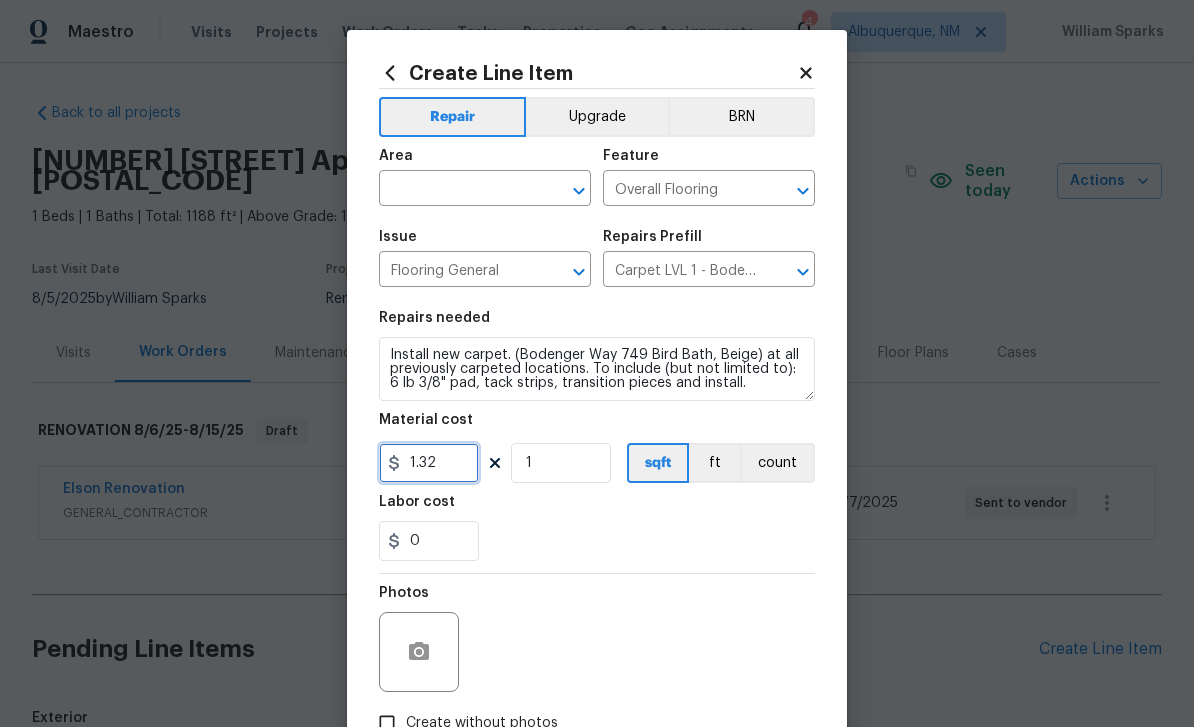 click on "1.32" at bounding box center (429, 463) 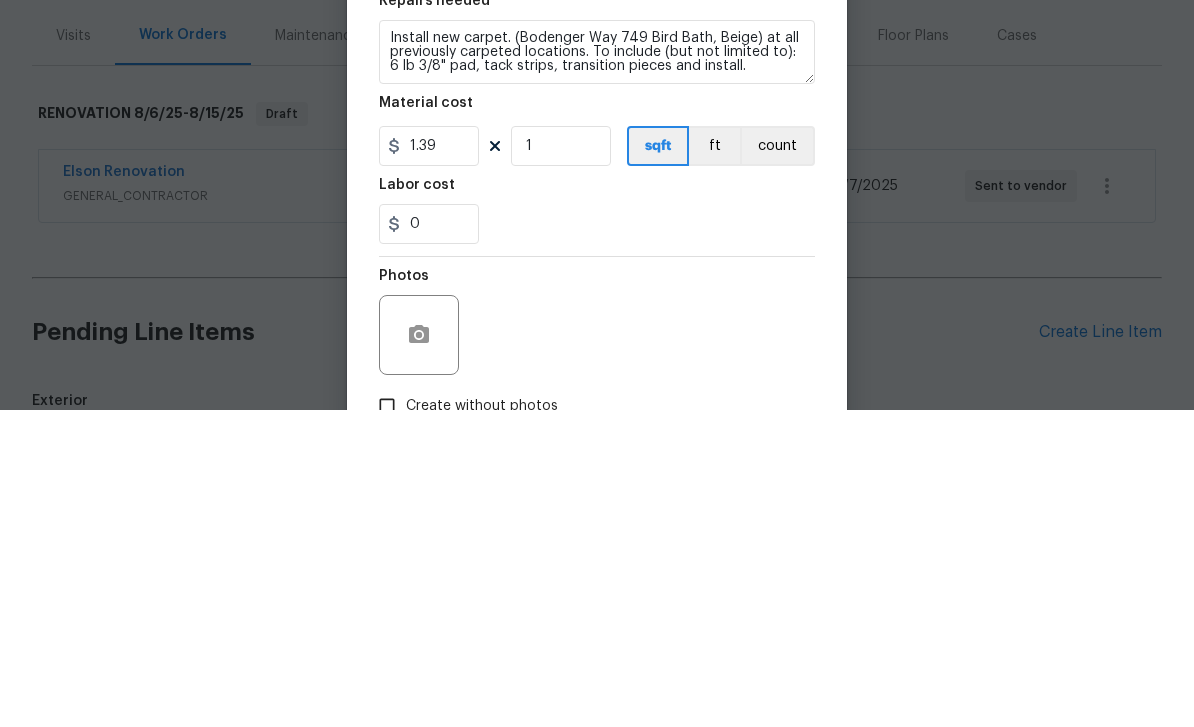 scroll, scrollTop: 64, scrollLeft: 0, axis: vertical 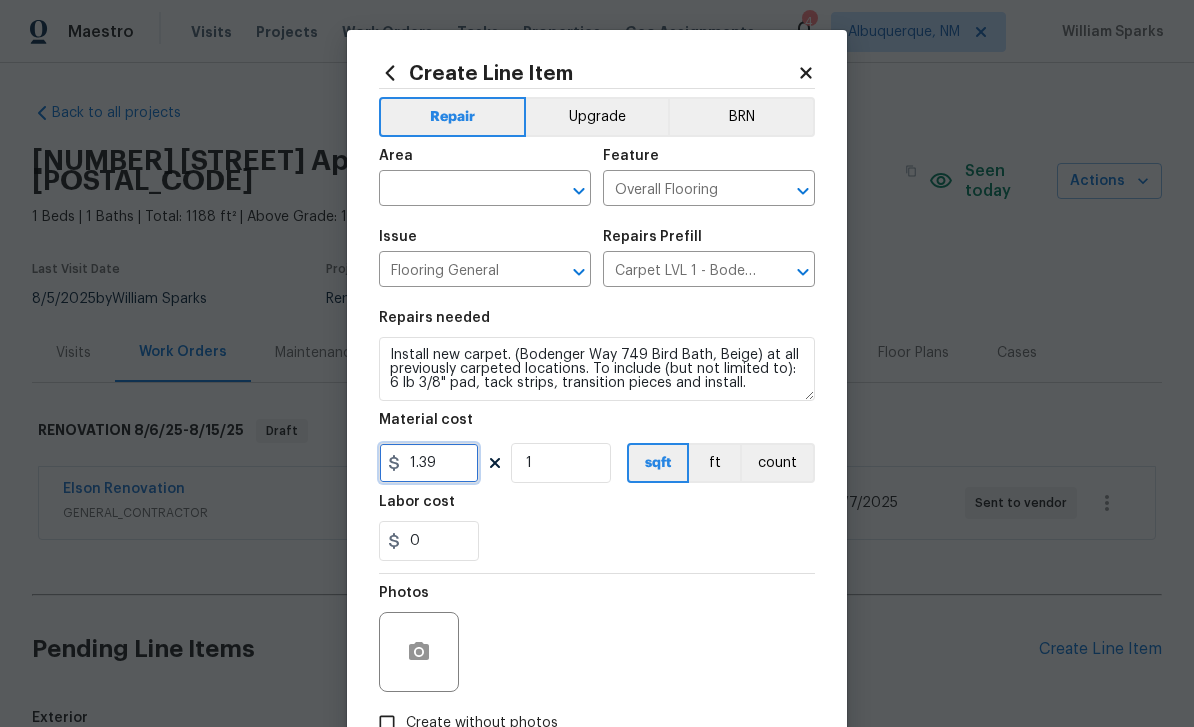 type on "1.39" 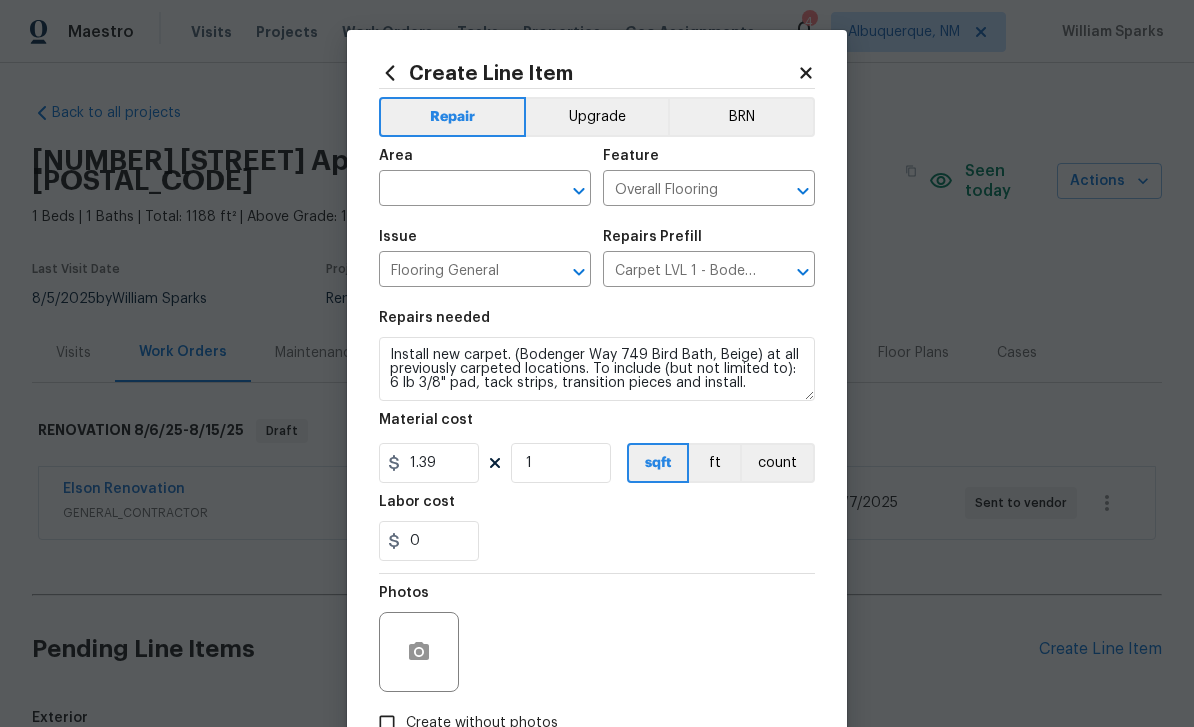 click at bounding box center (457, 190) 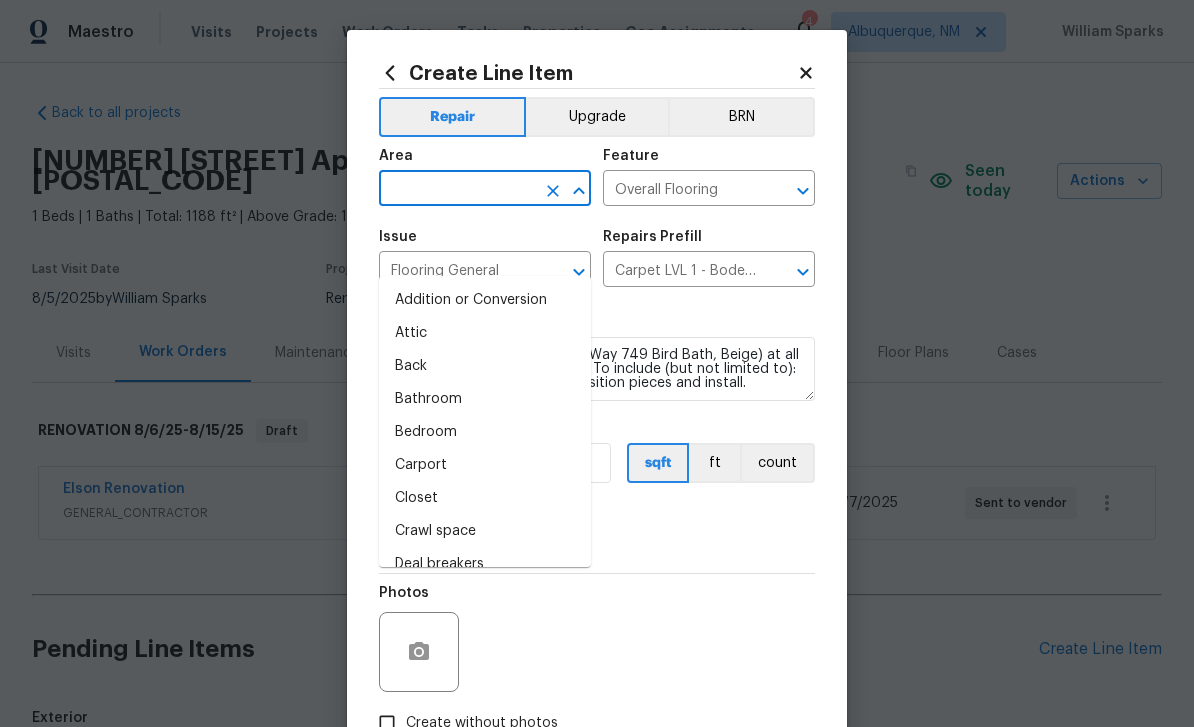 type on "o" 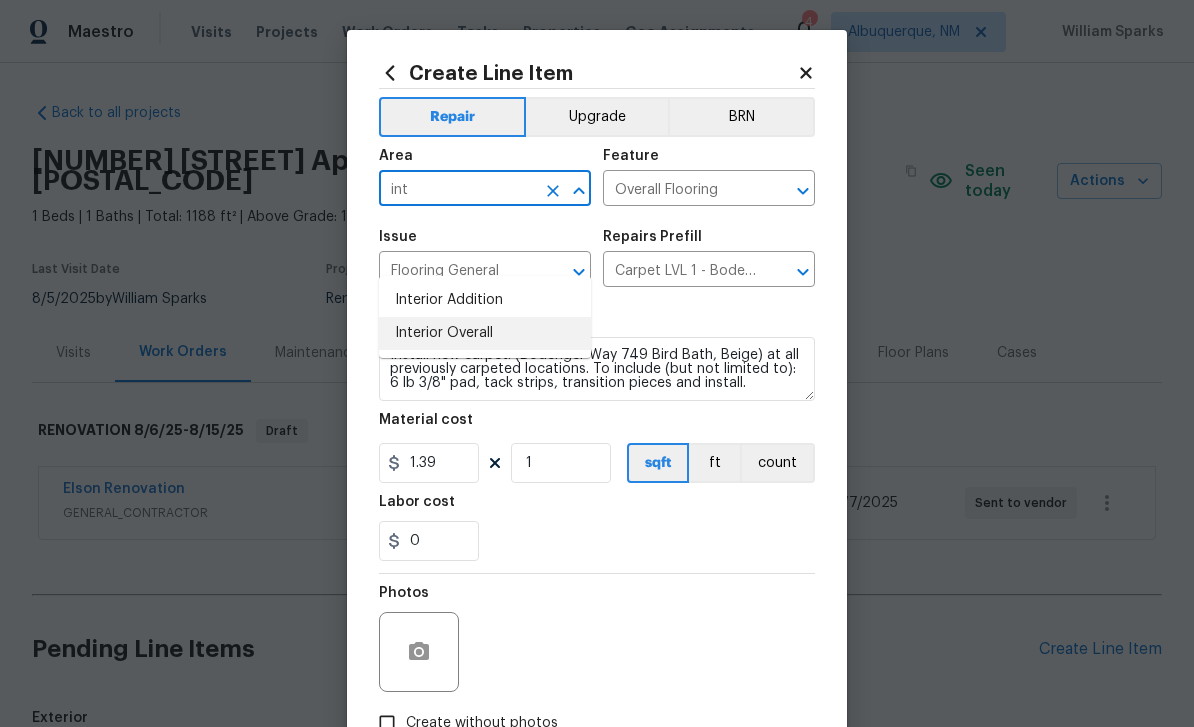 click on "Interior Overall" at bounding box center [485, 333] 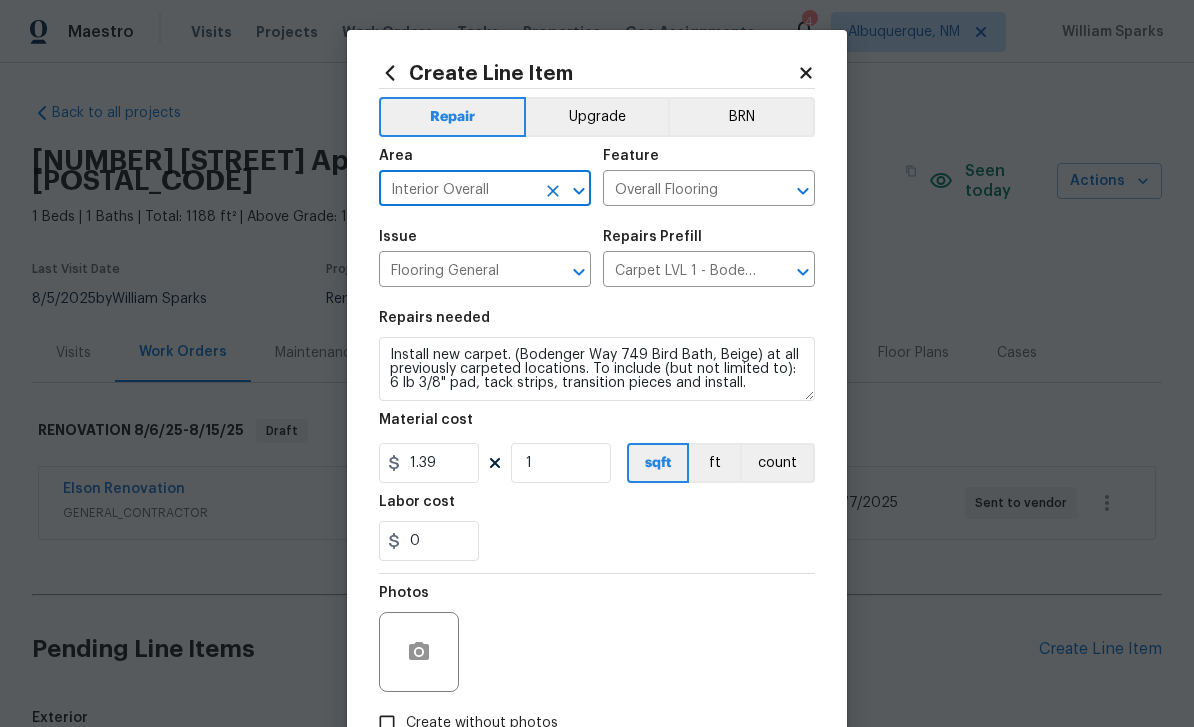 click at bounding box center [419, 652] 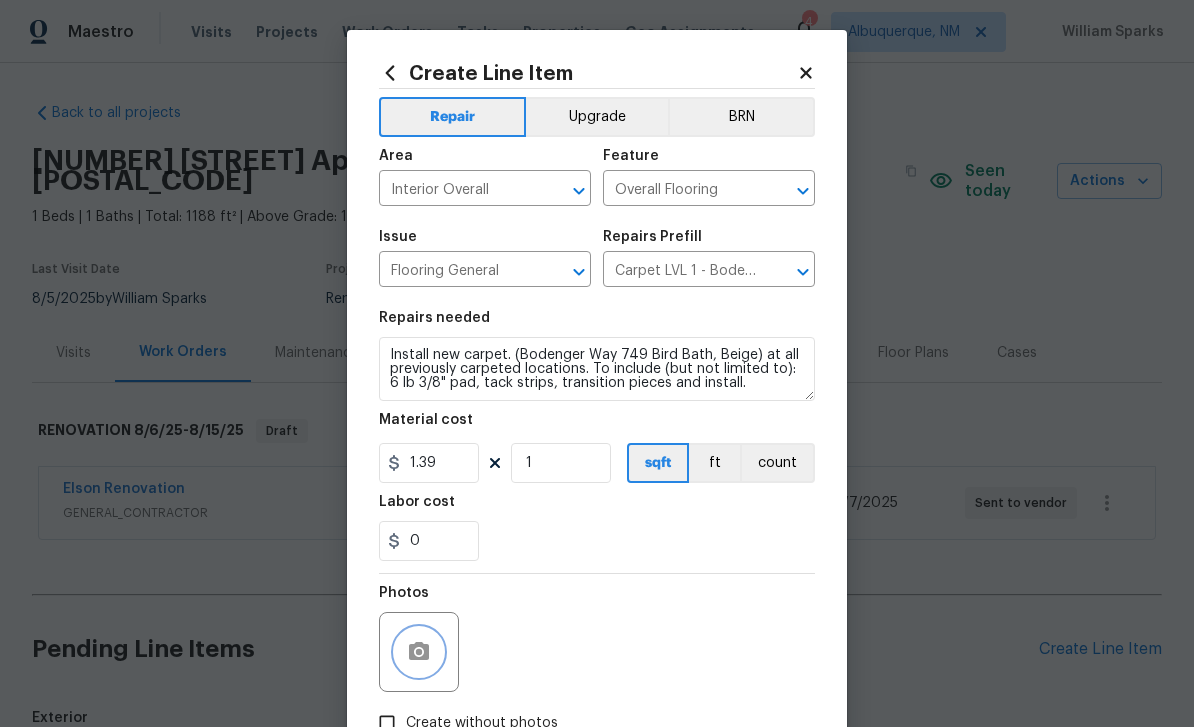 click 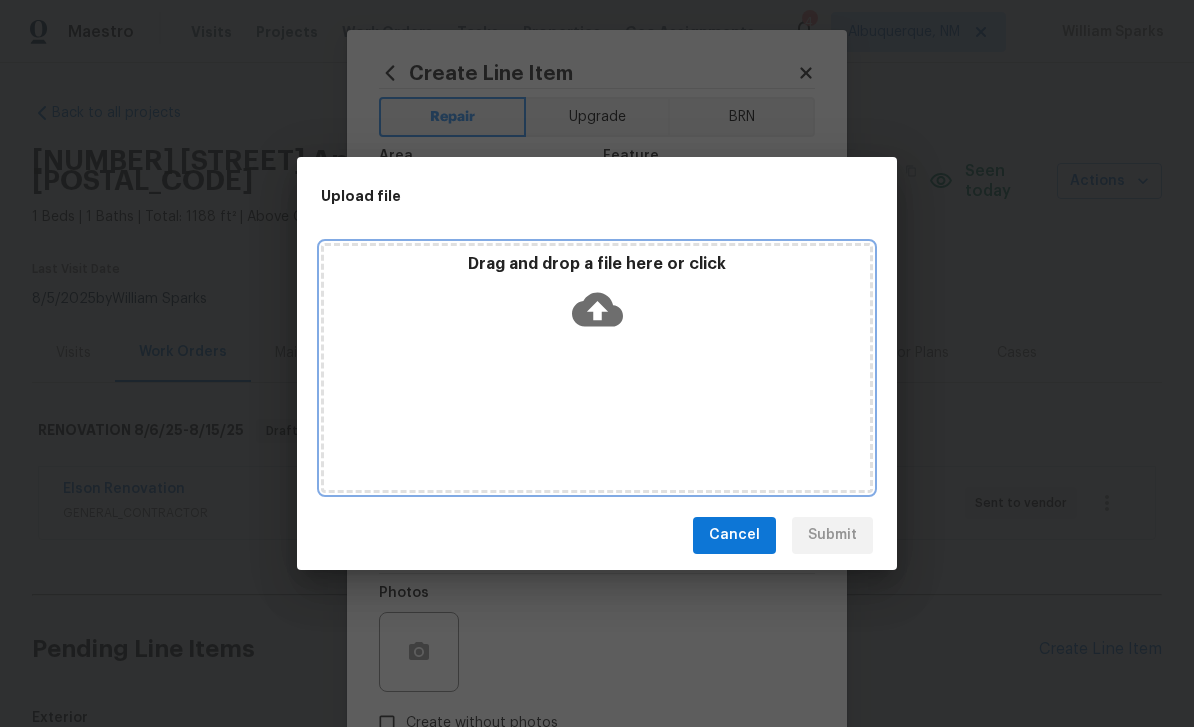 click 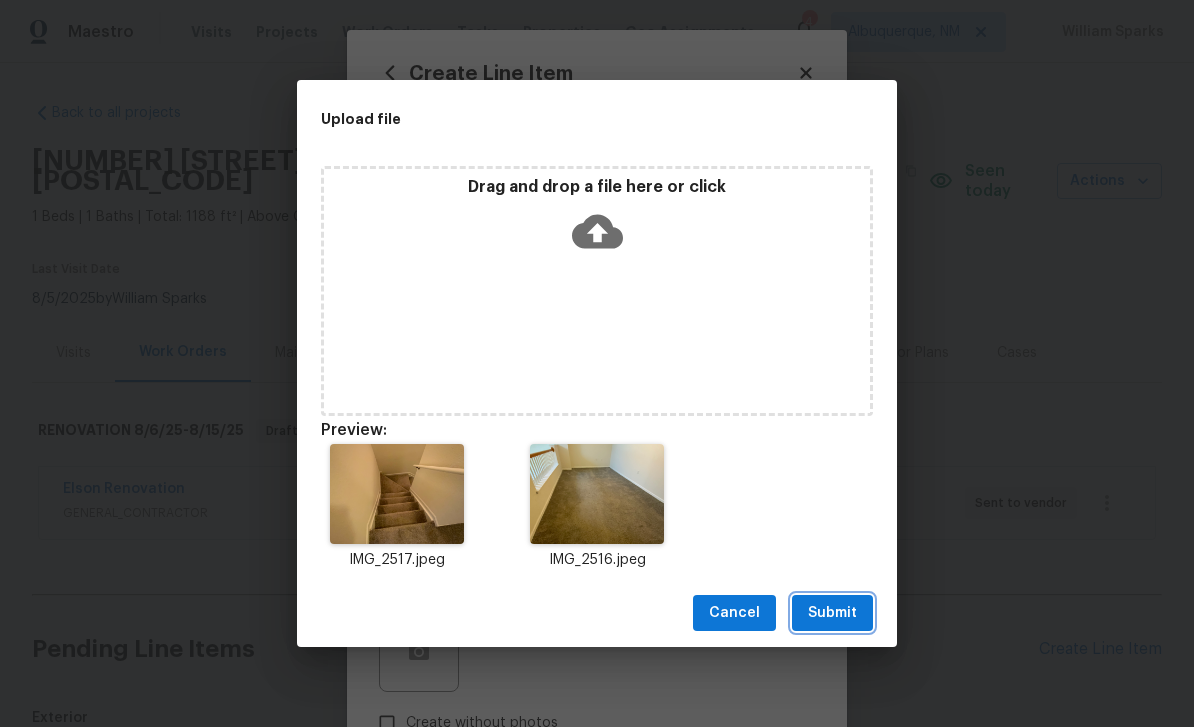 click on "Submit" at bounding box center [832, 613] 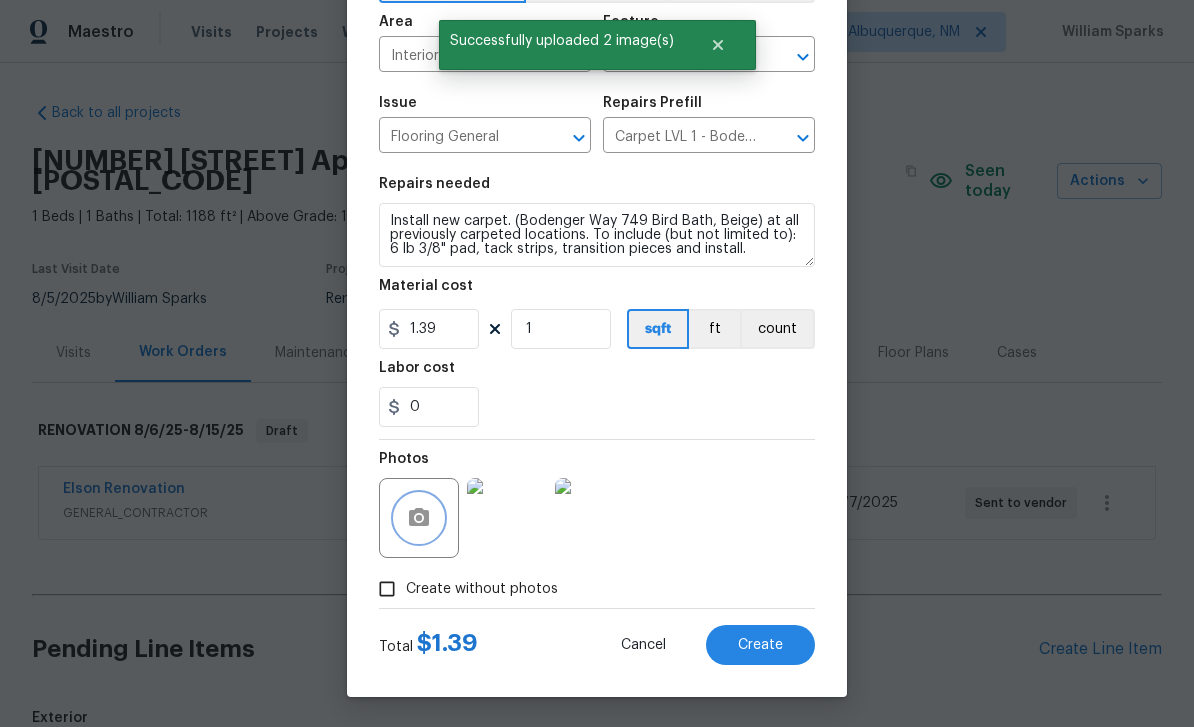 scroll, scrollTop: 138, scrollLeft: 0, axis: vertical 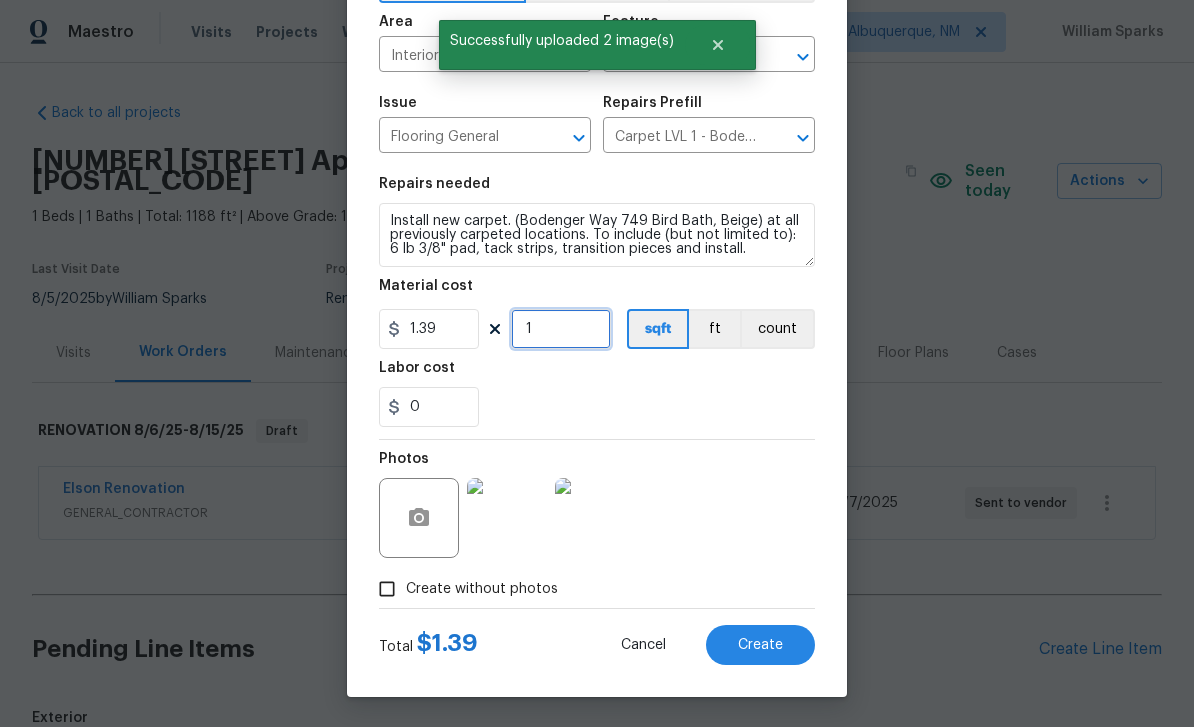 click on "1" at bounding box center (561, 329) 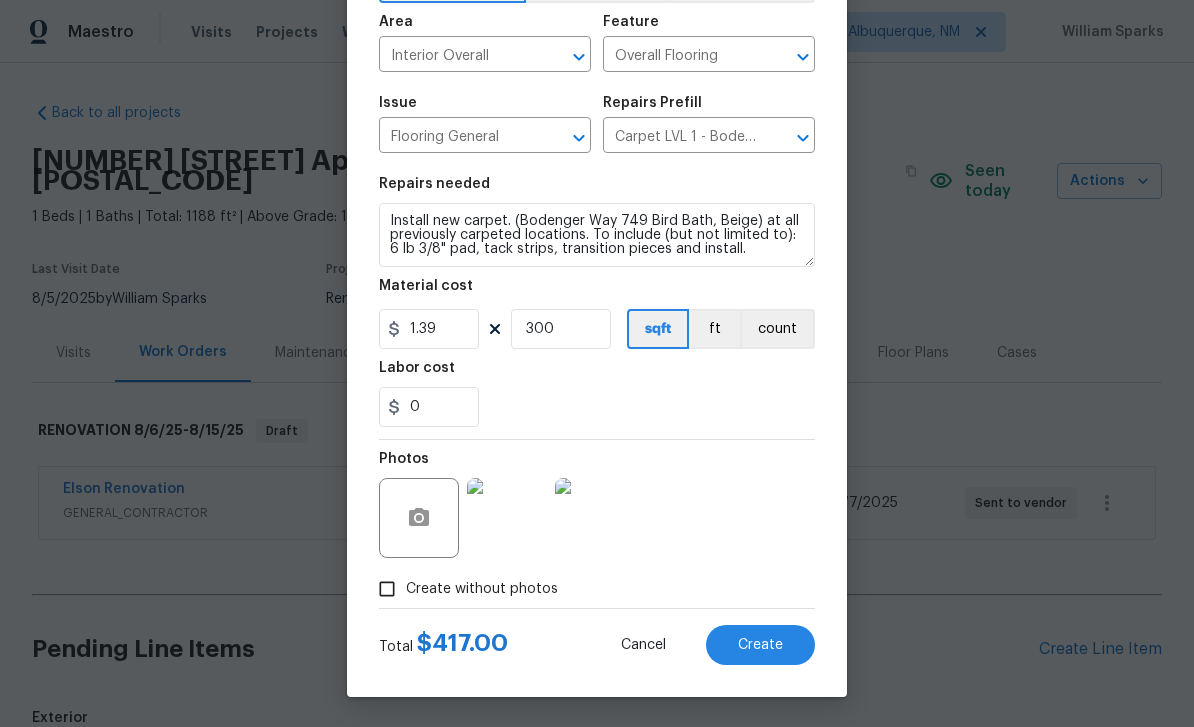 scroll, scrollTop: 138, scrollLeft: 0, axis: vertical 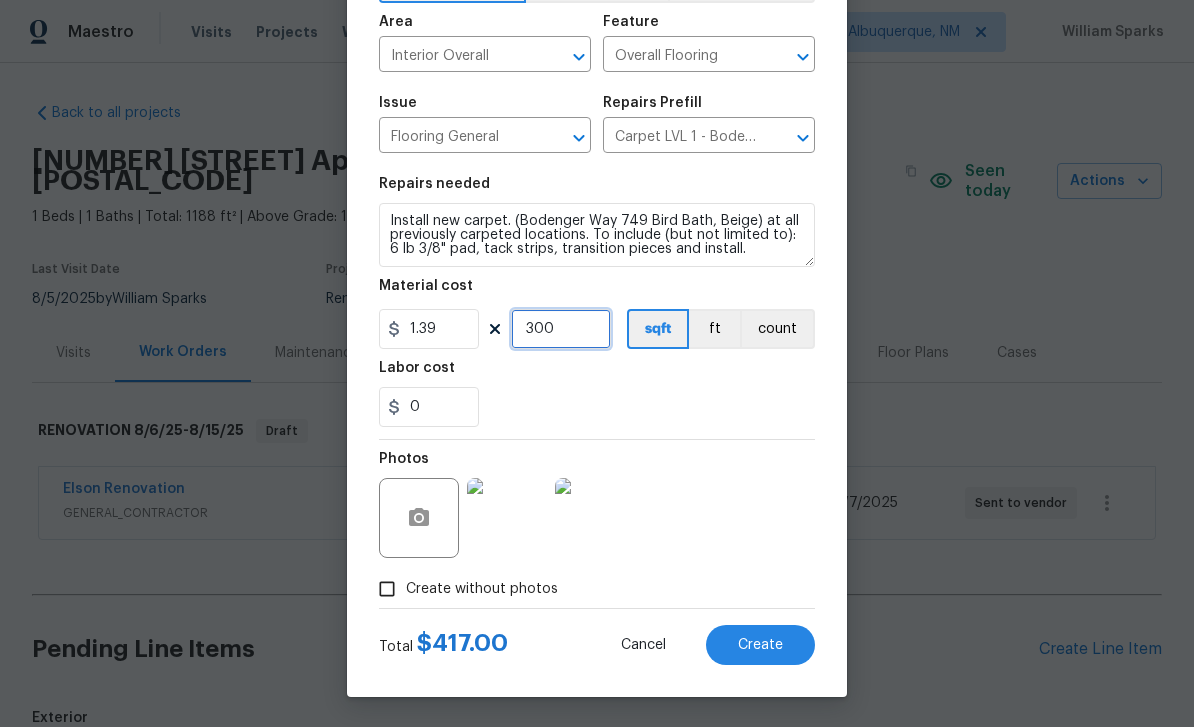 type on "300" 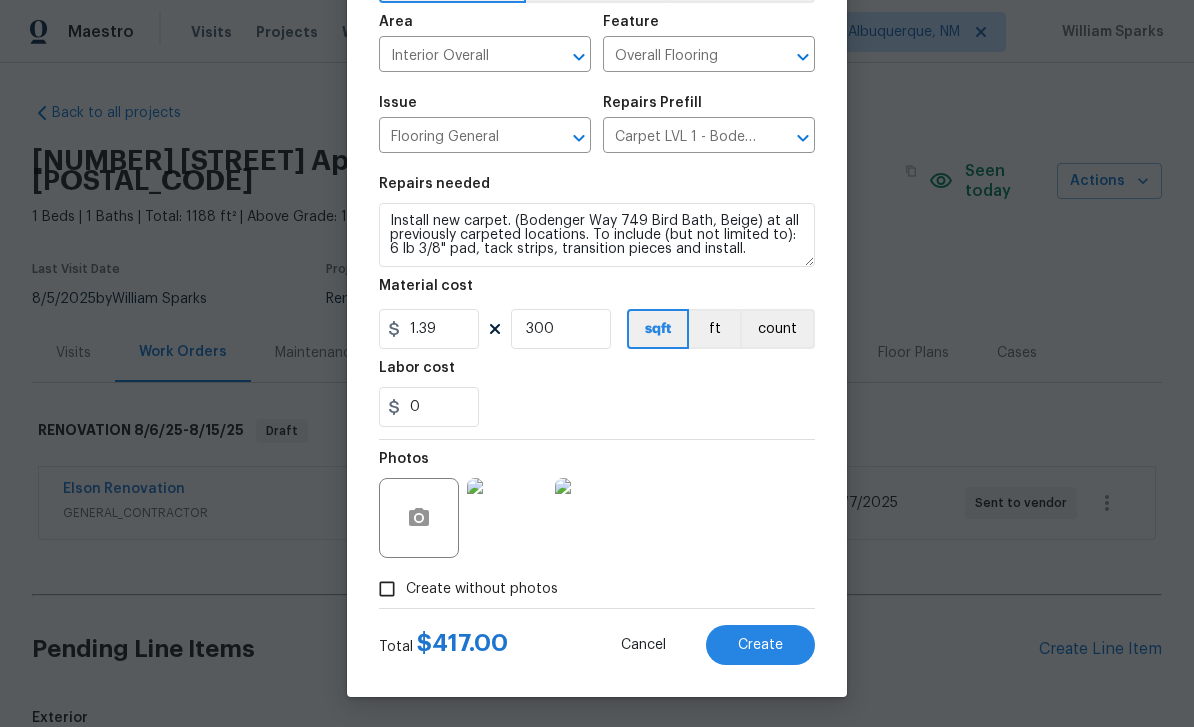 click on "Create" at bounding box center [760, 645] 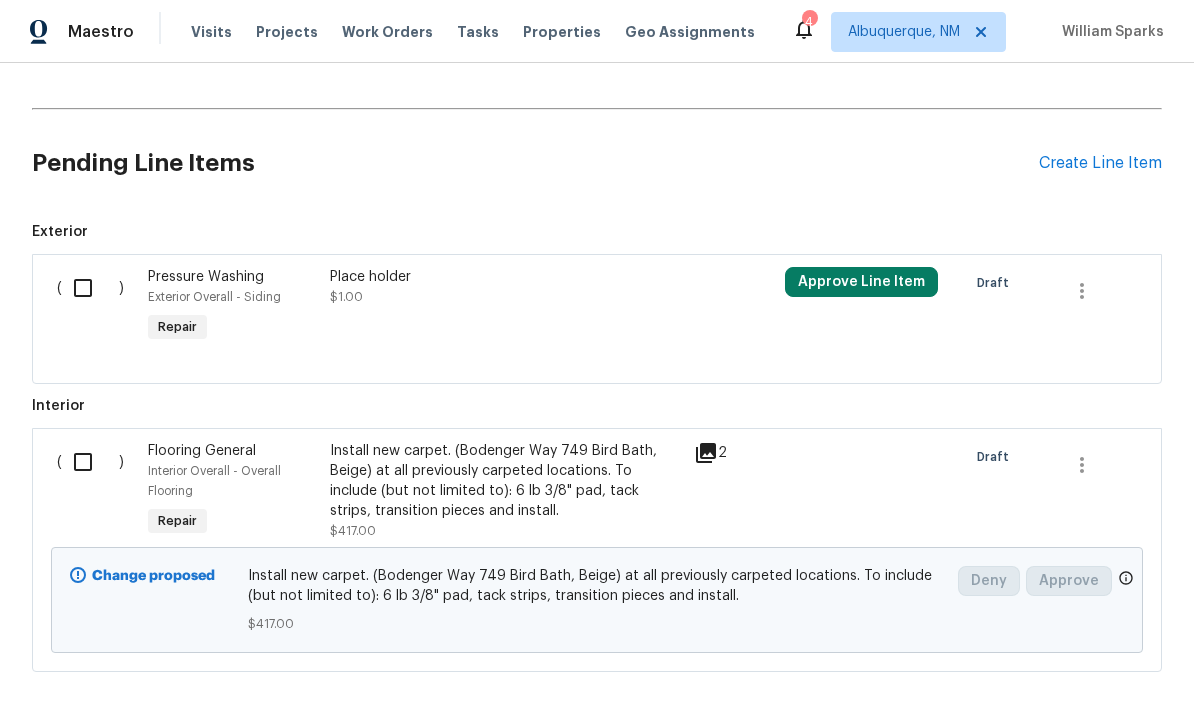 scroll, scrollTop: 485, scrollLeft: 0, axis: vertical 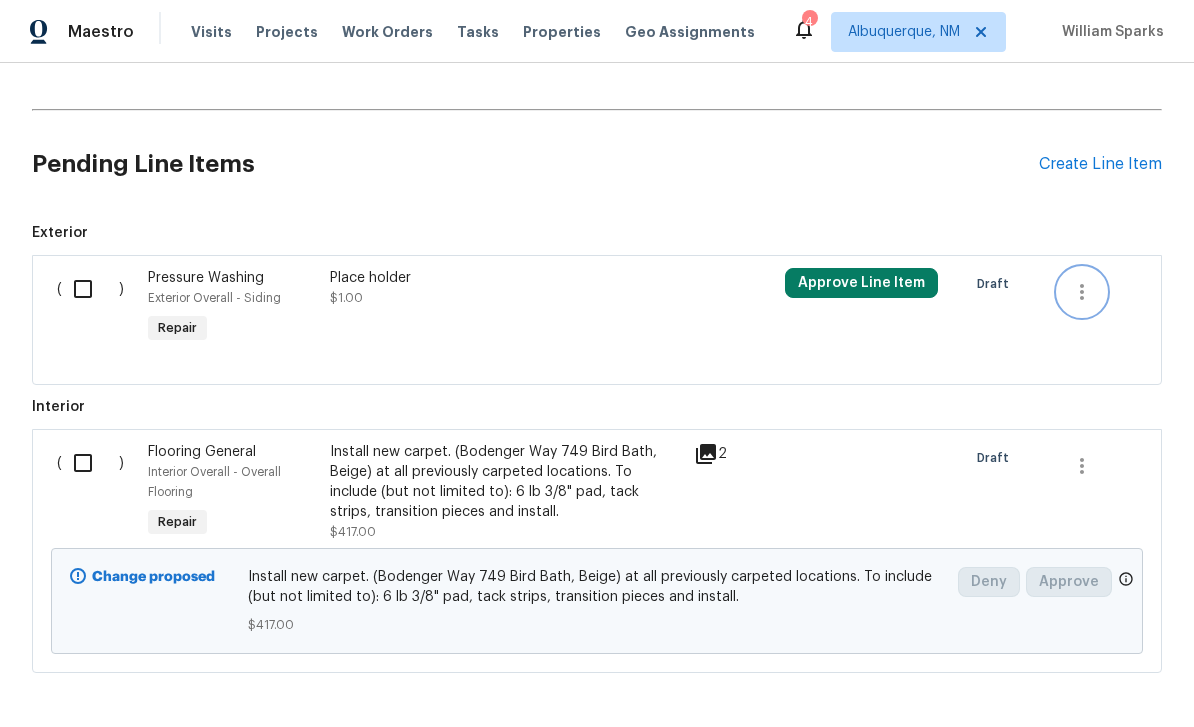 click 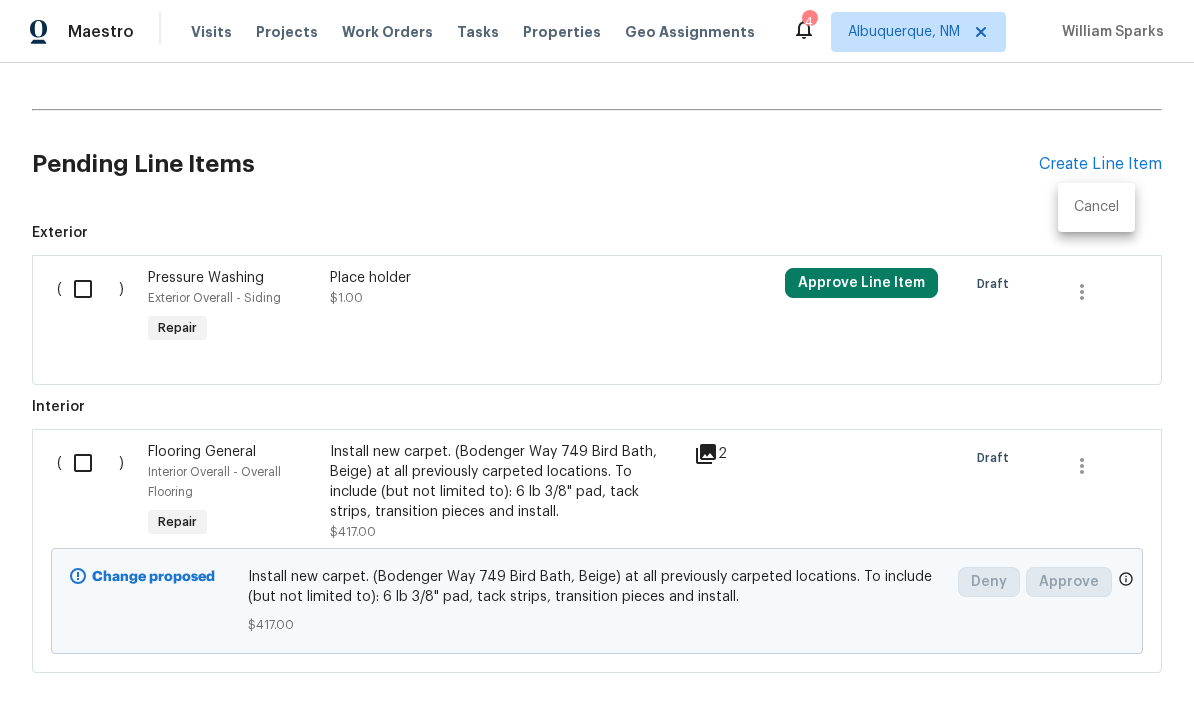 click on "Cancel" at bounding box center (1096, 207) 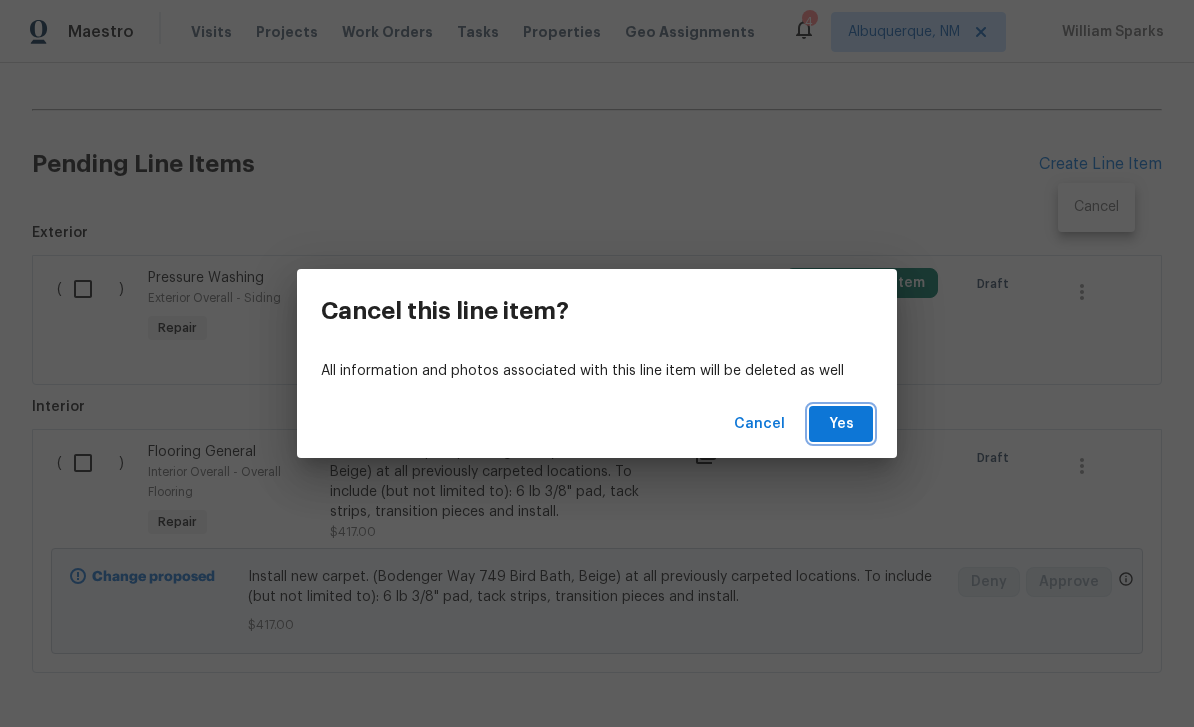 click on "Yes" at bounding box center (841, 424) 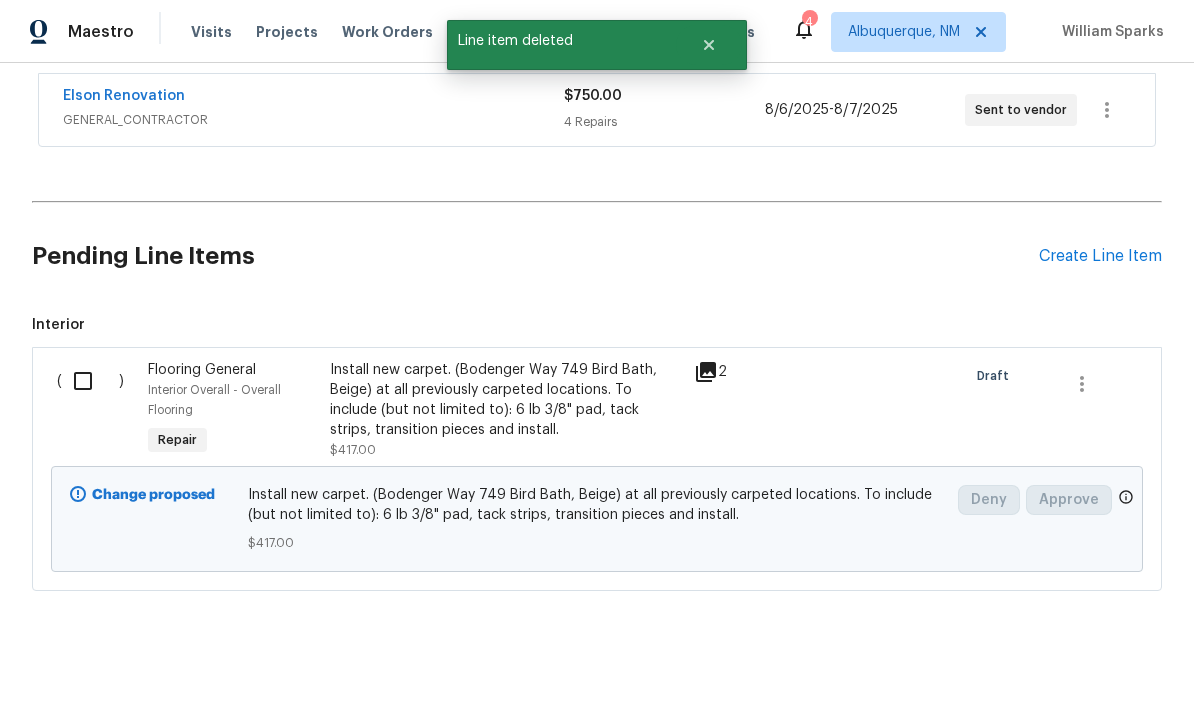 scroll, scrollTop: 310, scrollLeft: 0, axis: vertical 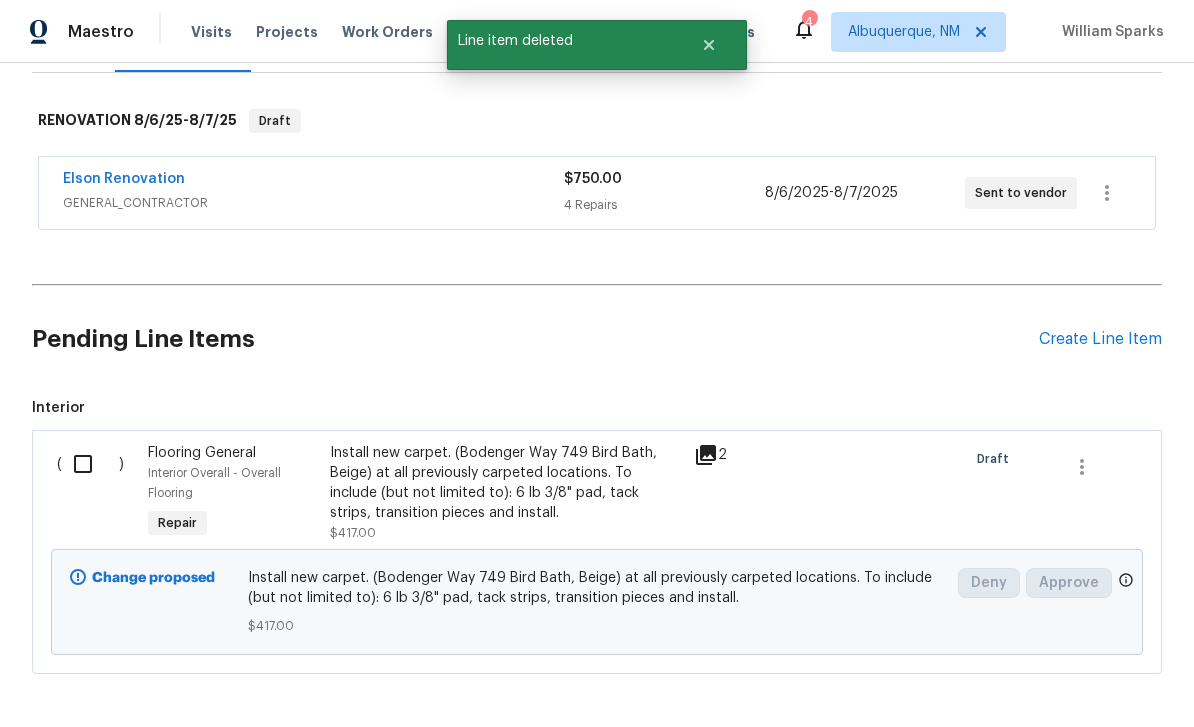 click at bounding box center [90, 464] 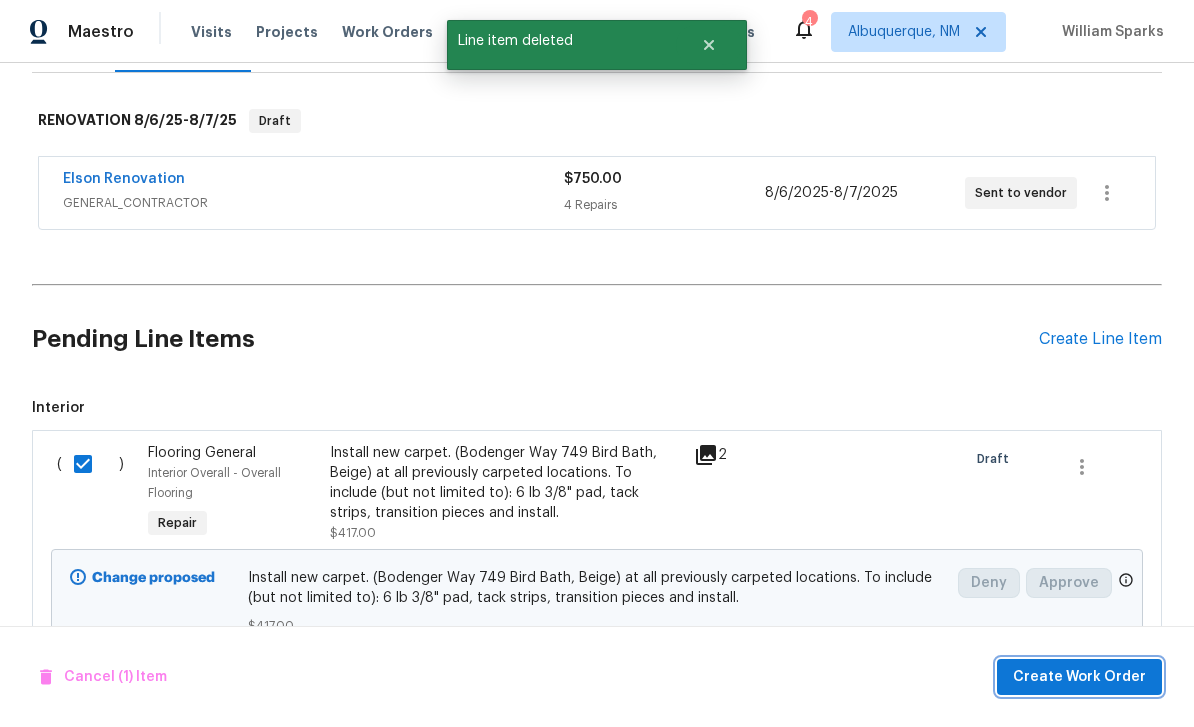 click on "Create Work Order" at bounding box center (1079, 677) 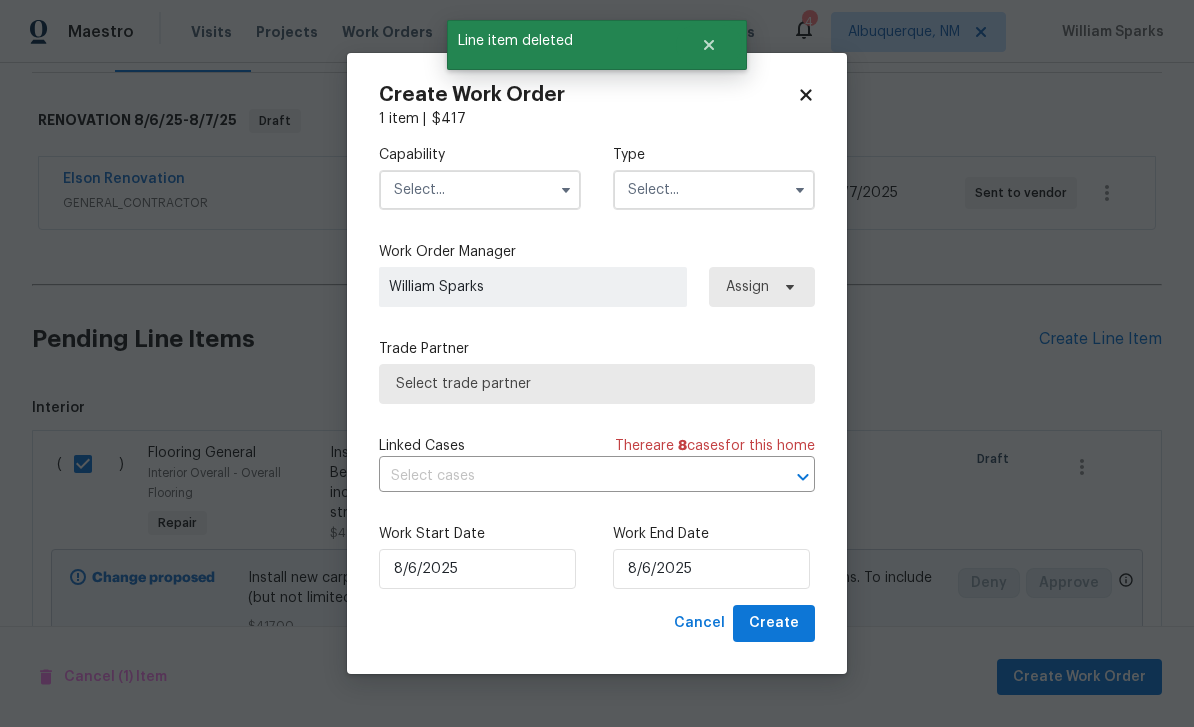 click at bounding box center [480, 190] 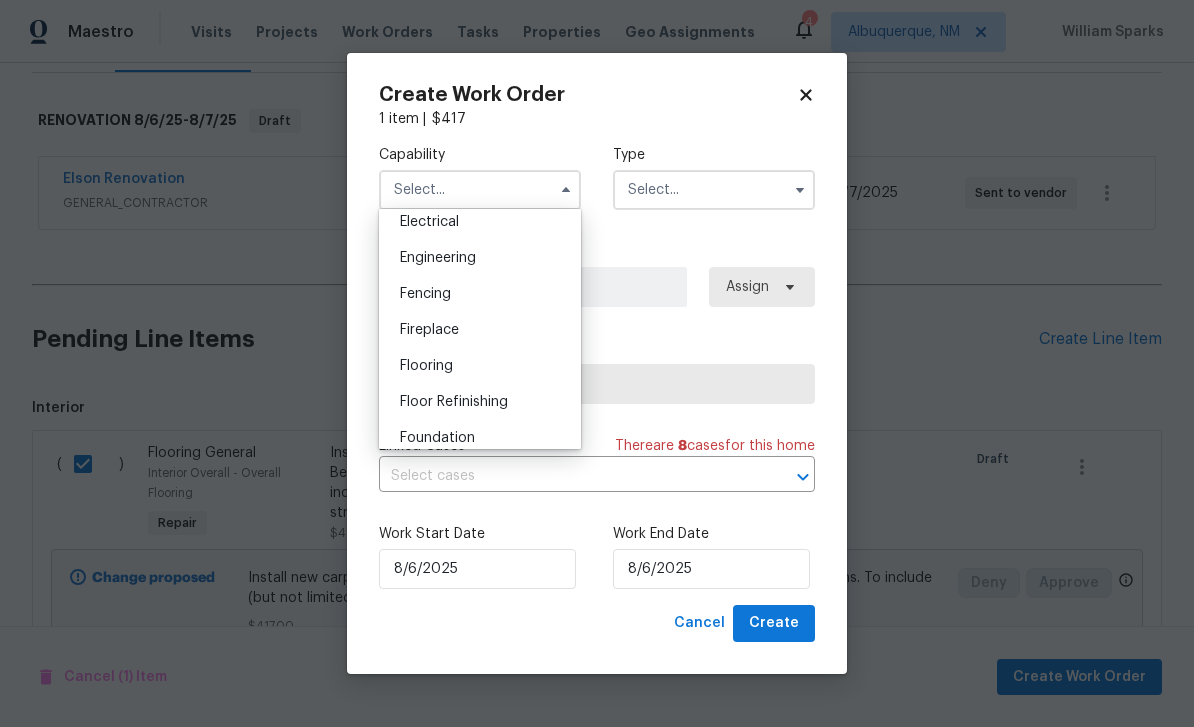 scroll, scrollTop: 638, scrollLeft: 0, axis: vertical 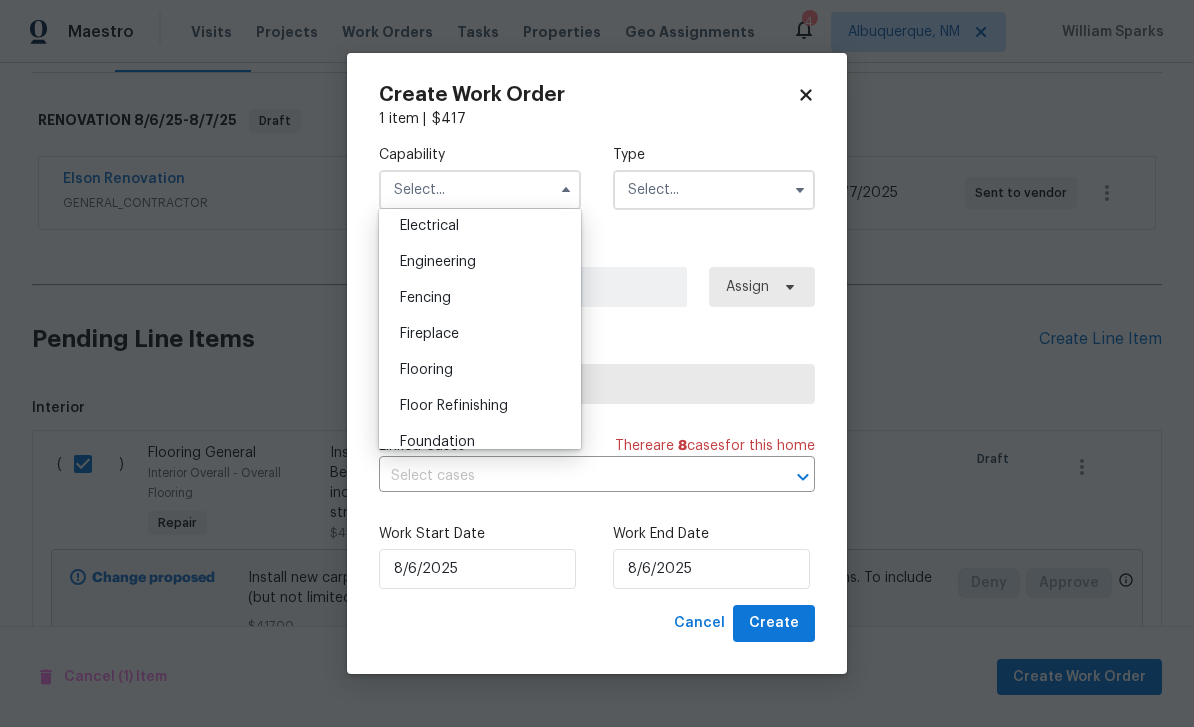 click on "Flooring" at bounding box center [480, 370] 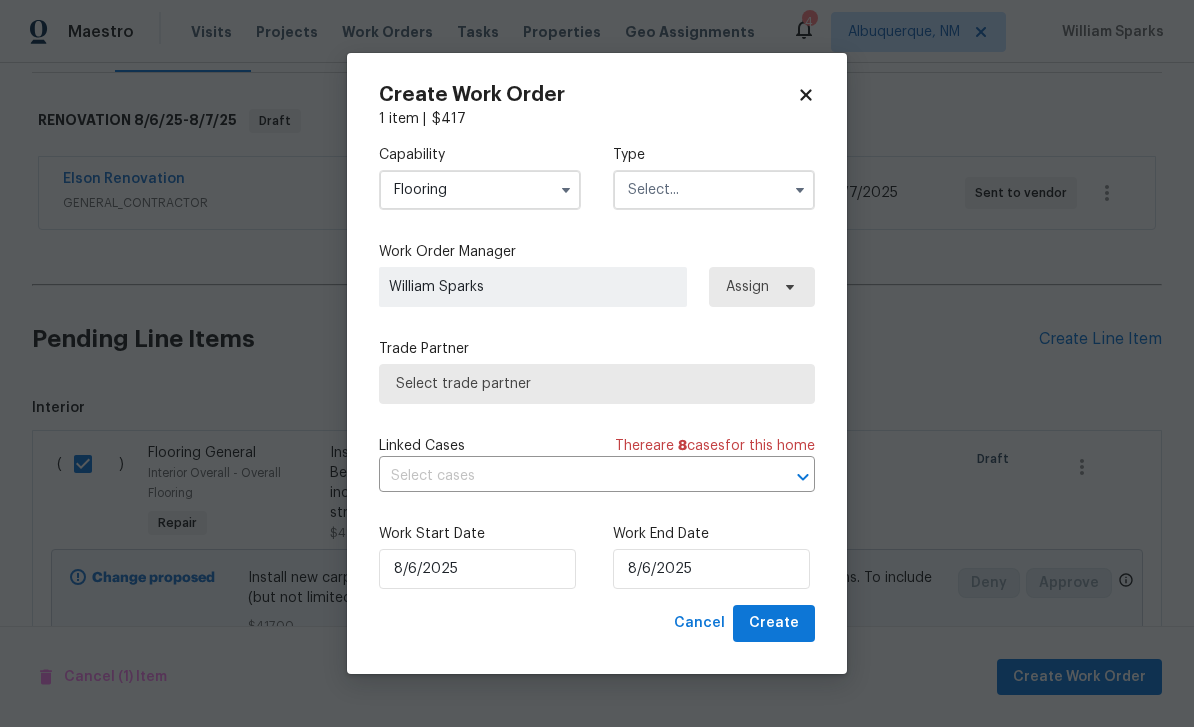 click at bounding box center [714, 190] 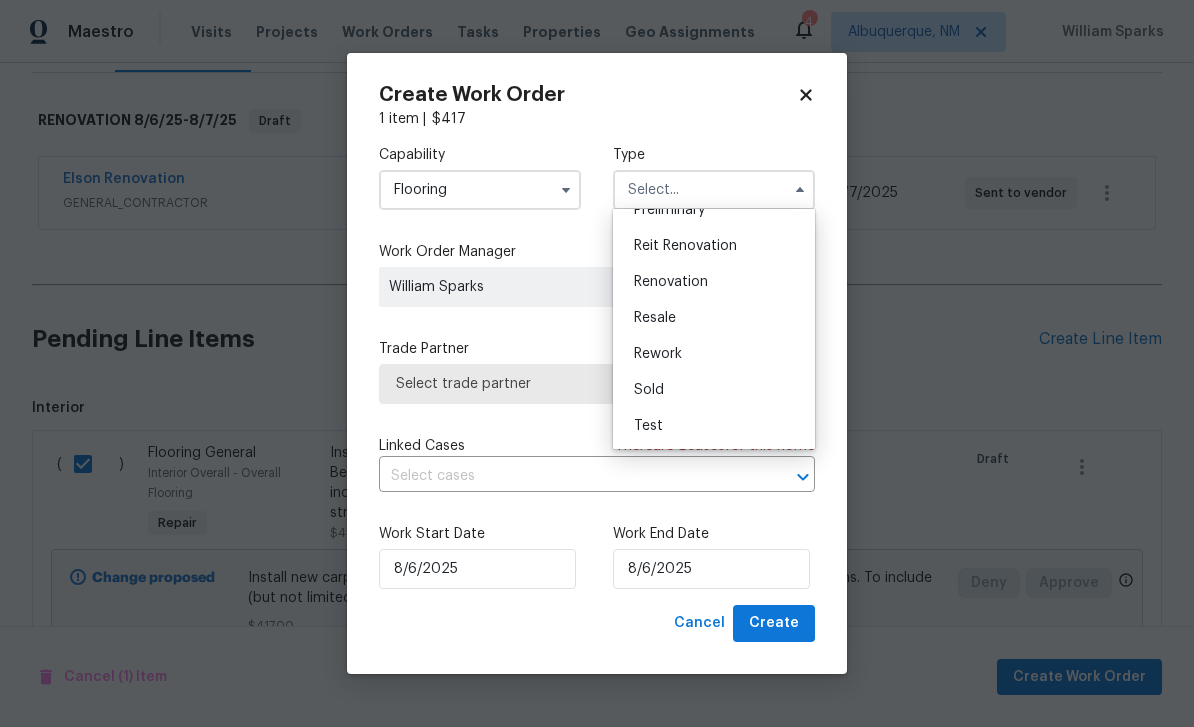 scroll, scrollTop: 454, scrollLeft: 0, axis: vertical 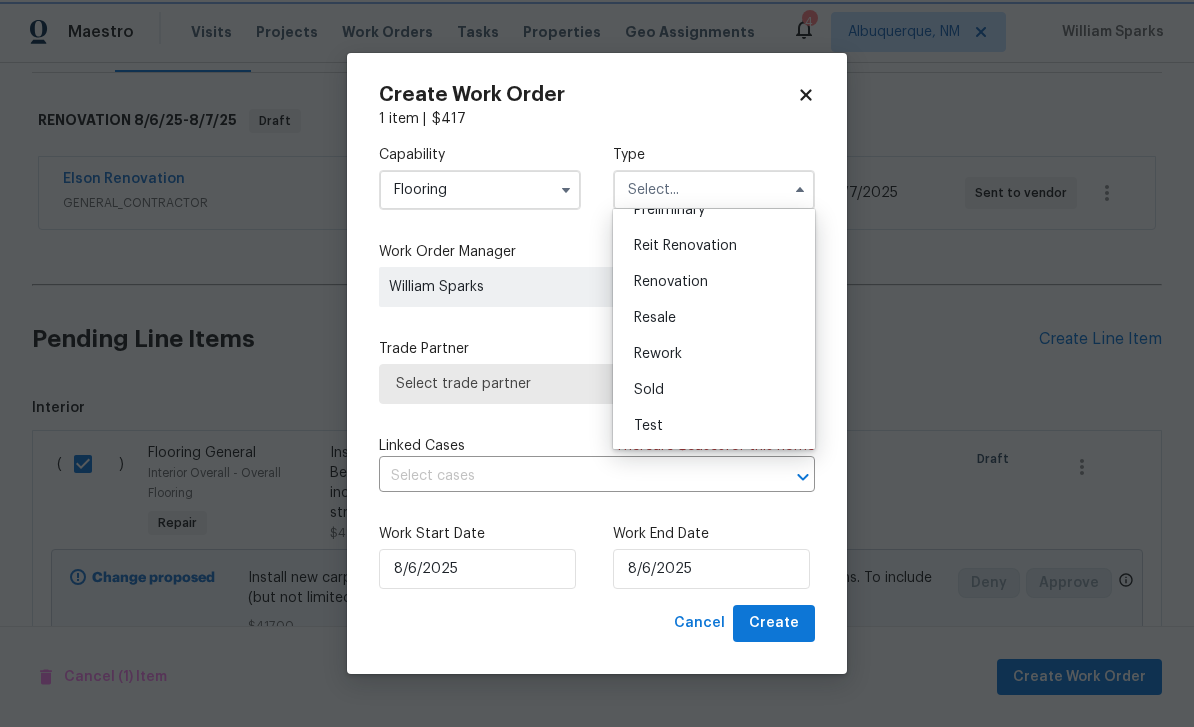 type on "Renovation" 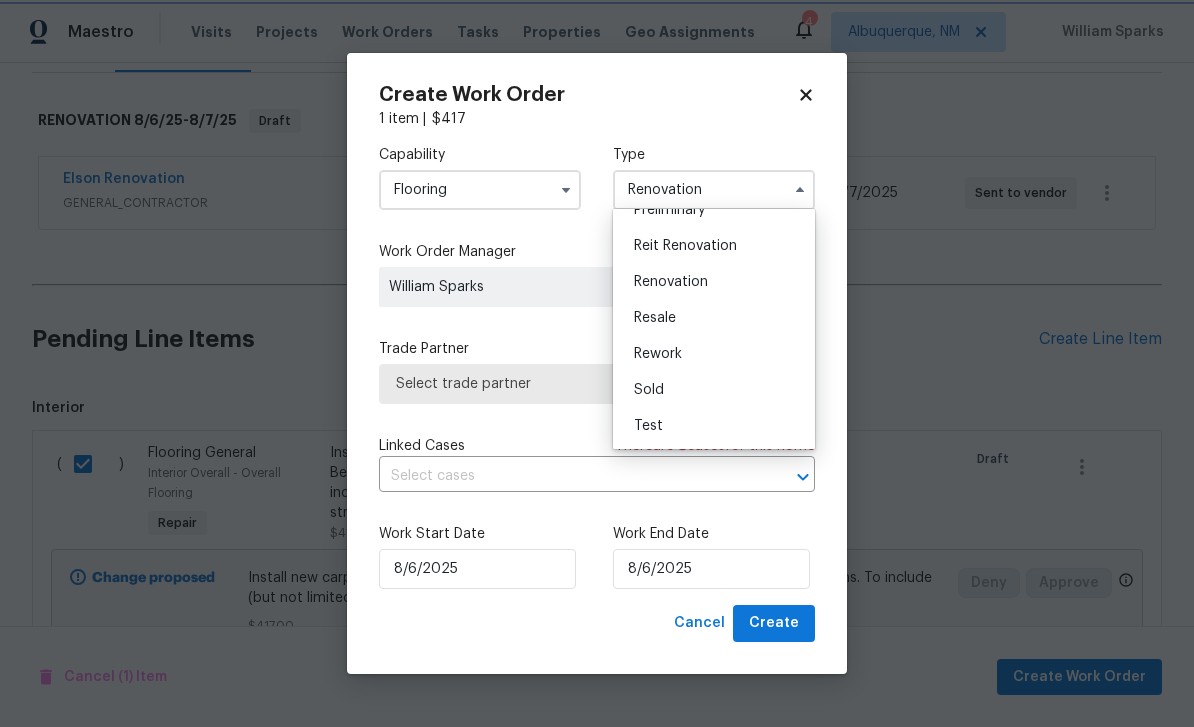 scroll, scrollTop: 0, scrollLeft: 0, axis: both 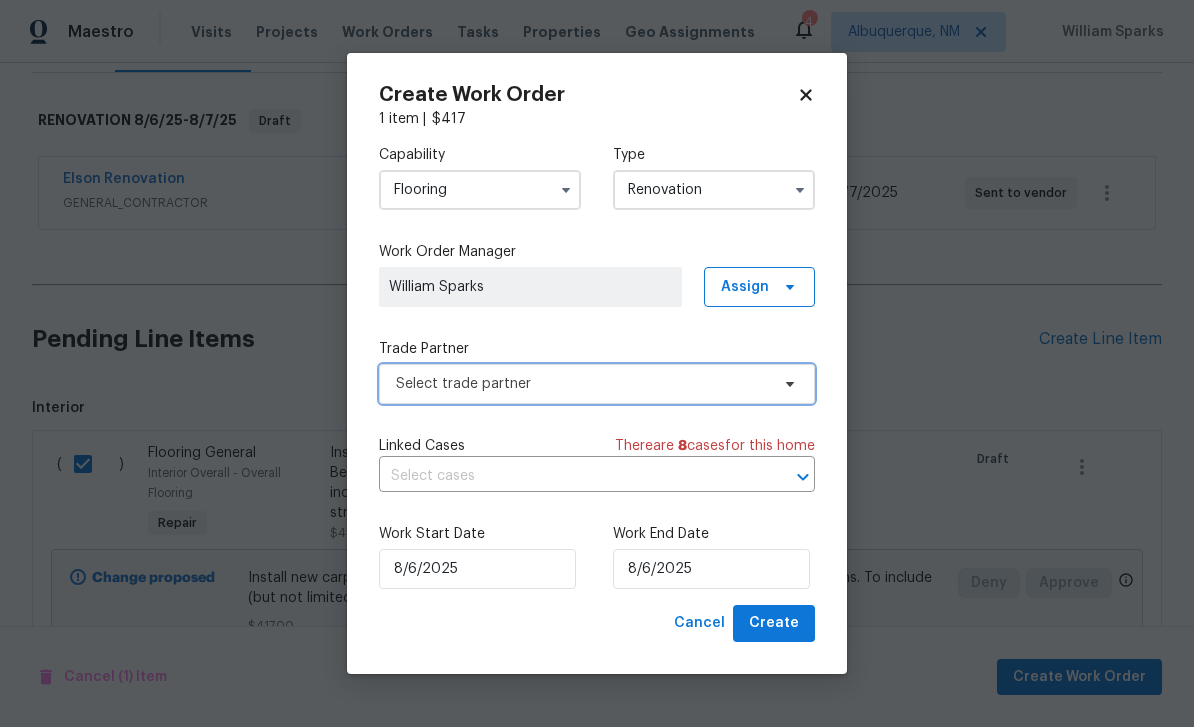 click on "Select trade partner" at bounding box center [582, 384] 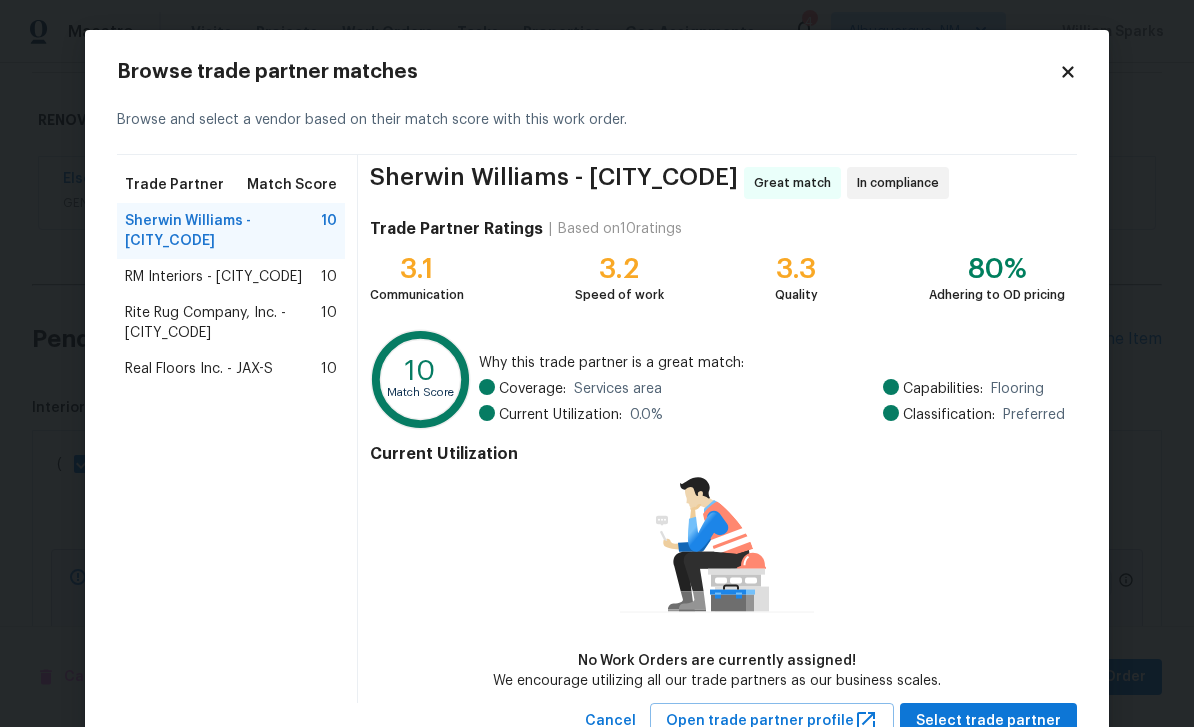 click on "Real Floors Inc. - JAX-S" at bounding box center (199, 369) 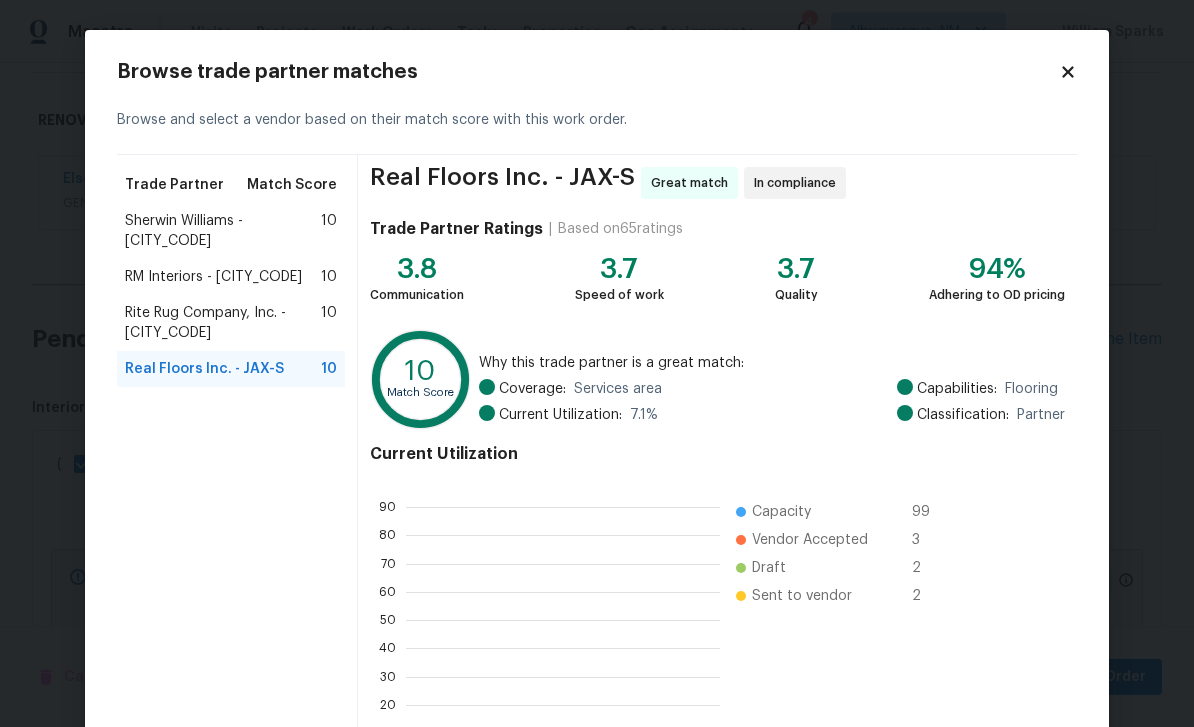 scroll, scrollTop: 280, scrollLeft: 314, axis: both 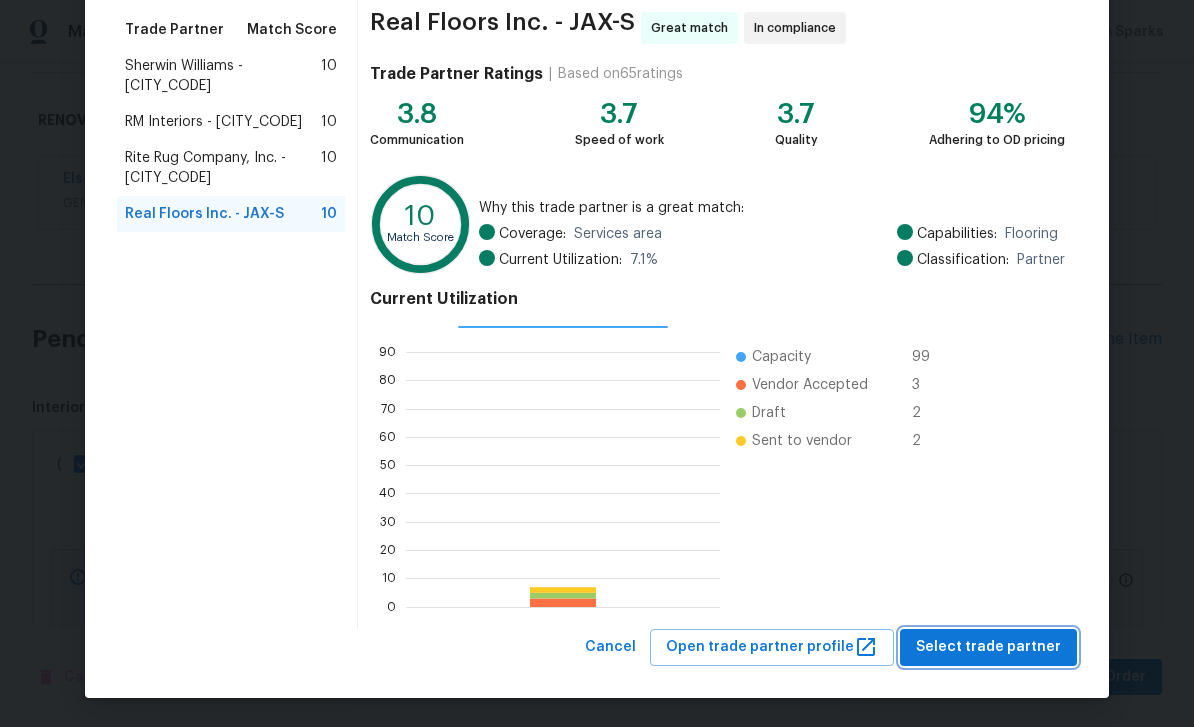 click on "Select trade partner" at bounding box center [988, 647] 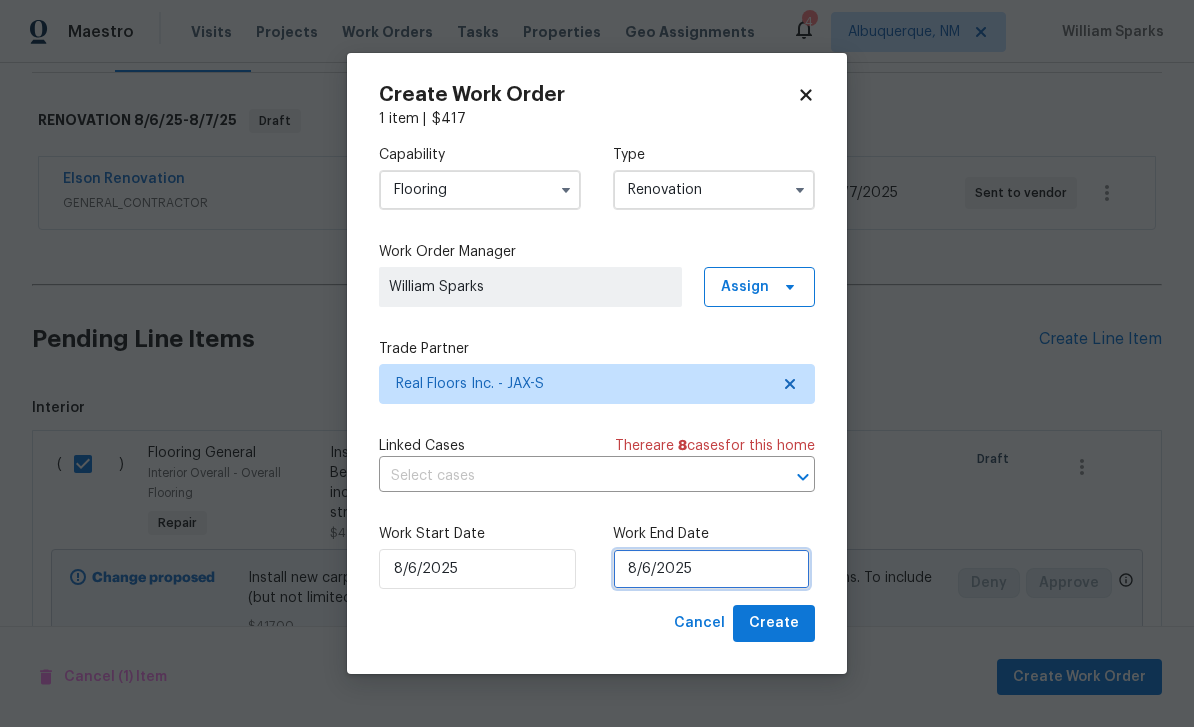 click on "8/6/2025" at bounding box center [711, 569] 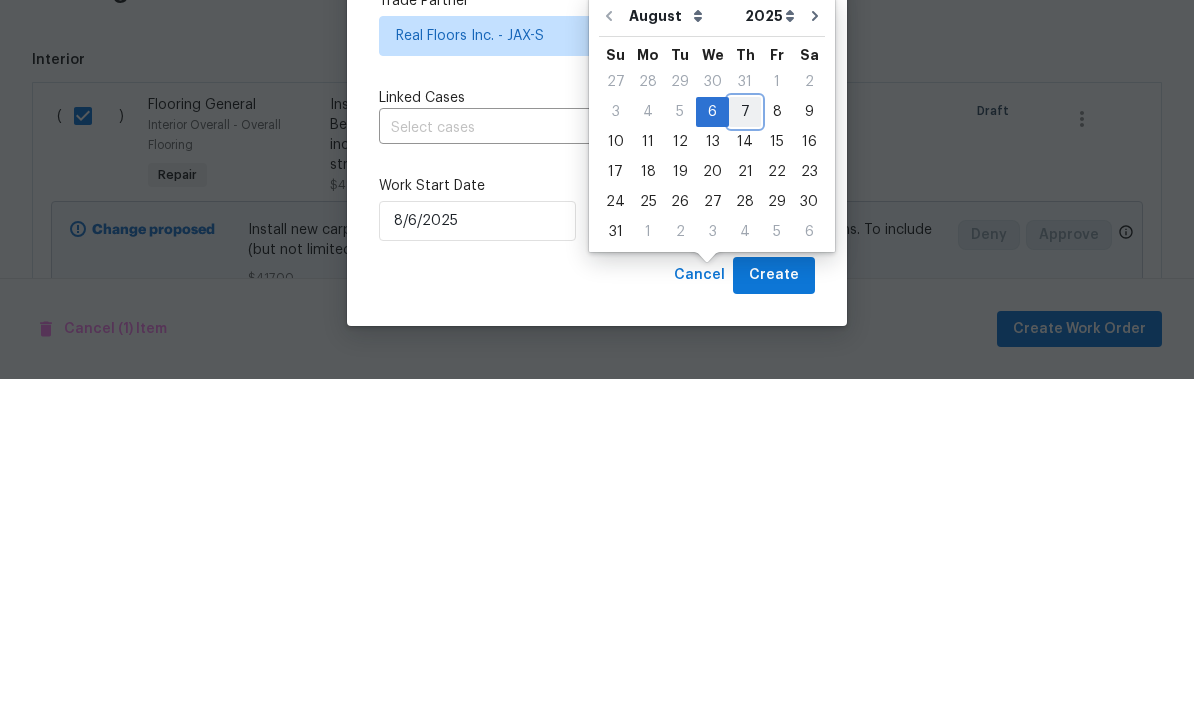 click on "7" at bounding box center [745, 460] 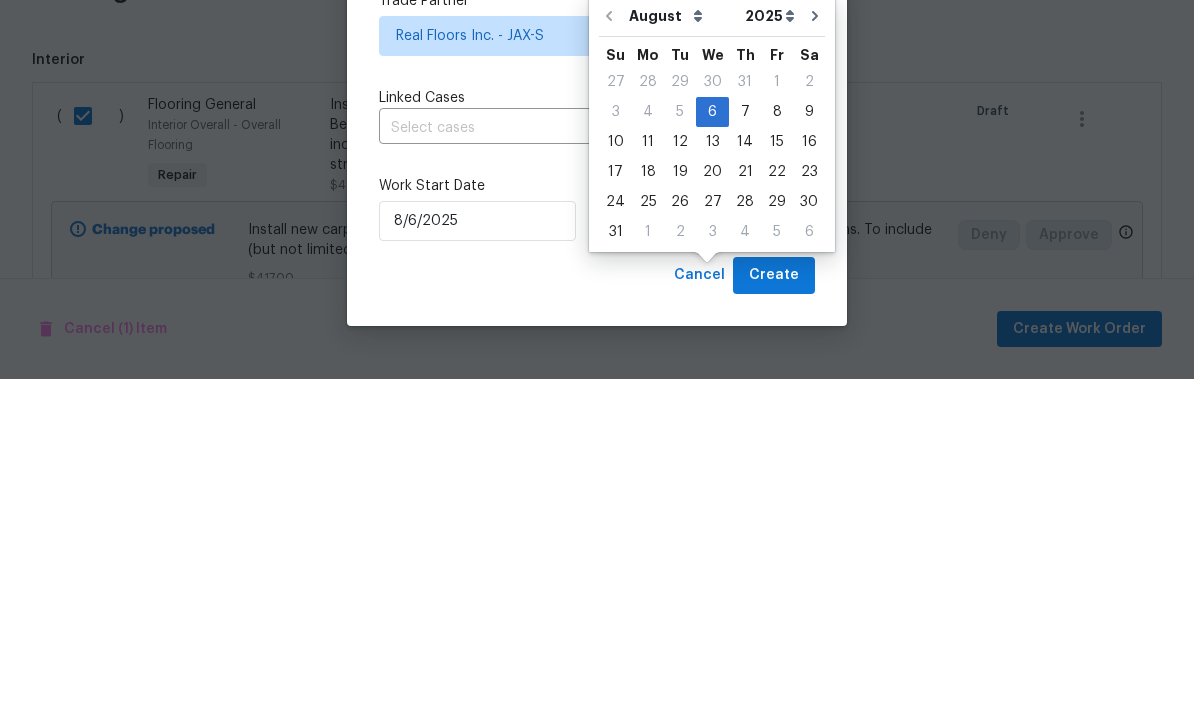 type on "8/7/2025" 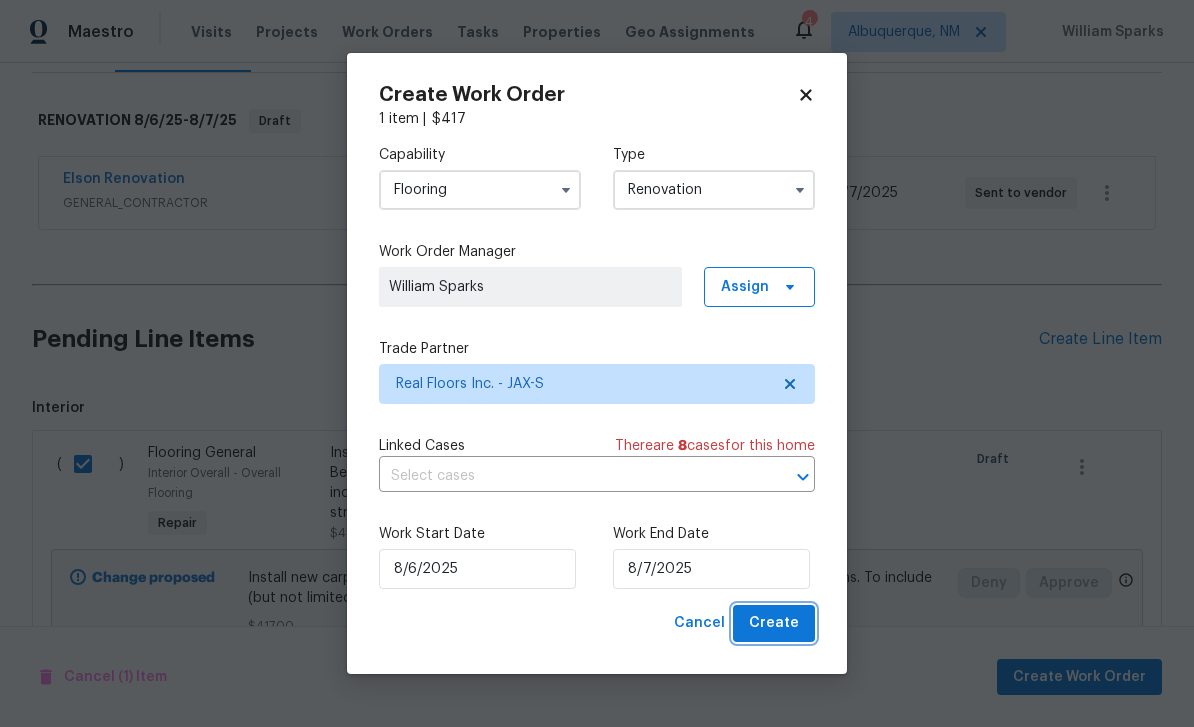 click on "Create" at bounding box center [774, 623] 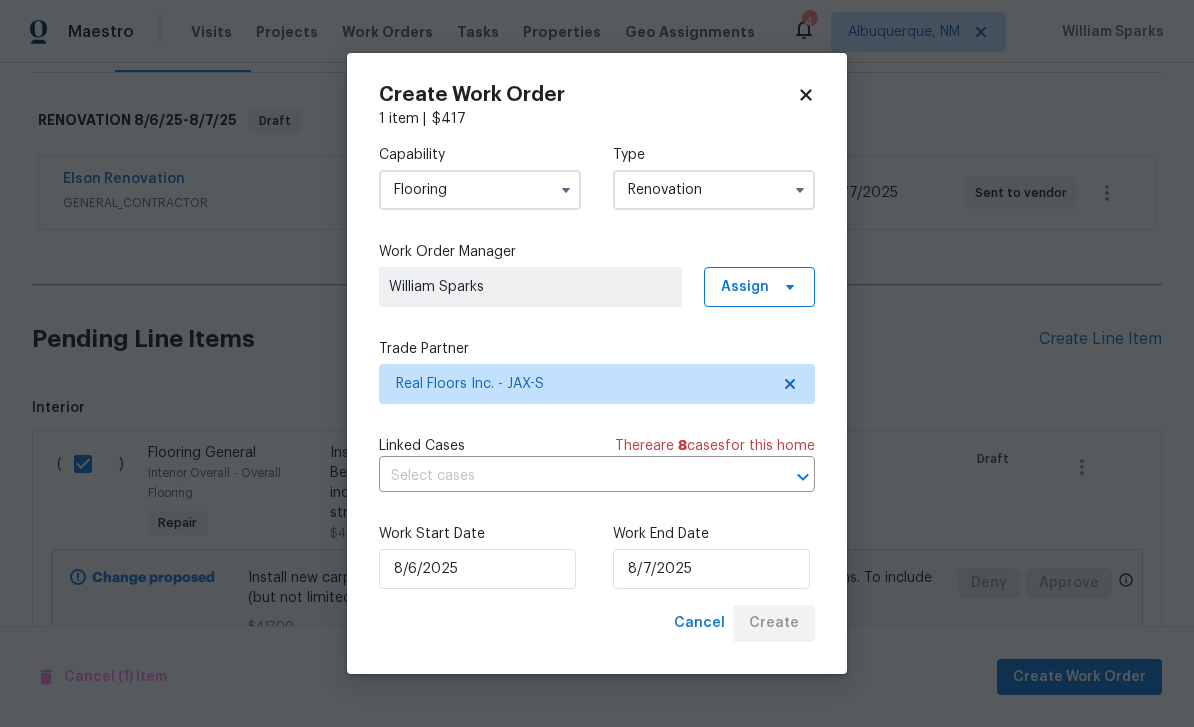 scroll, scrollTop: 113, scrollLeft: 0, axis: vertical 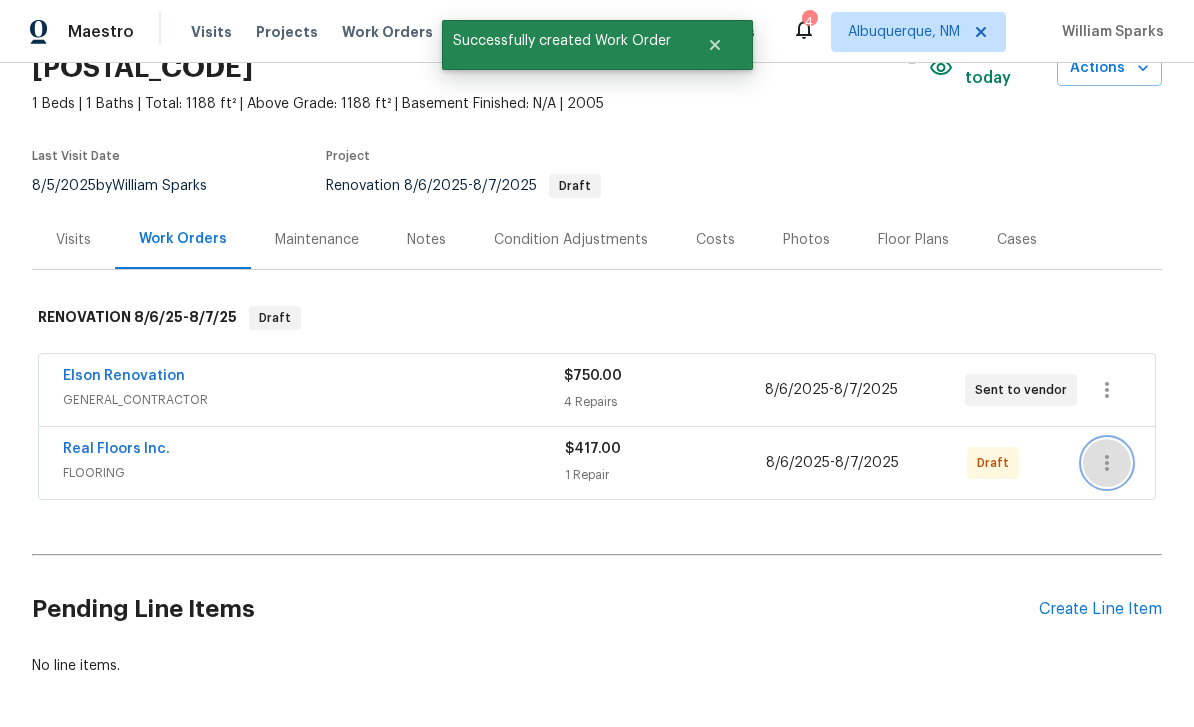 click 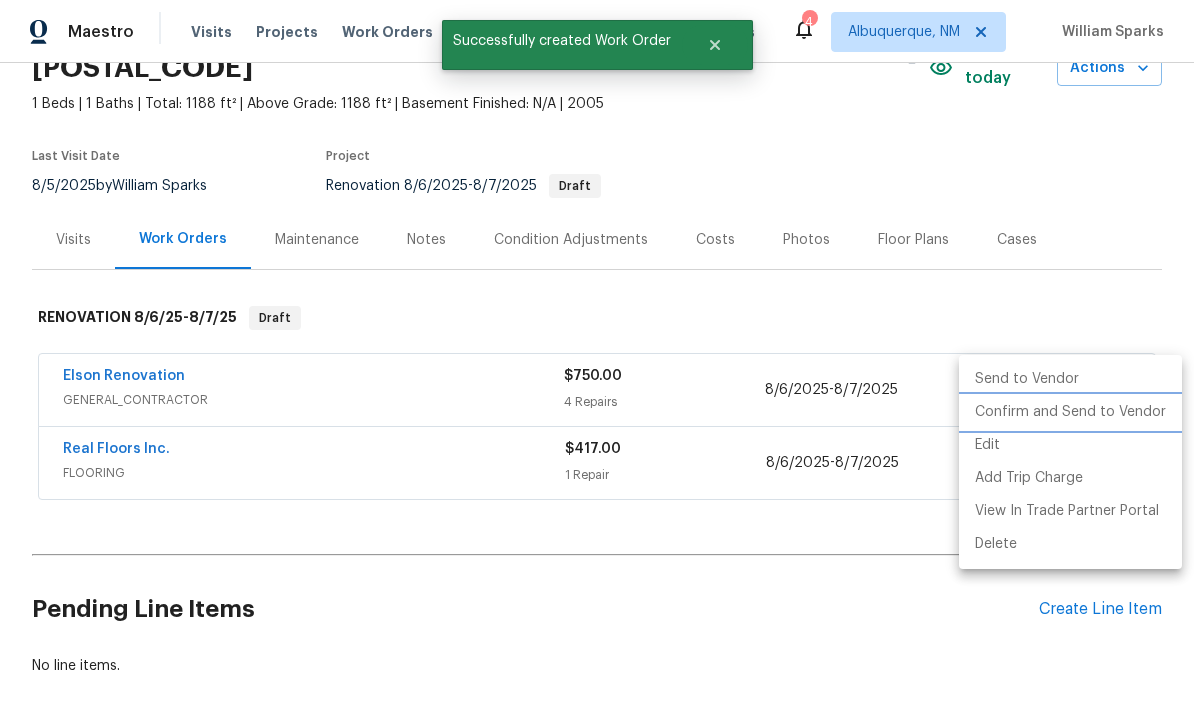 click on "Confirm and Send to Vendor" at bounding box center (1070, 412) 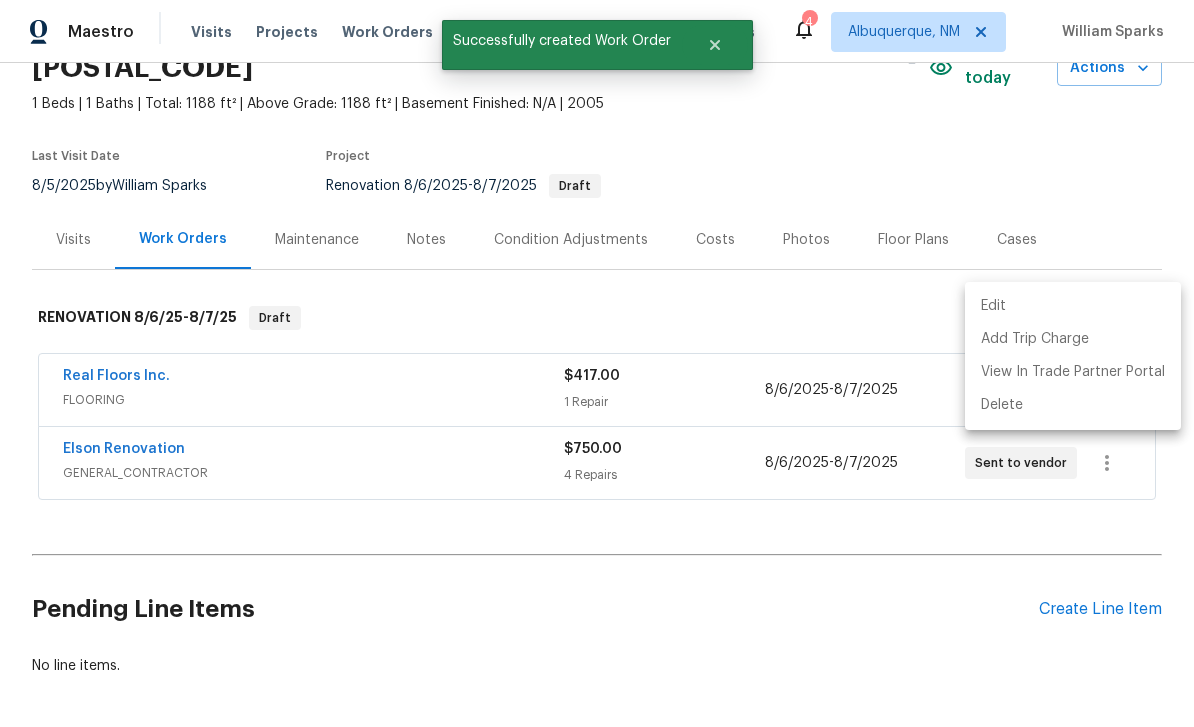 click at bounding box center [597, 363] 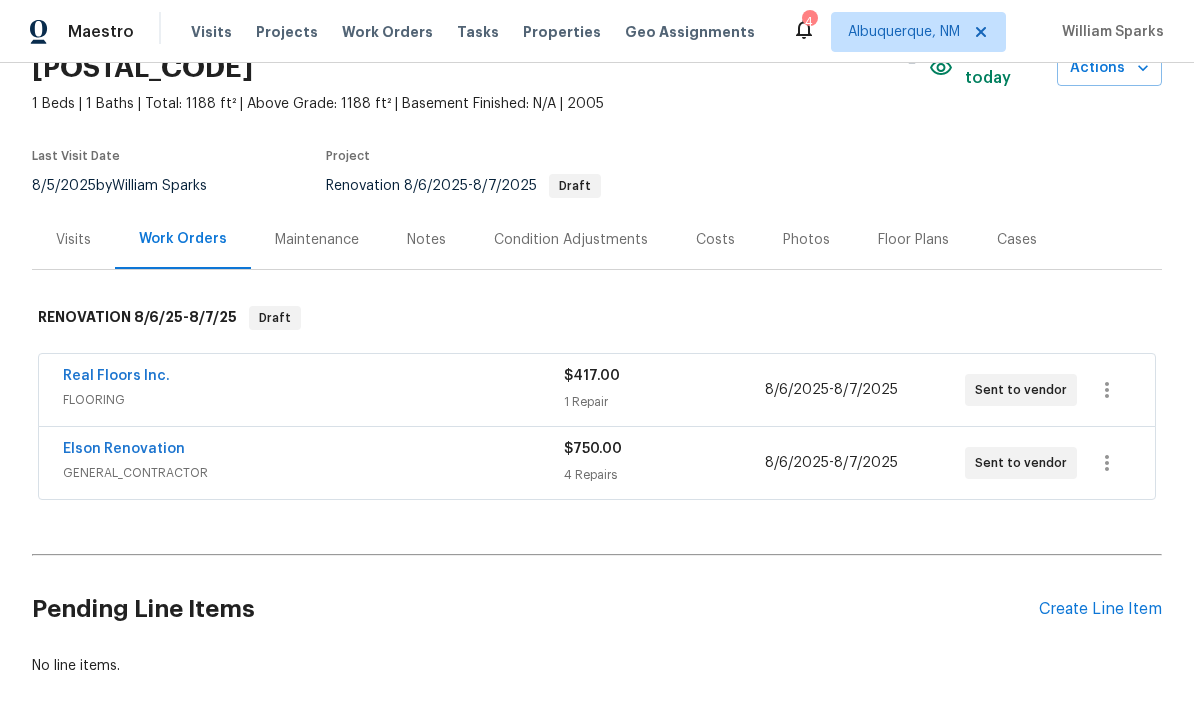 click on "Create Line Item" at bounding box center [1100, 609] 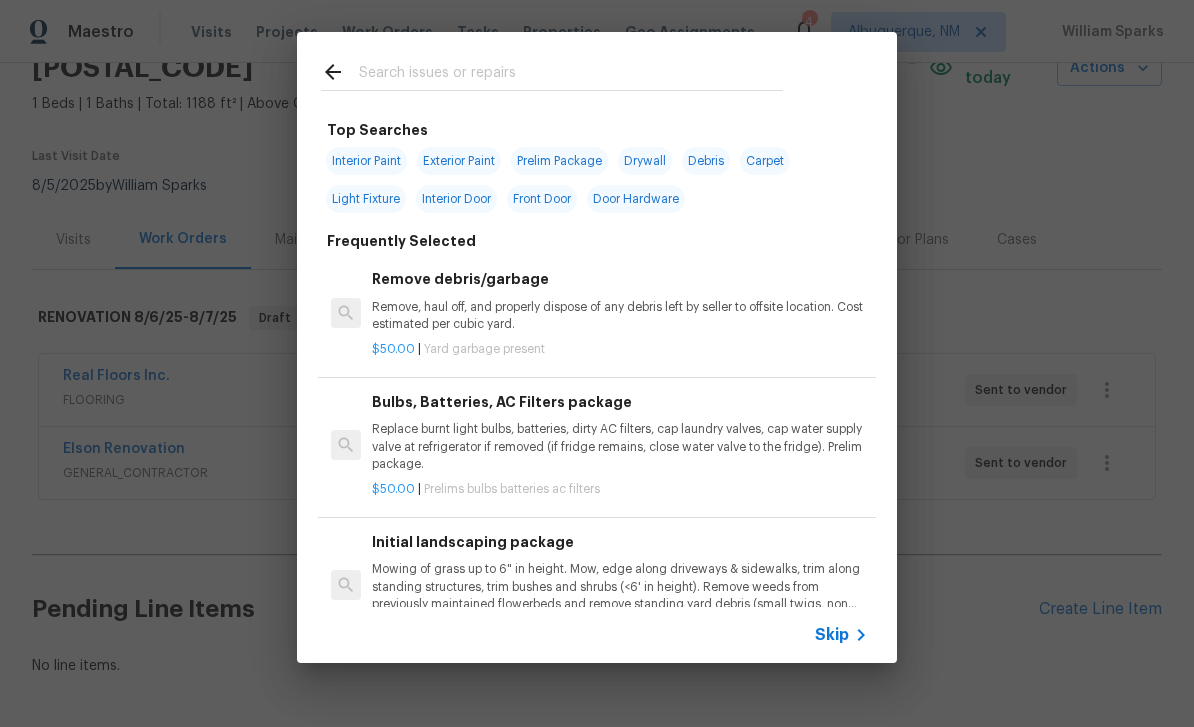 click at bounding box center (571, 75) 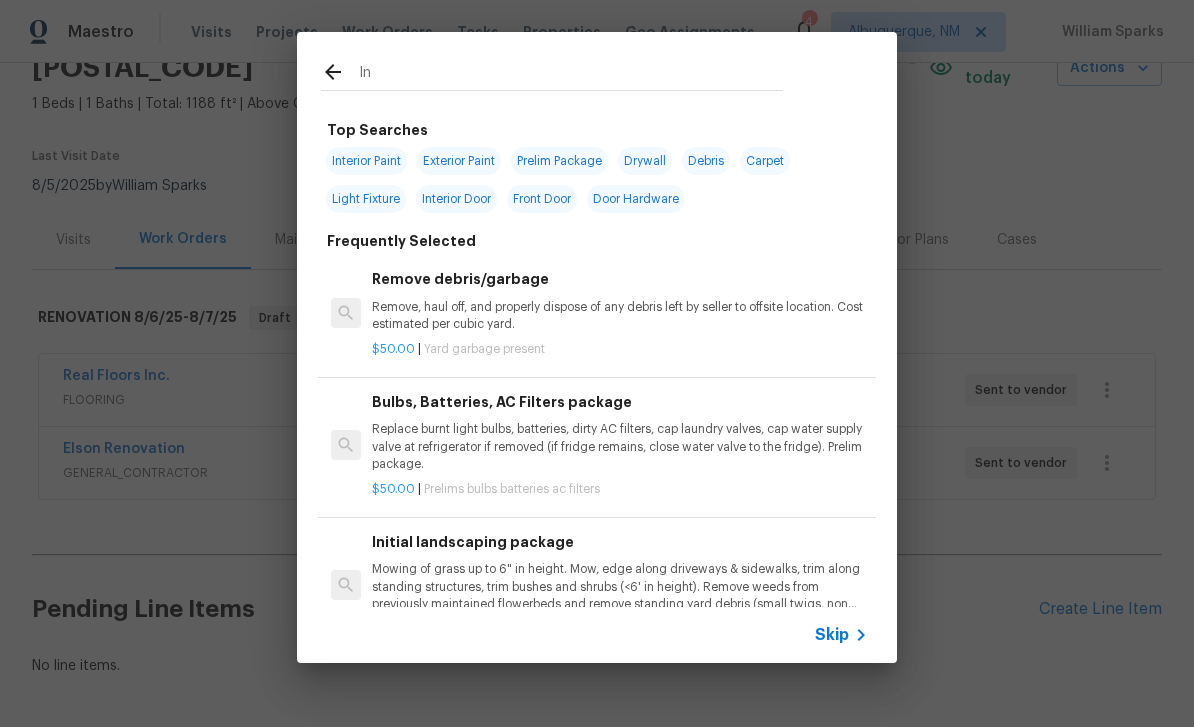 type on "Ini" 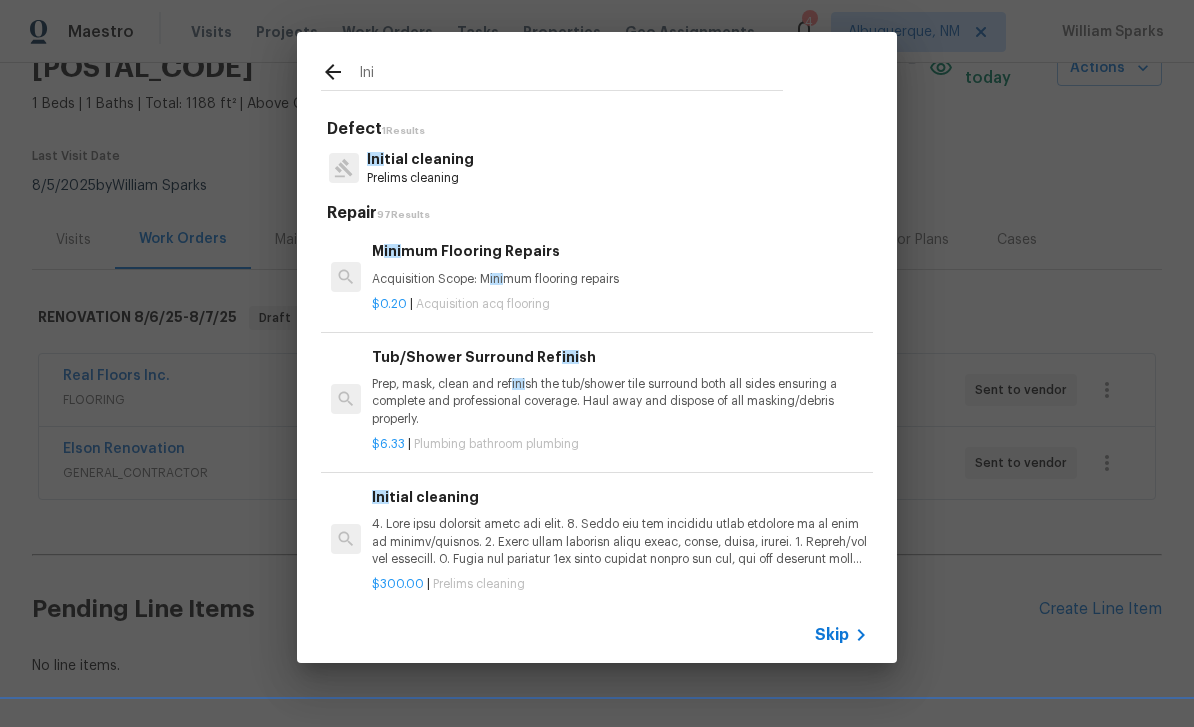 click on "Ini tial cleaning" at bounding box center (420, 159) 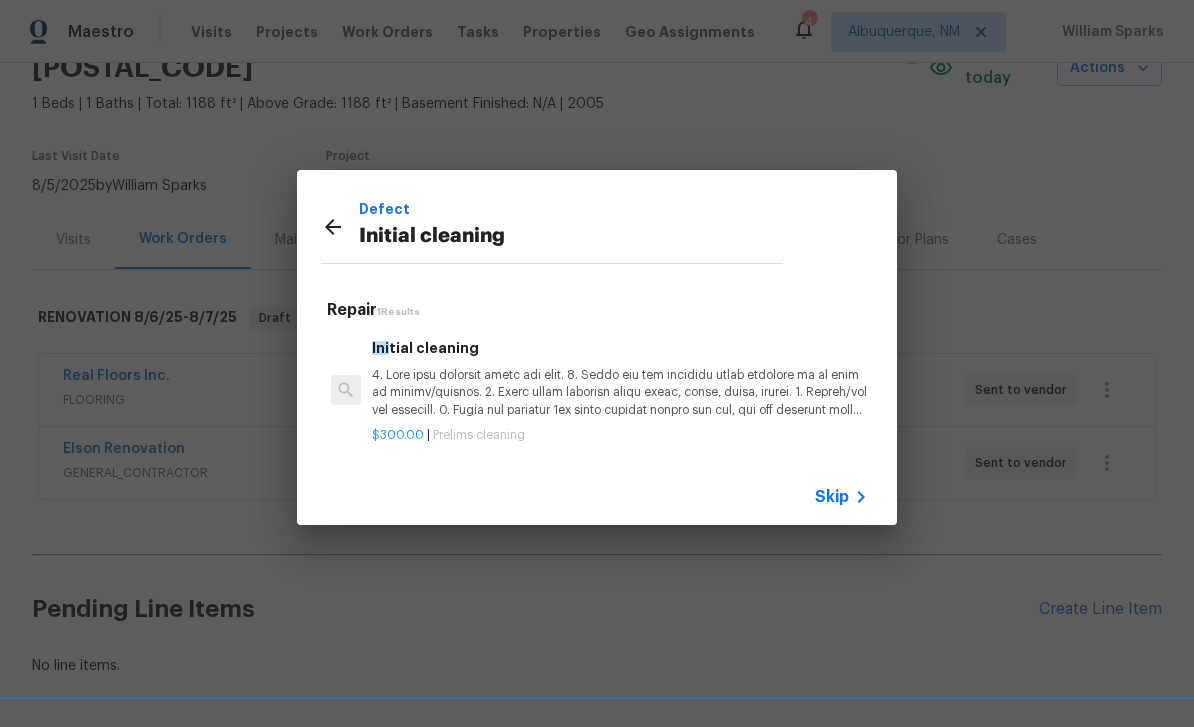 click at bounding box center [620, 392] 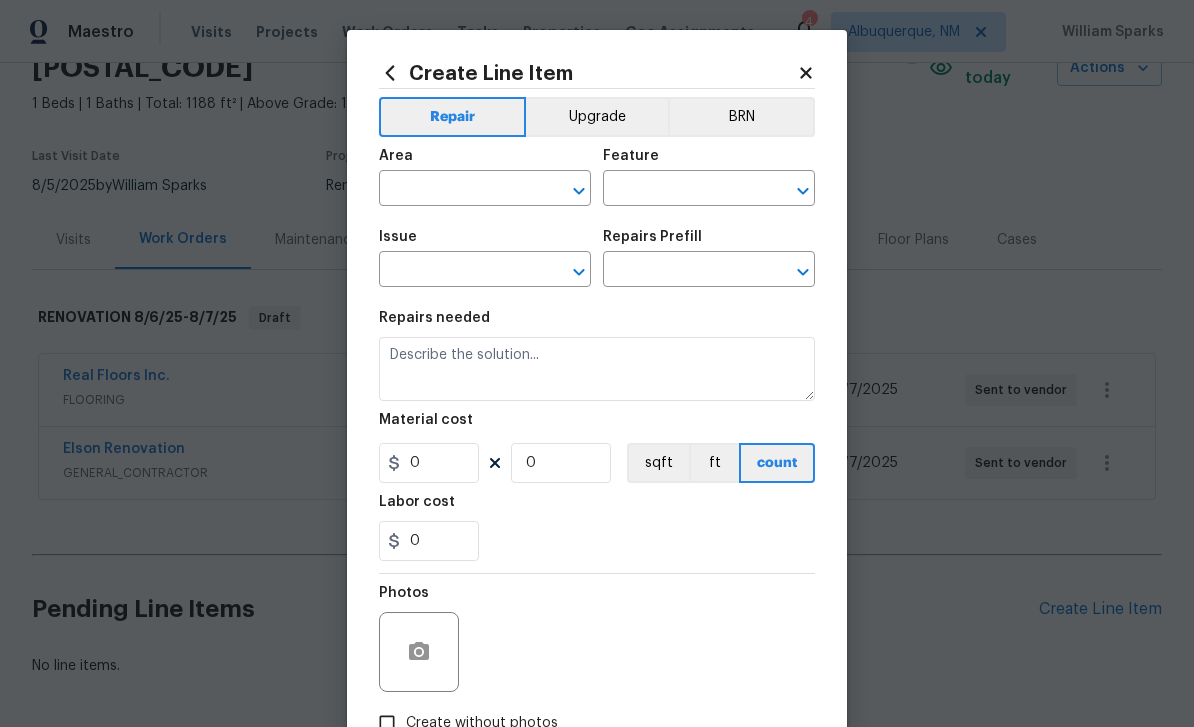 type on "Home Readiness Packages" 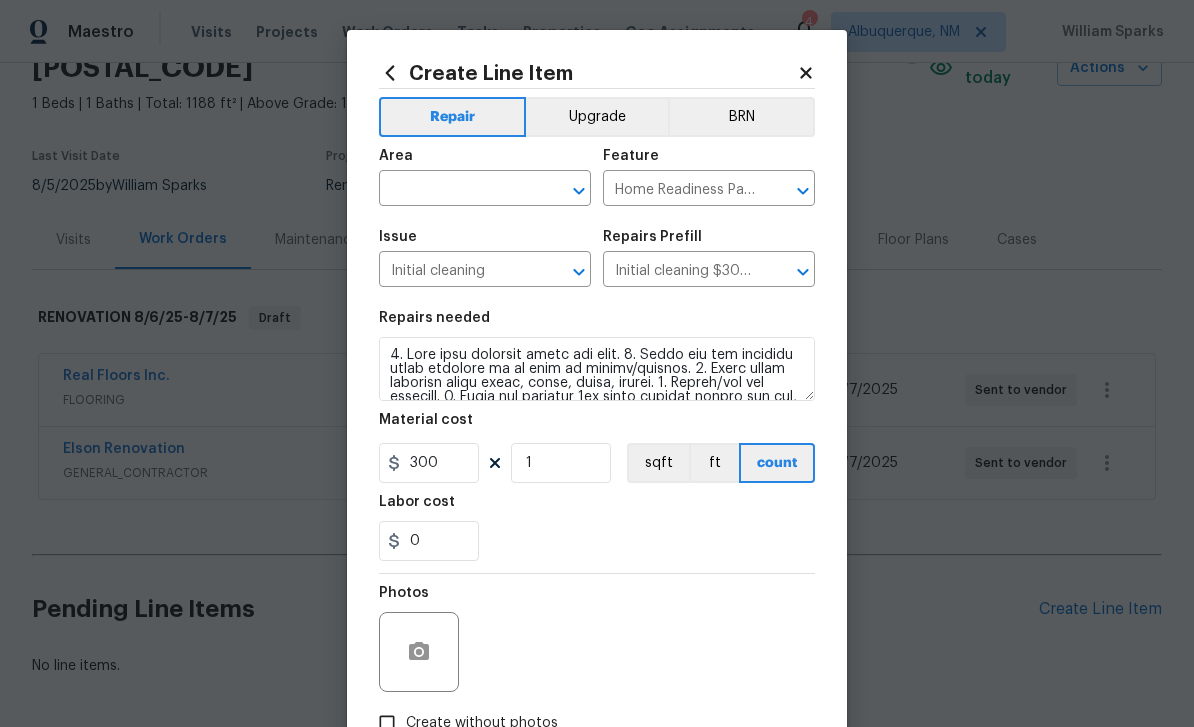 click at bounding box center (457, 190) 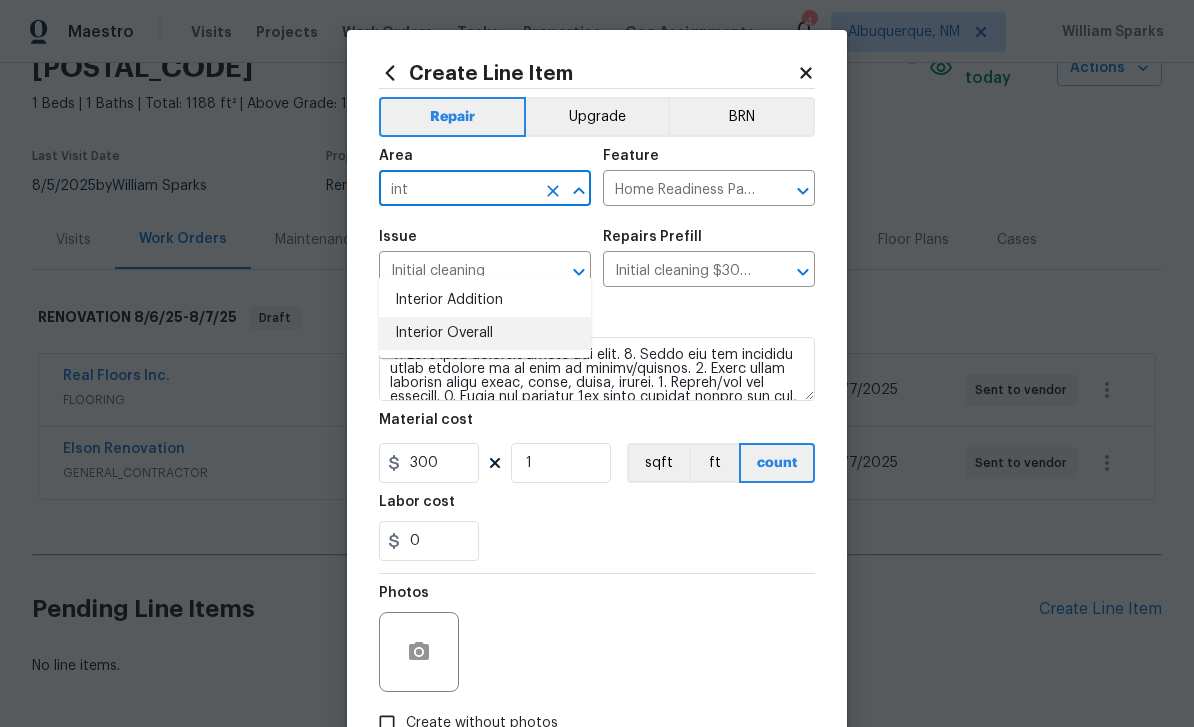 click on "Interior Overall" at bounding box center [485, 333] 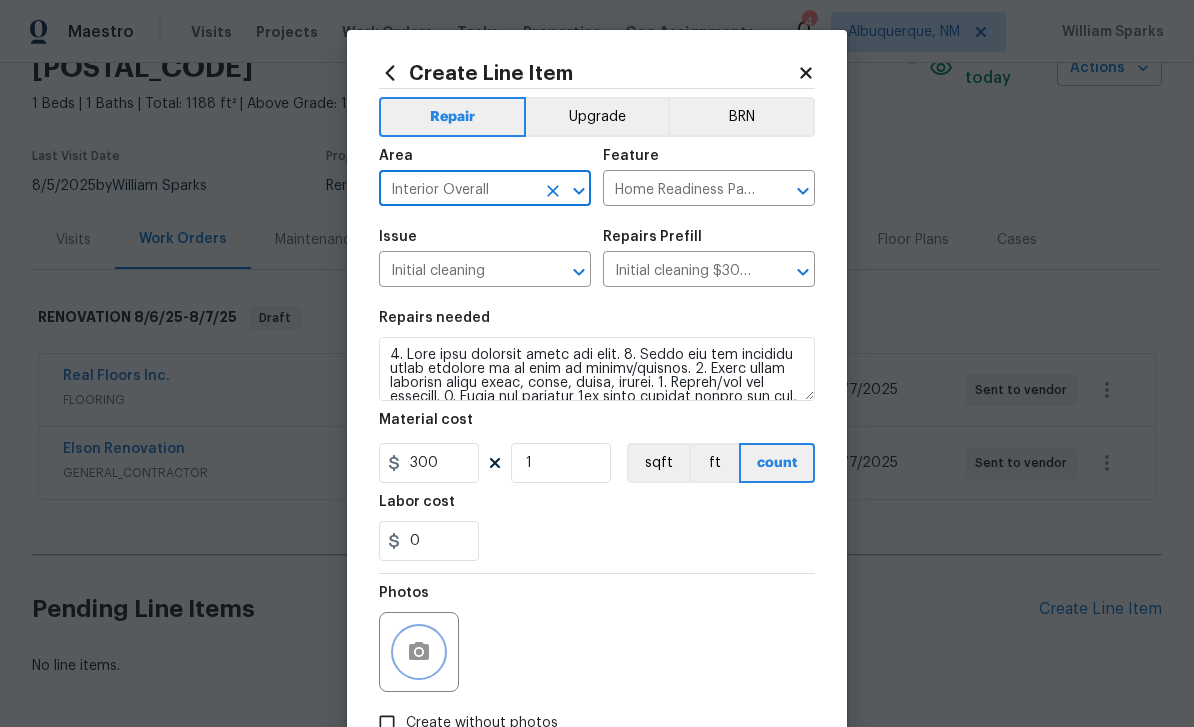 click at bounding box center [419, 652] 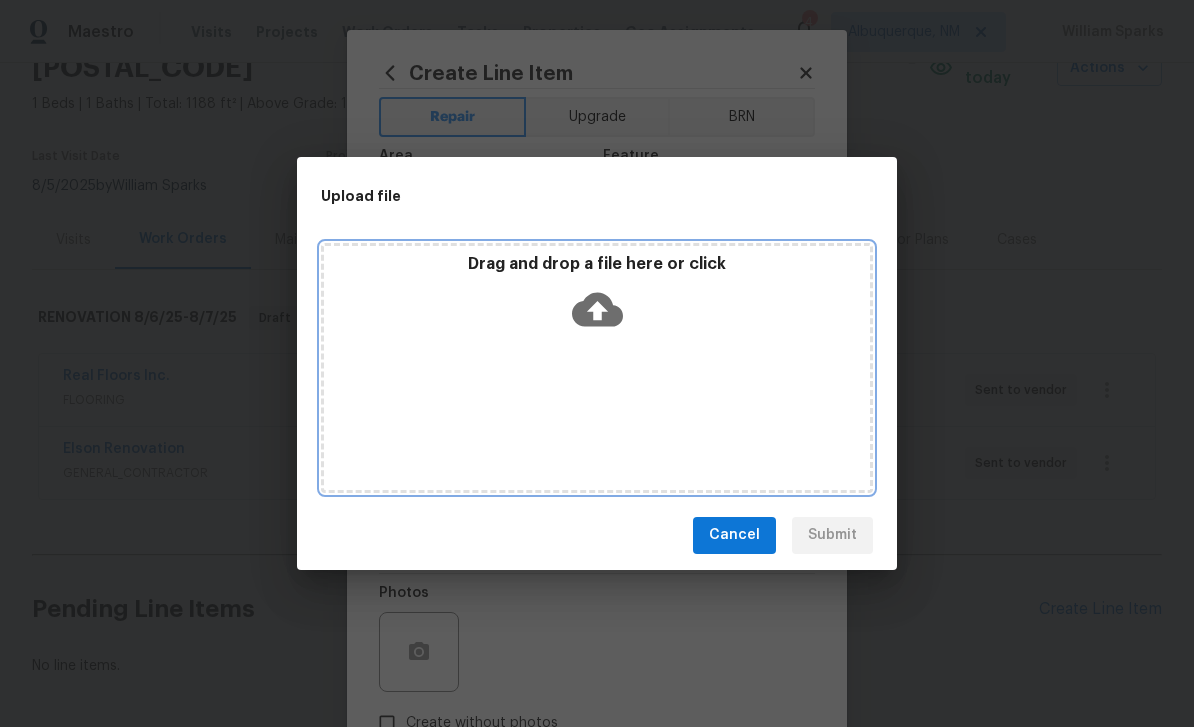click 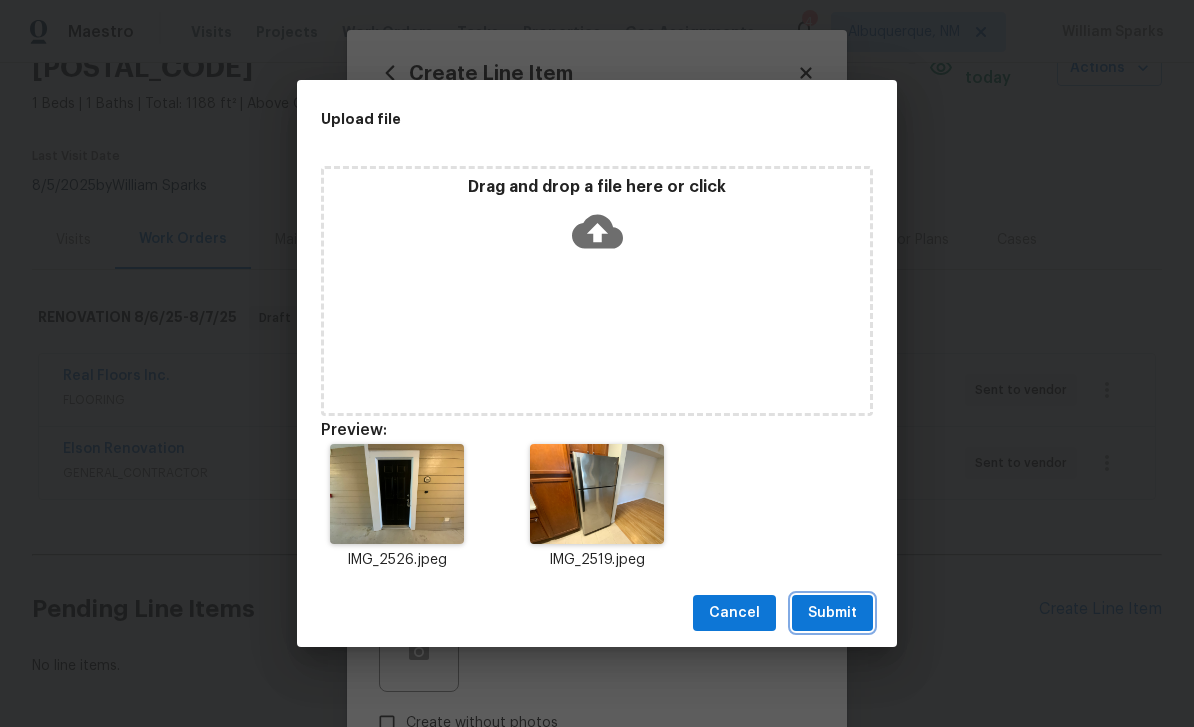 click on "Submit" at bounding box center [832, 613] 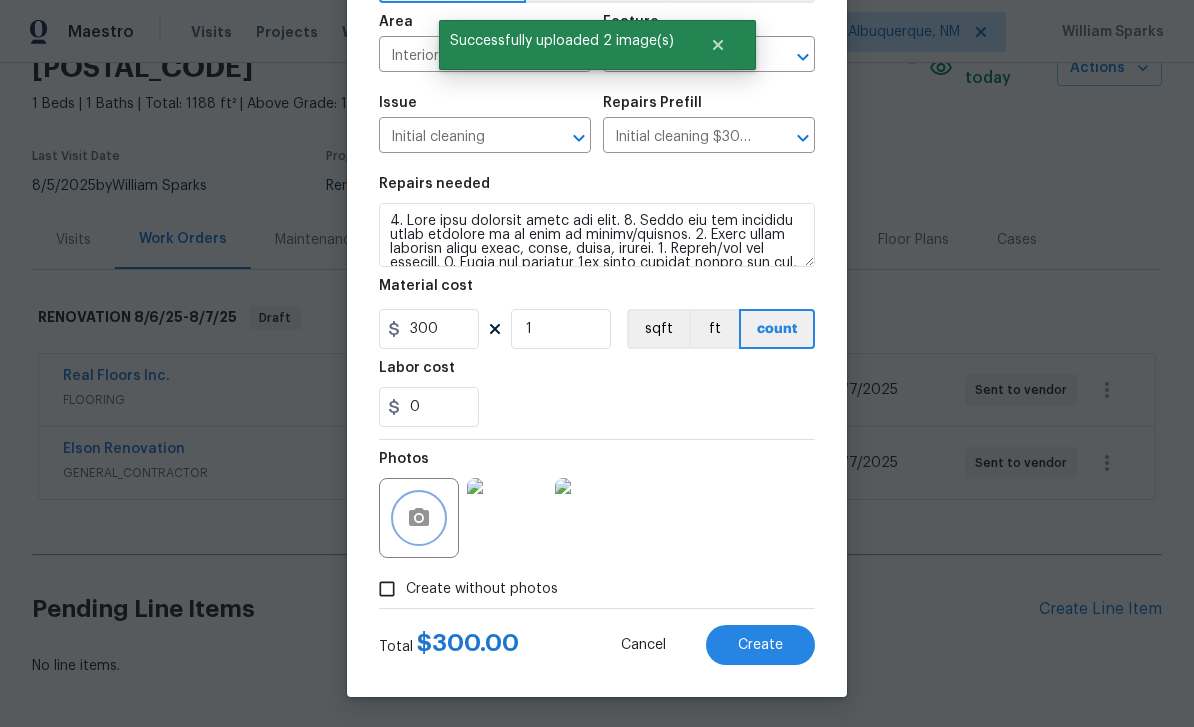 scroll, scrollTop: 138, scrollLeft: 0, axis: vertical 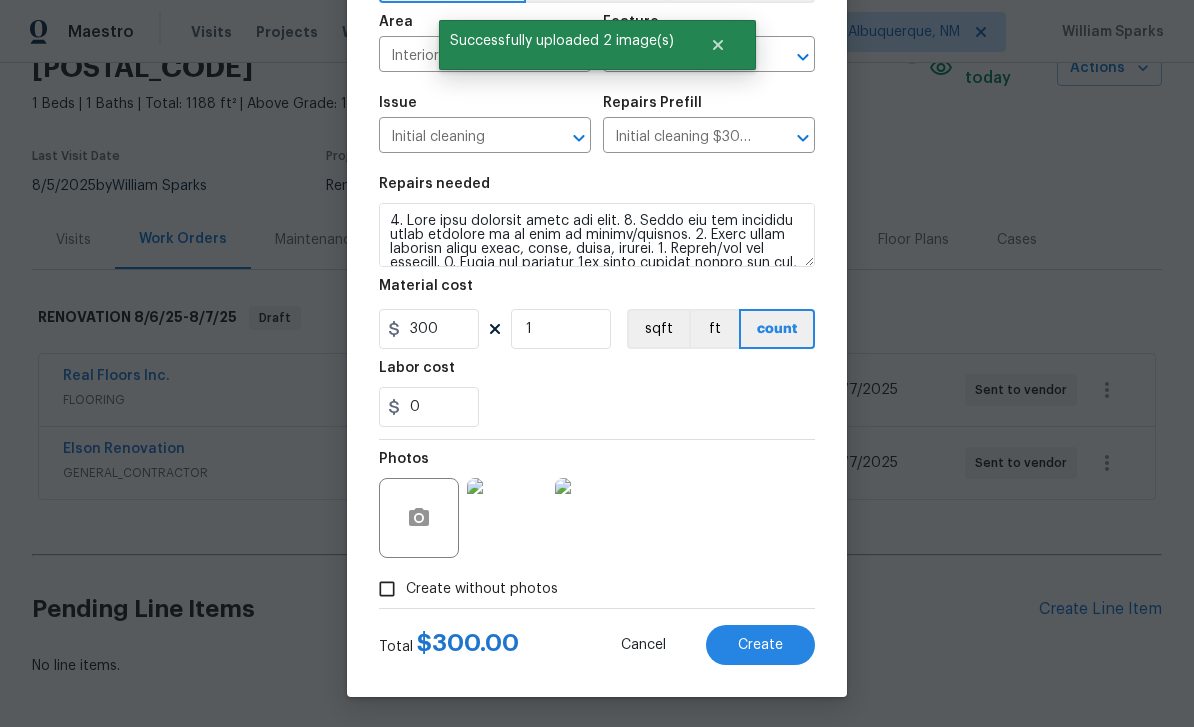 click on "Create" at bounding box center (760, 645) 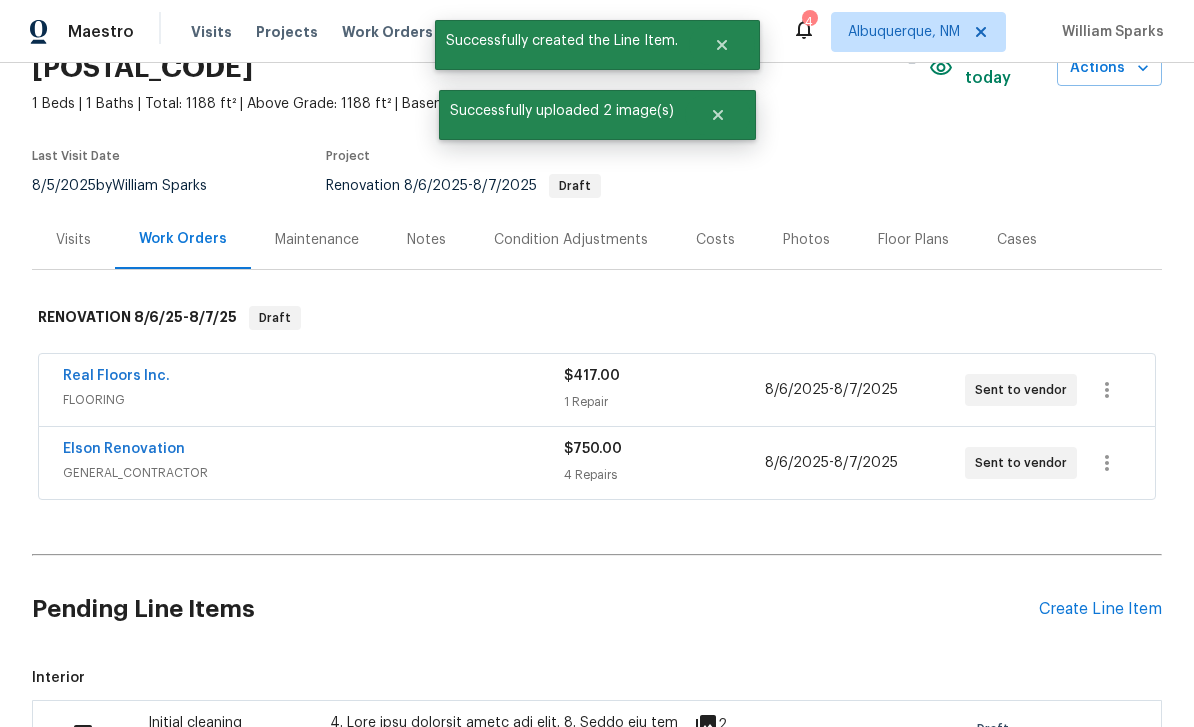 click at bounding box center (90, 734) 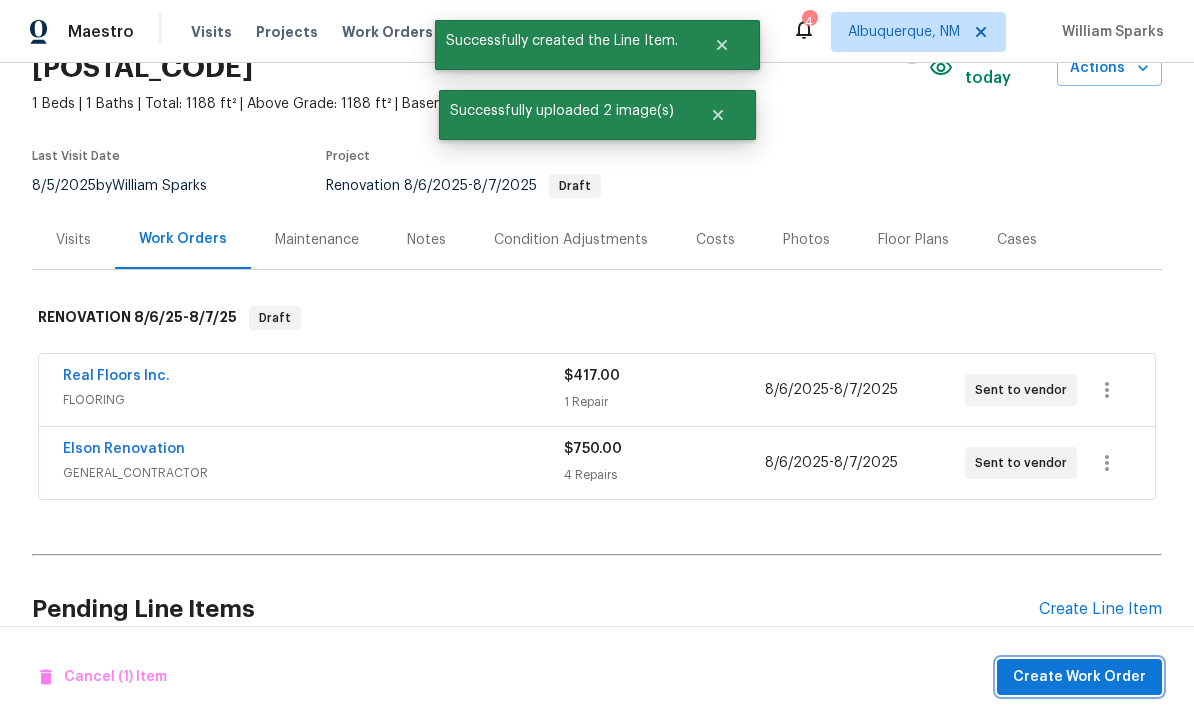 click on "Create Work Order" at bounding box center (1079, 677) 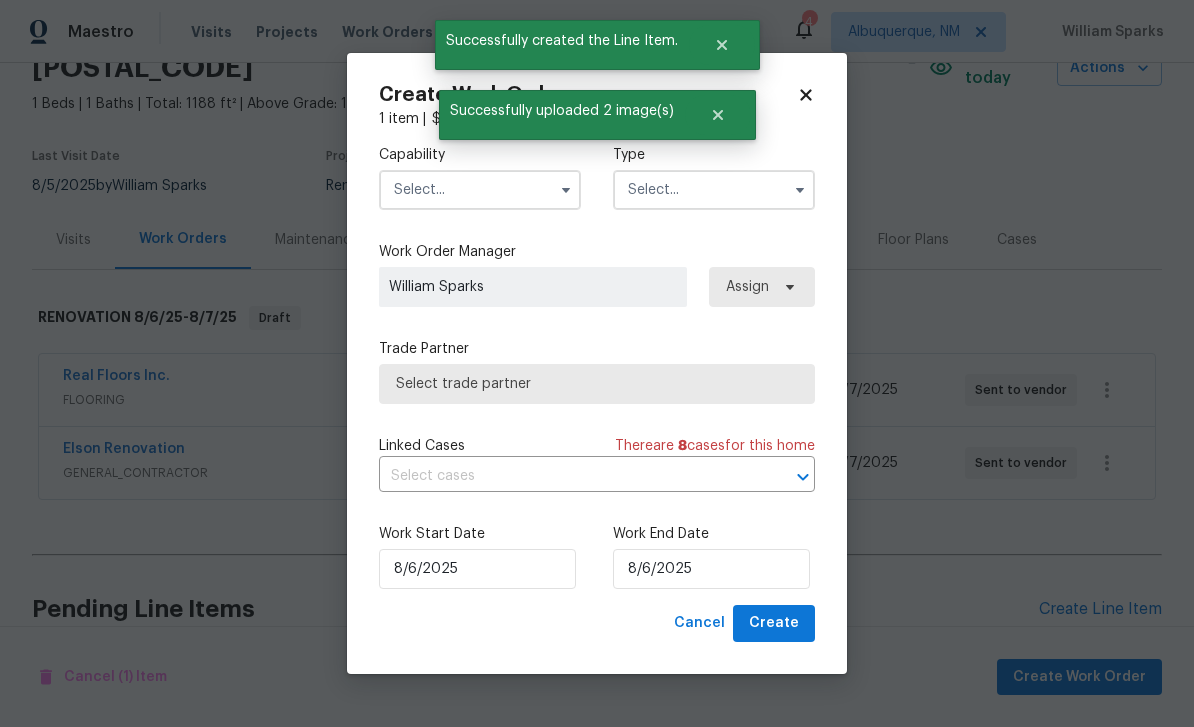 click at bounding box center [480, 190] 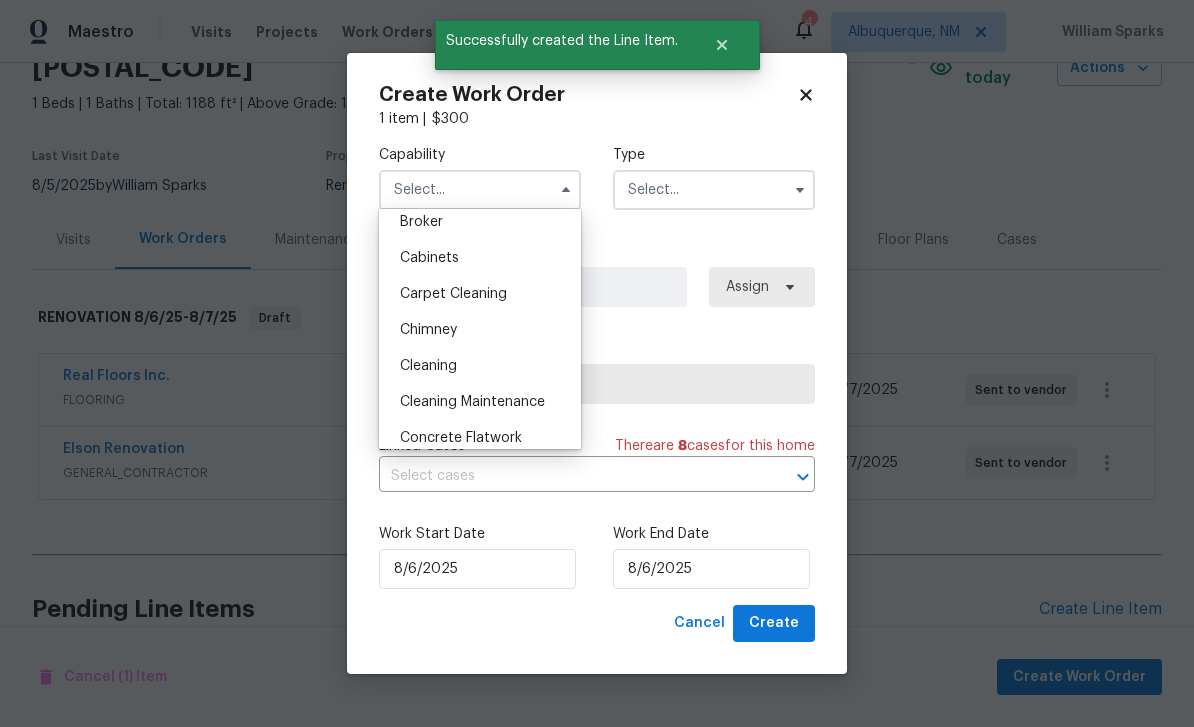 scroll, scrollTop: 156, scrollLeft: 0, axis: vertical 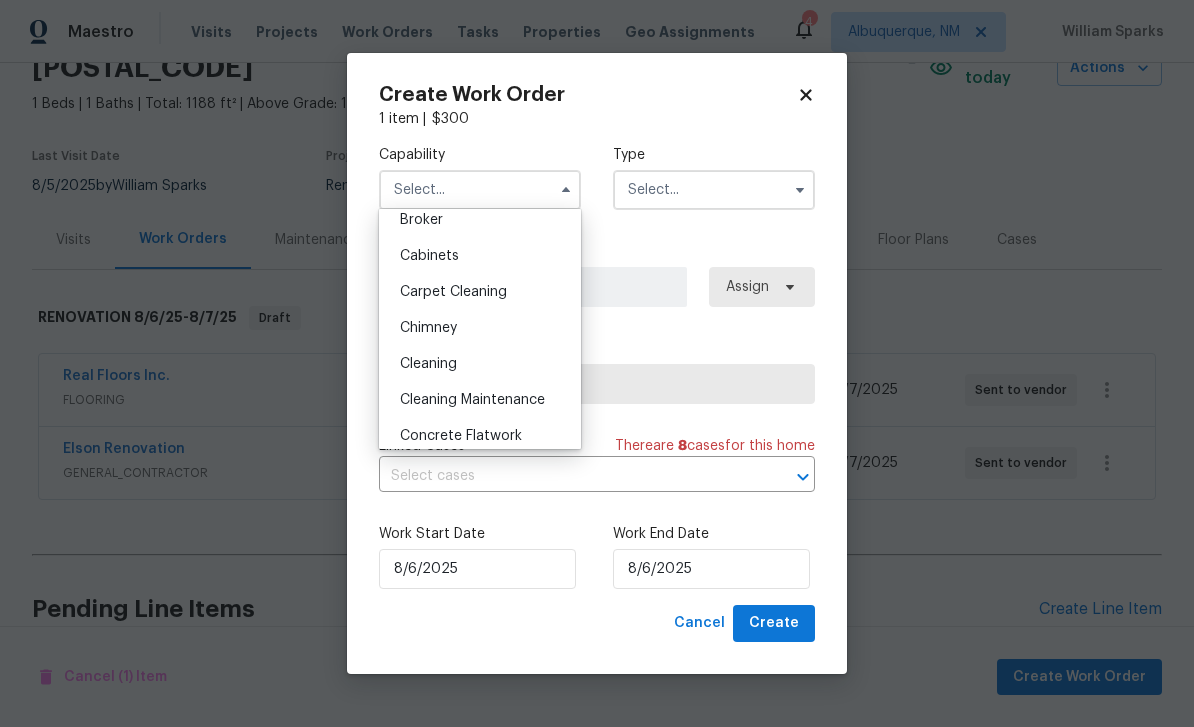 click on "Cleaning" at bounding box center [480, 364] 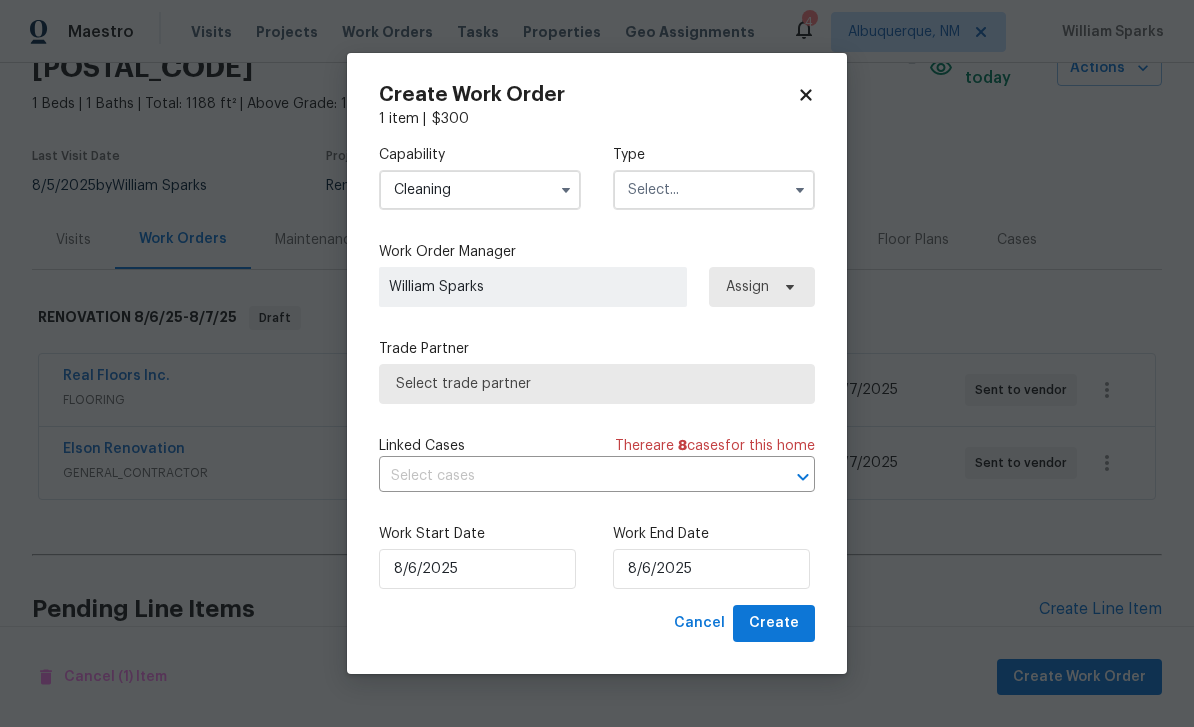 click at bounding box center (714, 190) 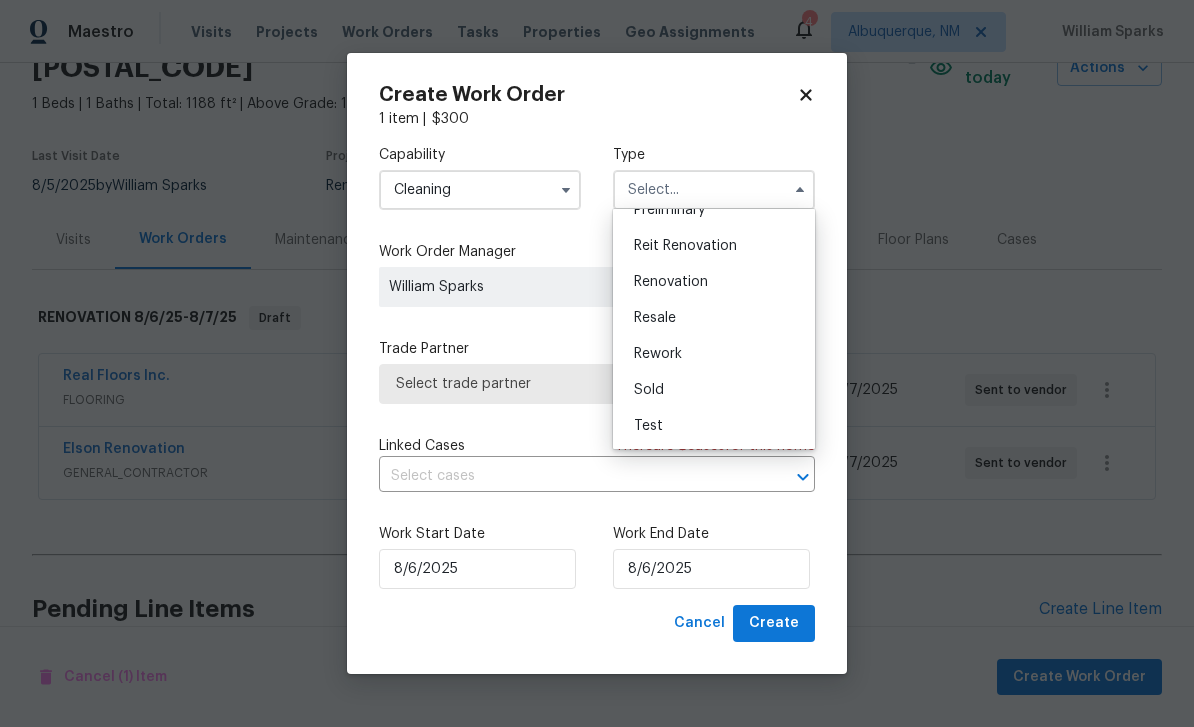 scroll, scrollTop: 454, scrollLeft: 0, axis: vertical 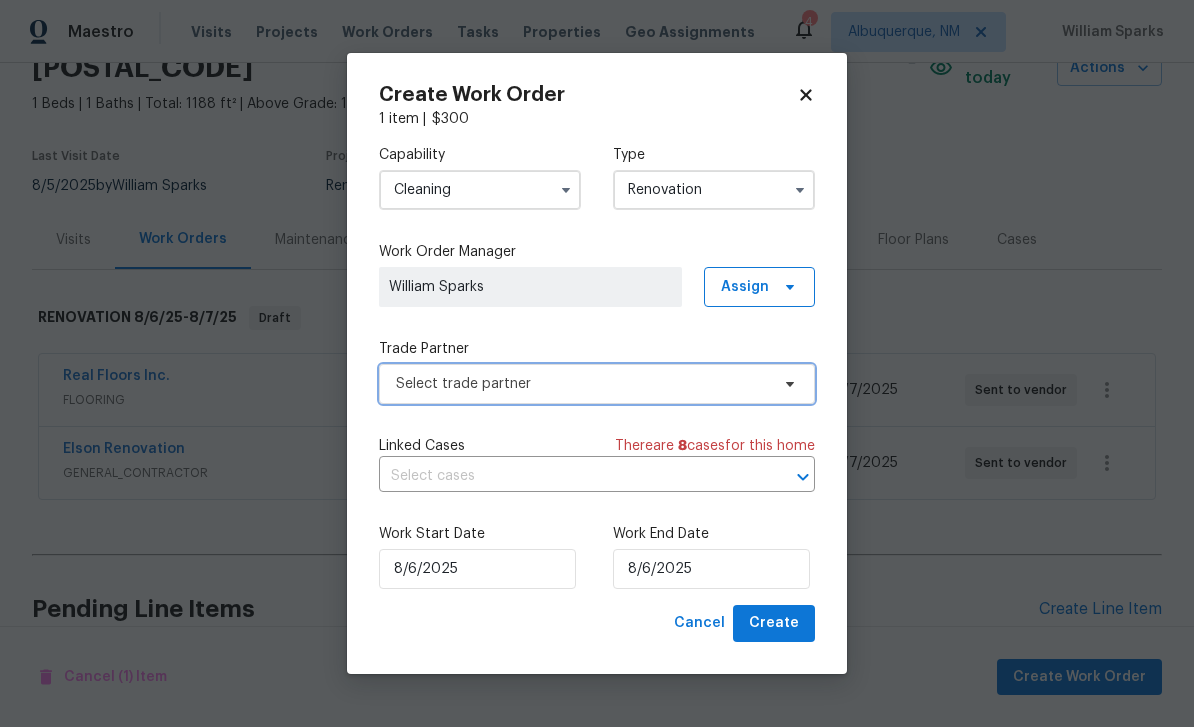 click on "Select trade partner" at bounding box center (582, 384) 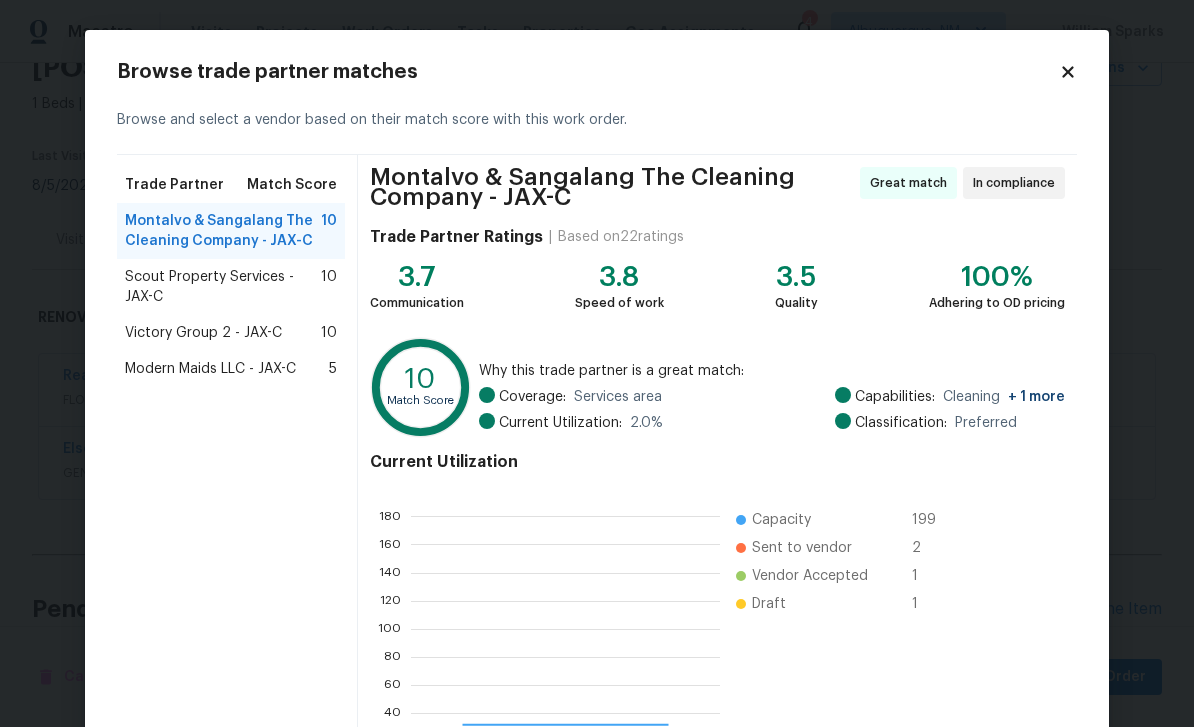 scroll, scrollTop: 2, scrollLeft: 2, axis: both 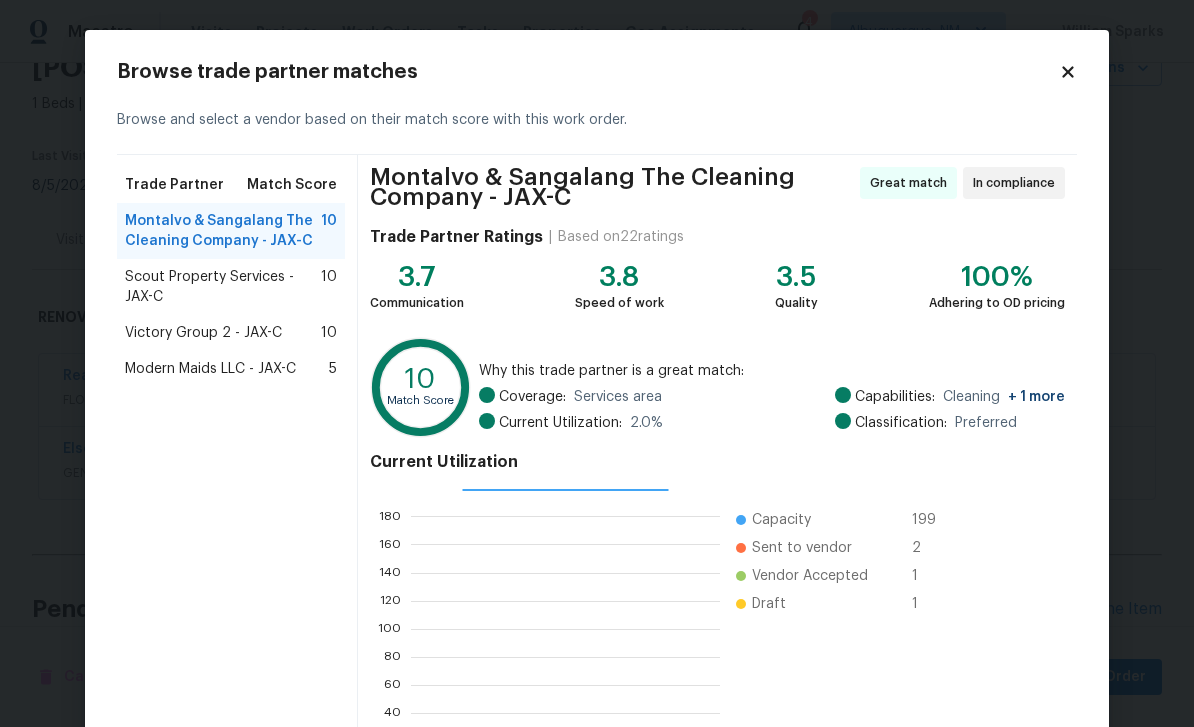 click on "Modern Maids LLC - JAX-C" at bounding box center [210, 369] 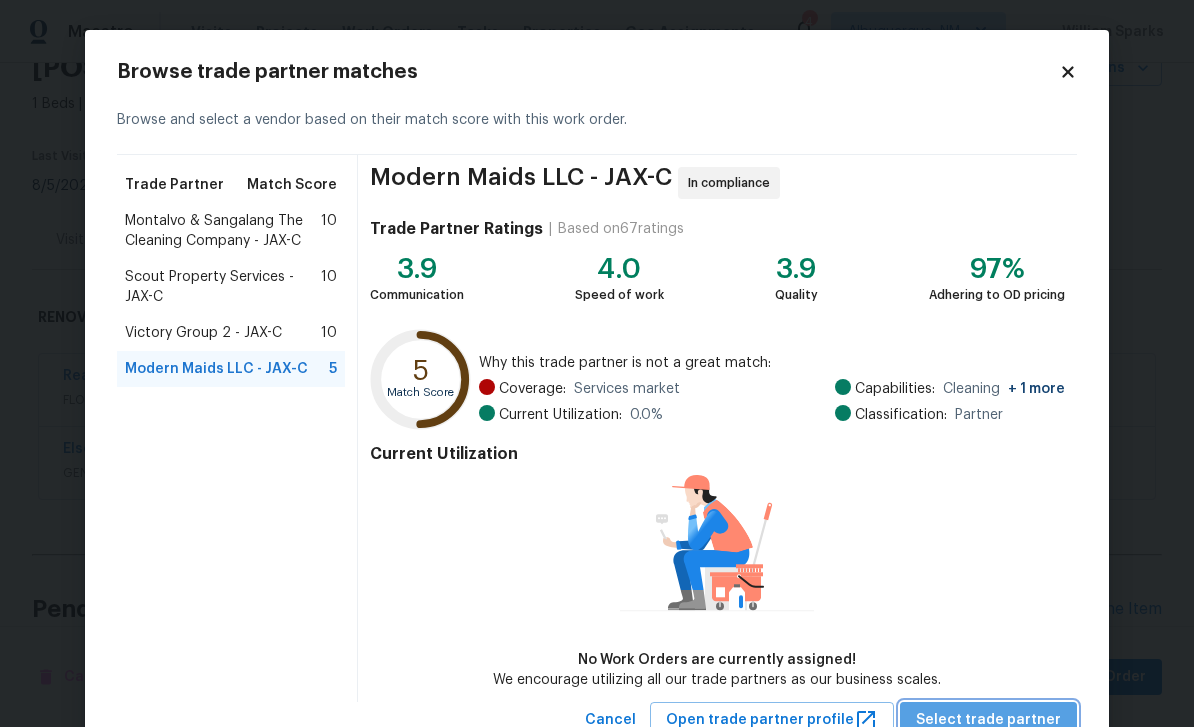 click on "Select trade partner" at bounding box center [988, 720] 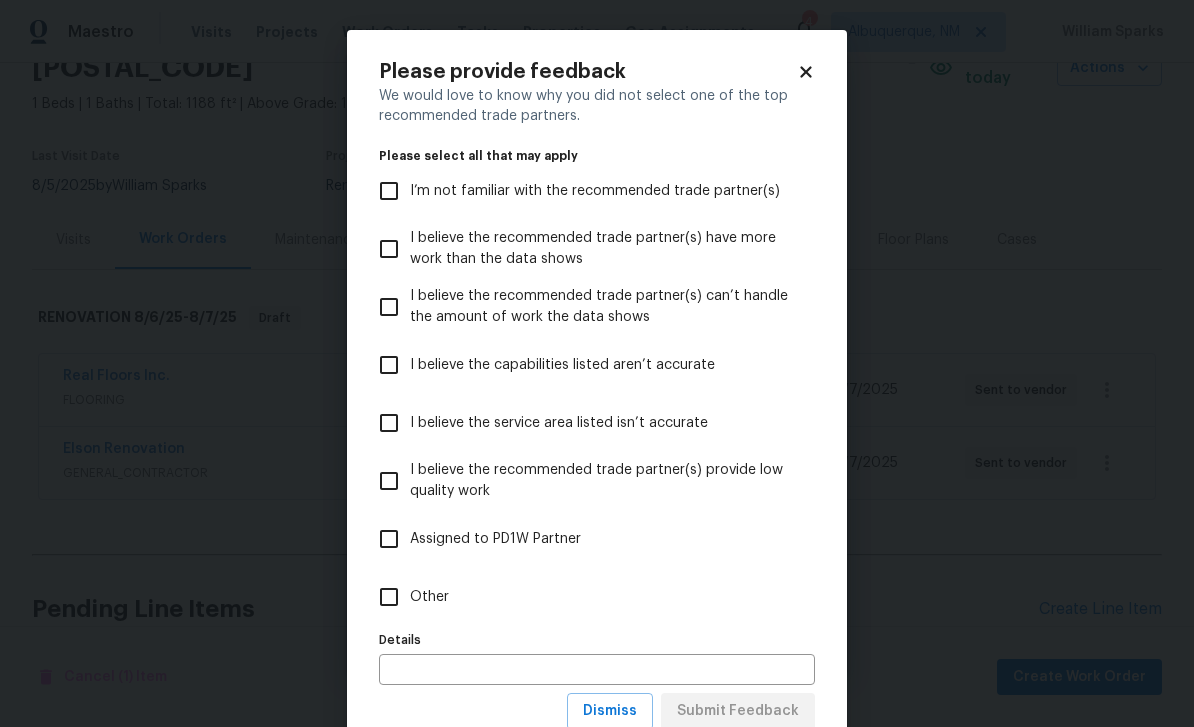 click on "Other" at bounding box center [429, 597] 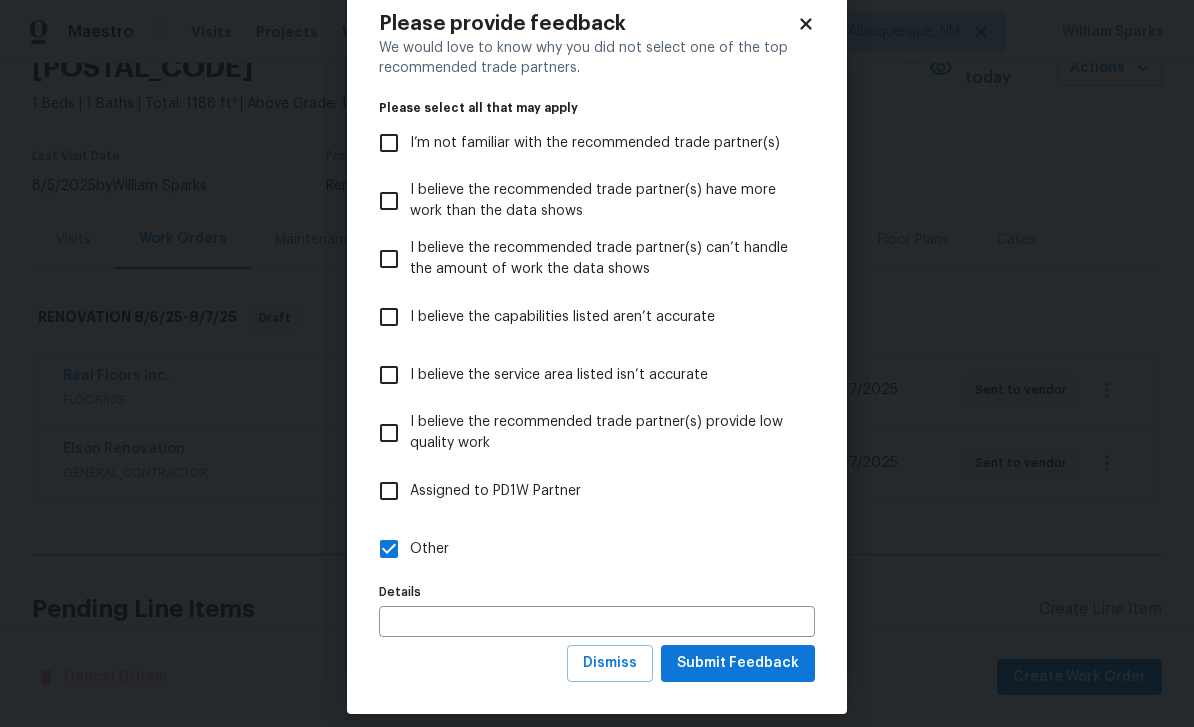 scroll, scrollTop: 65, scrollLeft: 0, axis: vertical 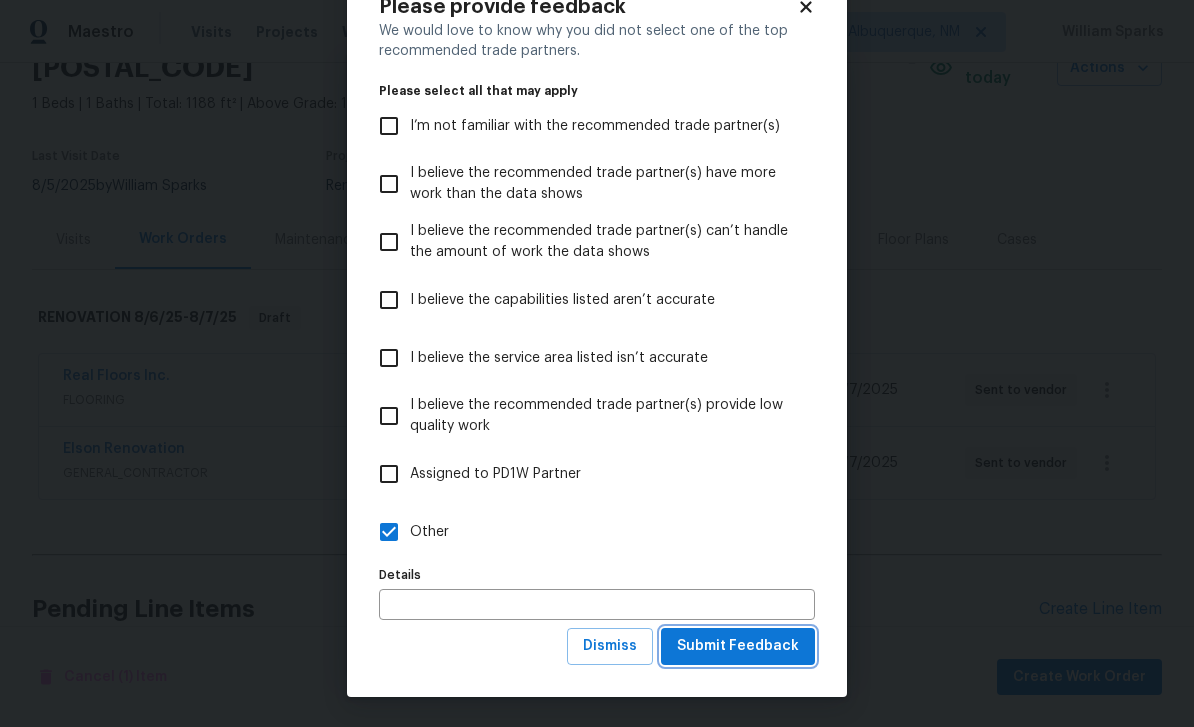 click on "Submit Feedback" at bounding box center (738, 646) 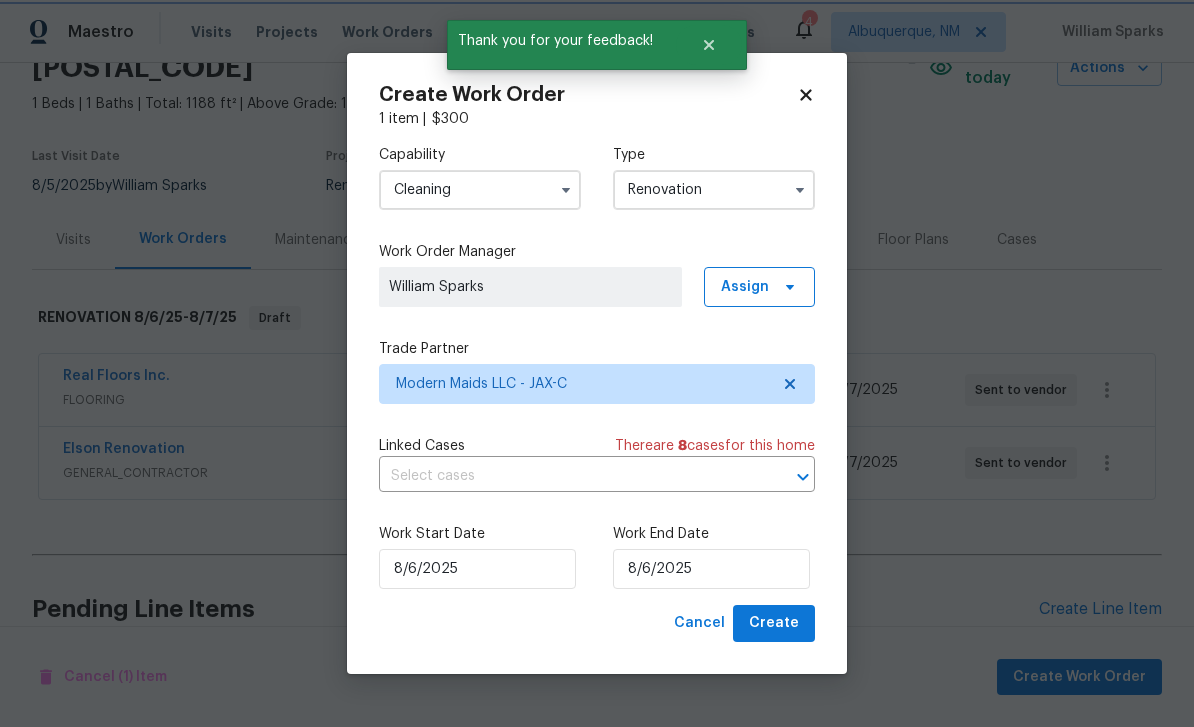 scroll, scrollTop: 0, scrollLeft: 0, axis: both 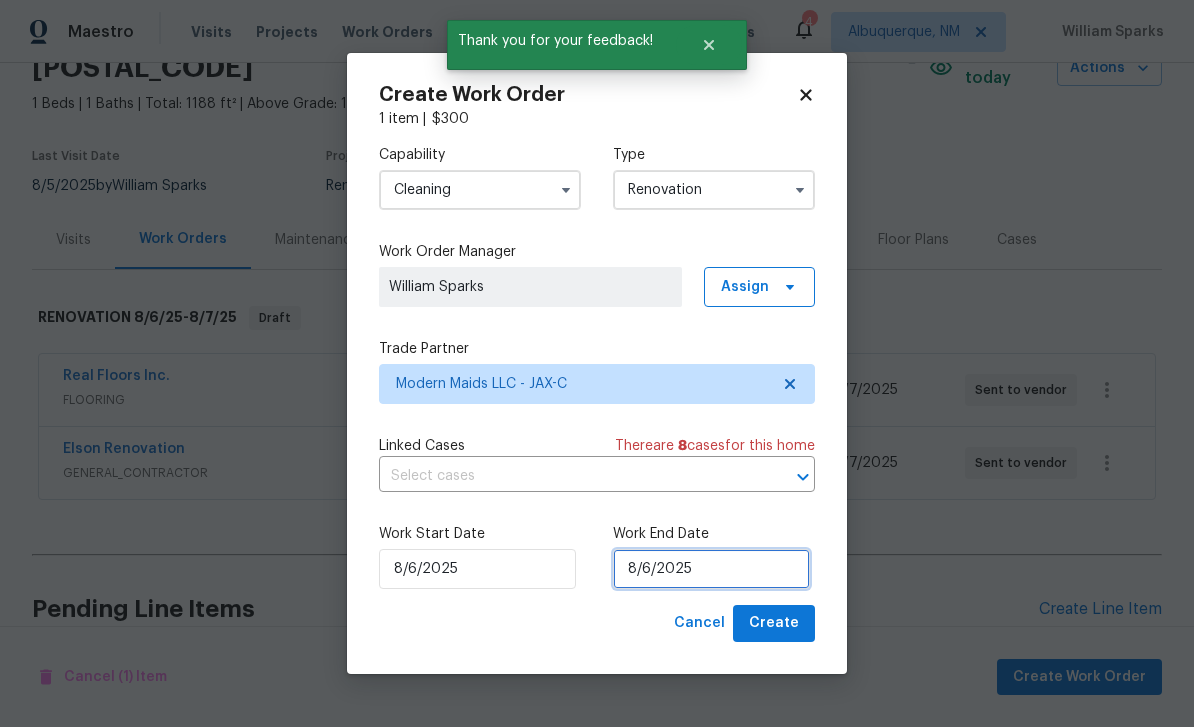 click on "8/6/2025" at bounding box center [711, 569] 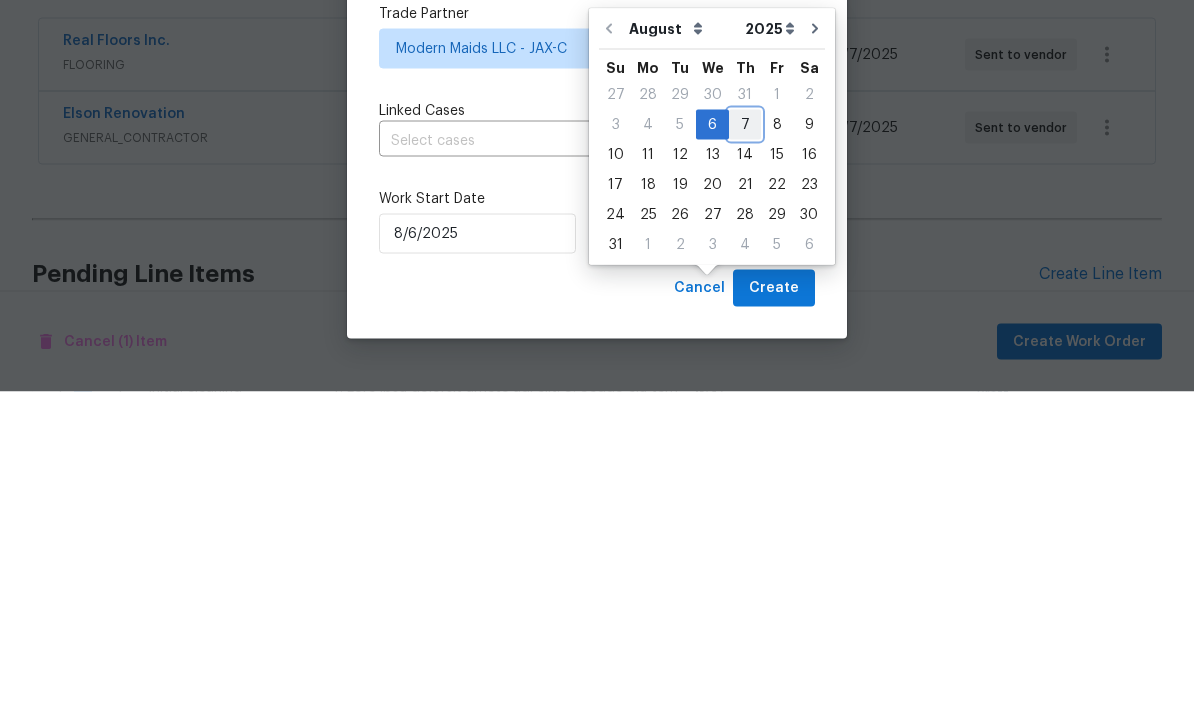 click on "7" at bounding box center [745, 460] 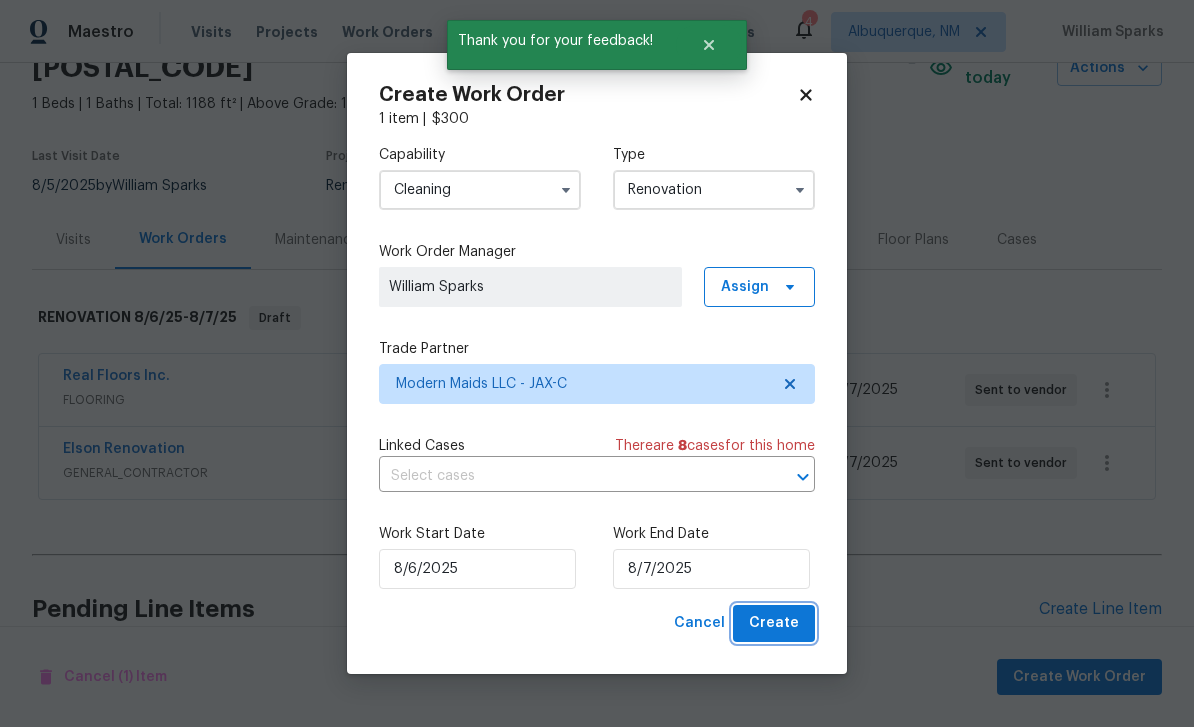 click on "Create" at bounding box center (774, 623) 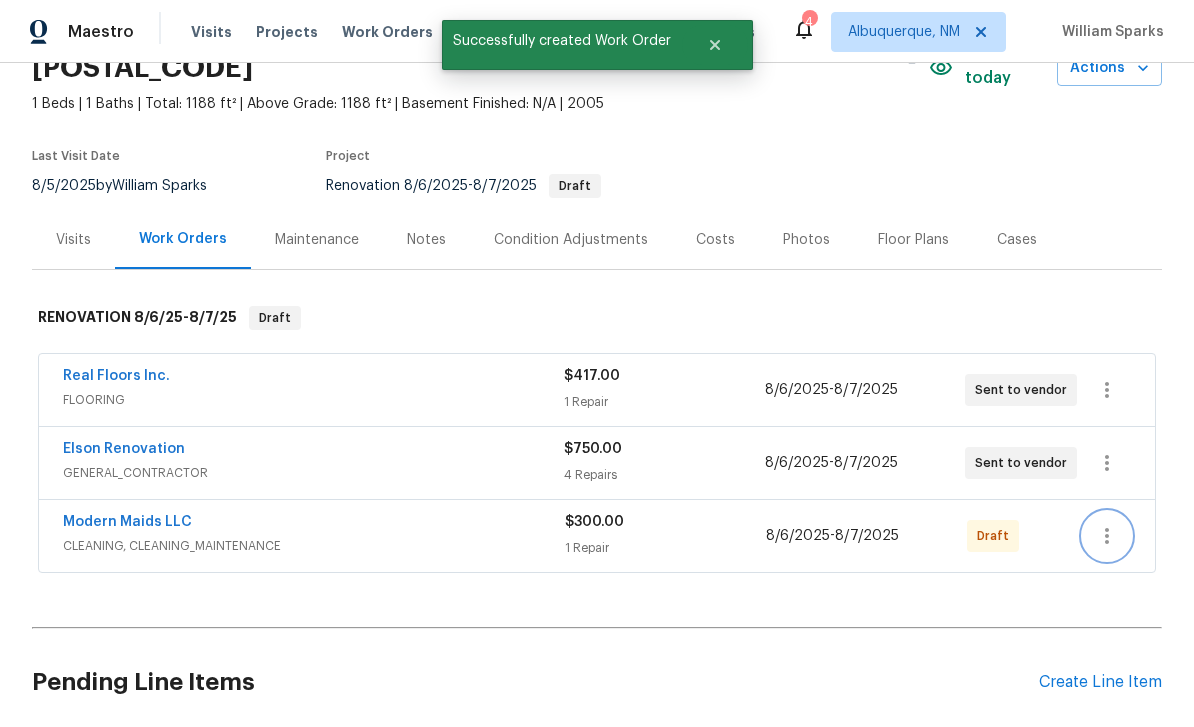 click 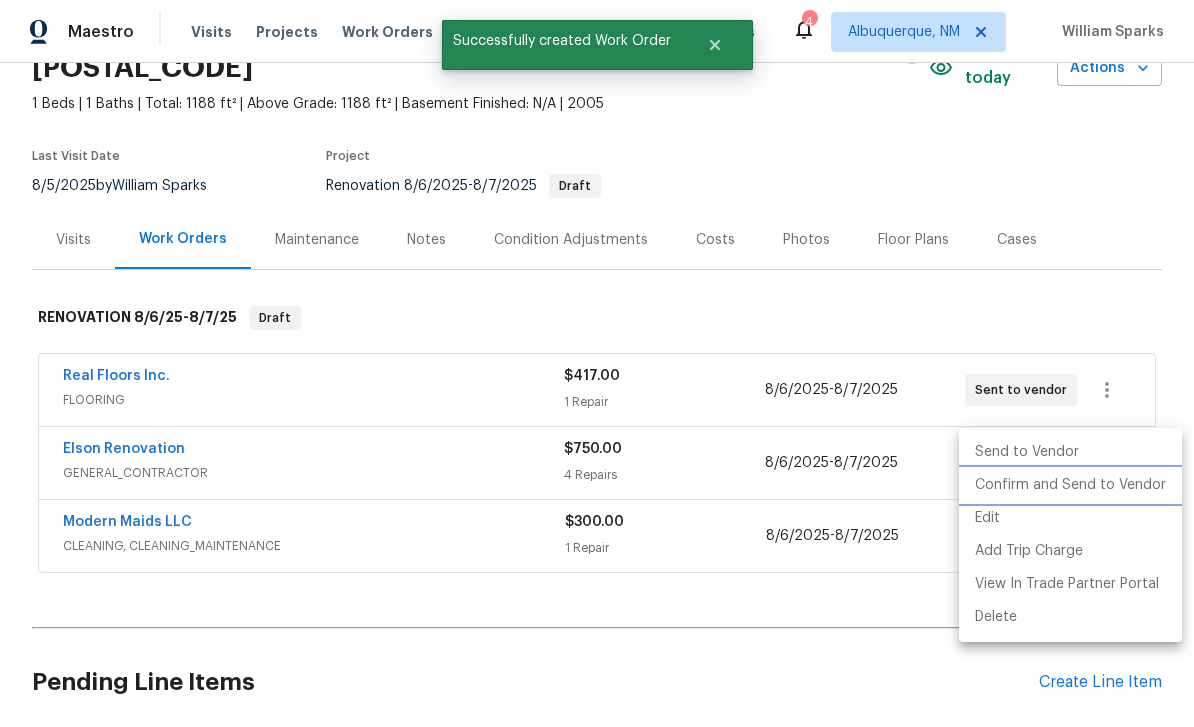 click on "Confirm and Send to Vendor" at bounding box center (1070, 485) 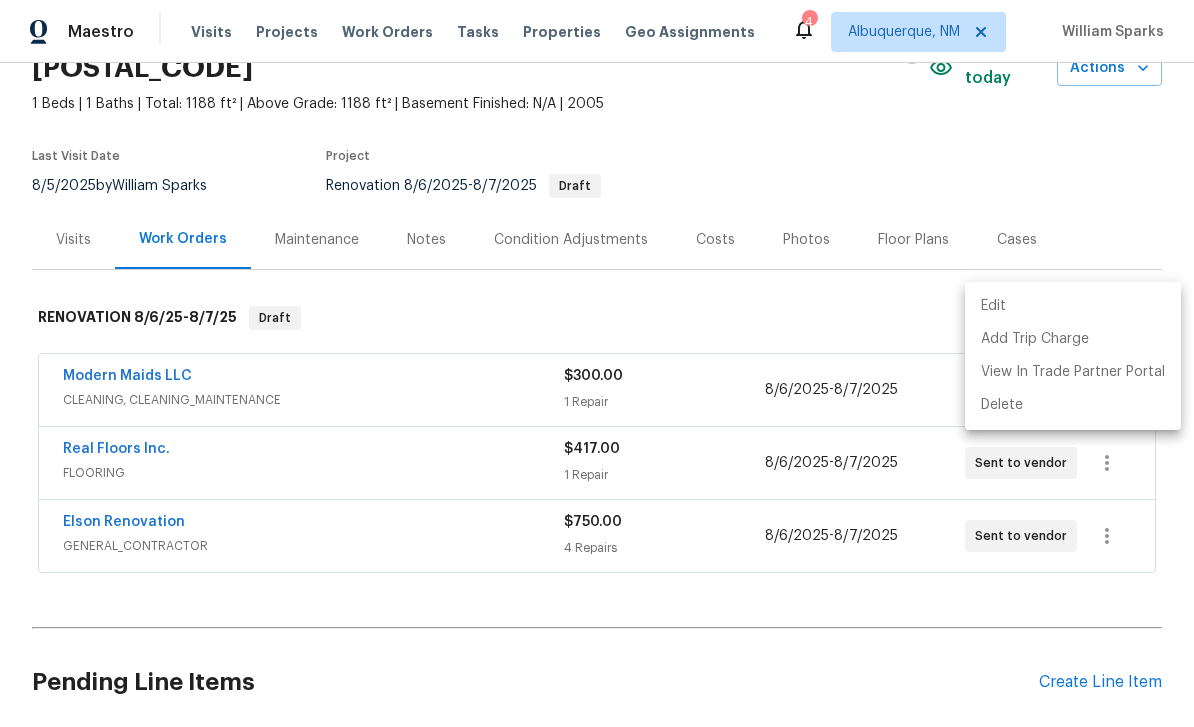 click at bounding box center [597, 363] 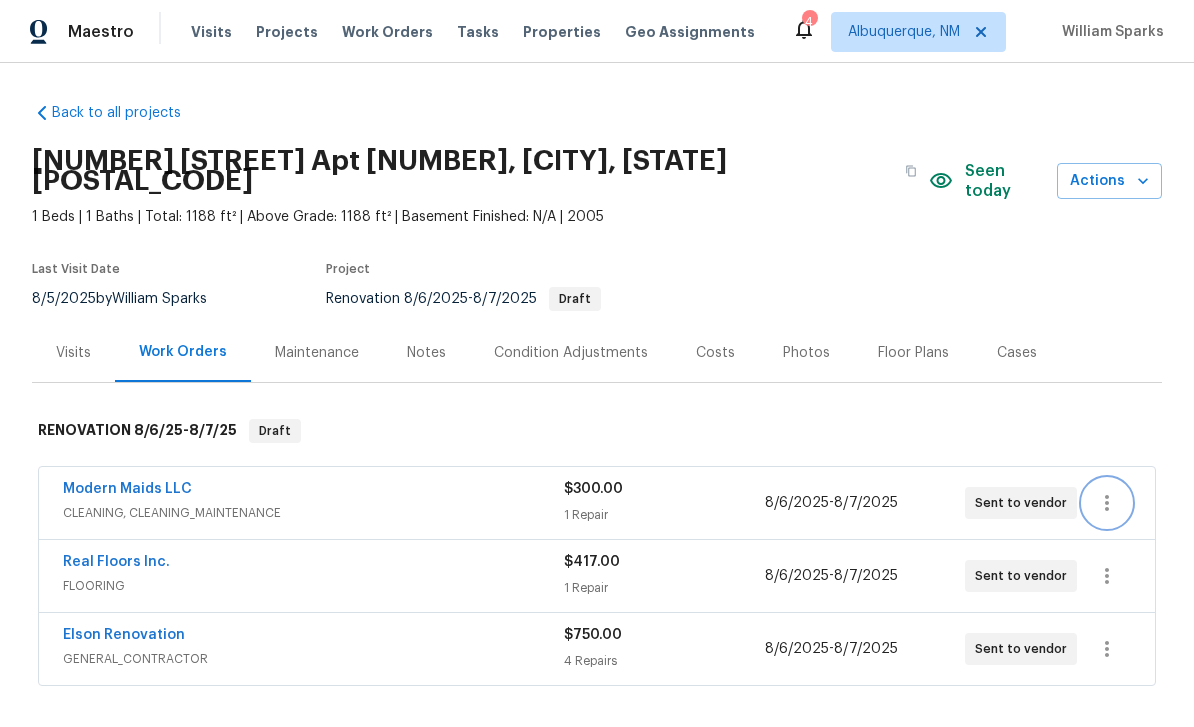scroll, scrollTop: 0, scrollLeft: 0, axis: both 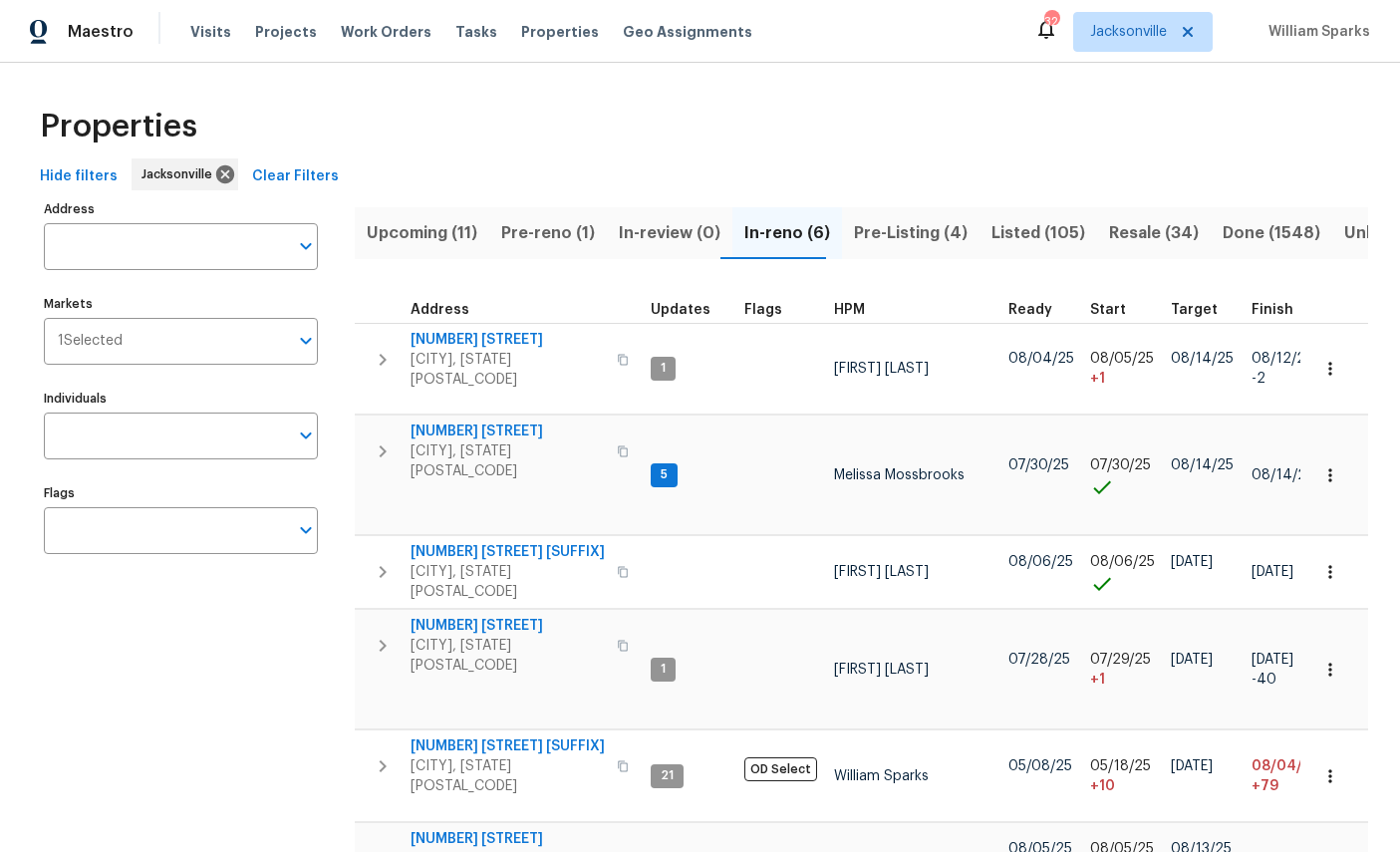 click on "Pre-reno (1)" at bounding box center [548, 233] 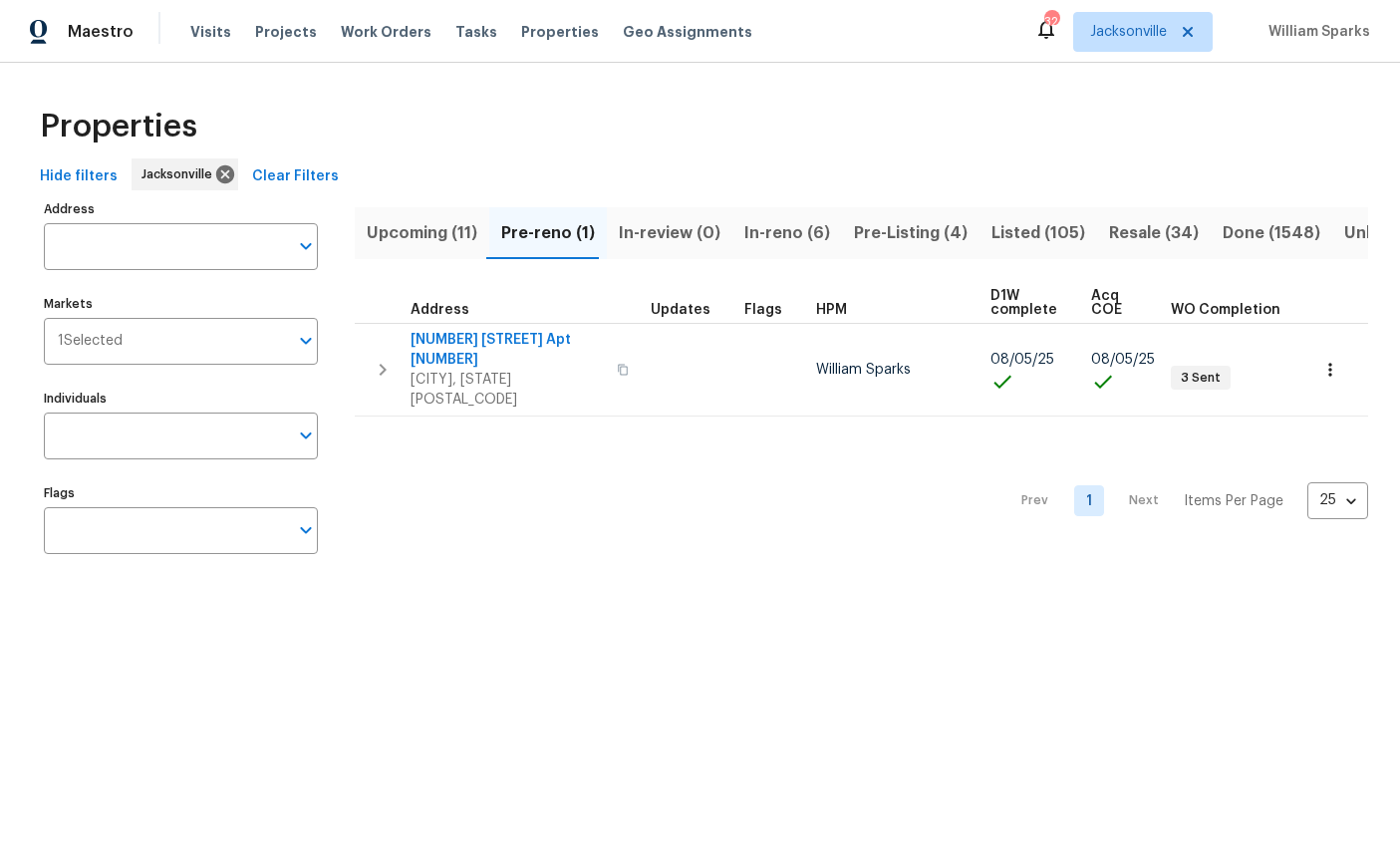 click at bounding box center (1330, 370) 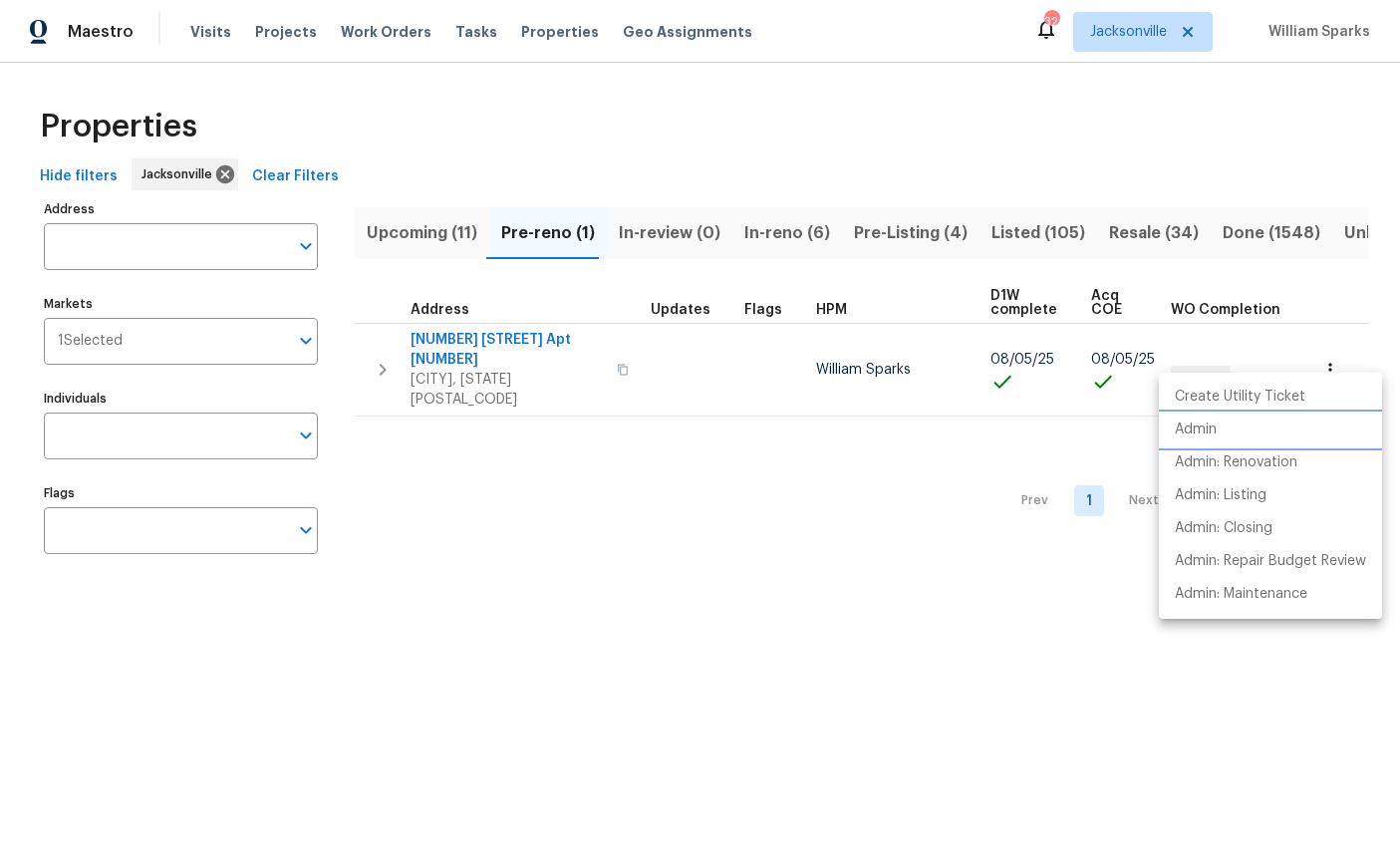 click on "Admin" at bounding box center [1196, 429] 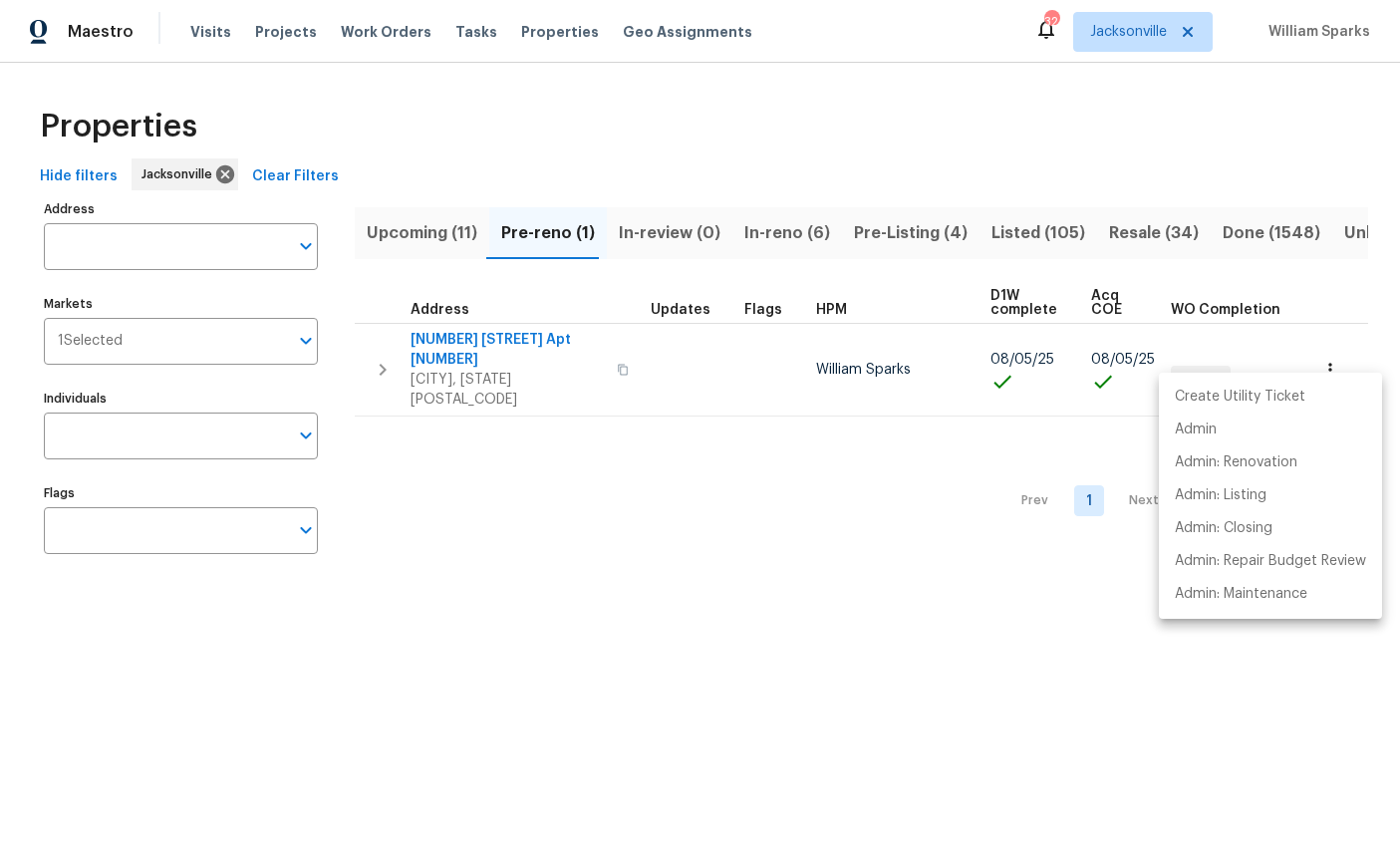 click at bounding box center (700, 426) 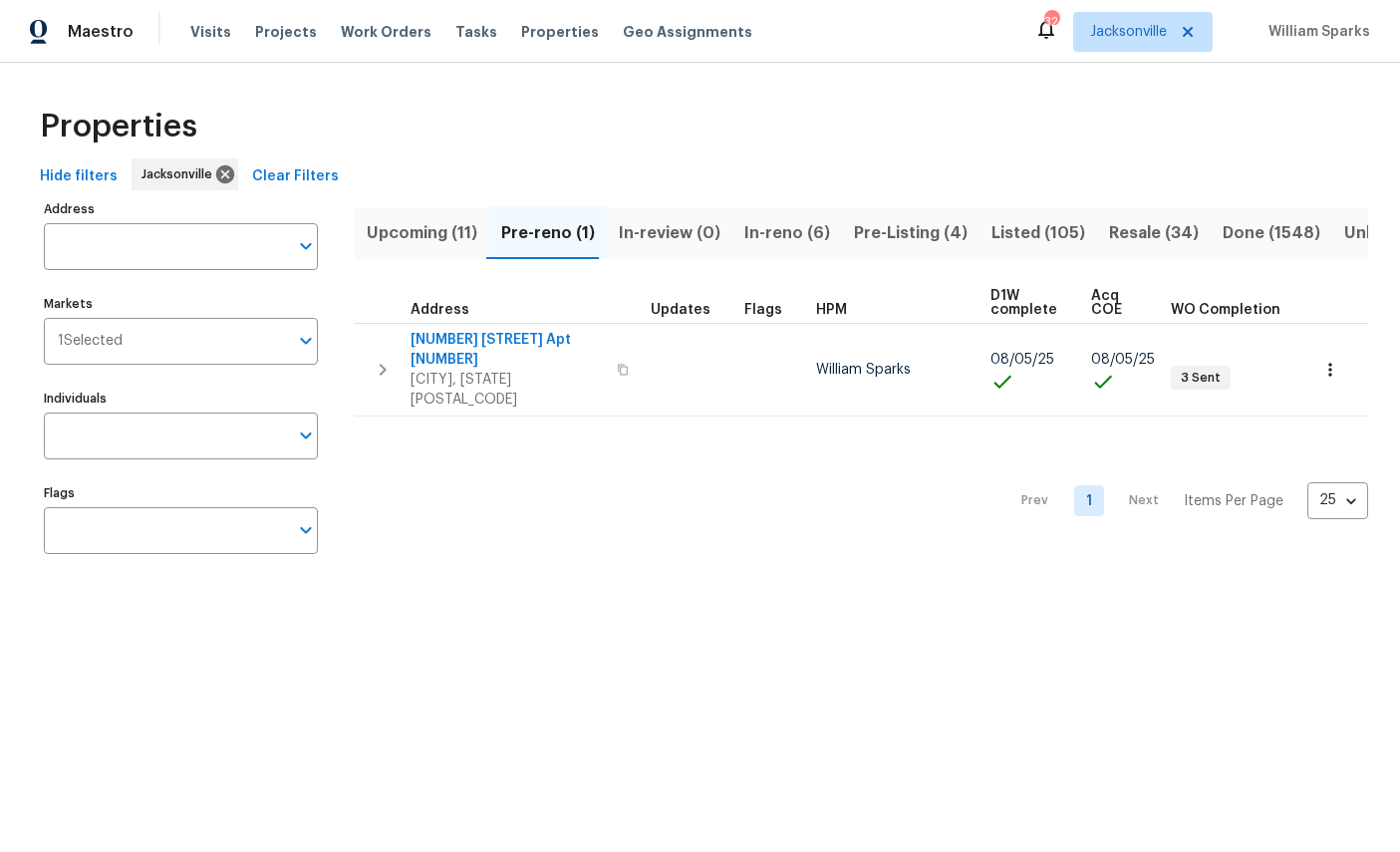 click on "Maestro Visits Projects Work Orders Tasks Properties Geo Assignments 32 Jacksonville William Sparks Properties Hide filters Jacksonville Clear Filters Address Address Markets 1  Selected Markets Individuals Individuals Flags Flags Upcoming (11) Pre-reno (1) In-review (0) In-reno (6) Pre-Listing (4) Listed (105) Resale (34) Done (1548) Unknown (0) Address Updates Flags HPM D1W complete Acq COE WO Completion Line Items 8550 Touchton Rd Apt 635 Jacksonville, FL 32216 William Sparks 08/05/25 08/05/25 3 Sent Sent: 6 Unsent: 0 Prev 1 Next Items Per Page 25 25 ​" at bounding box center (700, 303) 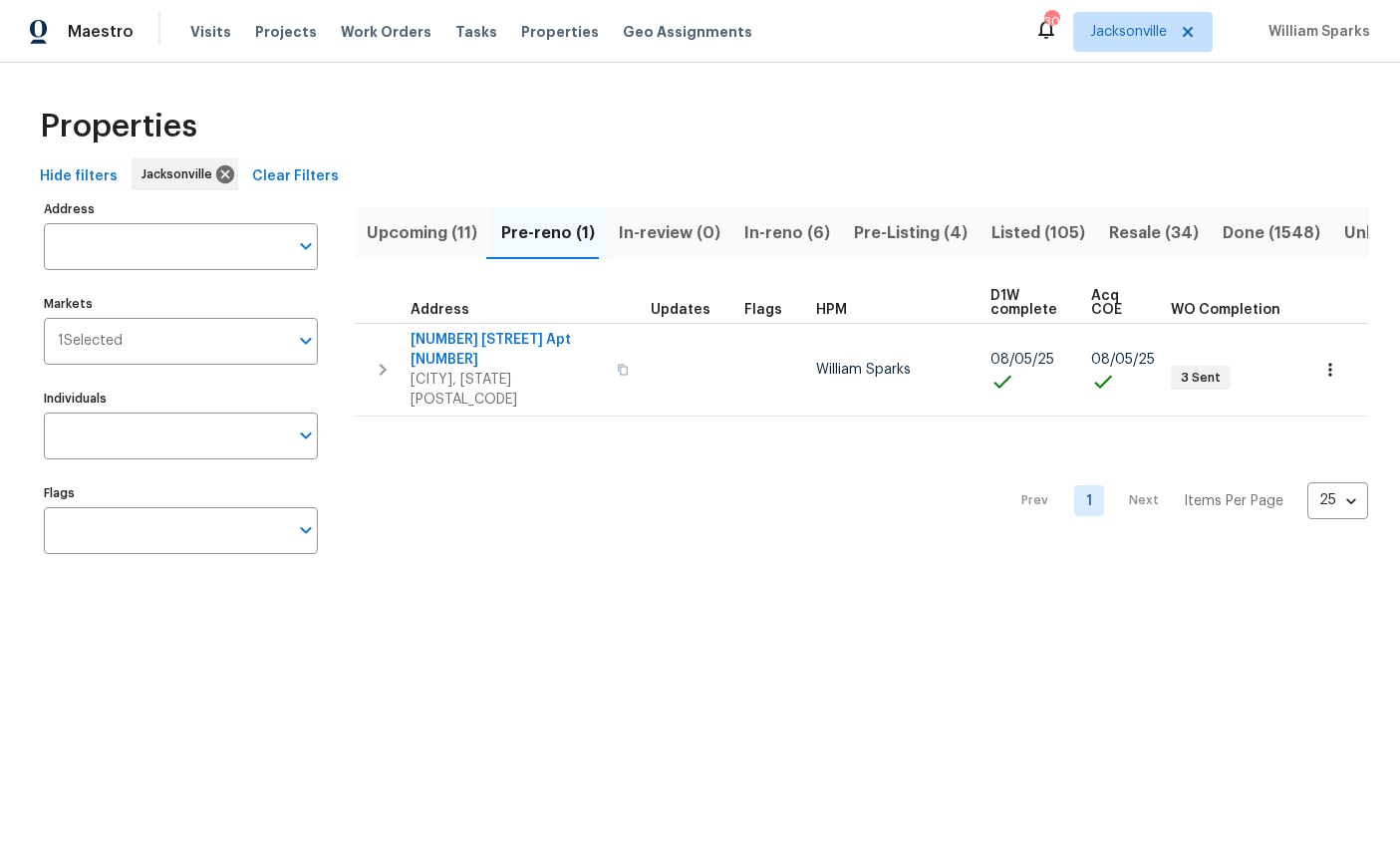 click on "Properties Hide filters Jacksonville Clear Filters Address Address Markets 1  Selected Markets Individuals Individuals Flags Flags Upcoming (11) Pre-reno (1) In-review (0) In-reno (6) Pre-Listing (4) Listed (105) Resale (34) Done (1548) Unknown (0) Address Updates Flags HPM D1W complete Acq COE WO Completion Line Items 8550 Touchton Rd Apt 635 Jacksonville, FL 32216 William Sparks 08/05/25 08/05/25 3 Sent Sent: 6 Unsent: 0 Prev 1 Next Items Per Page 25 25 ​" at bounding box center [700, 334] 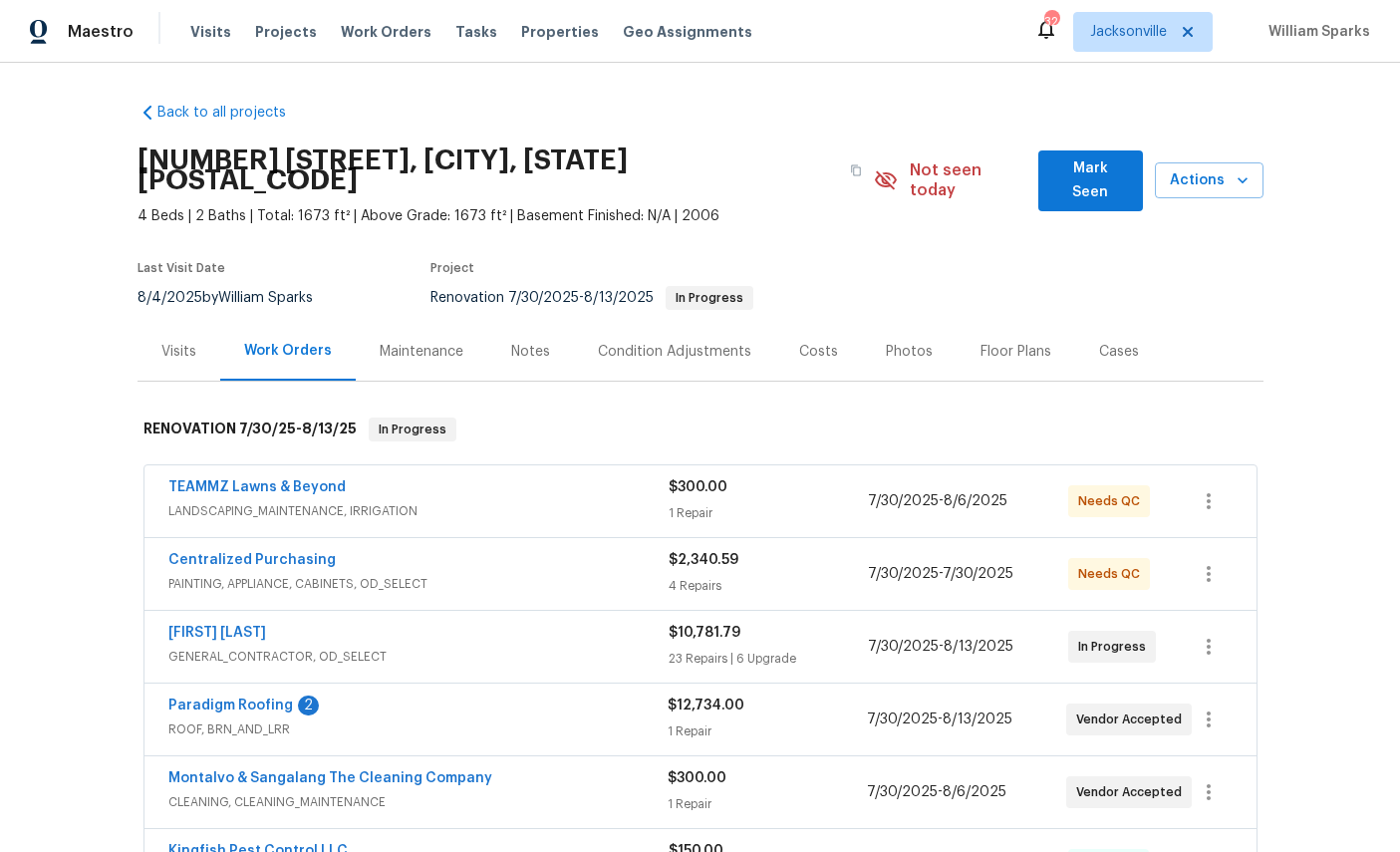 scroll, scrollTop: 0, scrollLeft: 0, axis: both 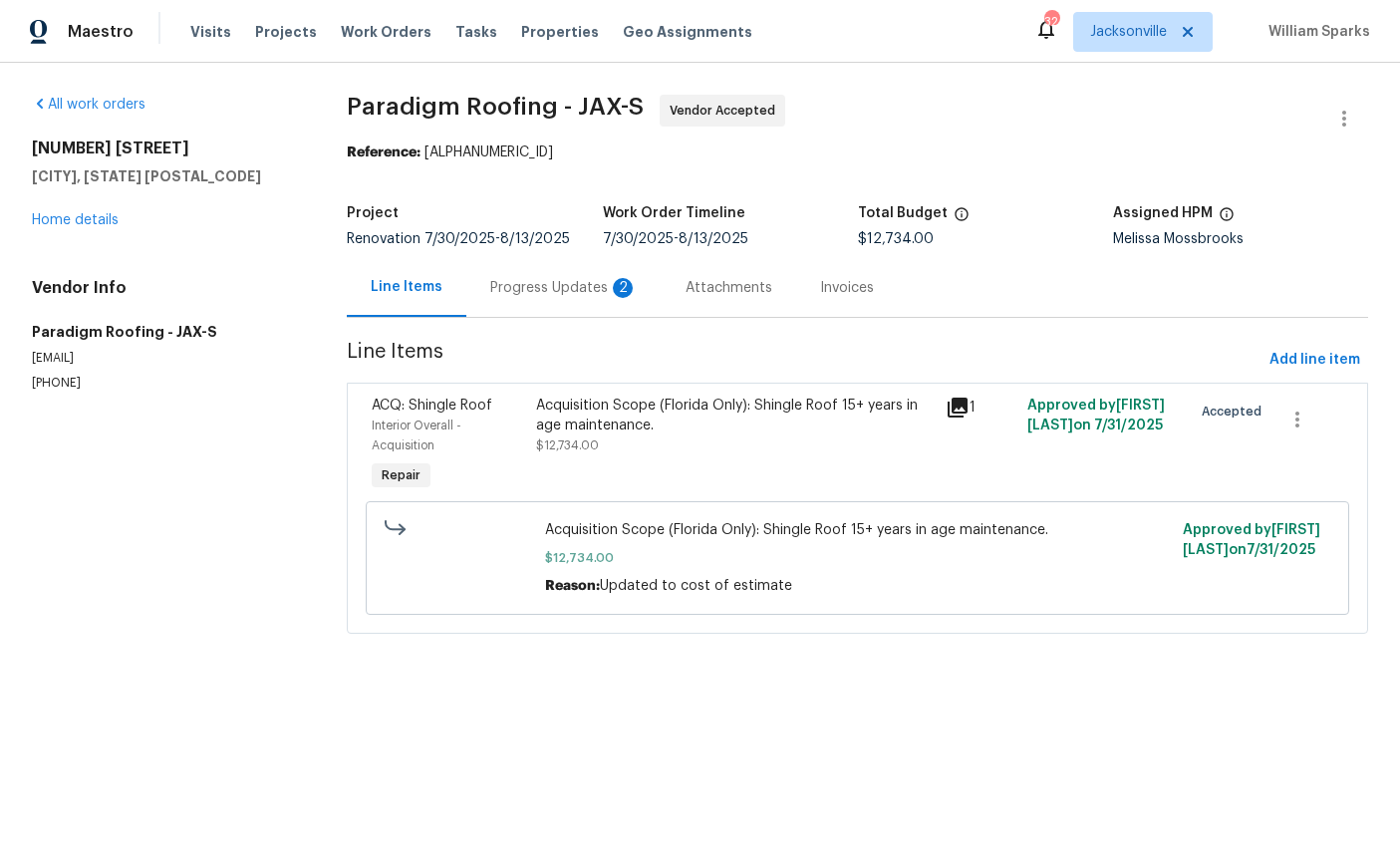 click on "Progress Updates 2" at bounding box center (564, 288) 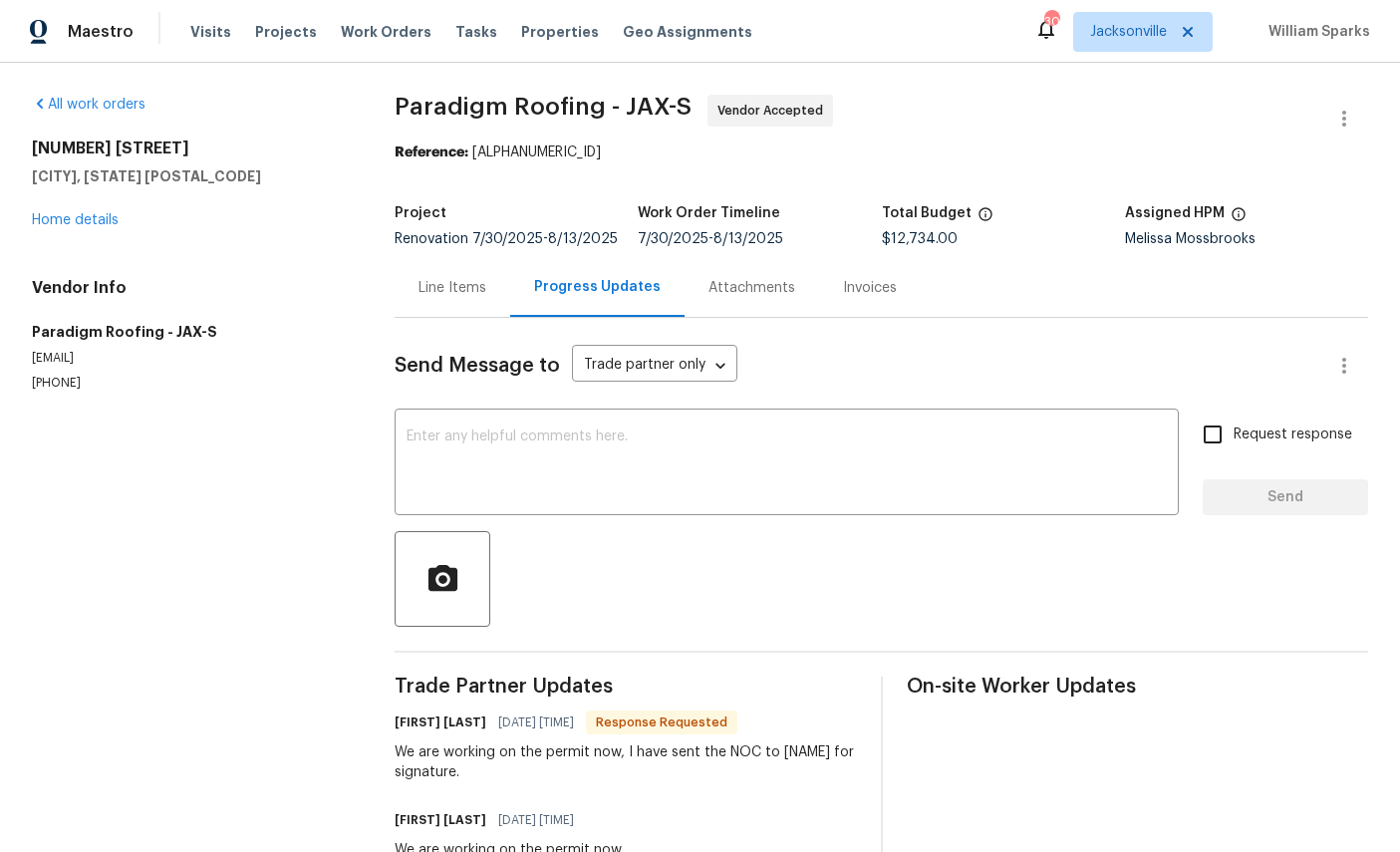 scroll, scrollTop: 0, scrollLeft: 0, axis: both 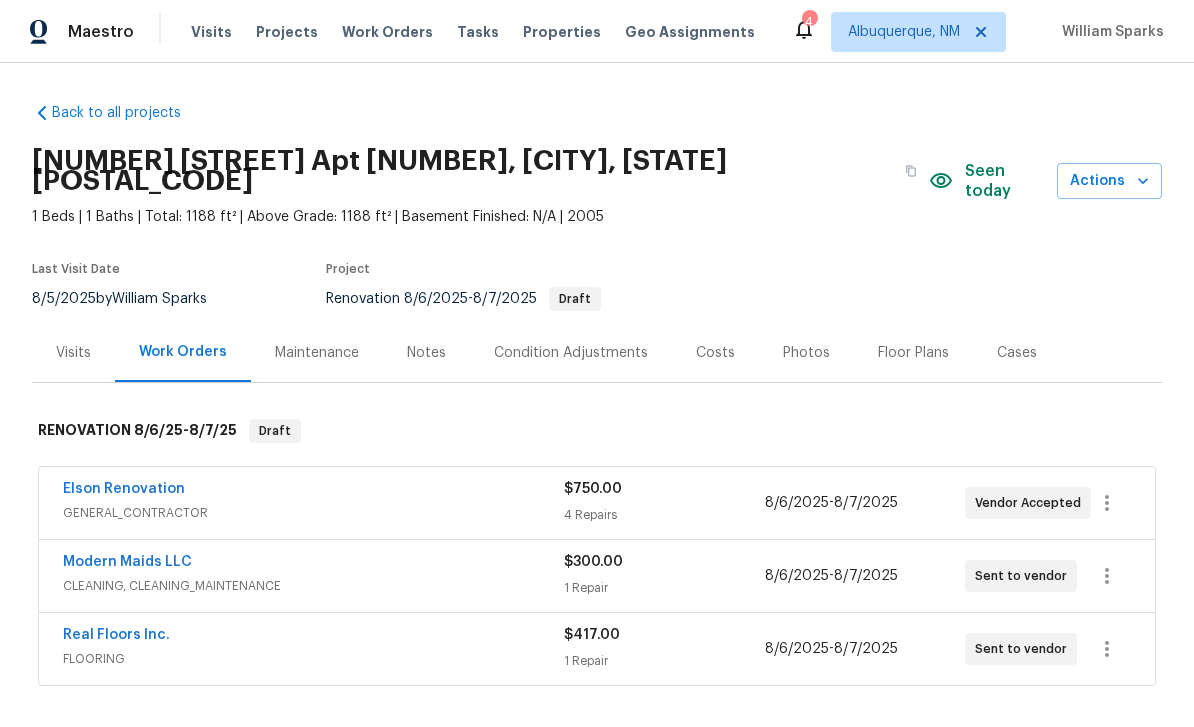click on "Real Floors Inc." at bounding box center (116, 635) 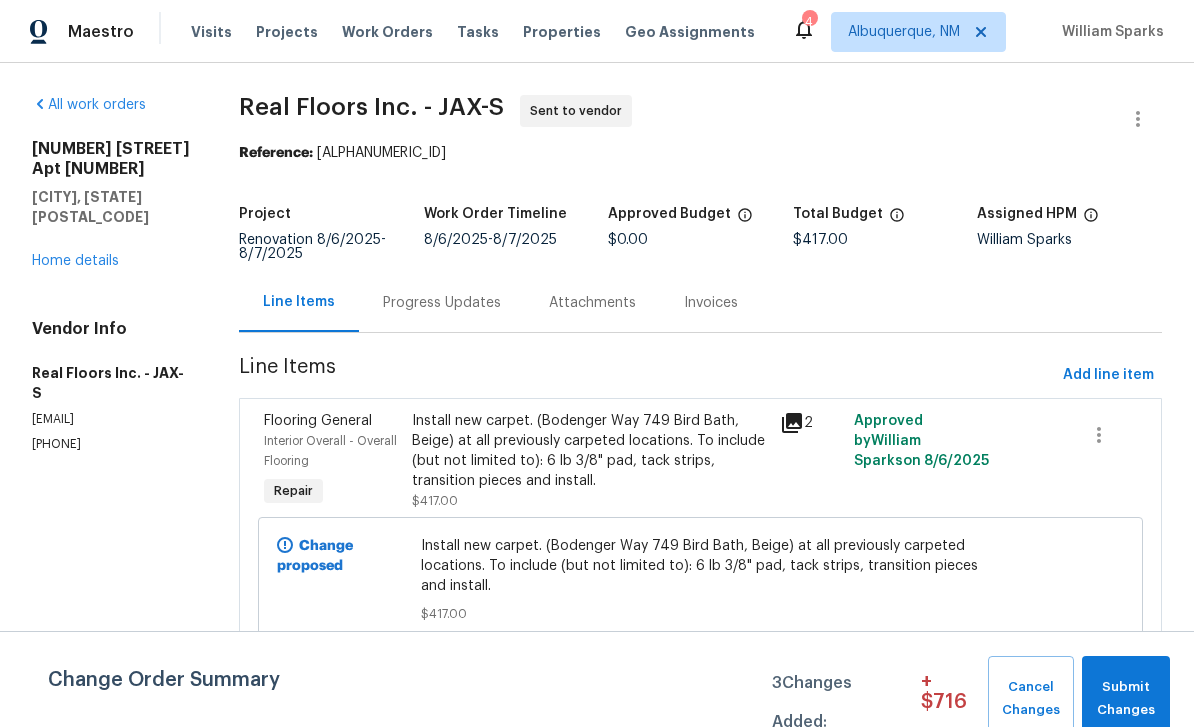 click on "Flooring General" at bounding box center [318, 421] 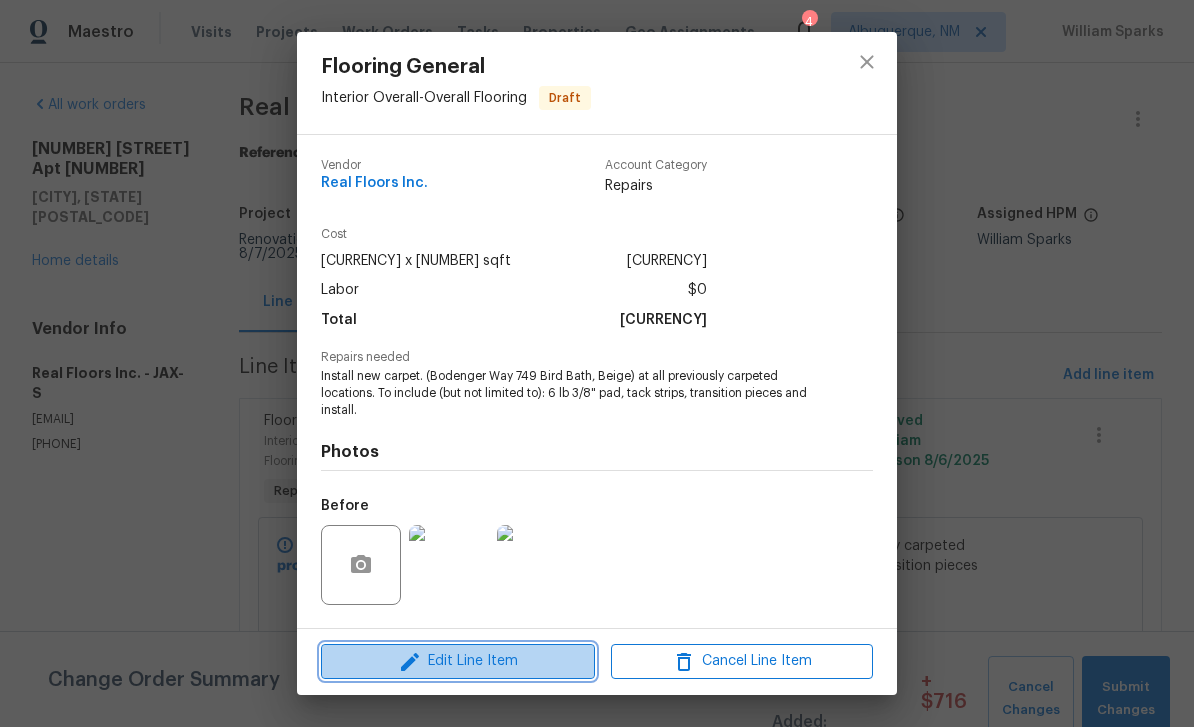 click on "Edit Line Item" at bounding box center (458, 661) 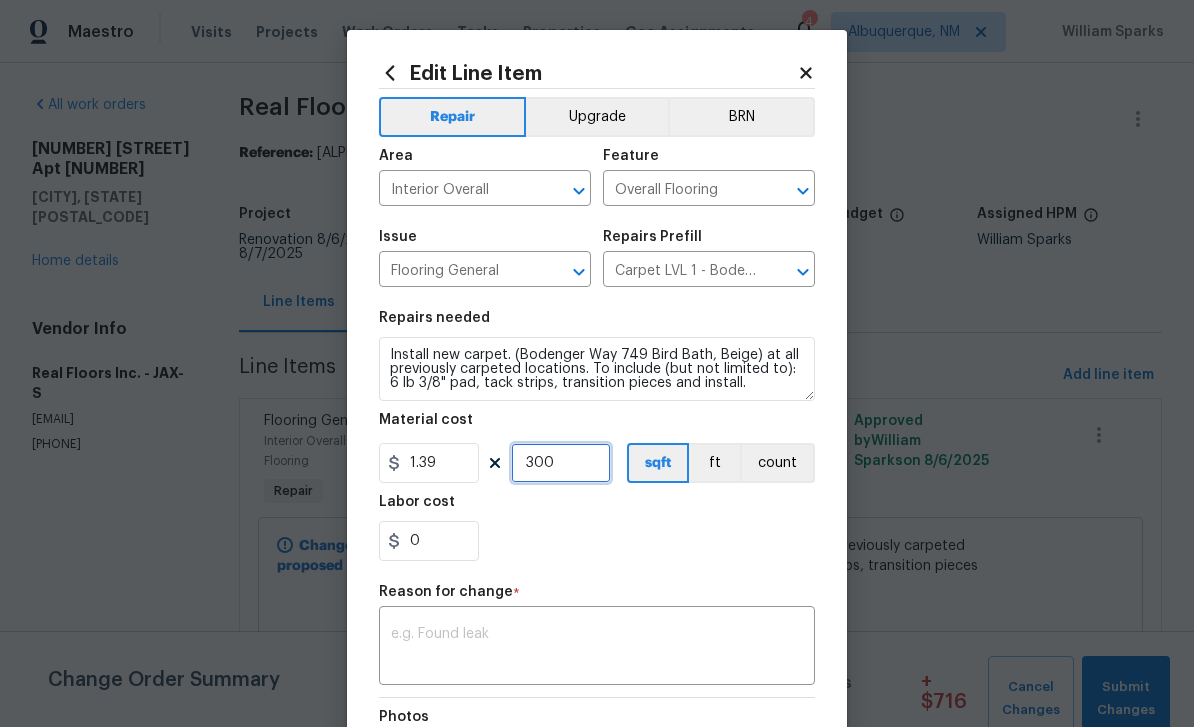 click on "300" at bounding box center (561, 463) 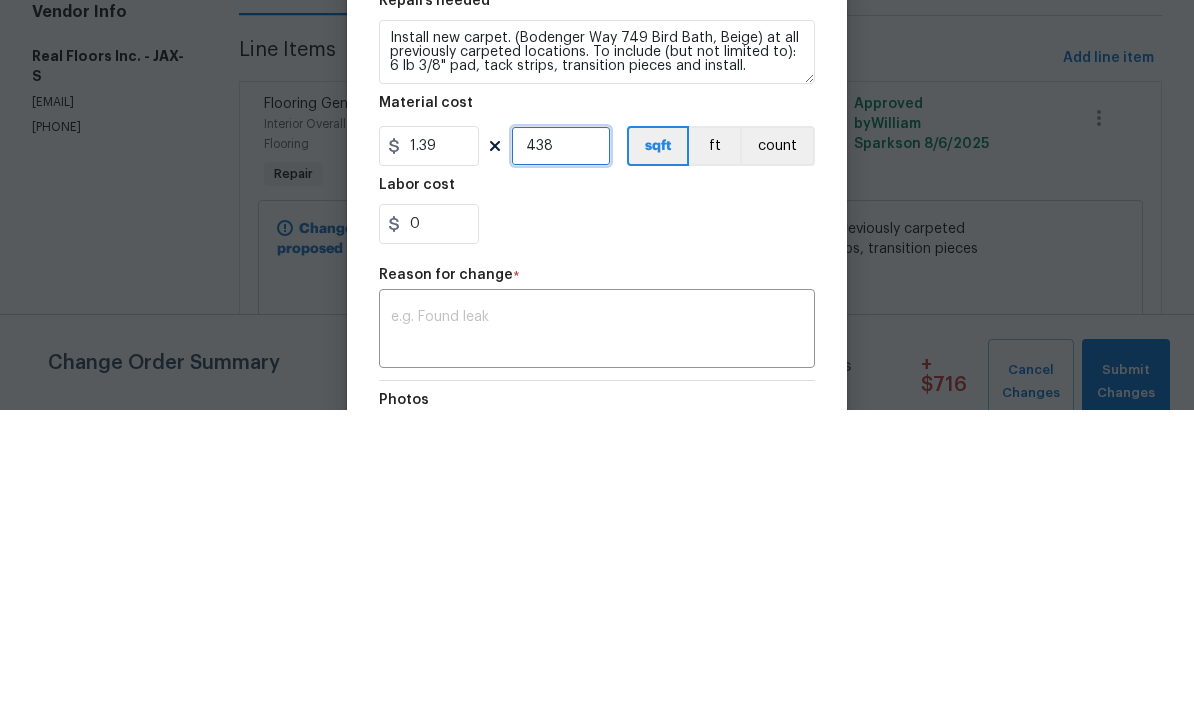 type on "438" 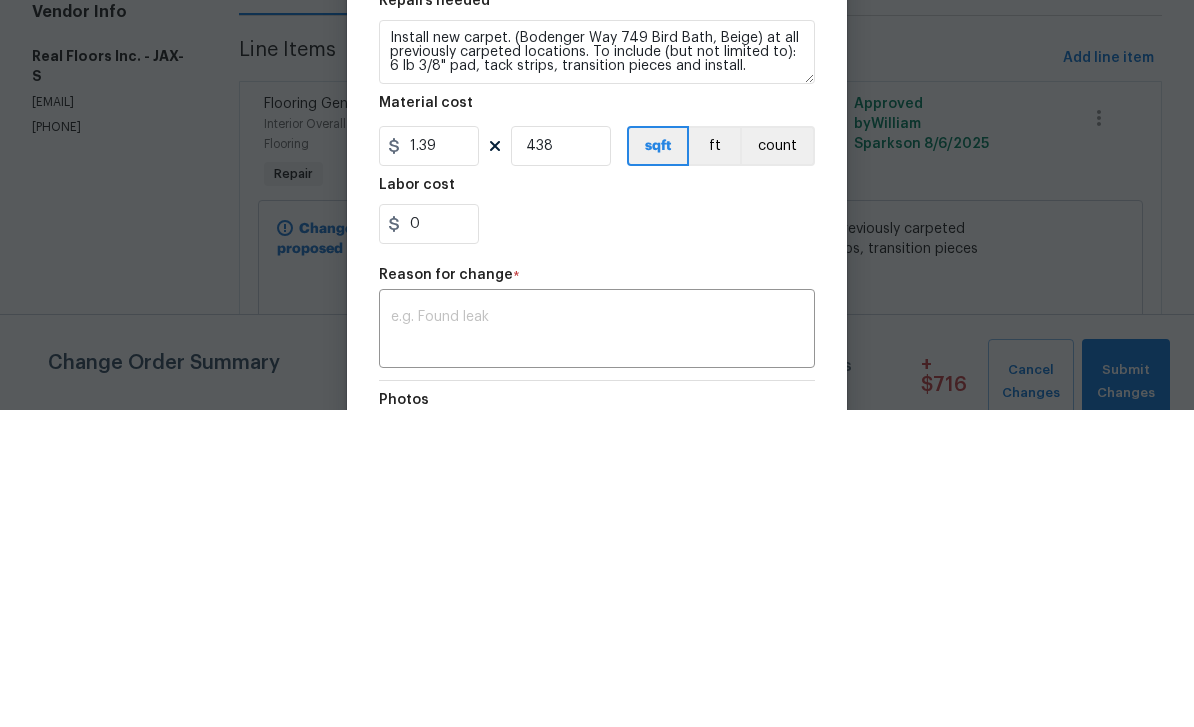 click on "0" at bounding box center [597, 541] 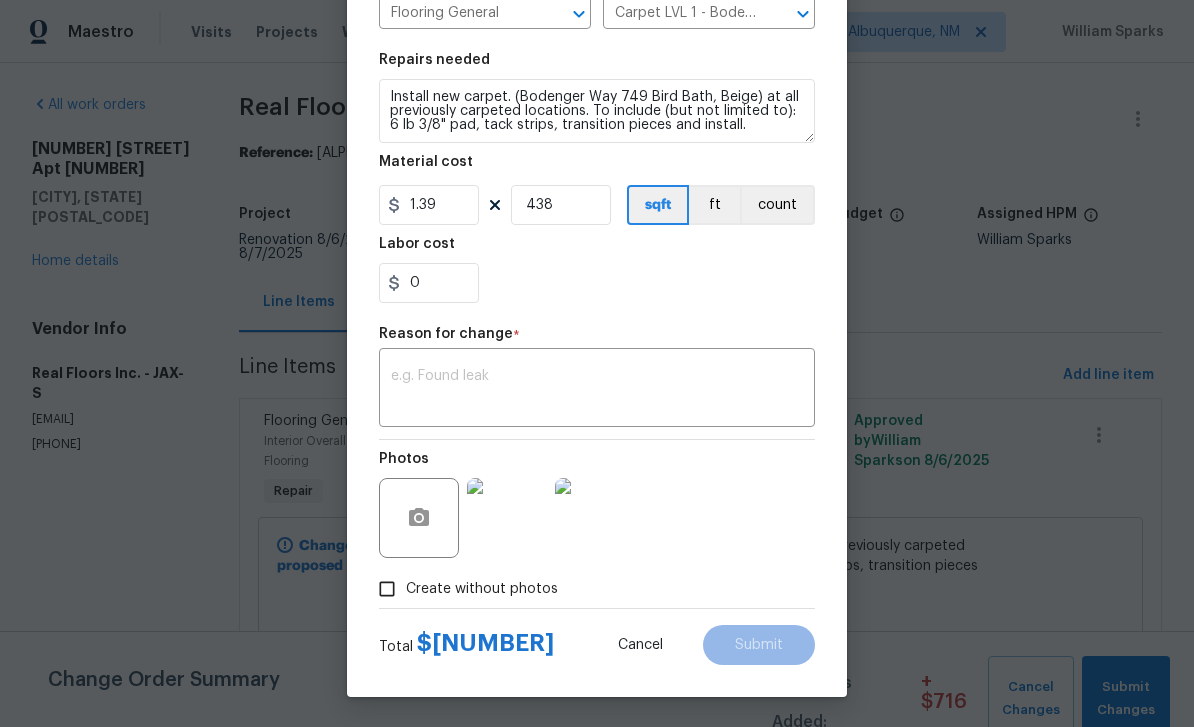 scroll, scrollTop: 262, scrollLeft: 0, axis: vertical 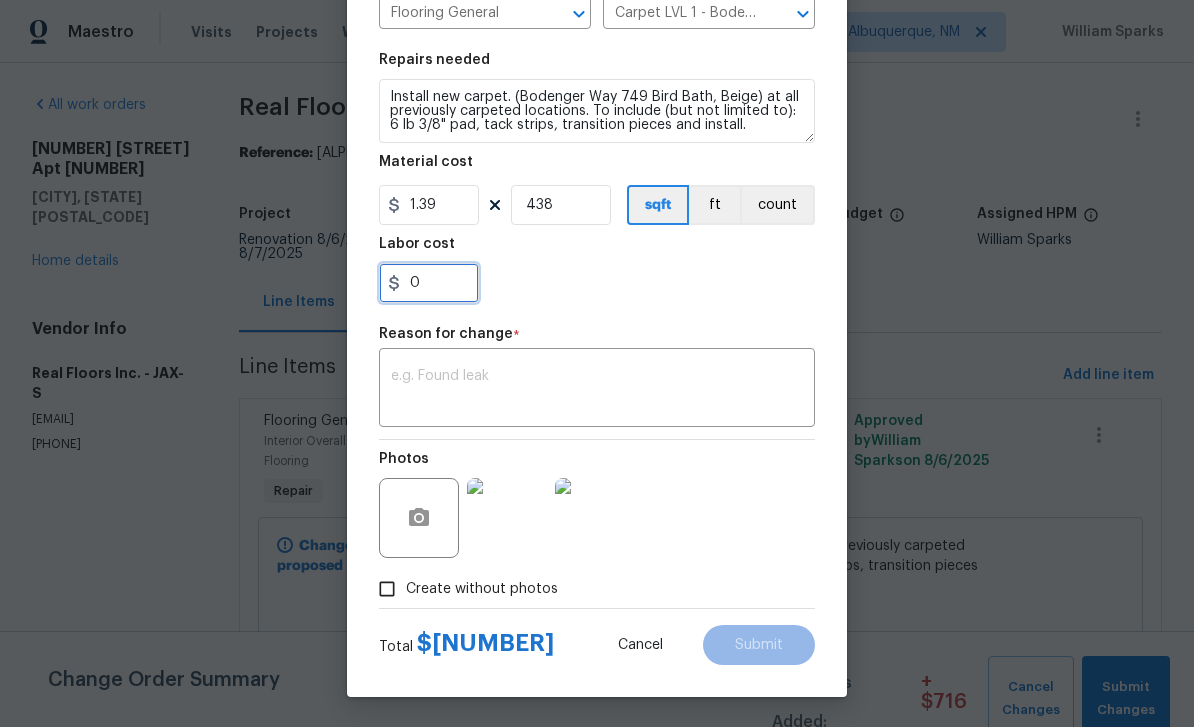 click on "0" at bounding box center [429, 283] 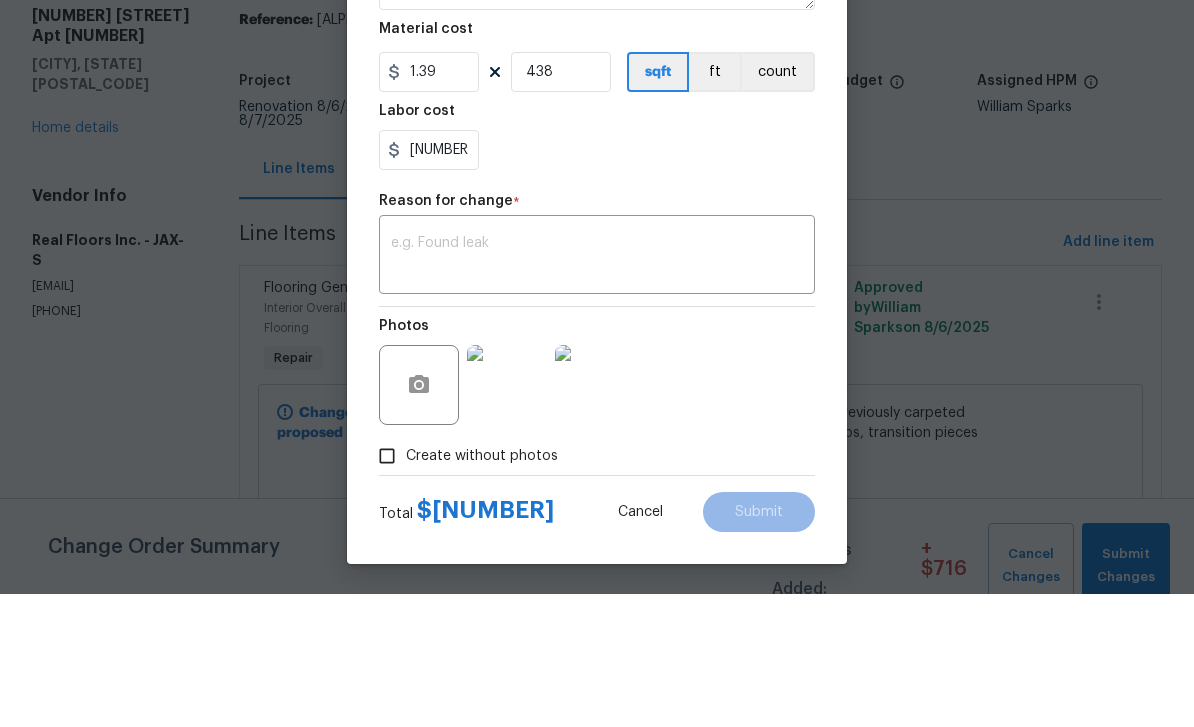 click on "3.21" at bounding box center [597, 283] 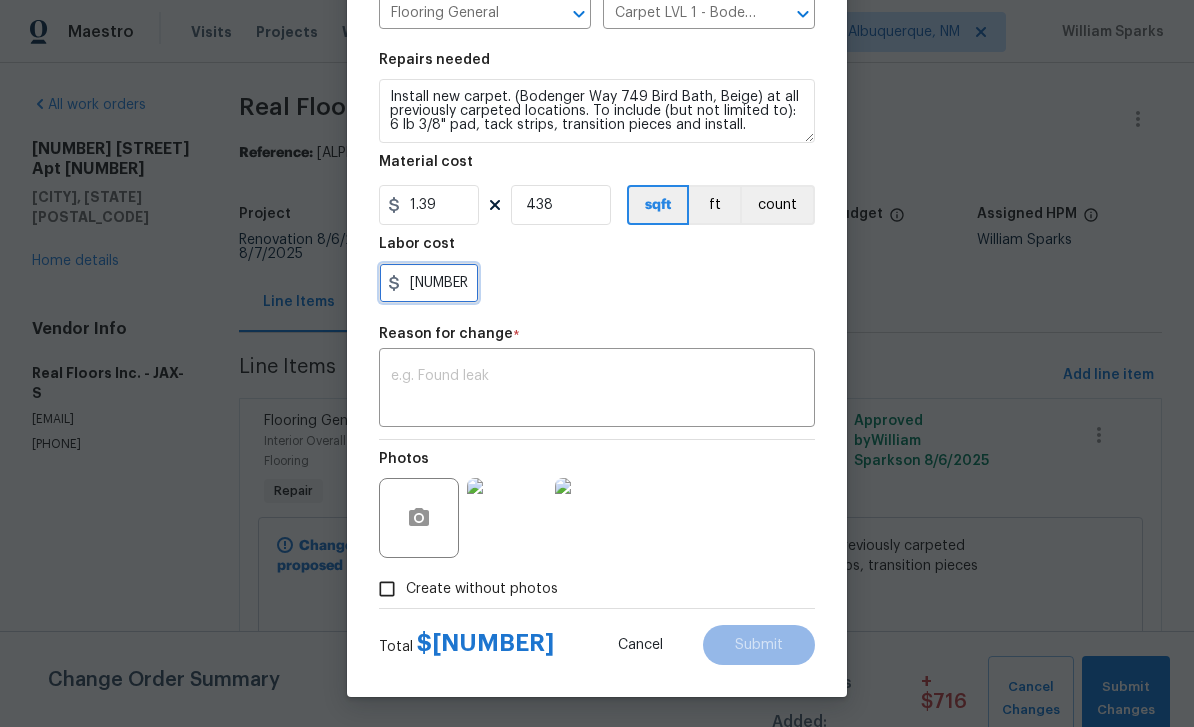 click on "3.21" at bounding box center [429, 283] 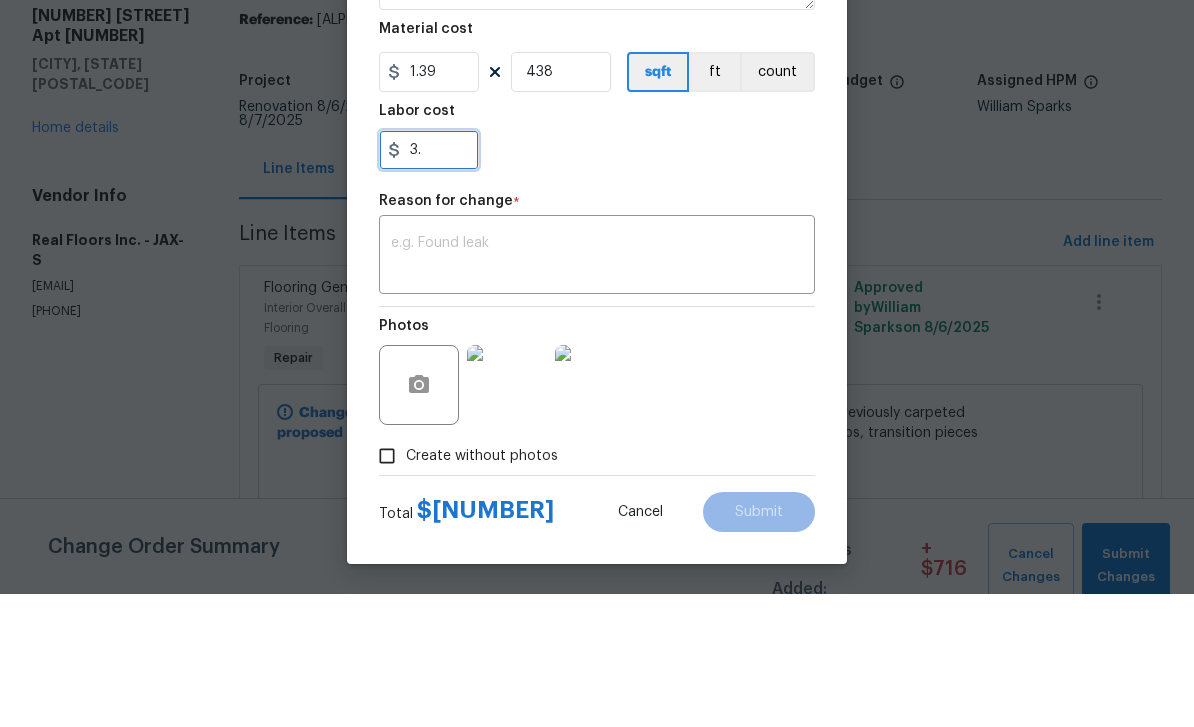 type on "3" 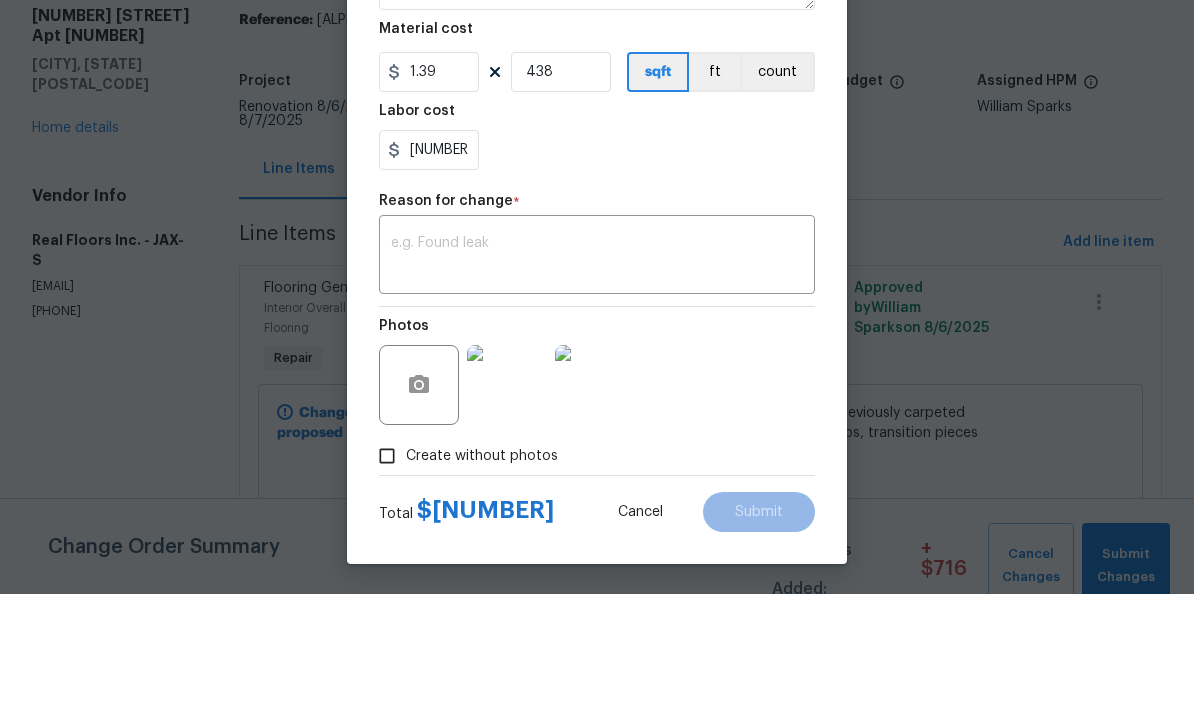 click on "30.21" at bounding box center [597, 283] 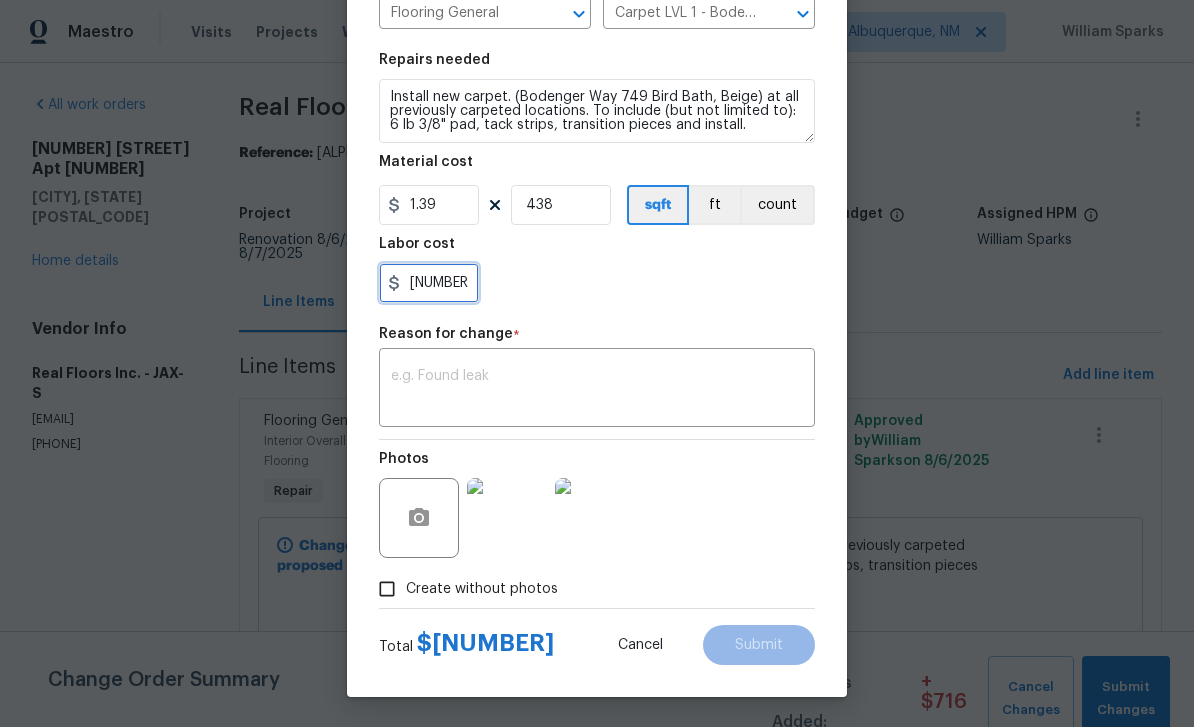 click on "30.21" at bounding box center (429, 283) 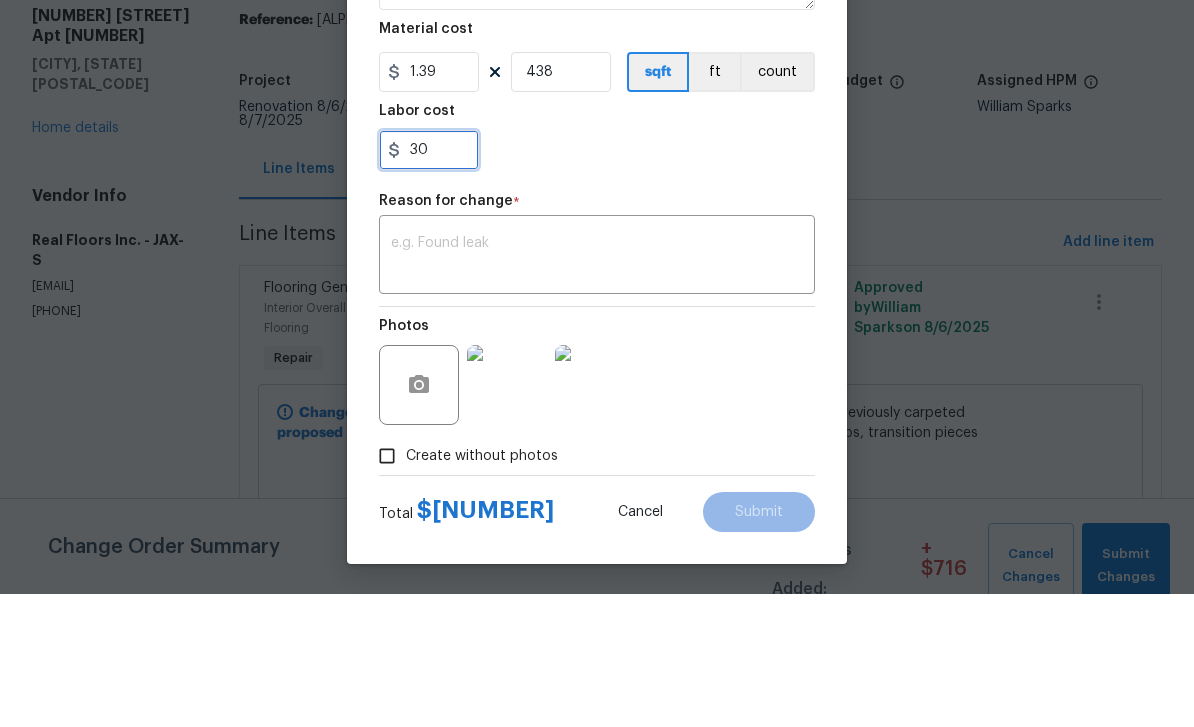 type on "3" 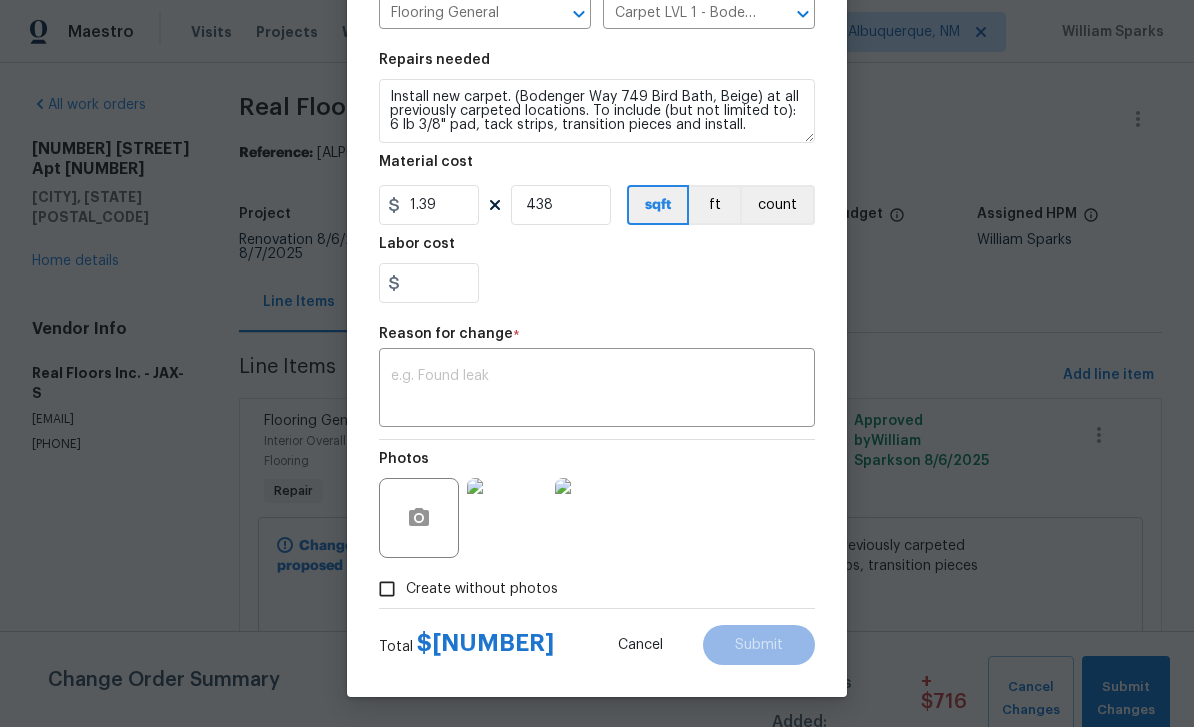 click on "Reason for change *" at bounding box center [597, 340] 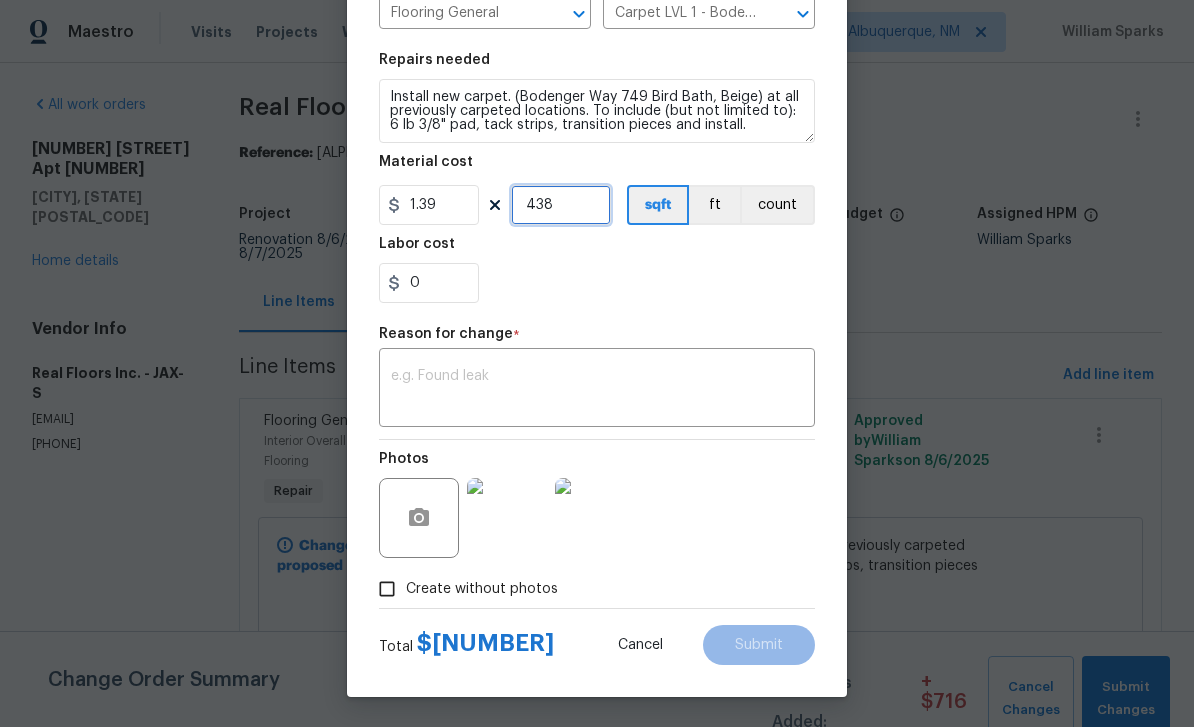 click on "438" at bounding box center (561, 205) 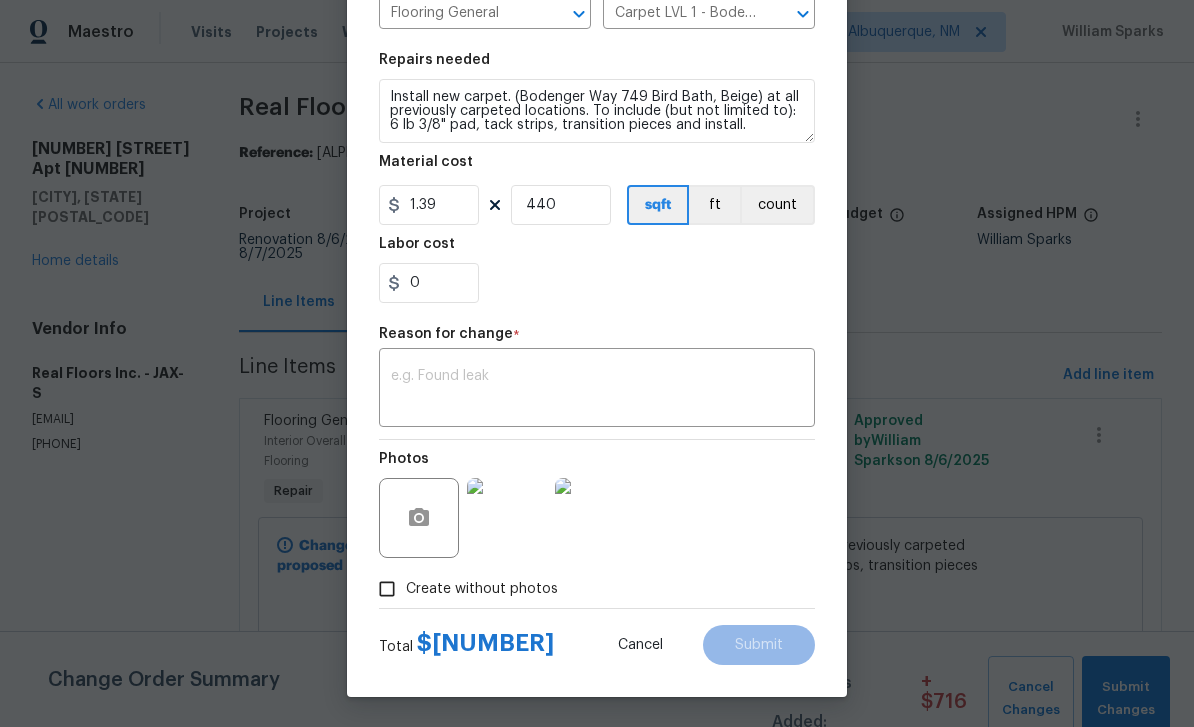 click on "0" at bounding box center [597, 283] 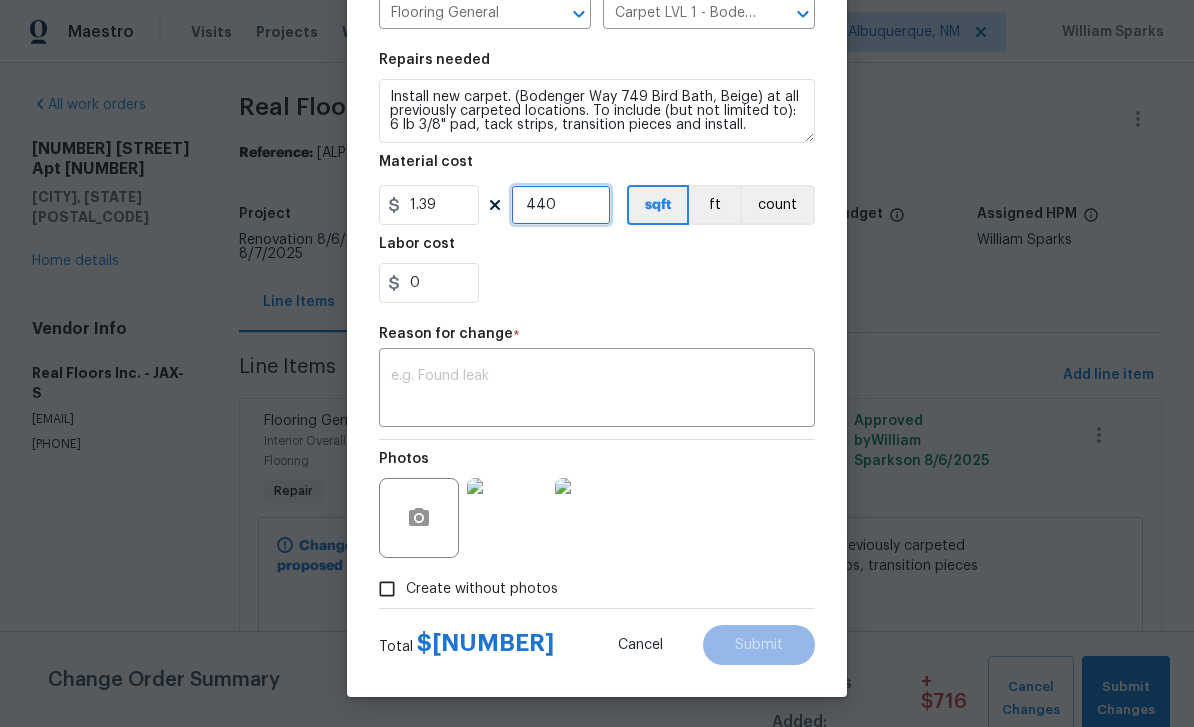 click on "440" at bounding box center [561, 205] 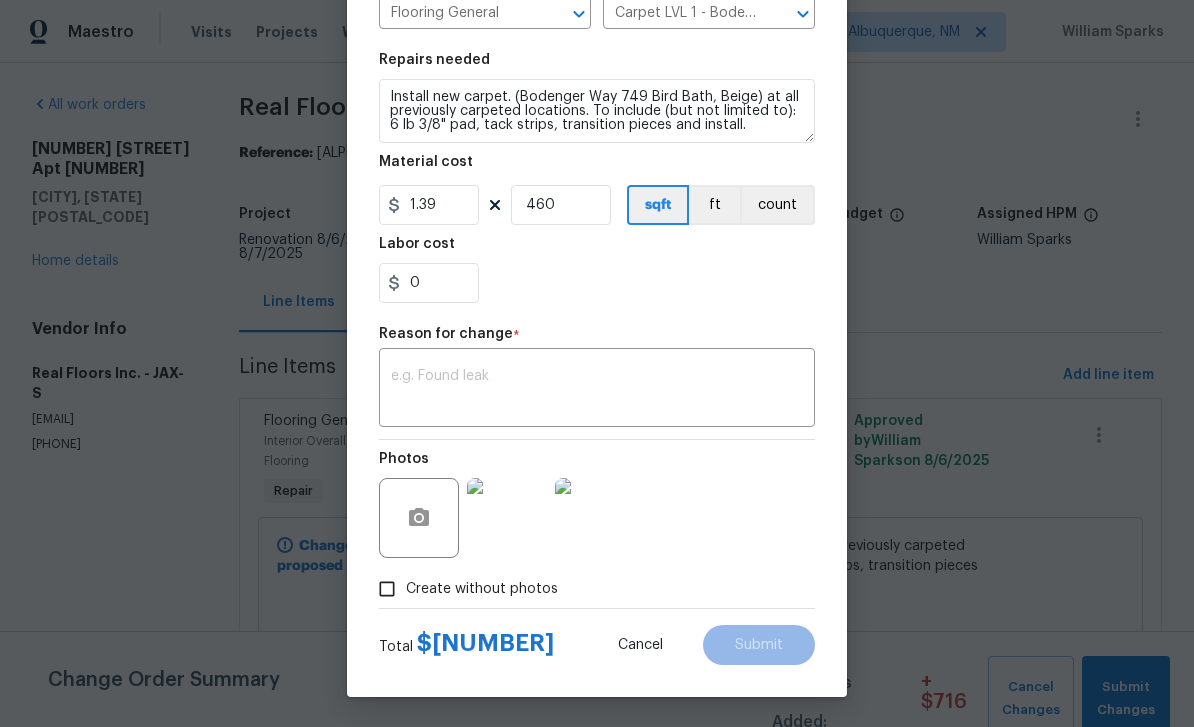 click on "0" at bounding box center (597, 283) 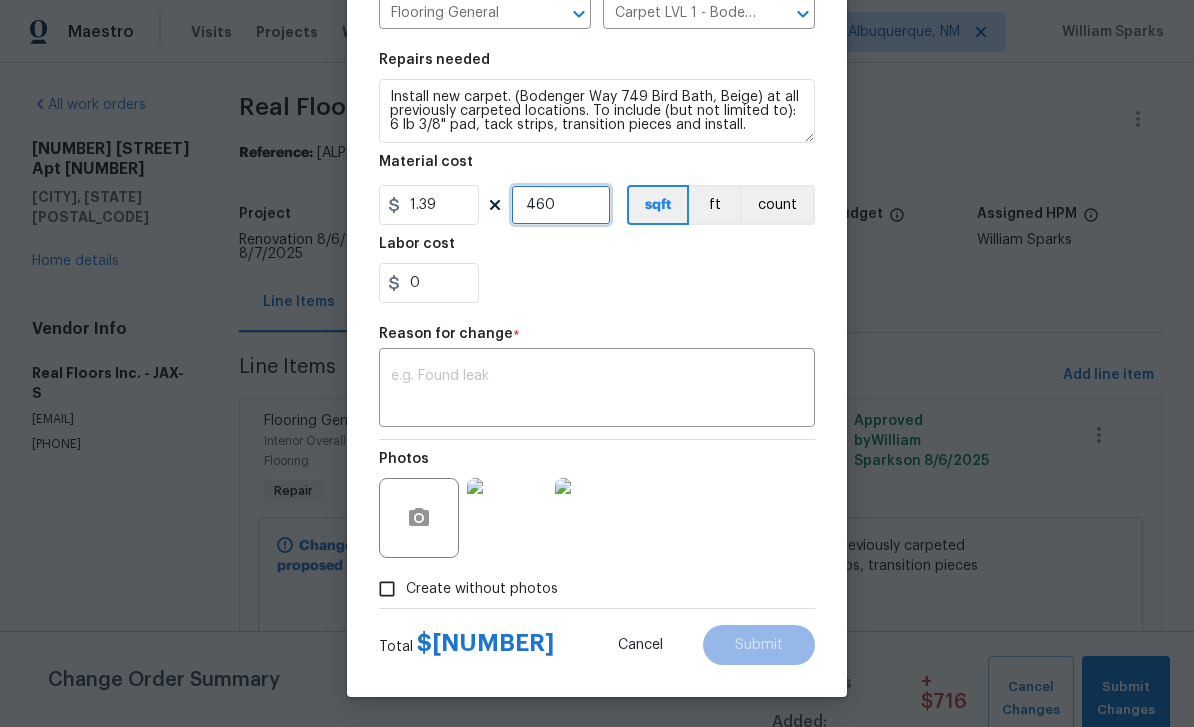 click on "460" at bounding box center (561, 205) 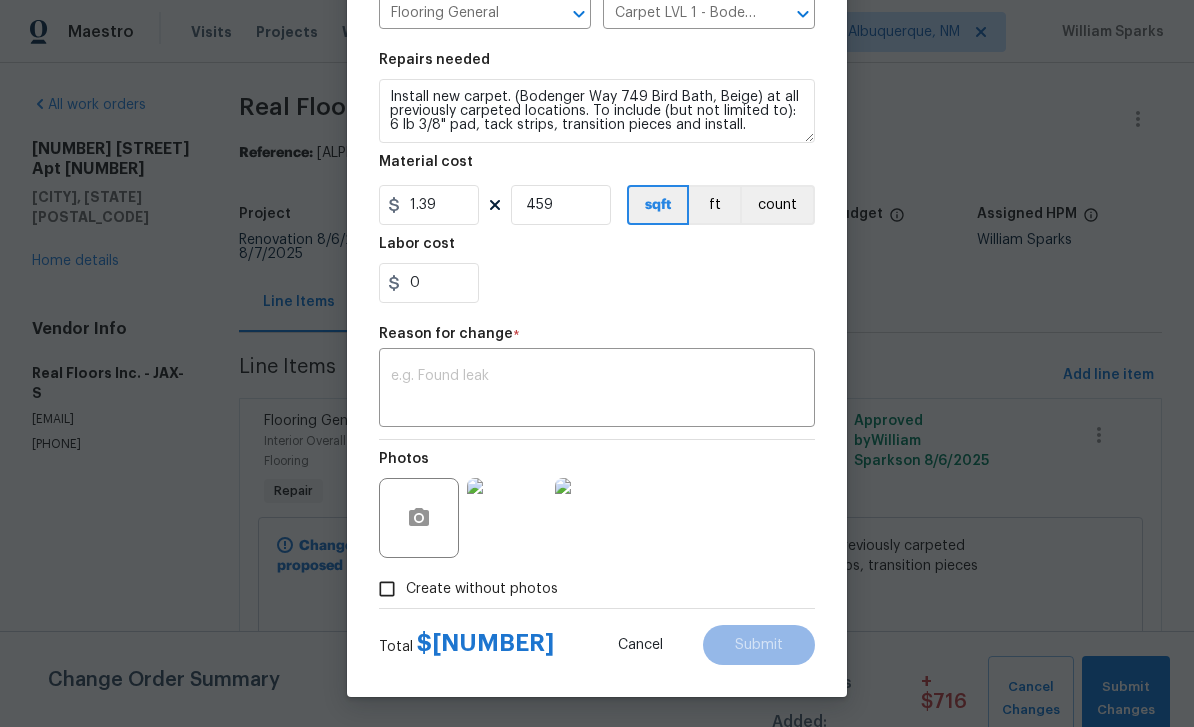 click on "0" at bounding box center [597, 283] 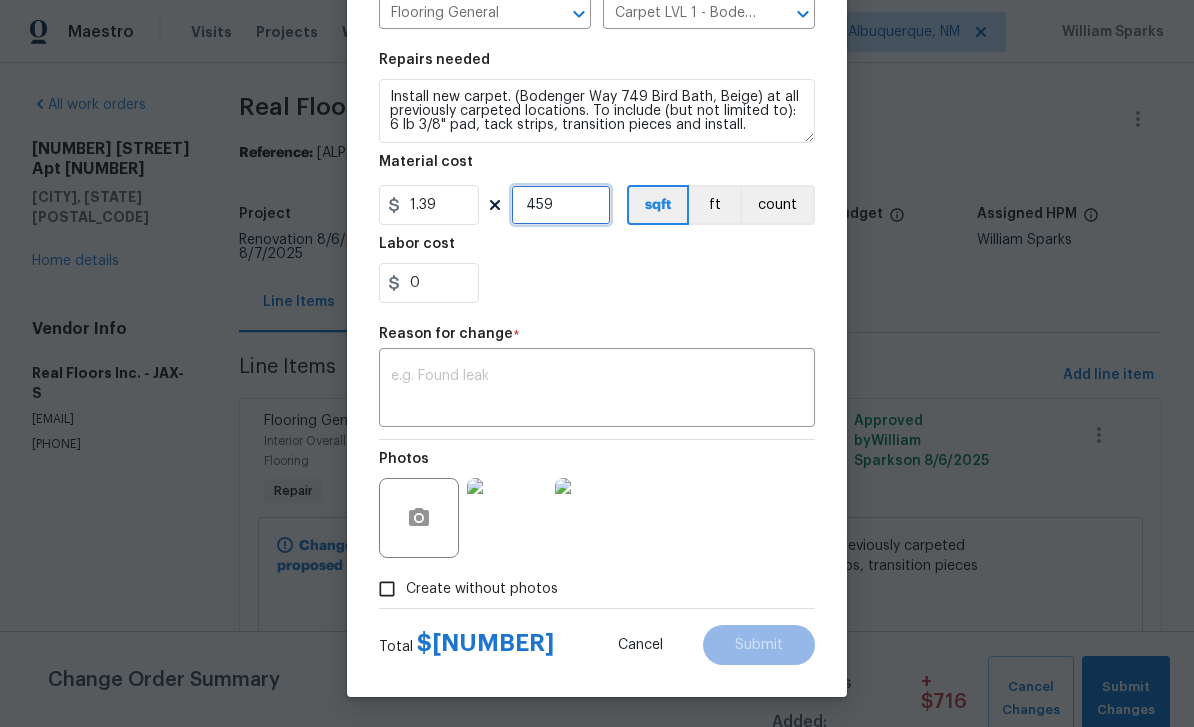 click on "459" at bounding box center [561, 205] 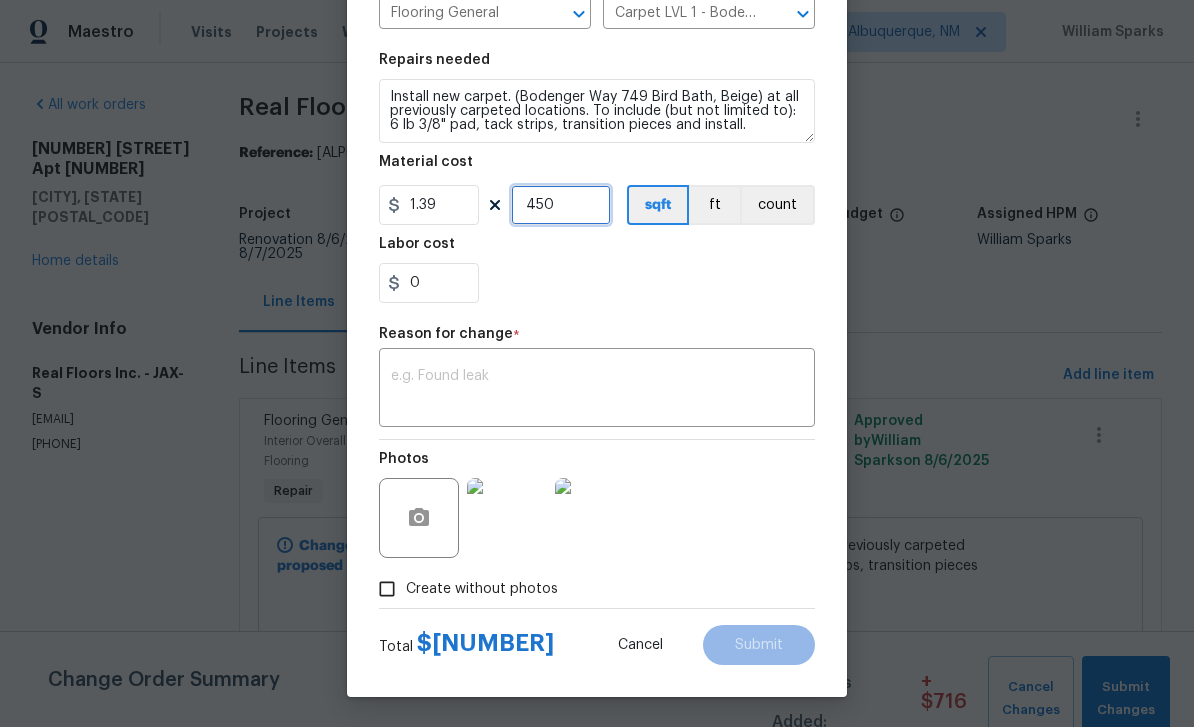 type on "450" 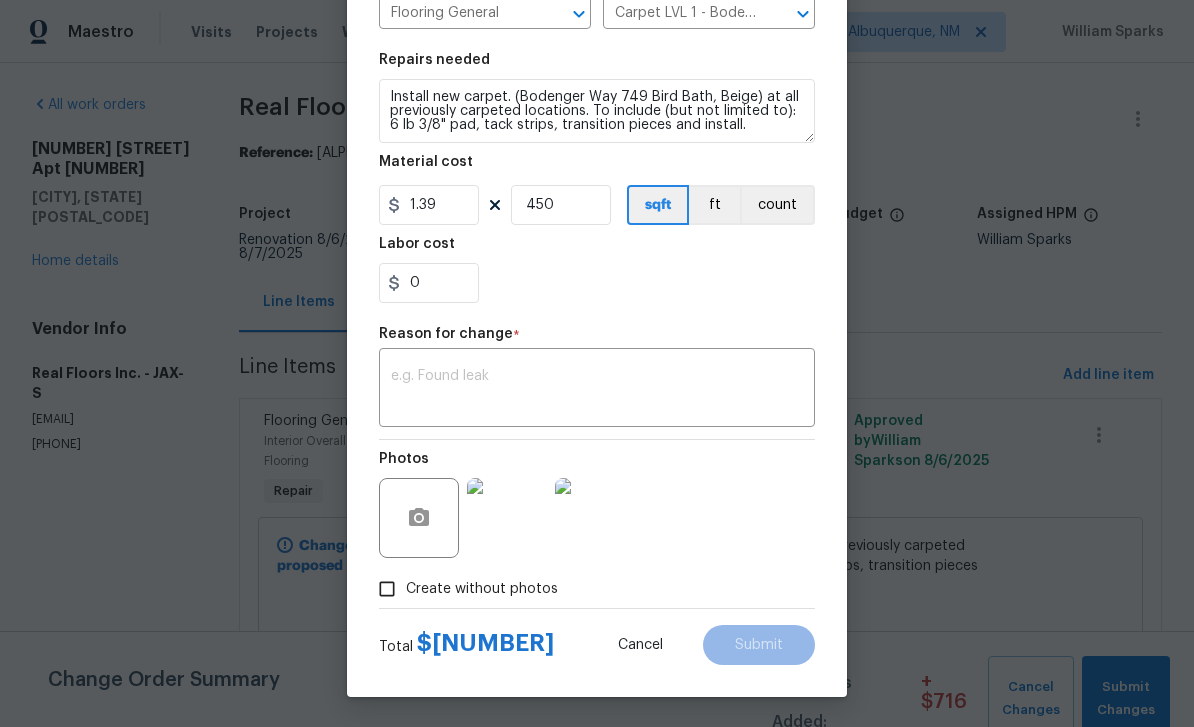 click on "x ​" at bounding box center (597, 390) 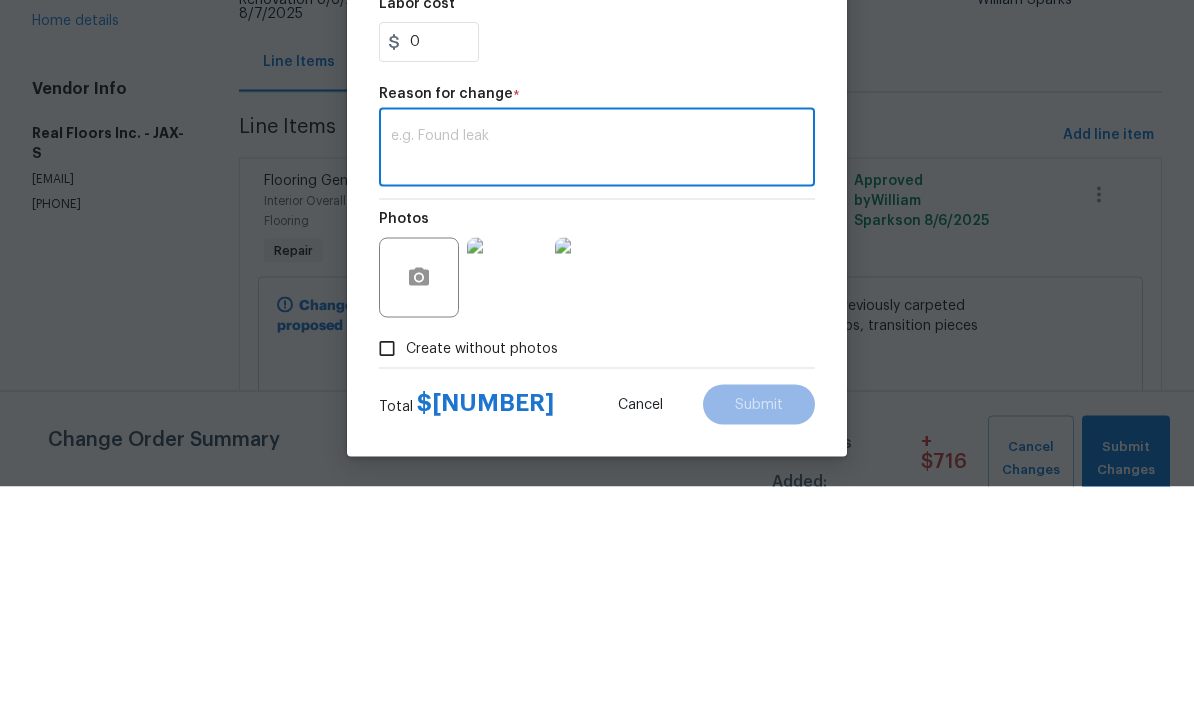click on "Photos" at bounding box center (597, 505) 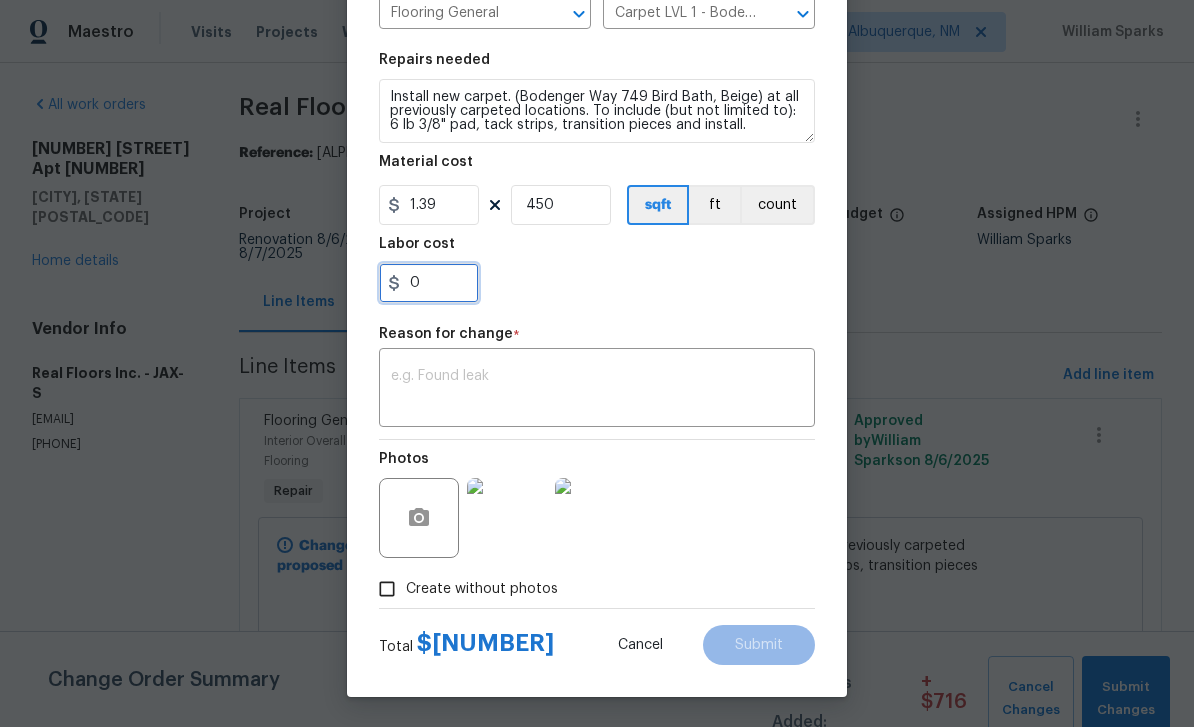 click on "0" at bounding box center (429, 283) 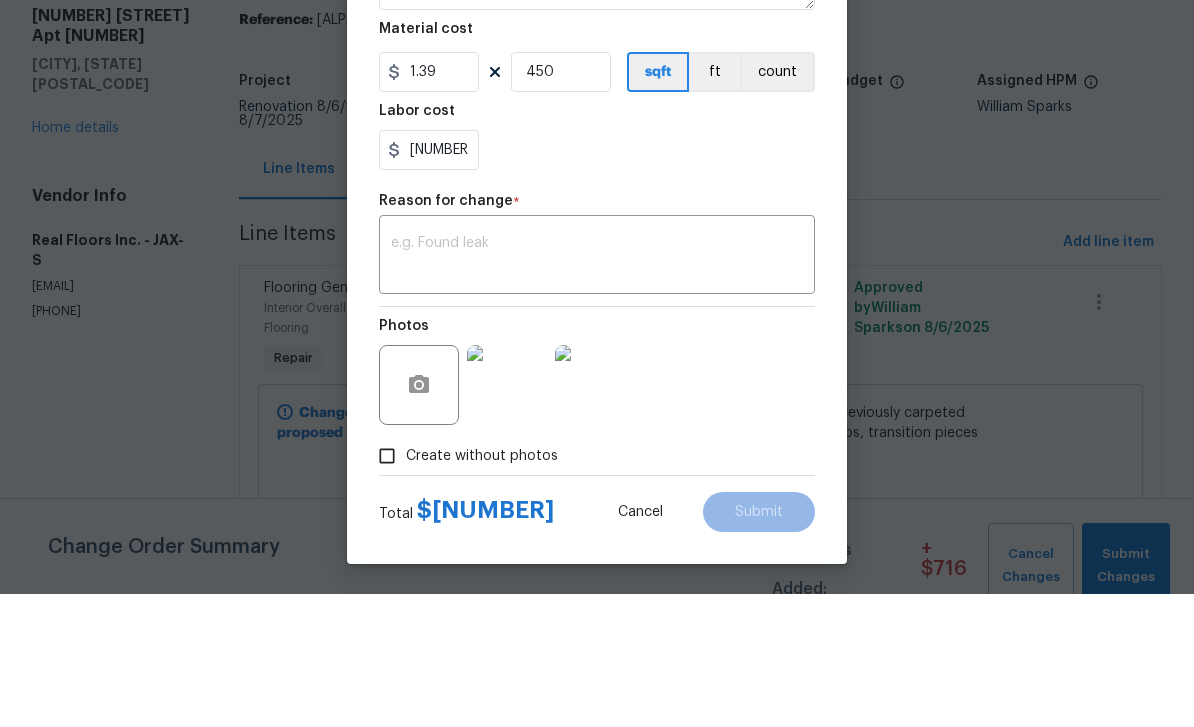 click on "Repairs needed Install new carpet. (Bodenger Way 749 Bird Bath, Beige) at all previously carpeted locations. To include (but not limited to): 6 lb 3/8" pad, tack strips, transition pieces and install. Material cost 1.39 450 sqft ft count Labor cost 22.71" at bounding box center [597, 178] 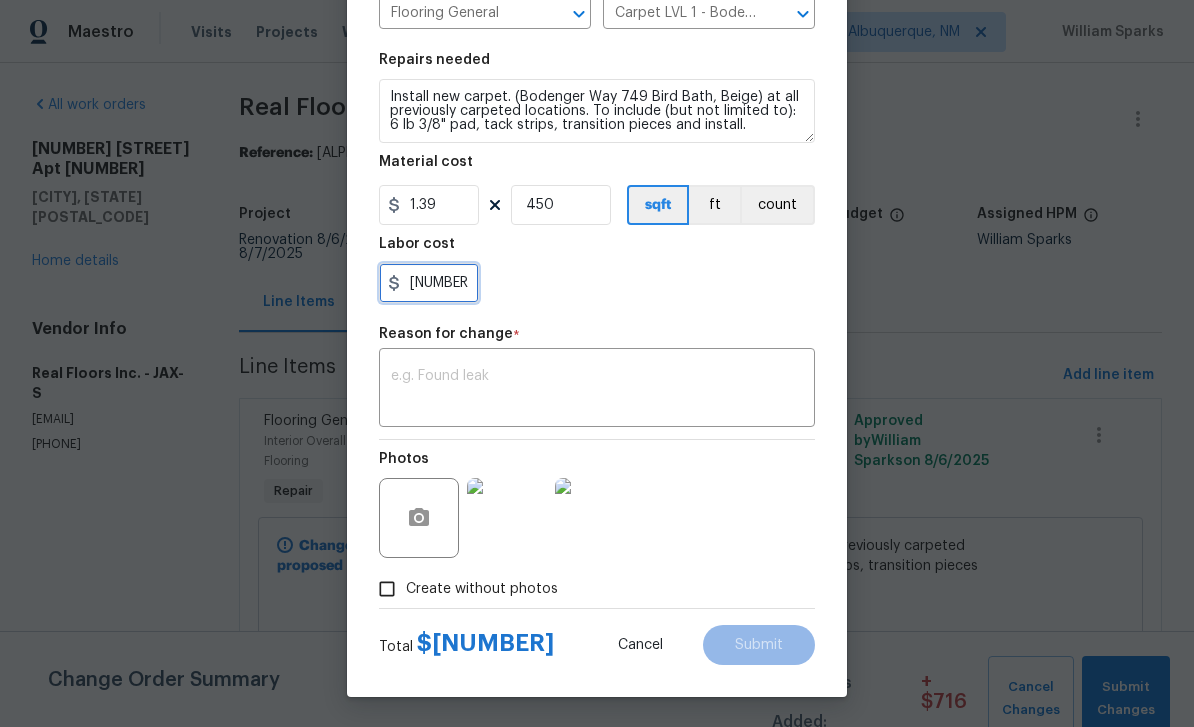 click on "22.71" at bounding box center (429, 283) 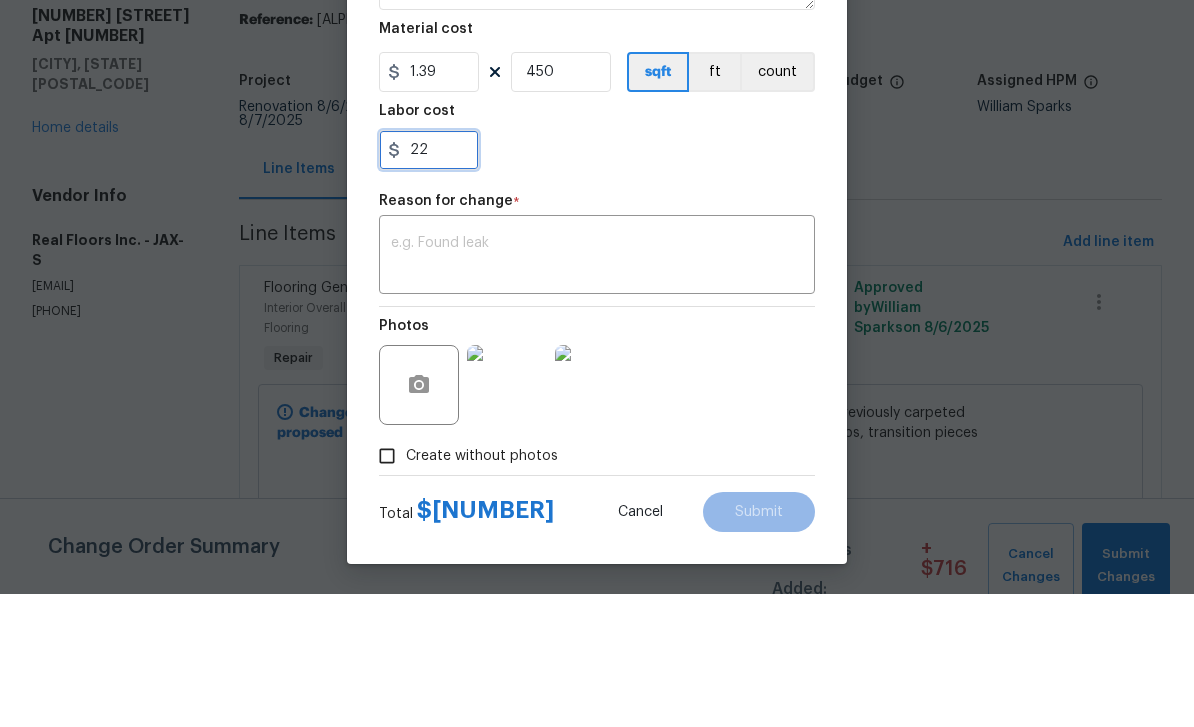 type on "2" 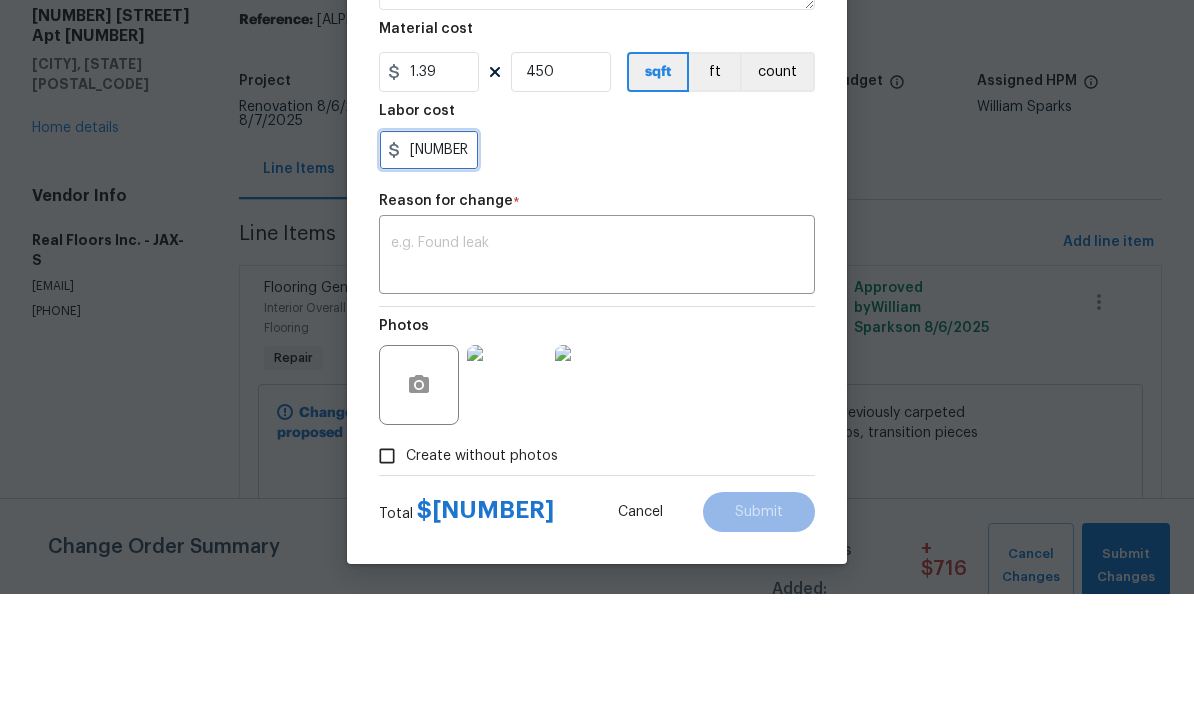 type on "12.71" 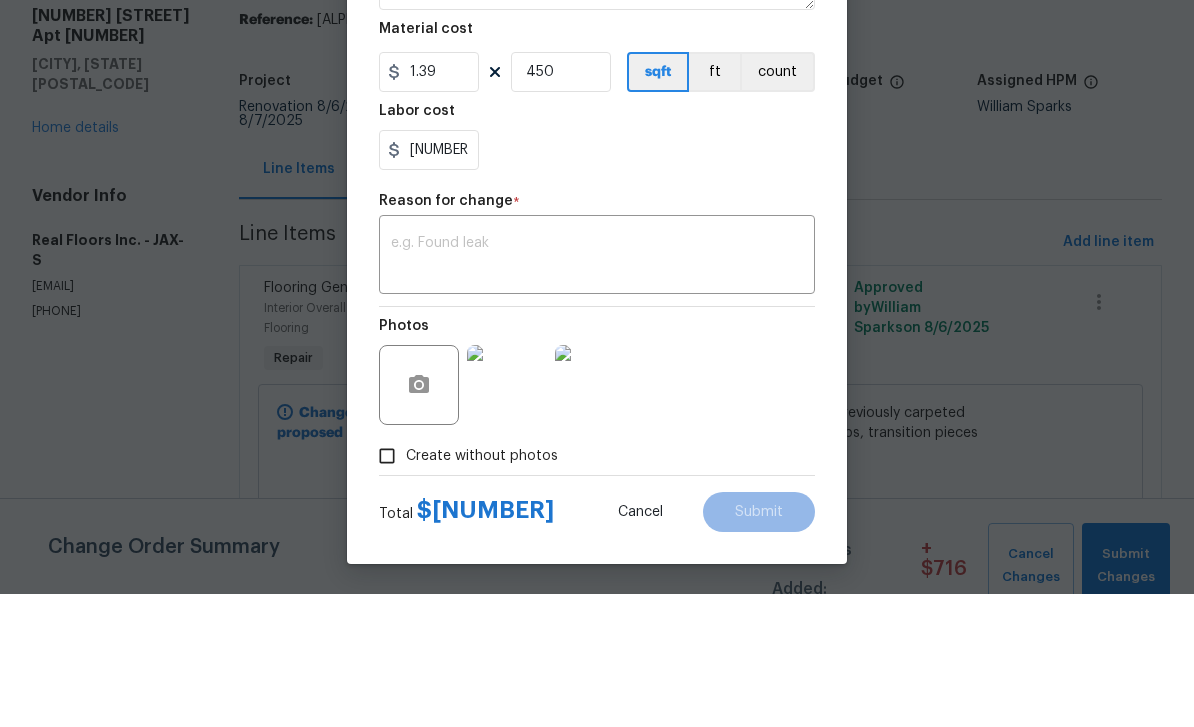 click on "12.71" at bounding box center [597, 283] 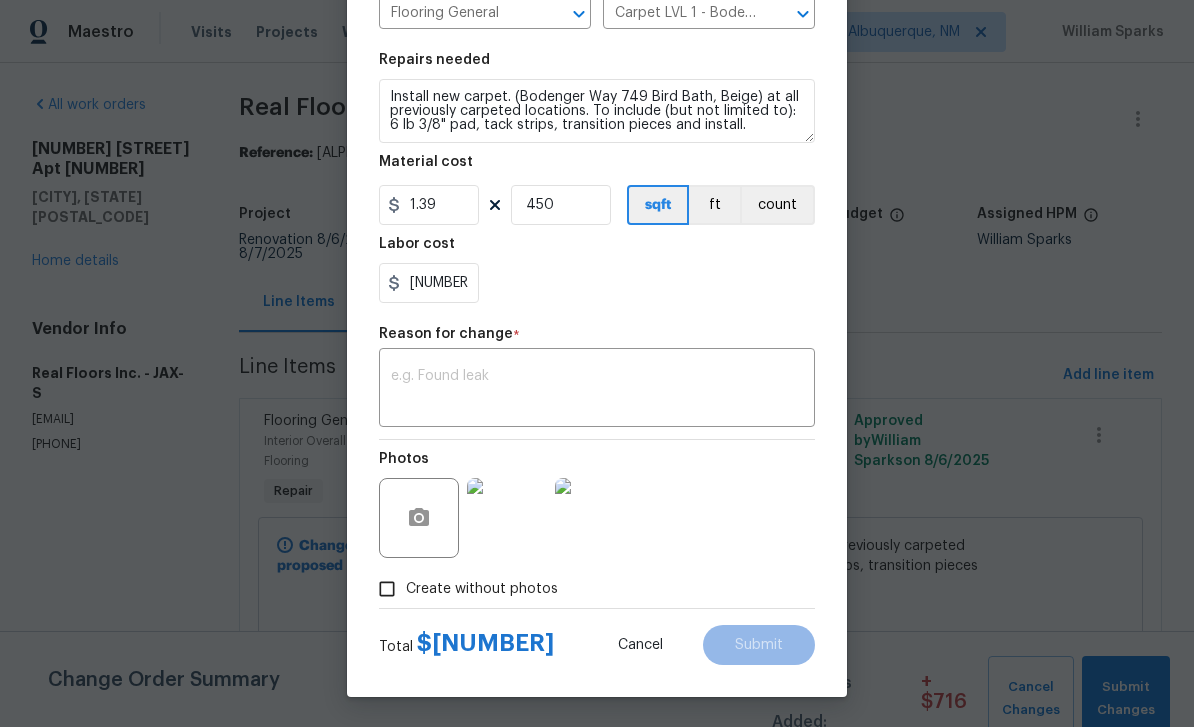 click at bounding box center (597, 390) 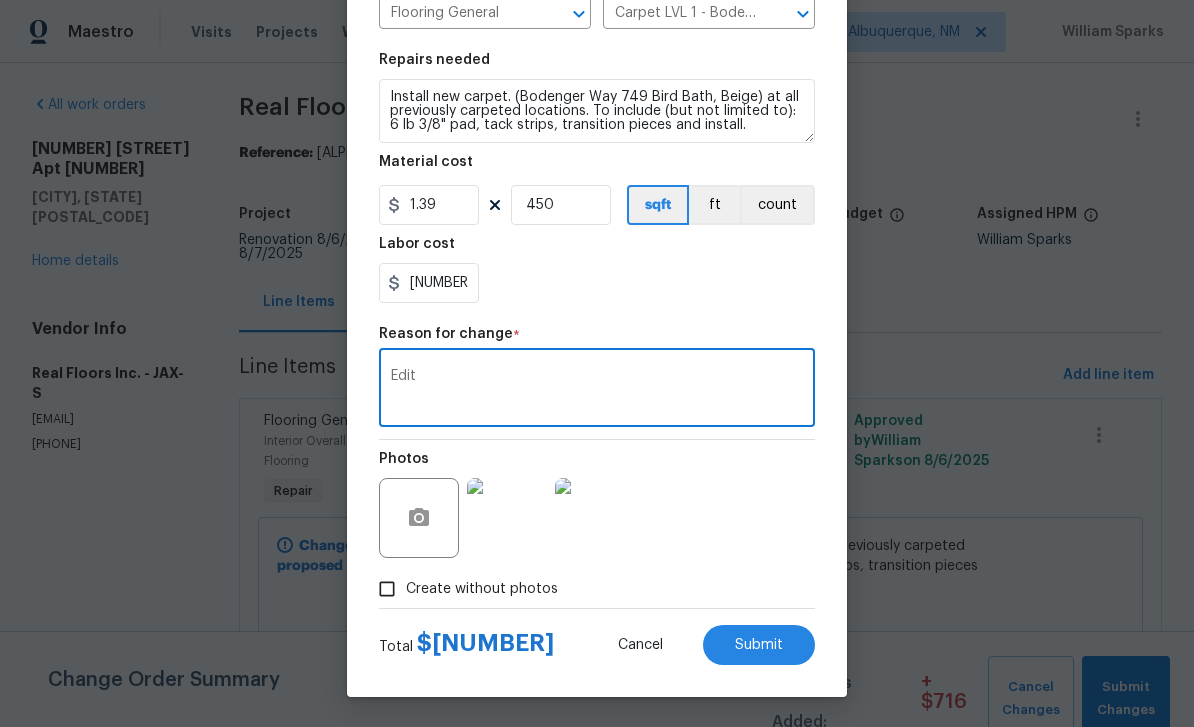 type on "Edit" 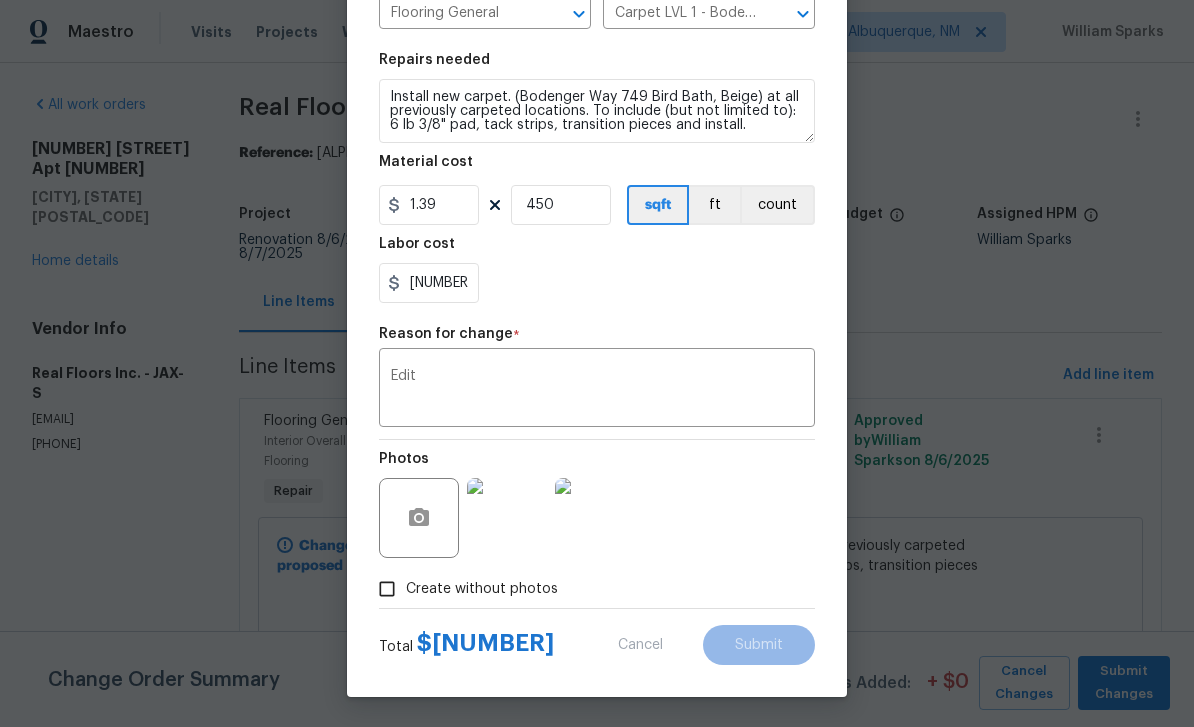 type on "300" 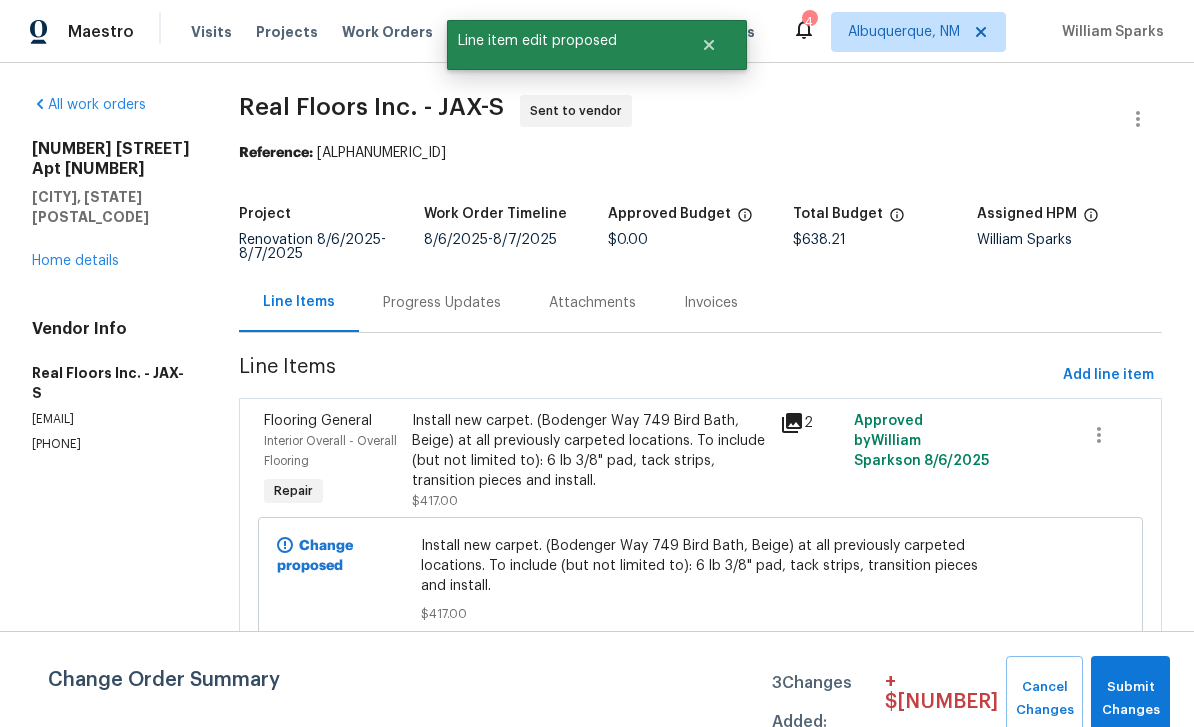 scroll, scrollTop: 0, scrollLeft: 0, axis: both 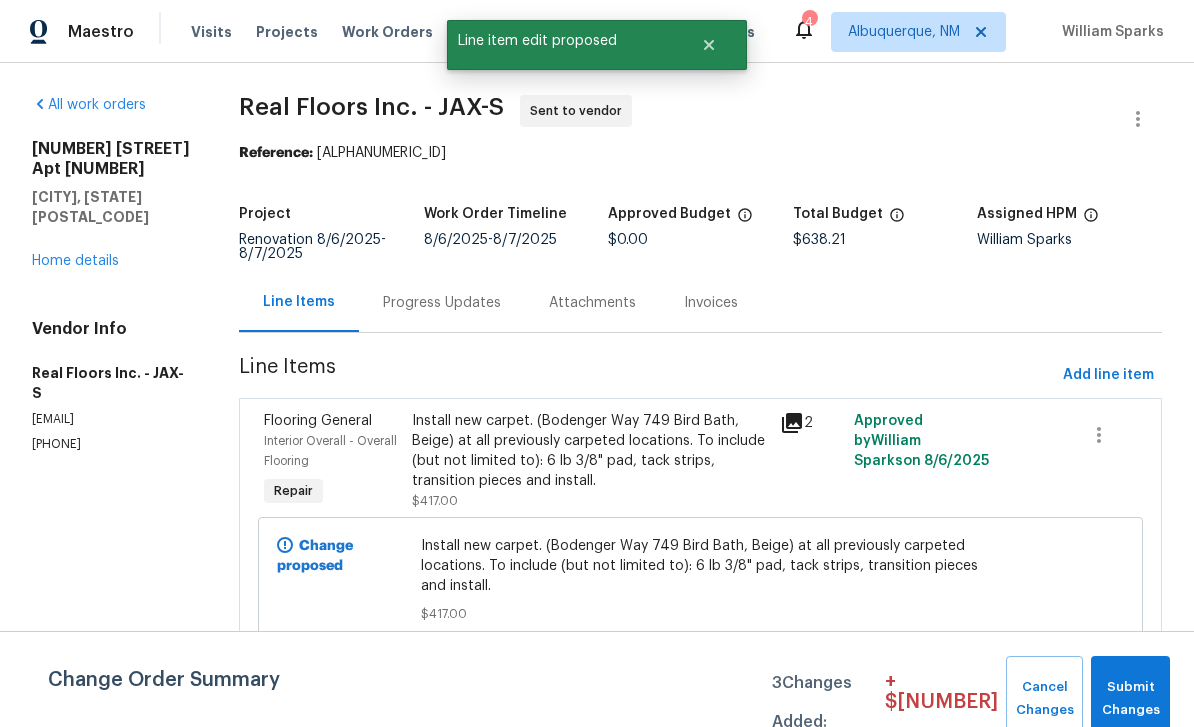 click on "Interior Overall - Overall Flooring" at bounding box center [330, 451] 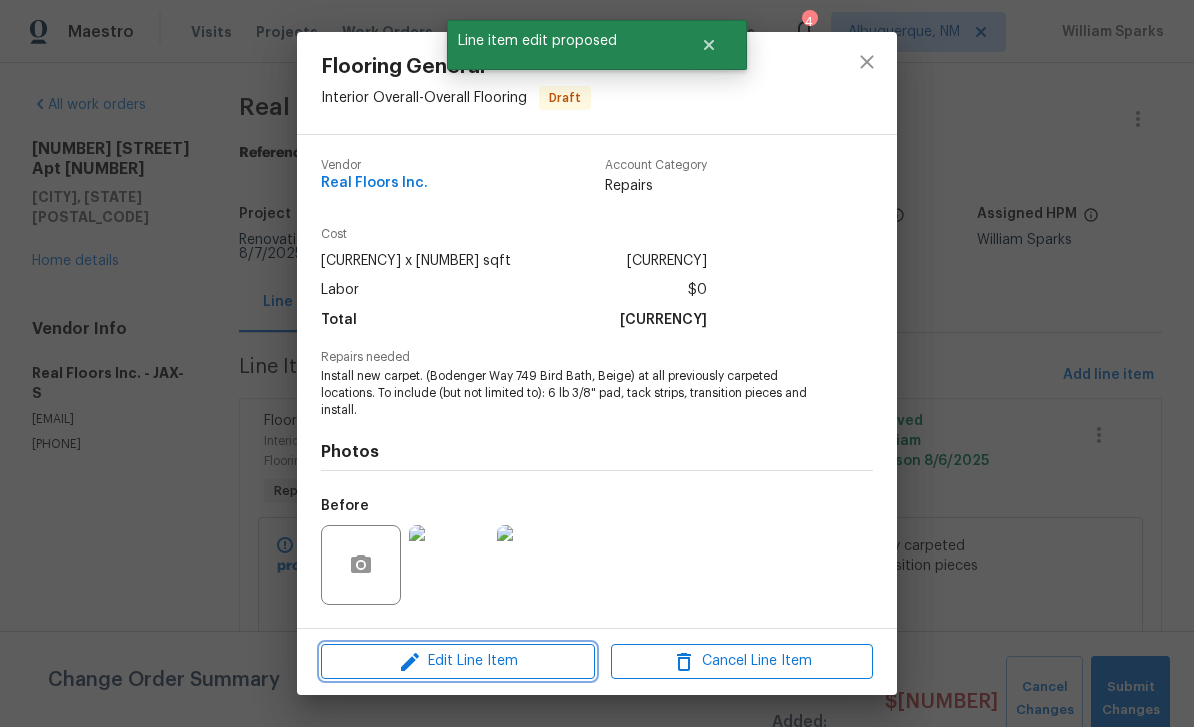 click on "Edit Line Item" at bounding box center [458, 661] 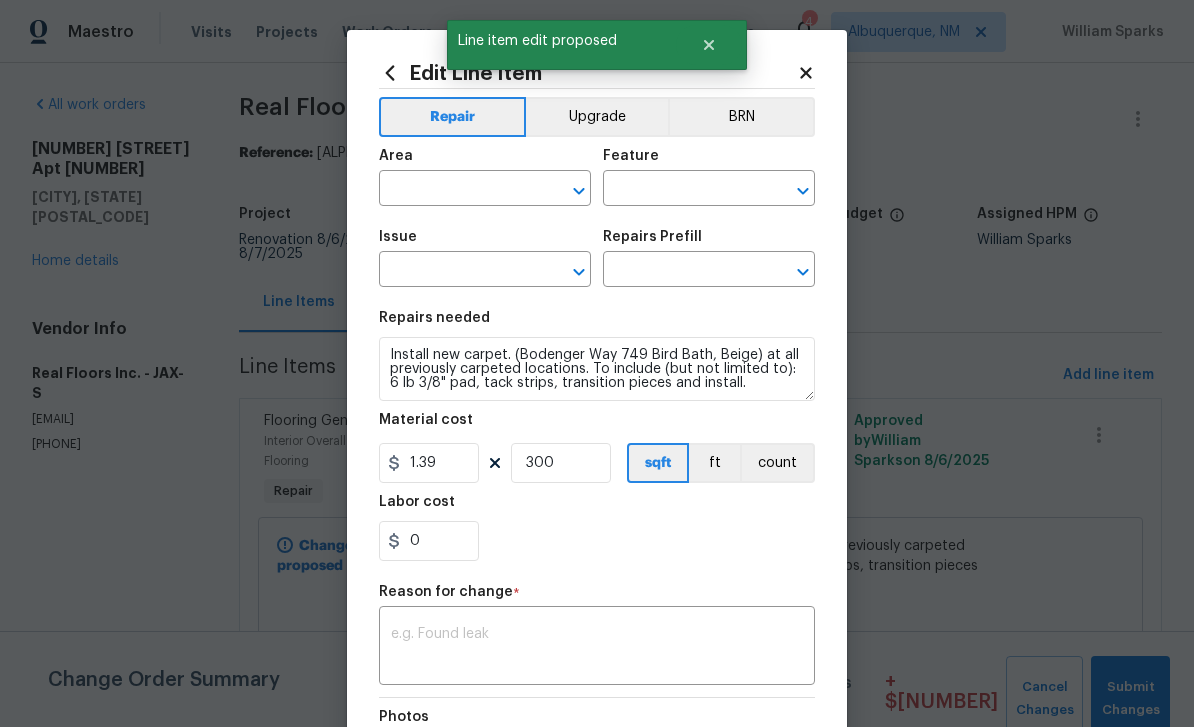 type on "Interior Overall" 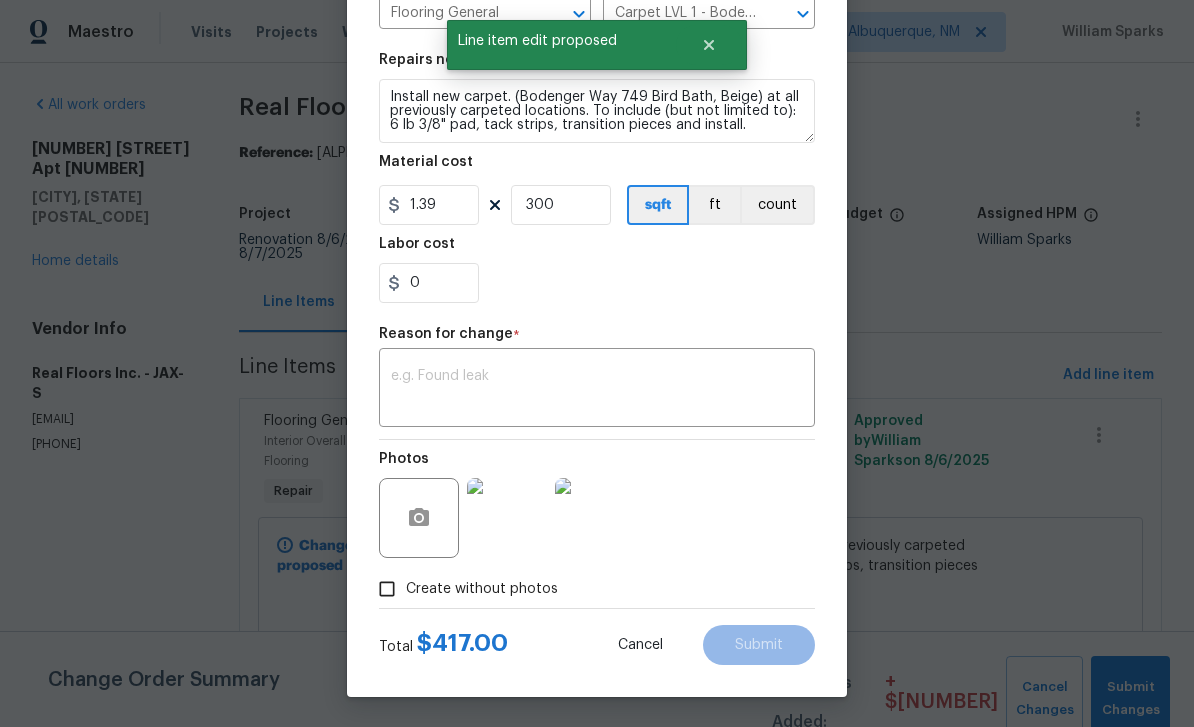 scroll, scrollTop: 262, scrollLeft: 0, axis: vertical 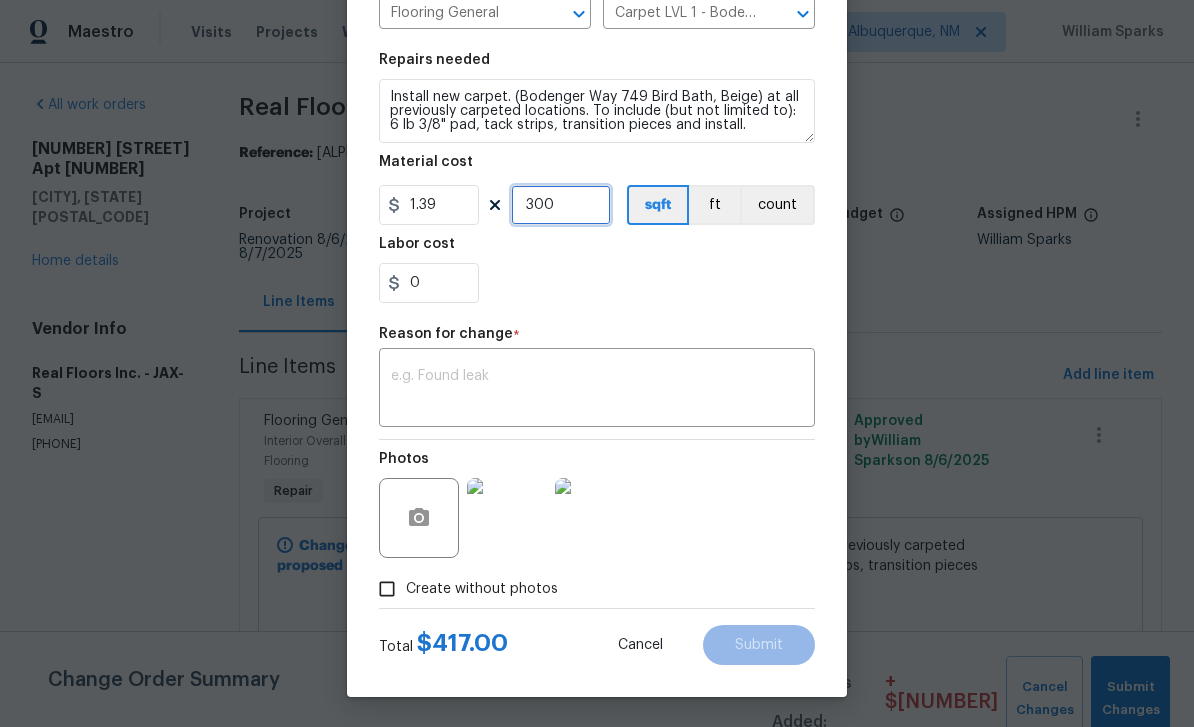 click on "300" at bounding box center (561, 205) 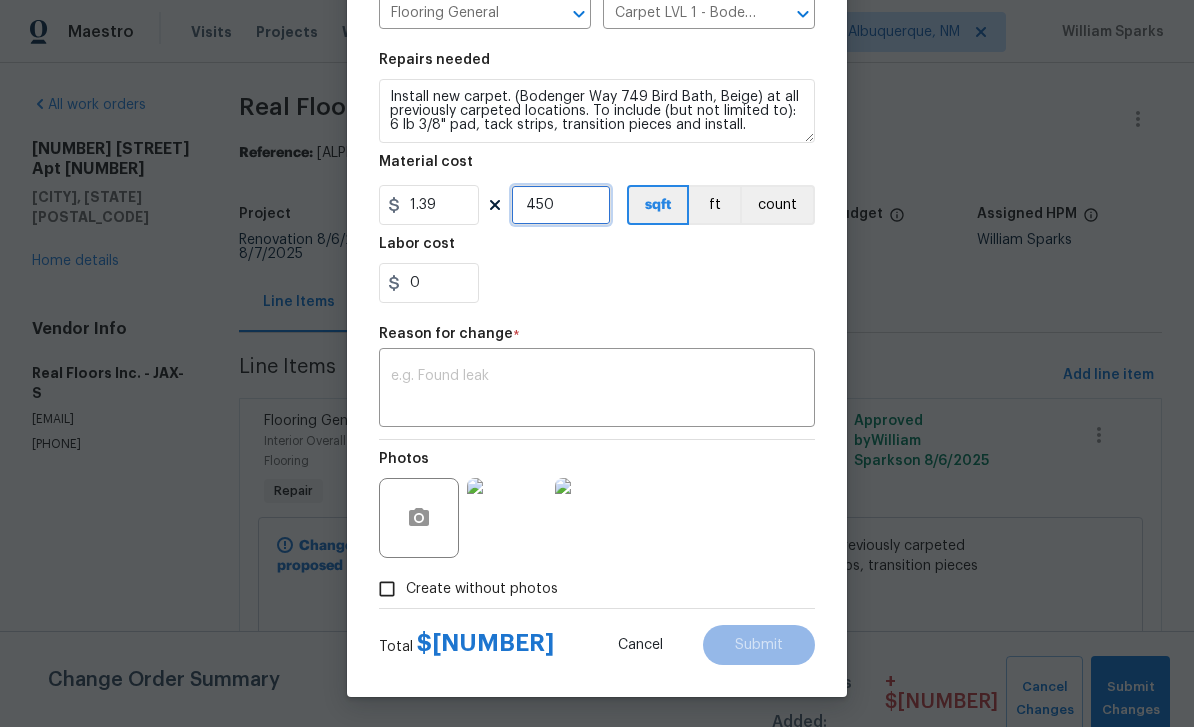type on "450" 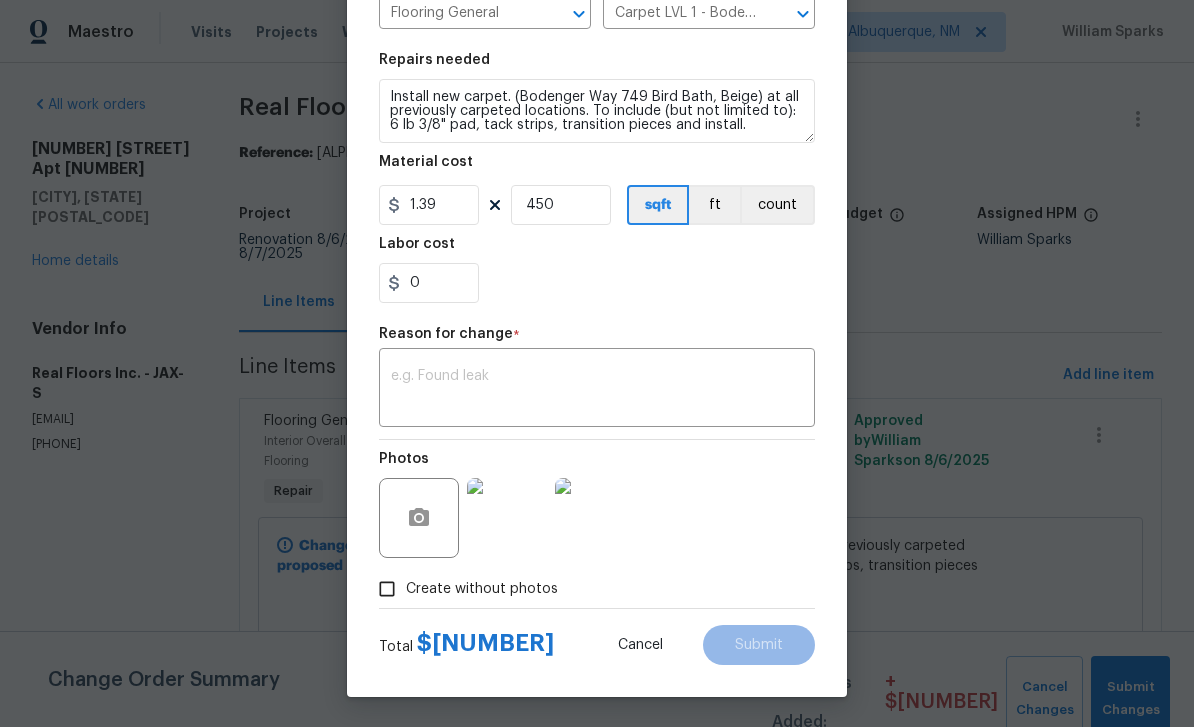 click on "Photos" at bounding box center (597, 505) 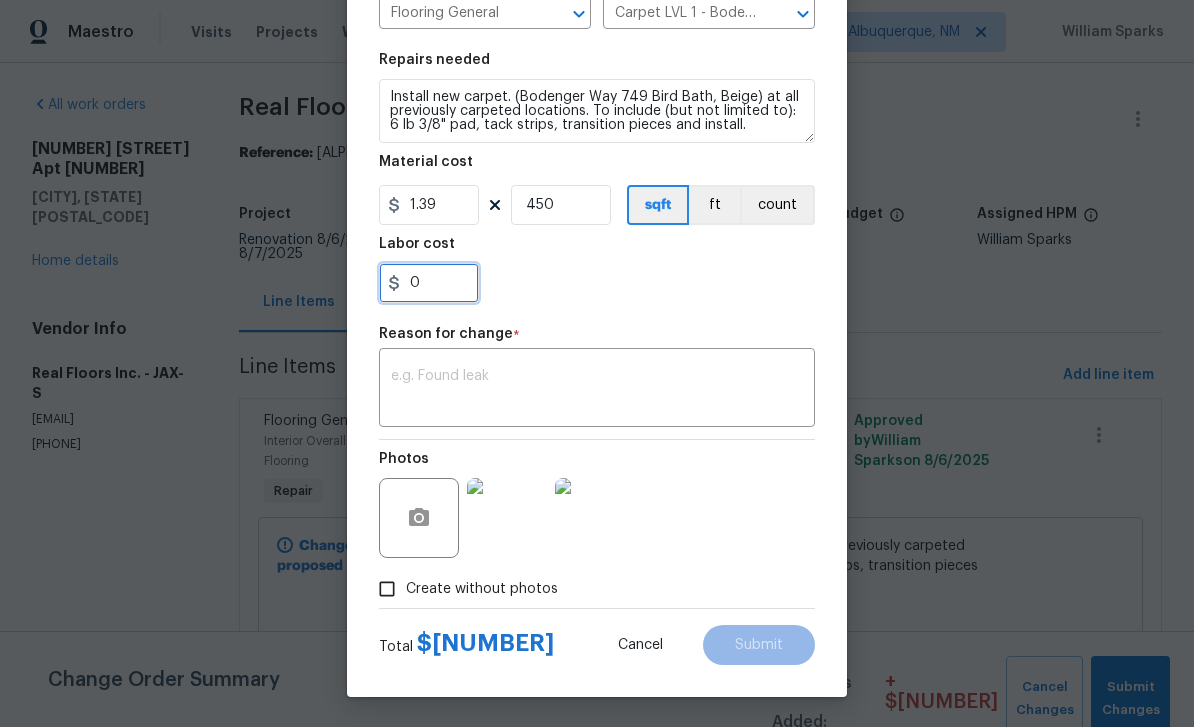 click on "0" at bounding box center (429, 283) 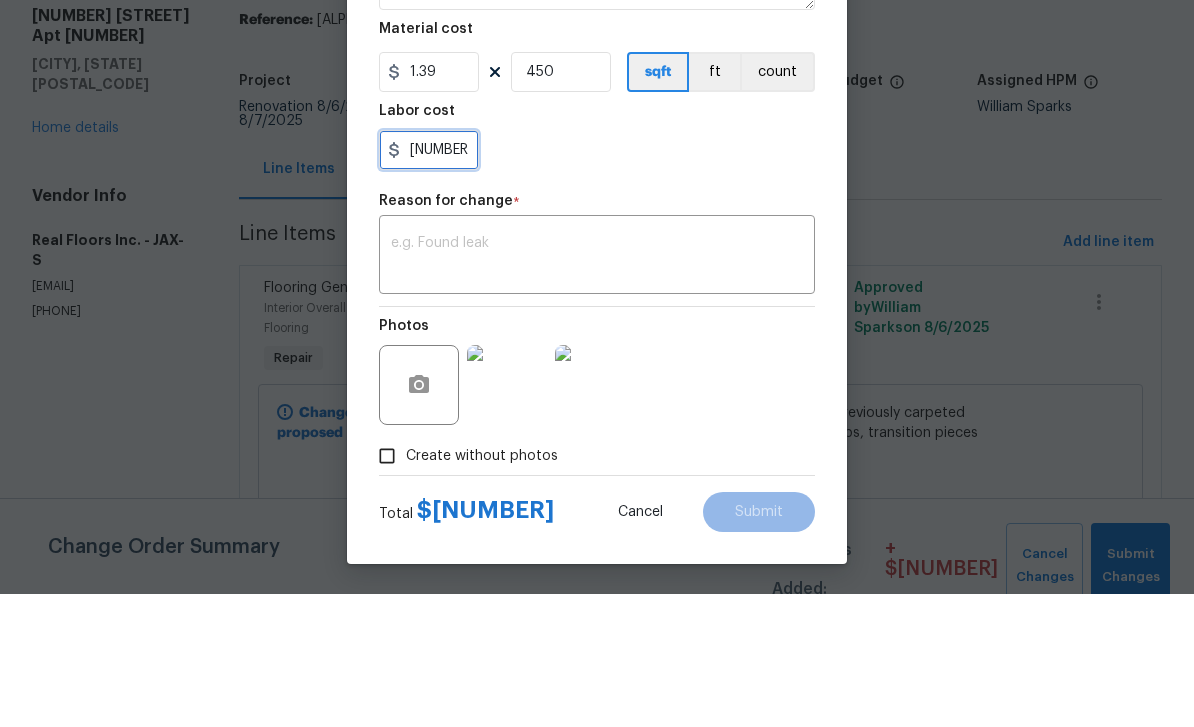 type on "12.71" 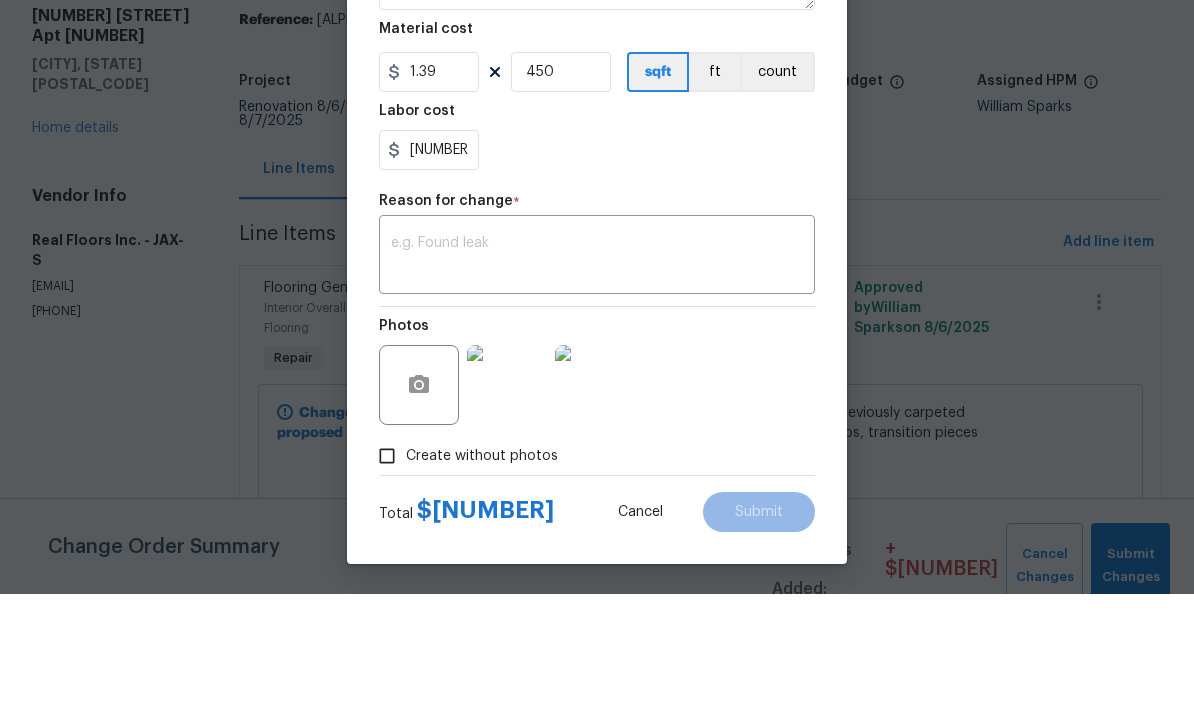 click on "12.71" at bounding box center (597, 283) 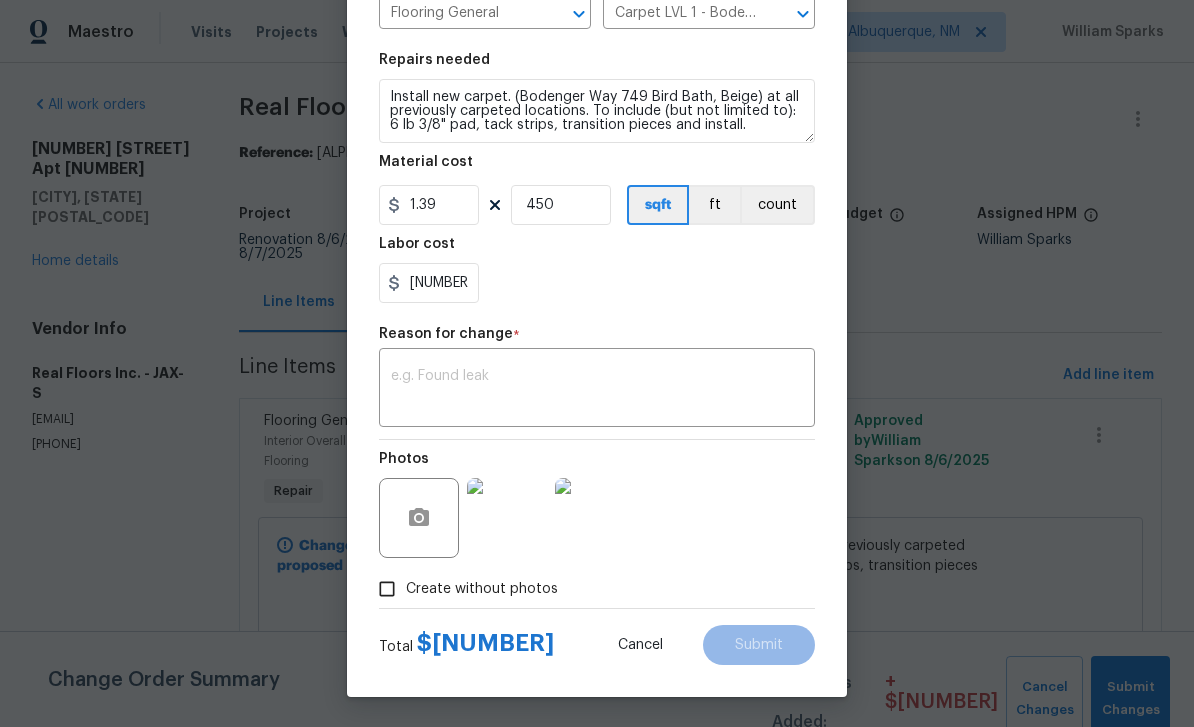 click at bounding box center (597, 390) 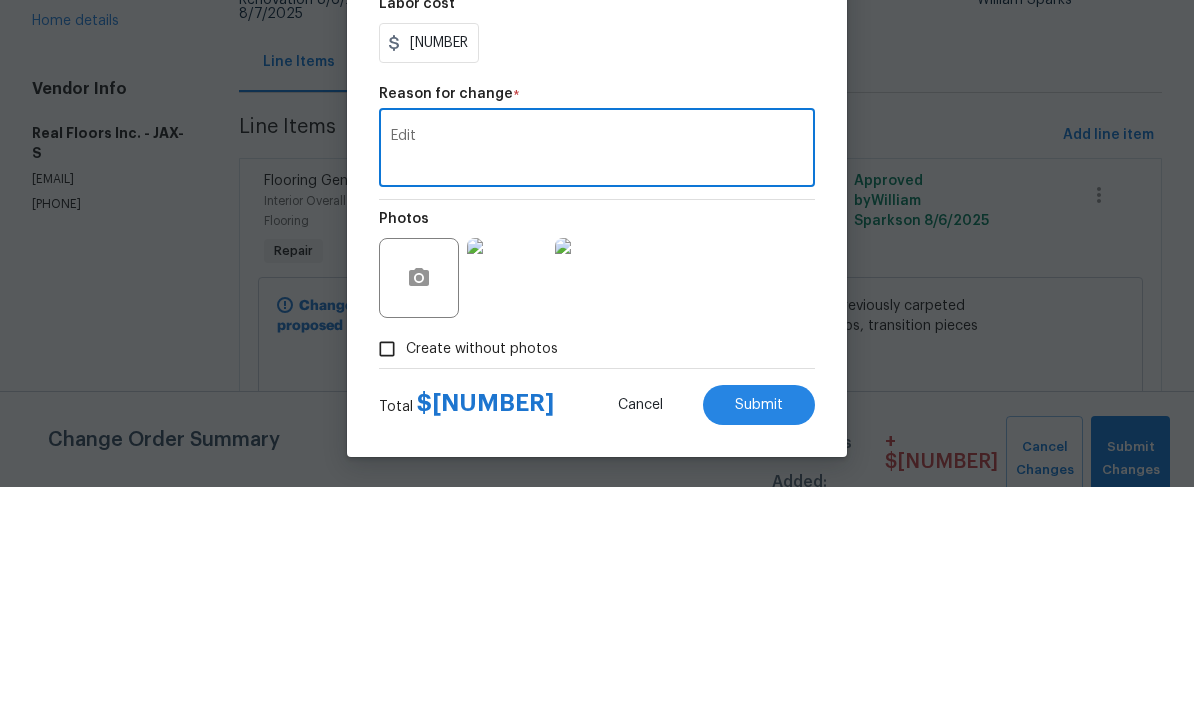 type on "Edit" 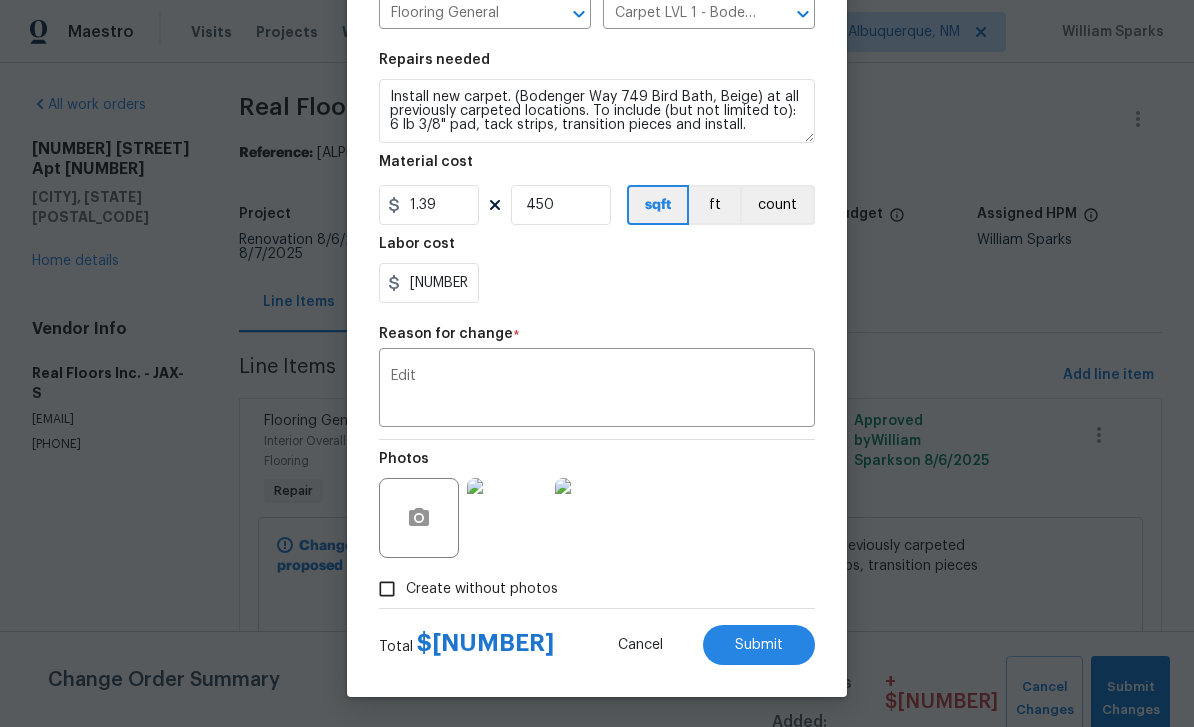 click on "Submit" at bounding box center [759, 645] 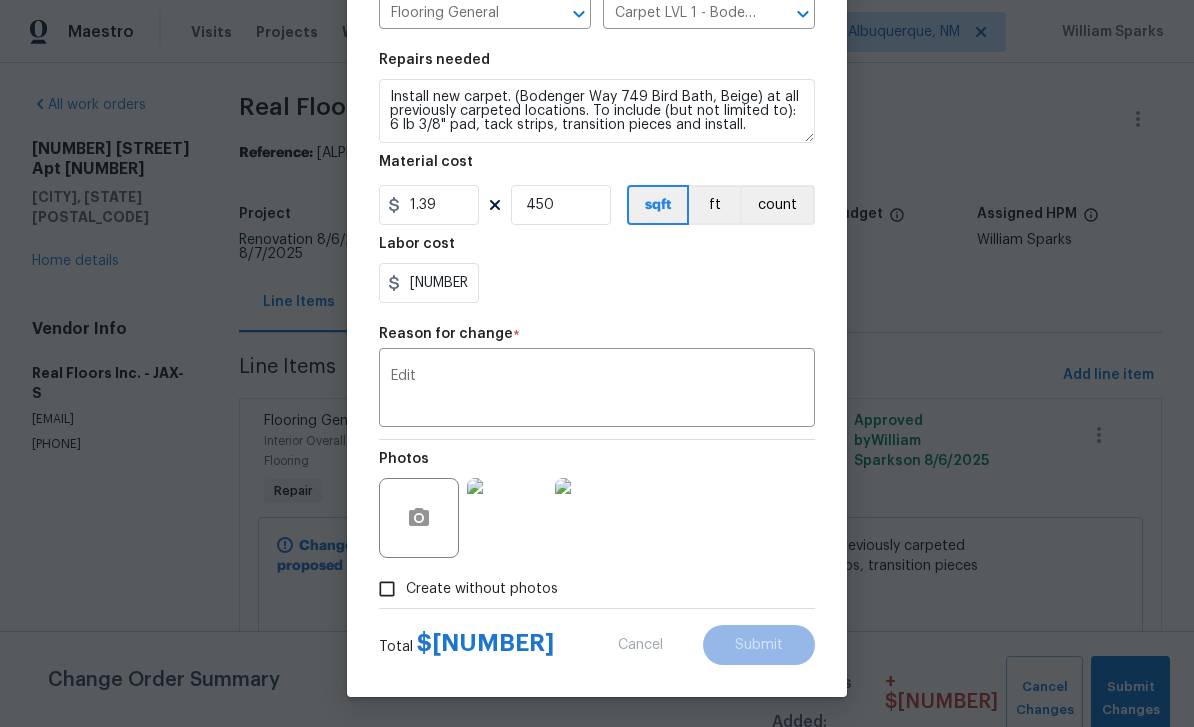 type on "300" 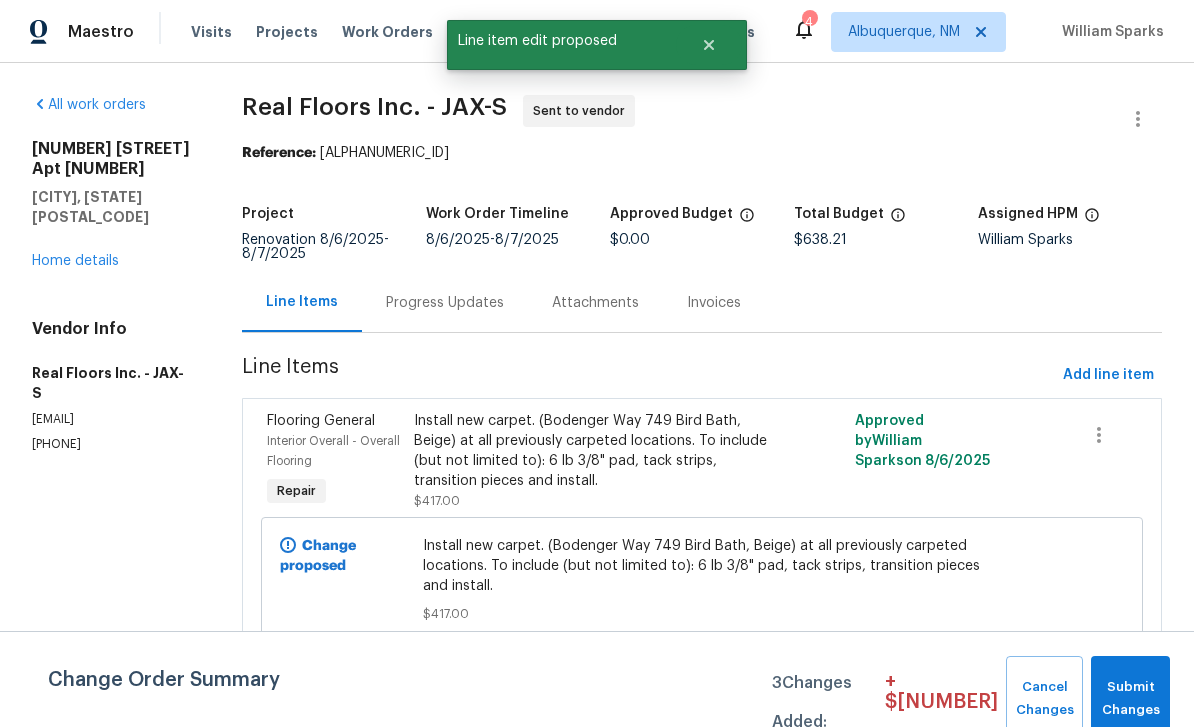 scroll, scrollTop: 0, scrollLeft: 0, axis: both 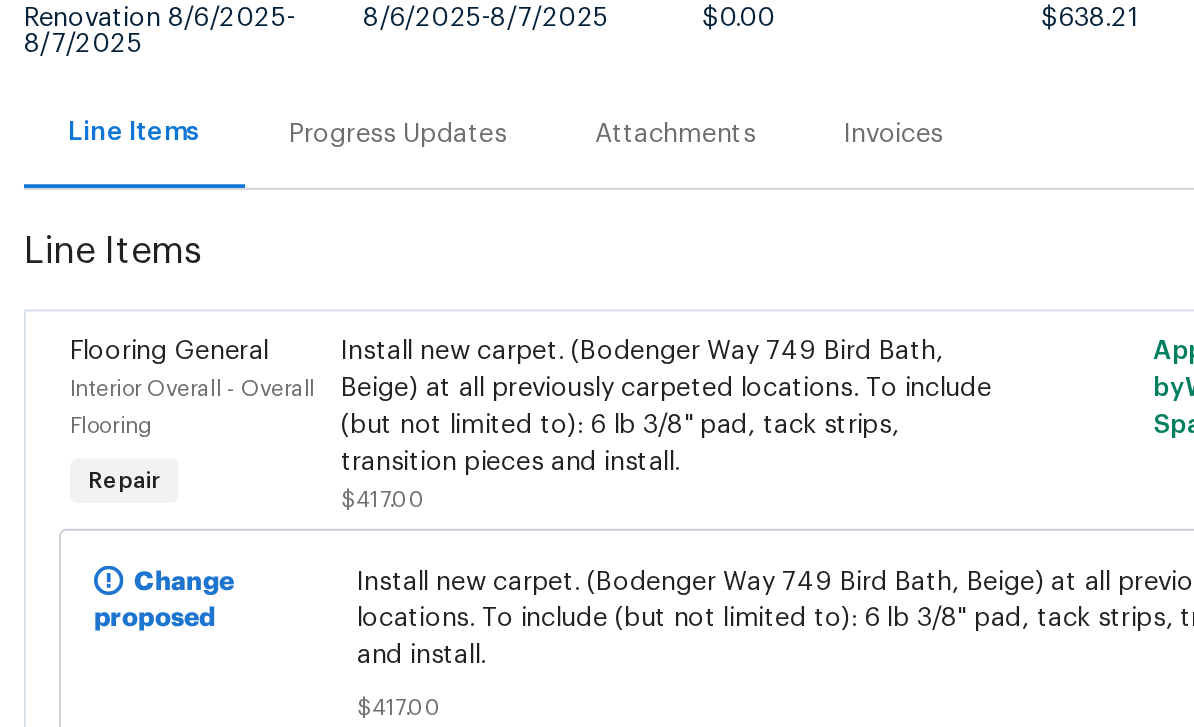 click on "Interior Overall - Overall Flooring" at bounding box center (333, 451) 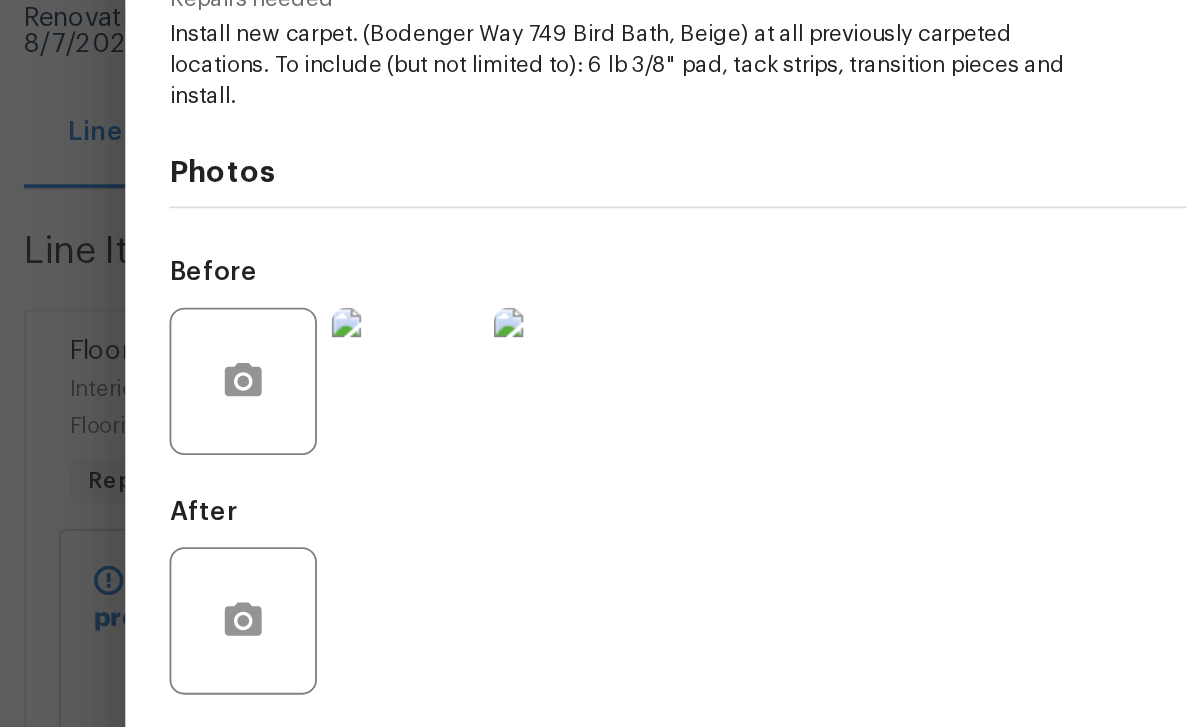 scroll, scrollTop: 131, scrollLeft: 0, axis: vertical 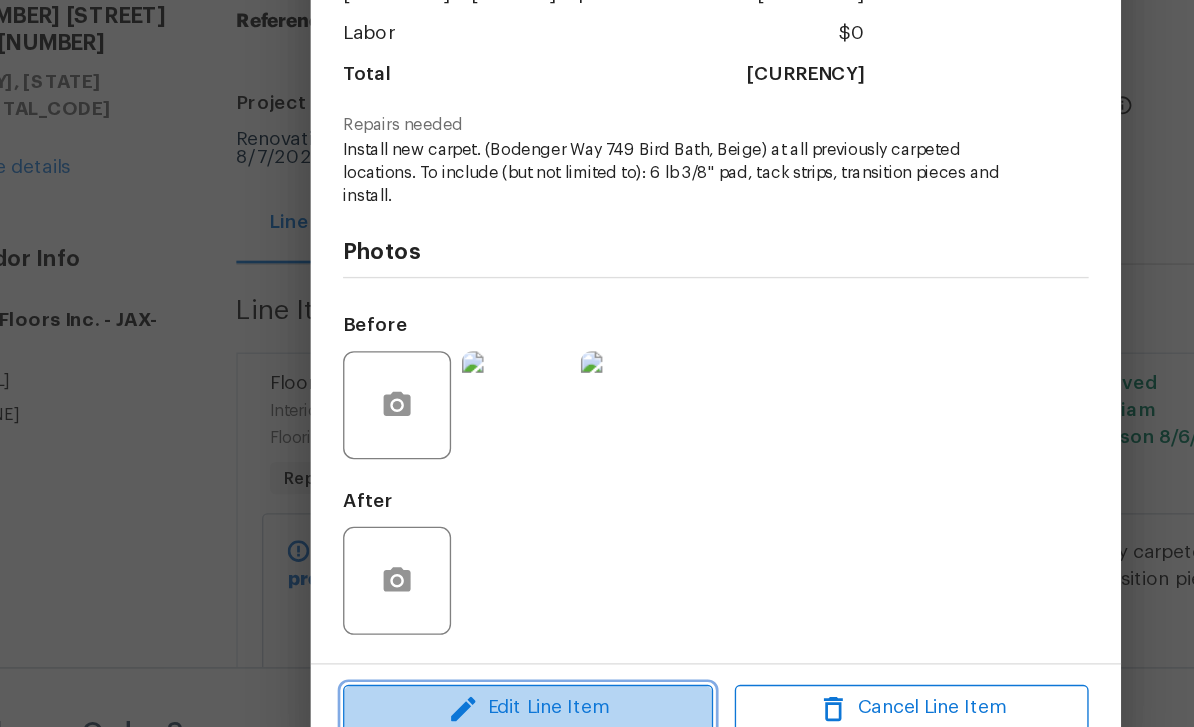 click on "Edit Line Item" at bounding box center (458, 661) 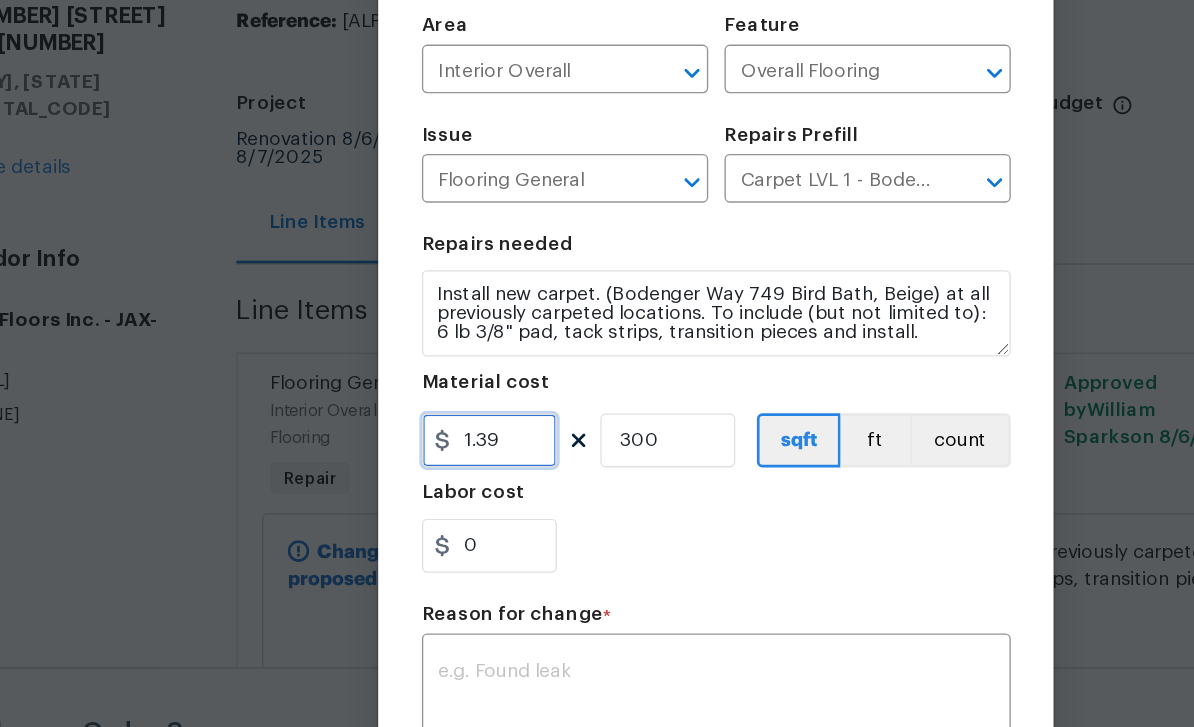 click on "1.39" at bounding box center (429, 463) 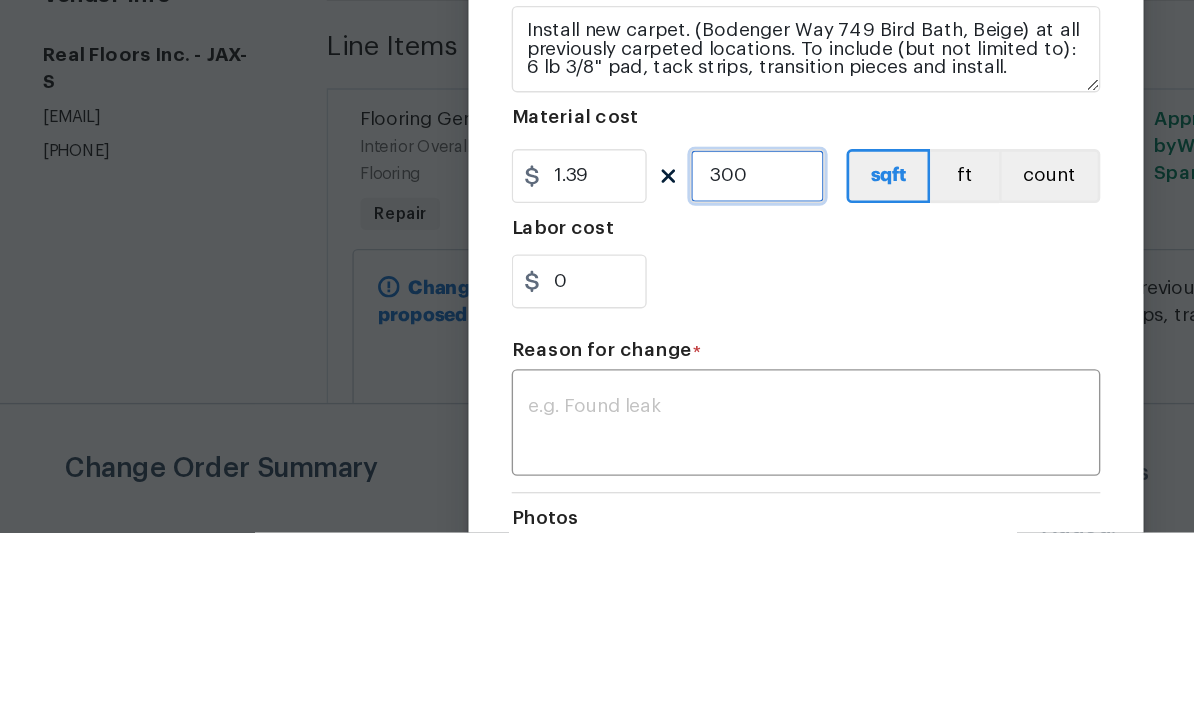 click on "300" at bounding box center (561, 463) 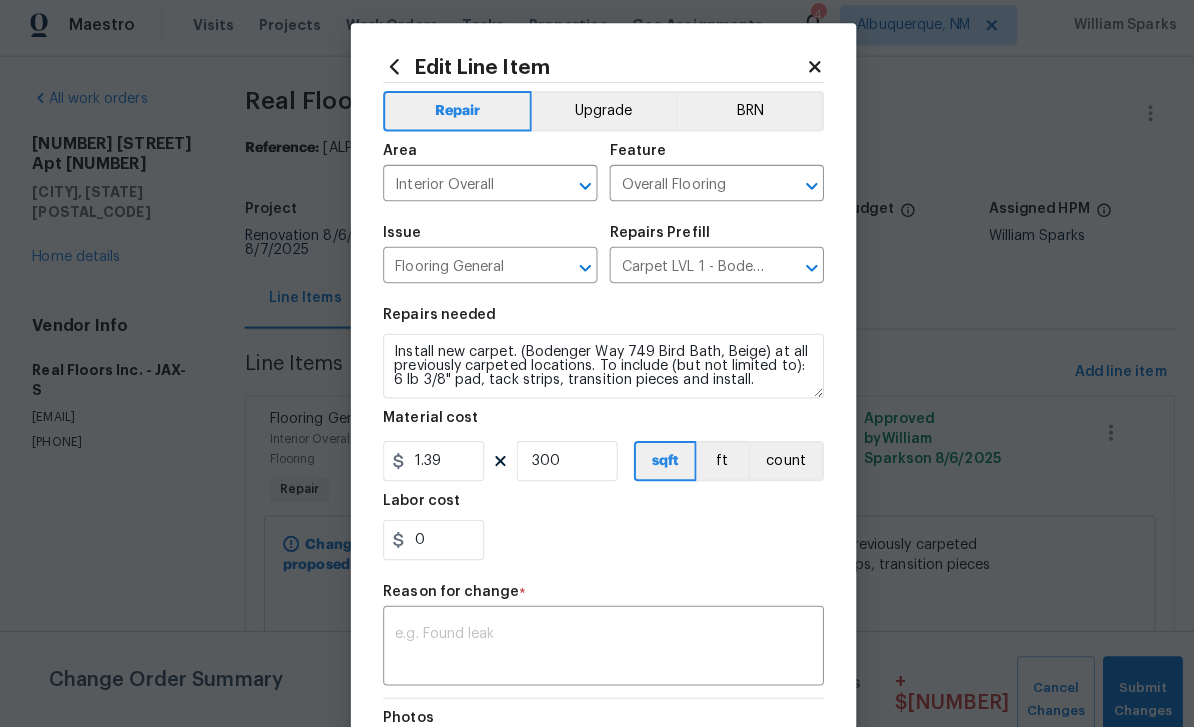 click 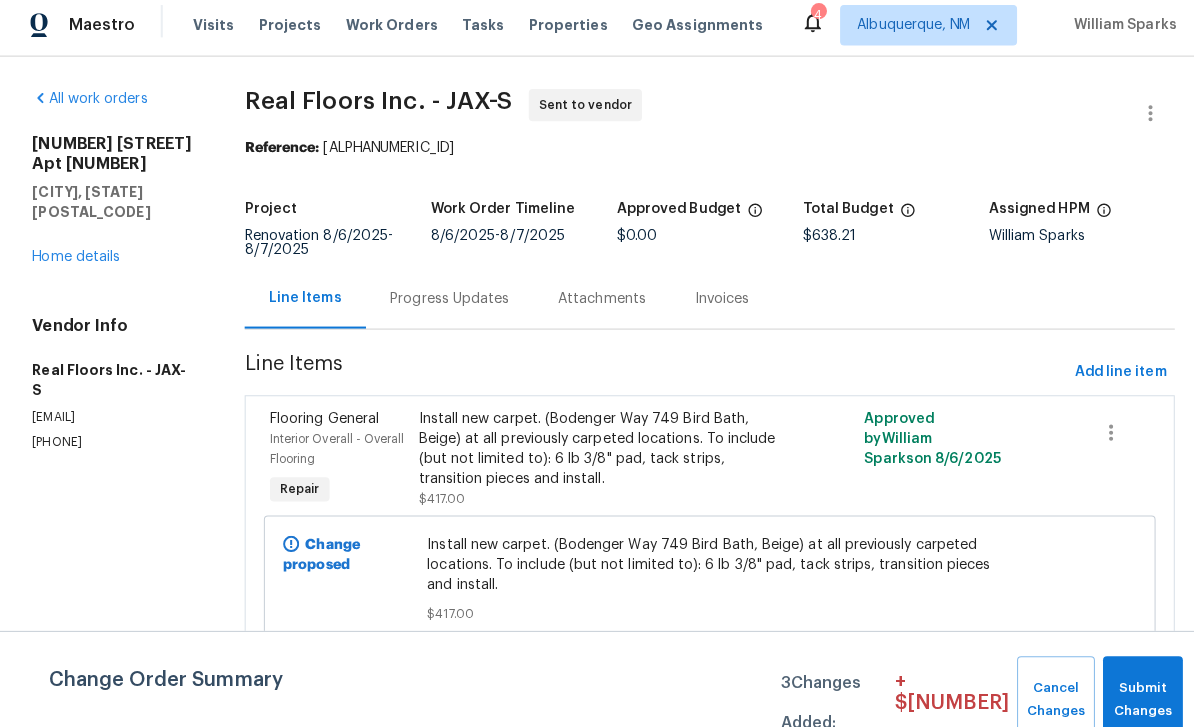 click on "Home details" at bounding box center [75, 261] 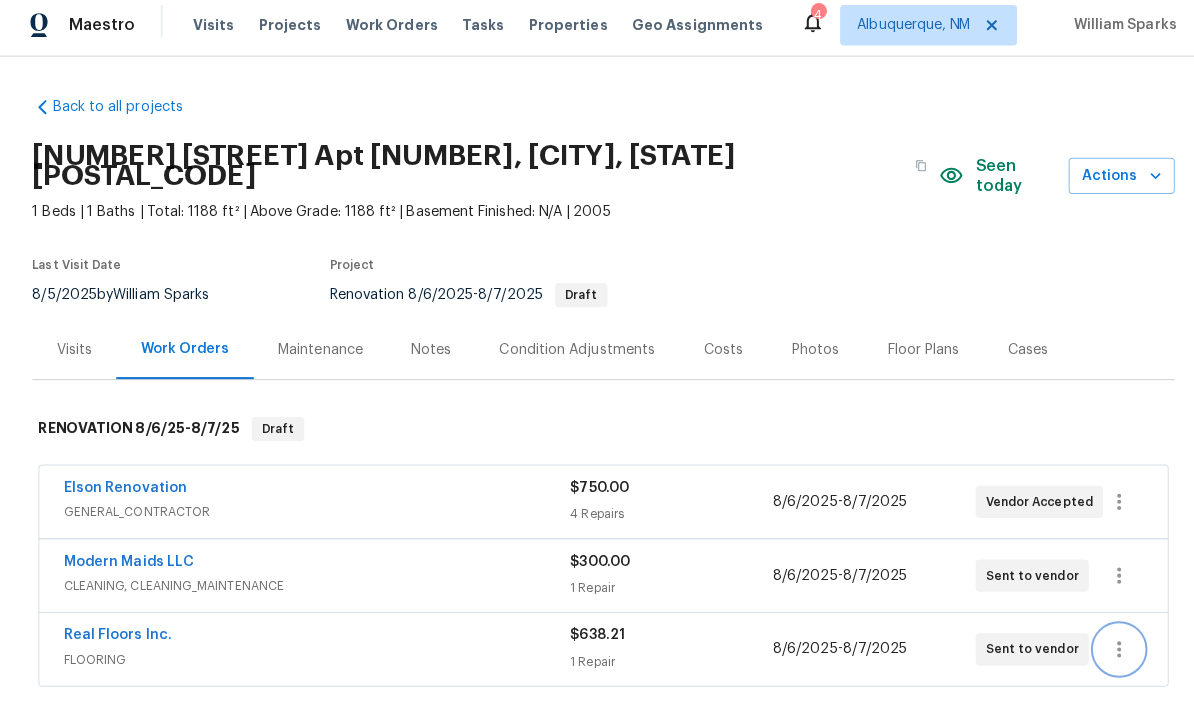 click 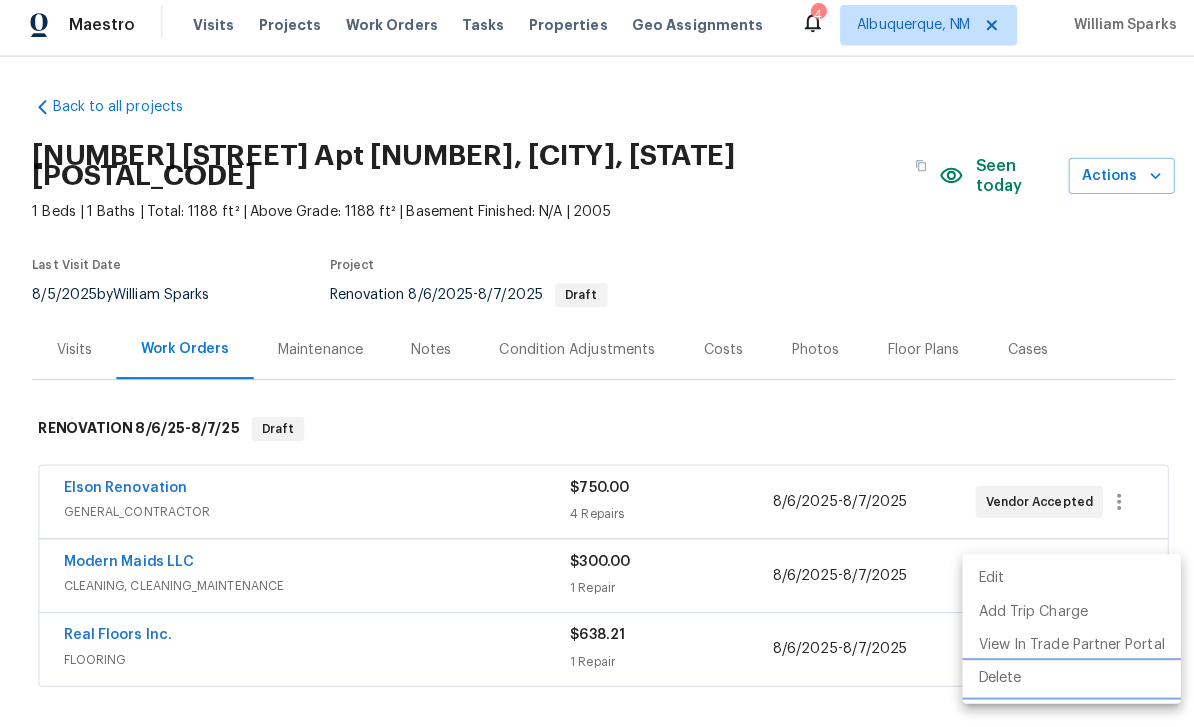 click on "Delete" at bounding box center [1060, 678] 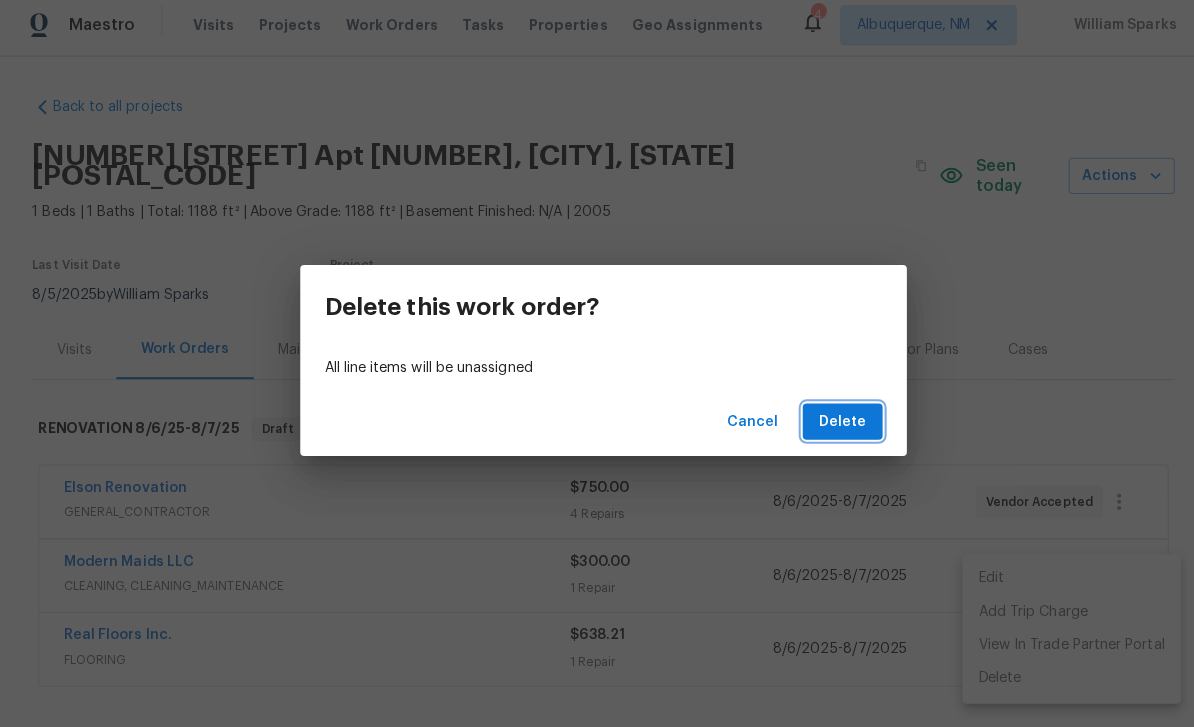 click on "Delete" at bounding box center [833, 424] 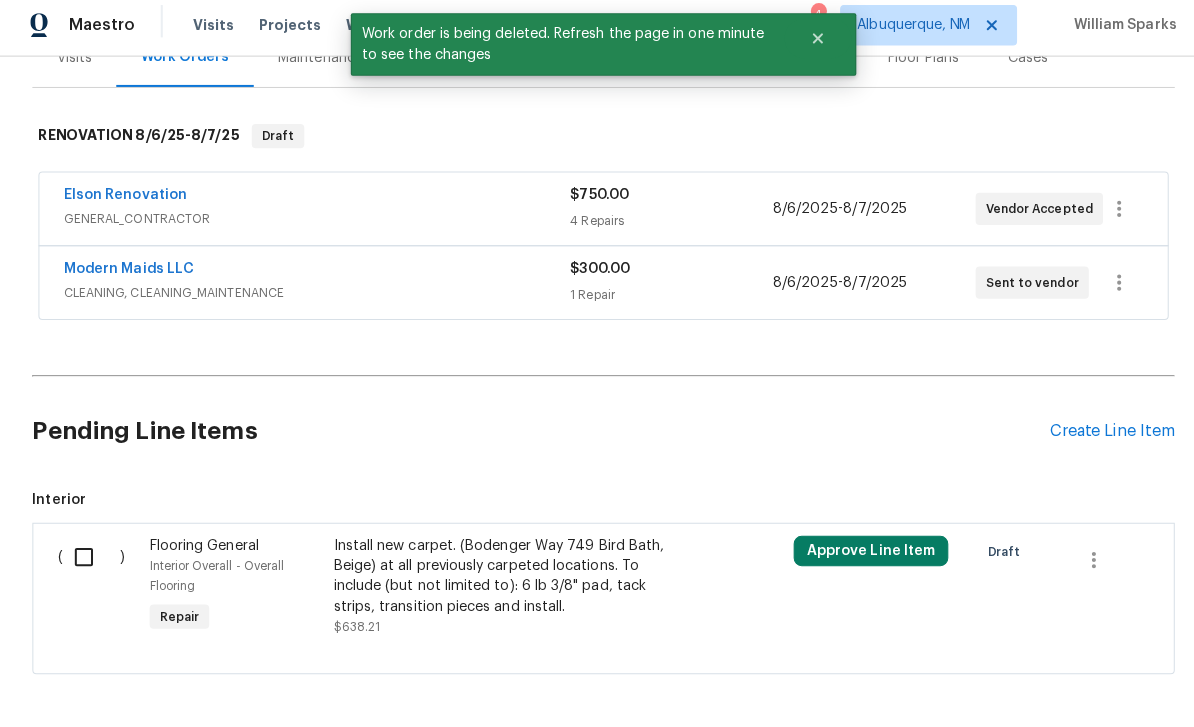 scroll, scrollTop: 289, scrollLeft: 0, axis: vertical 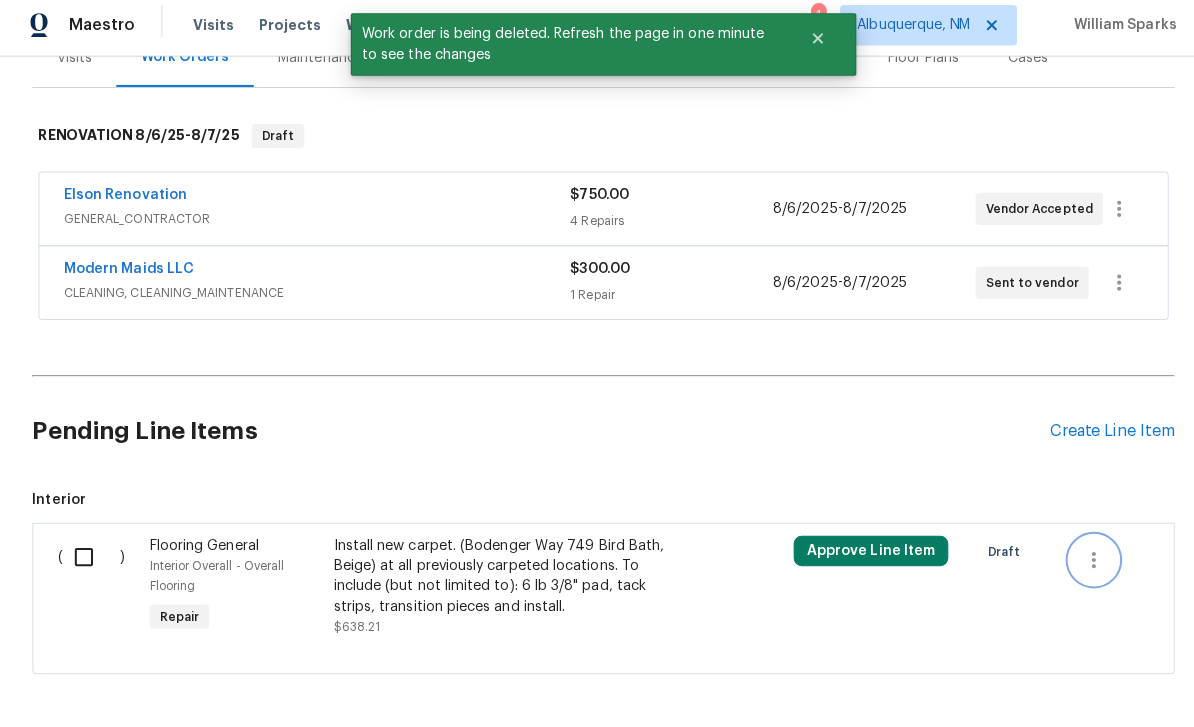 click 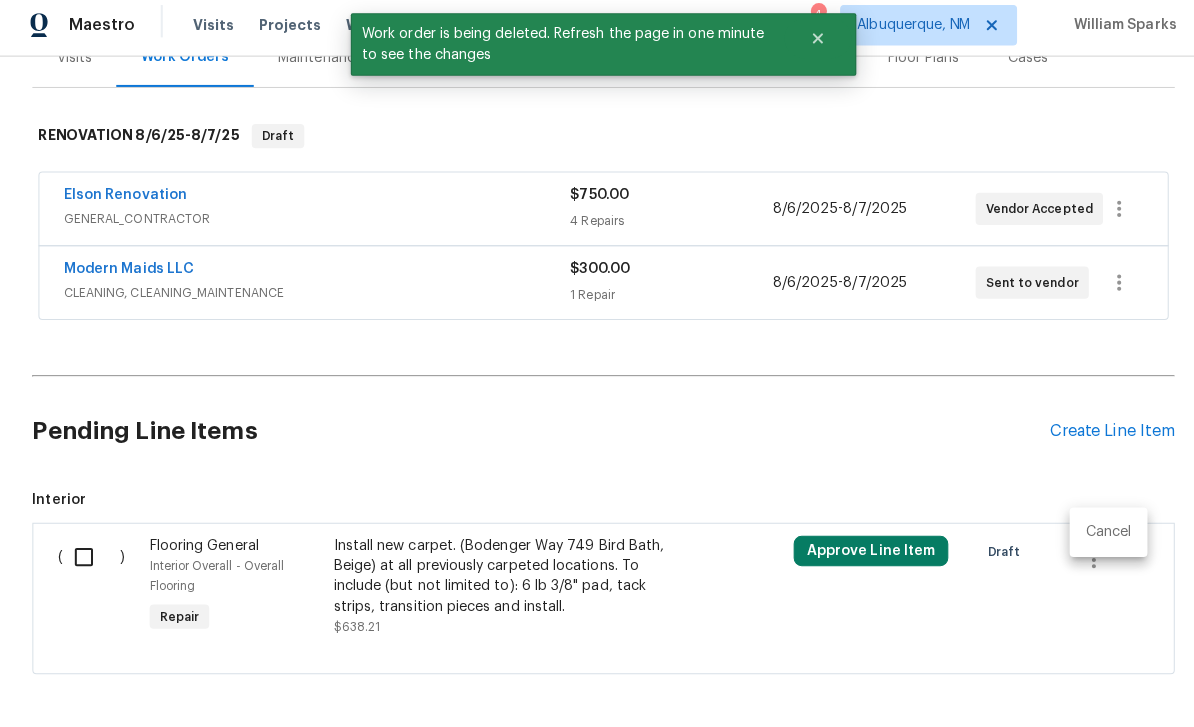 click on "Cancel" at bounding box center (1096, 533) 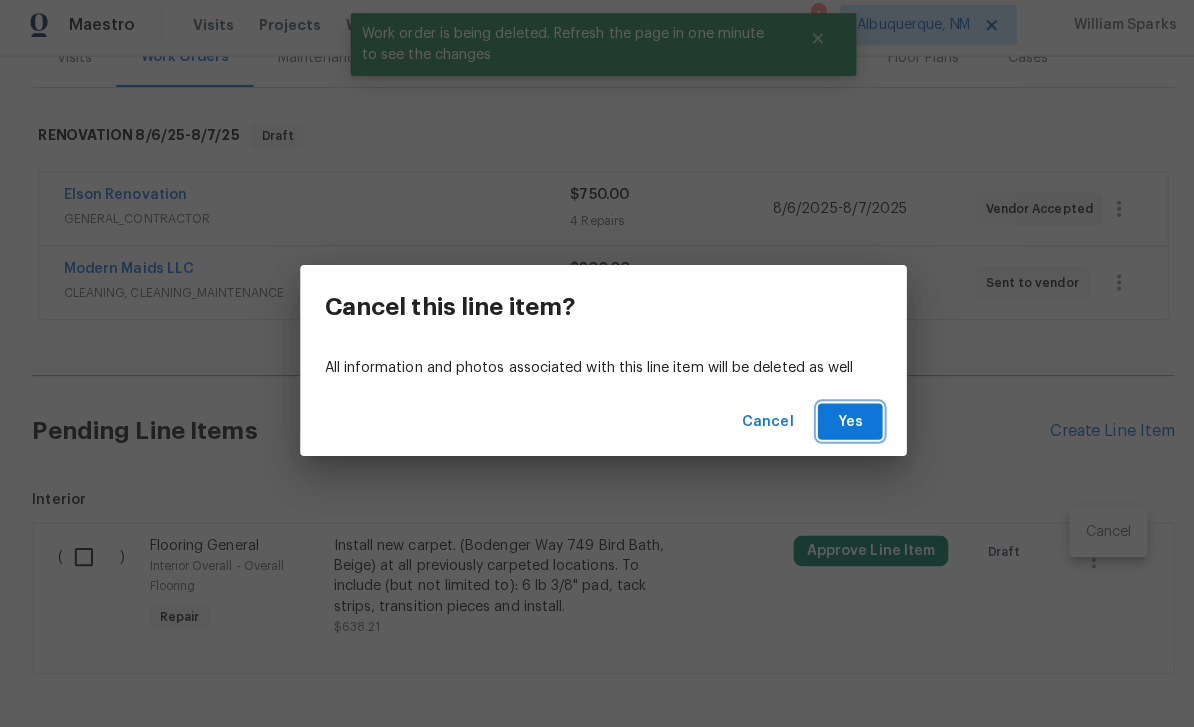 click on "Yes" at bounding box center (841, 424) 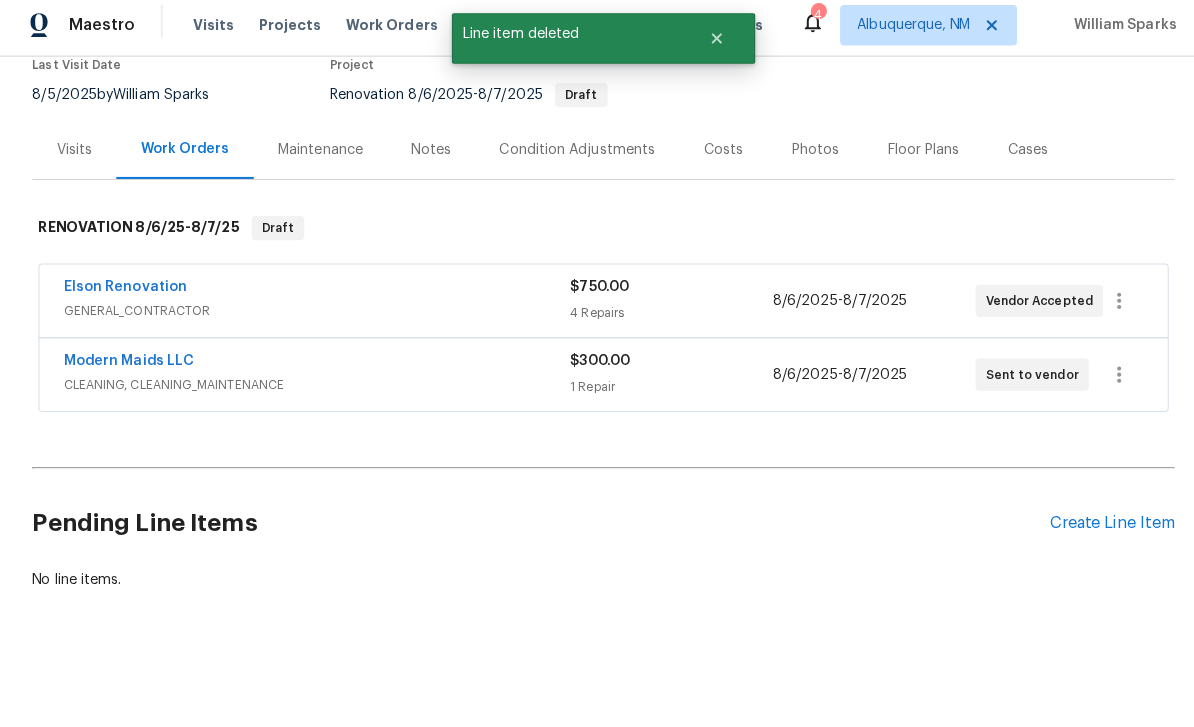 scroll, scrollTop: 113, scrollLeft: 0, axis: vertical 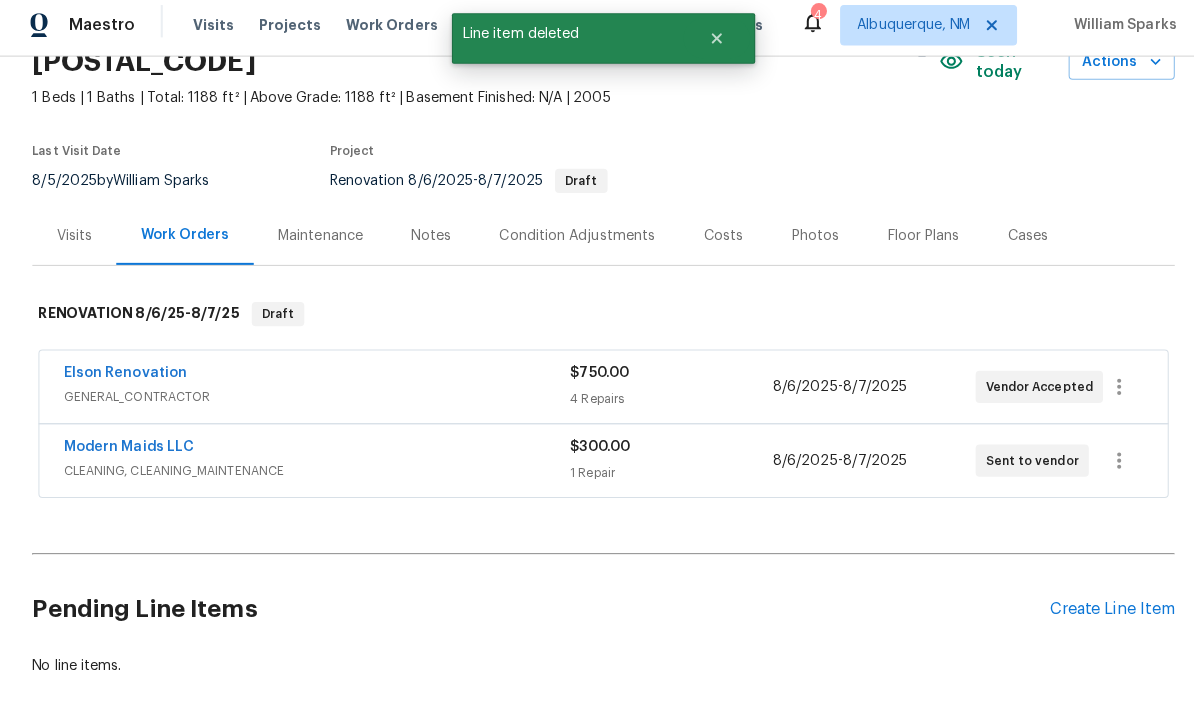 click on "Create Line Item" at bounding box center [1100, 609] 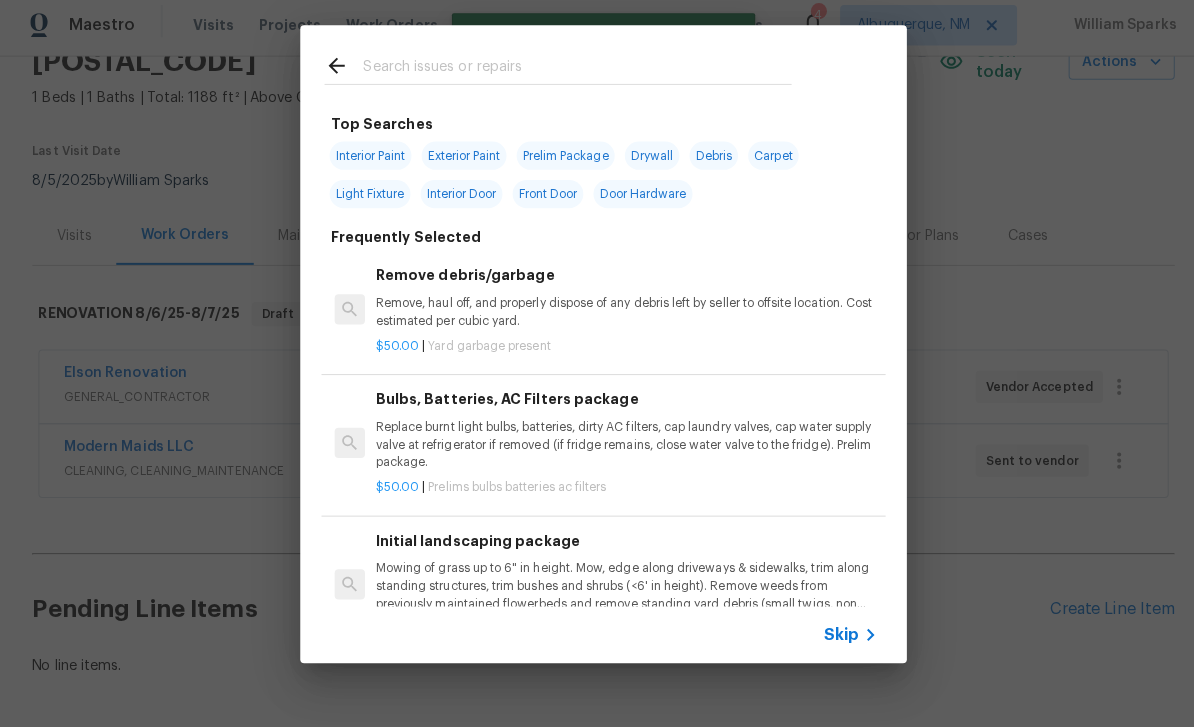 click at bounding box center (571, 75) 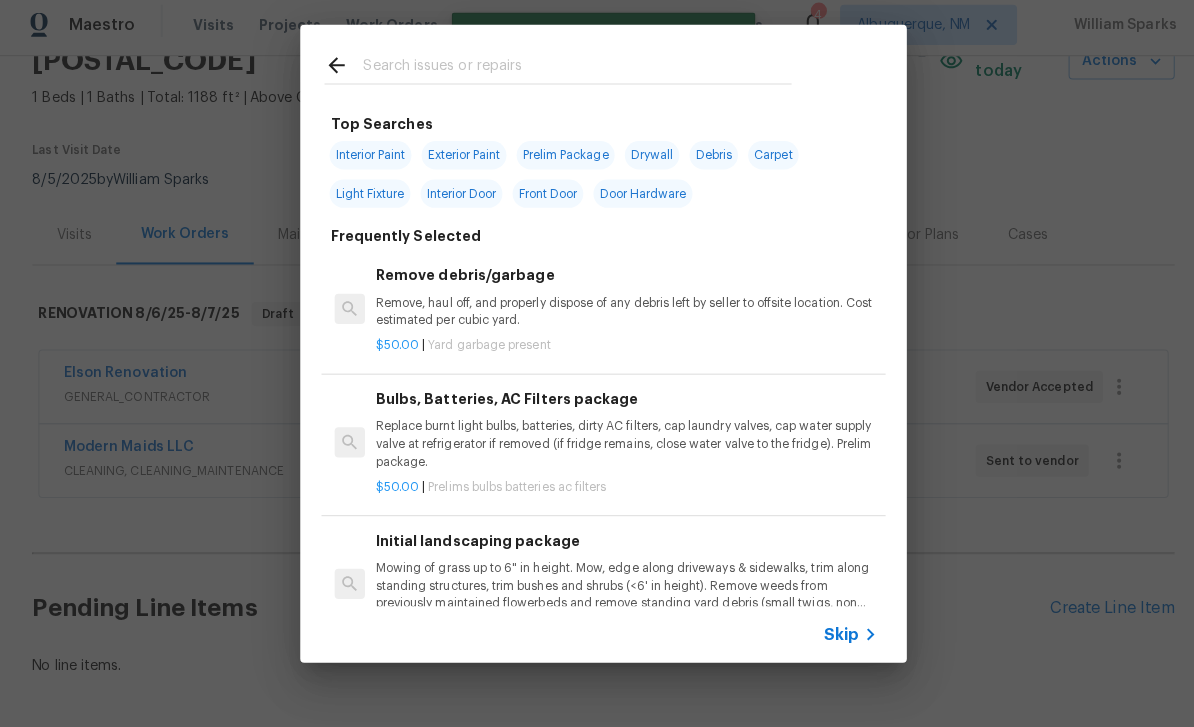 click at bounding box center [571, 75] 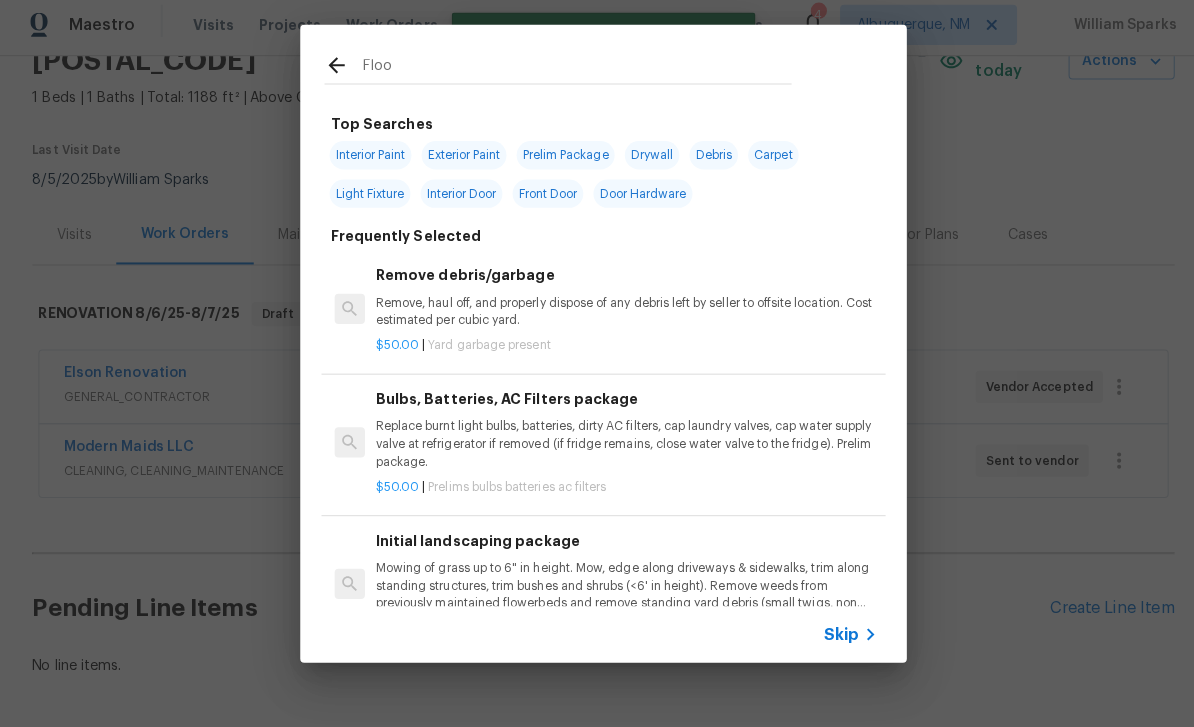 type on "Floor" 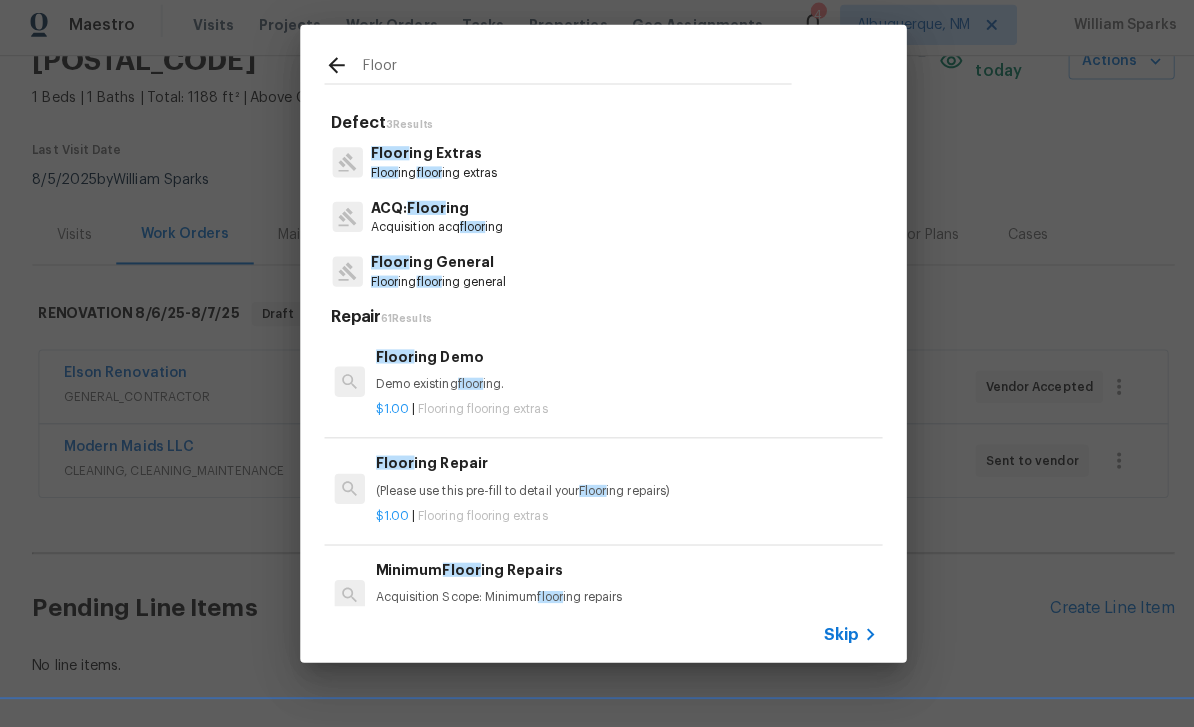 click on "Floor ing General" at bounding box center (434, 267) 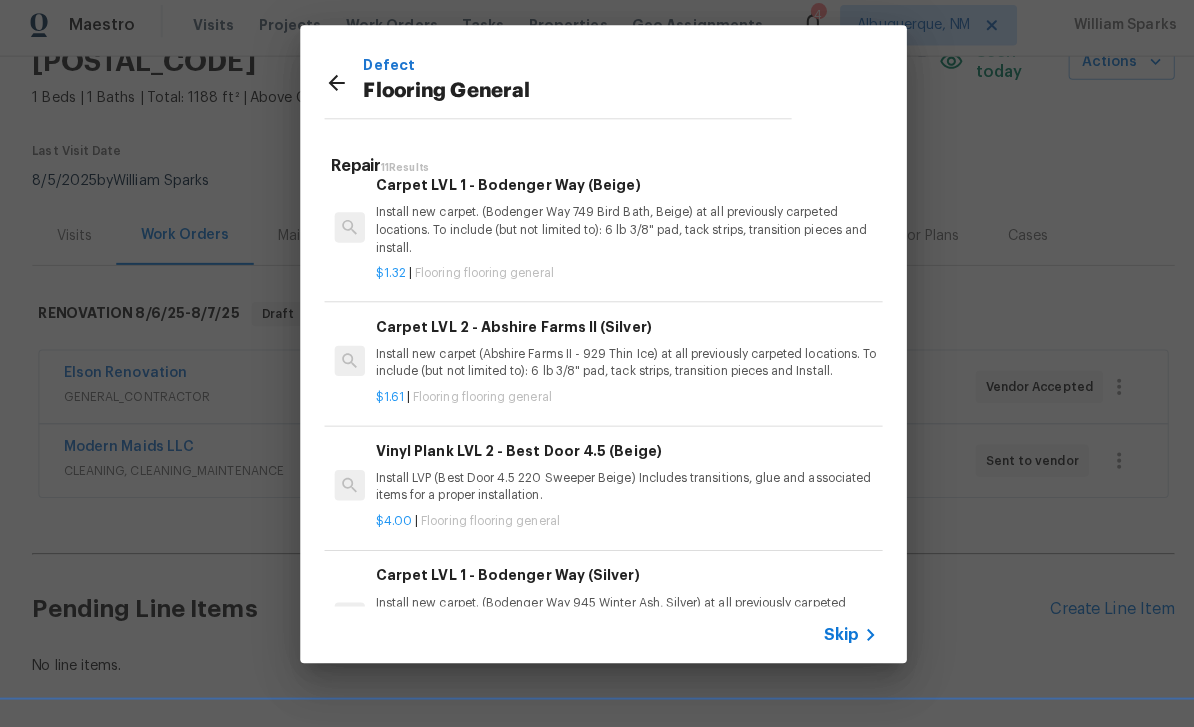 scroll, scrollTop: 896, scrollLeft: 0, axis: vertical 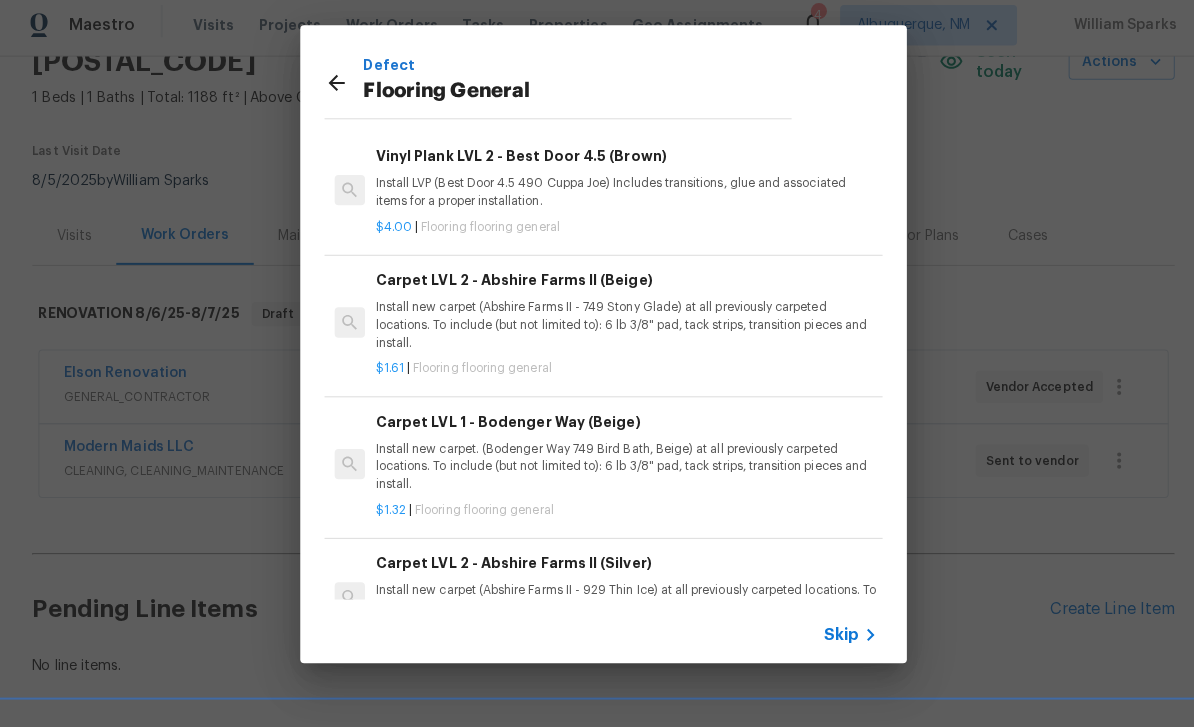 click on "Install new carpet. (Bodenger Way 749 Bird Bath, Beige) at all previously carpeted locations. To include (but not limited to): 6 lb 3/8" pad, tack strips, transition pieces and install." at bounding box center (620, 468) 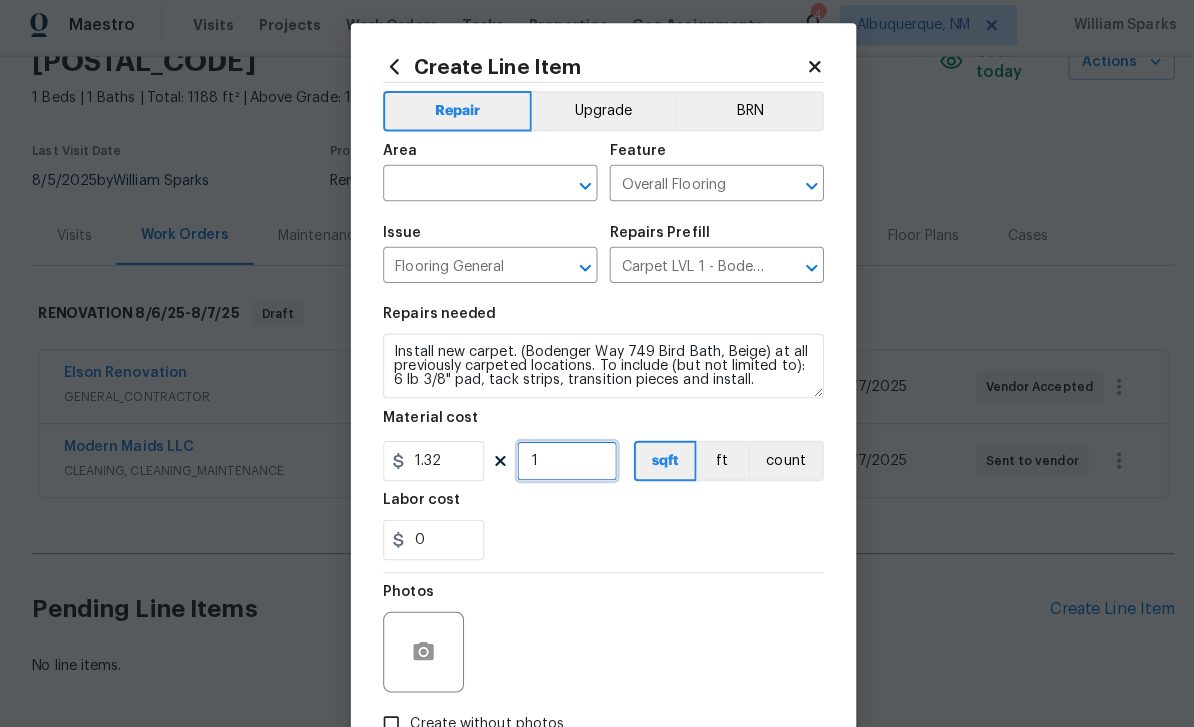 click on "1" at bounding box center (561, 463) 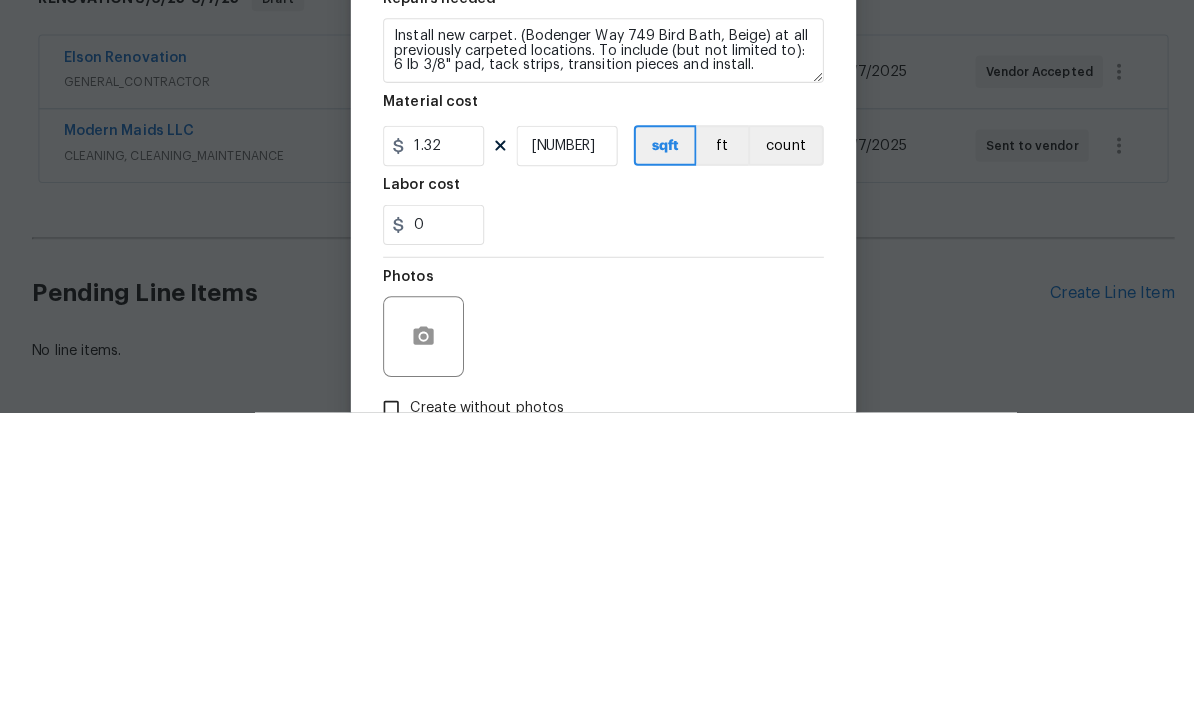 click on "Labor cost" at bounding box center (597, 508) 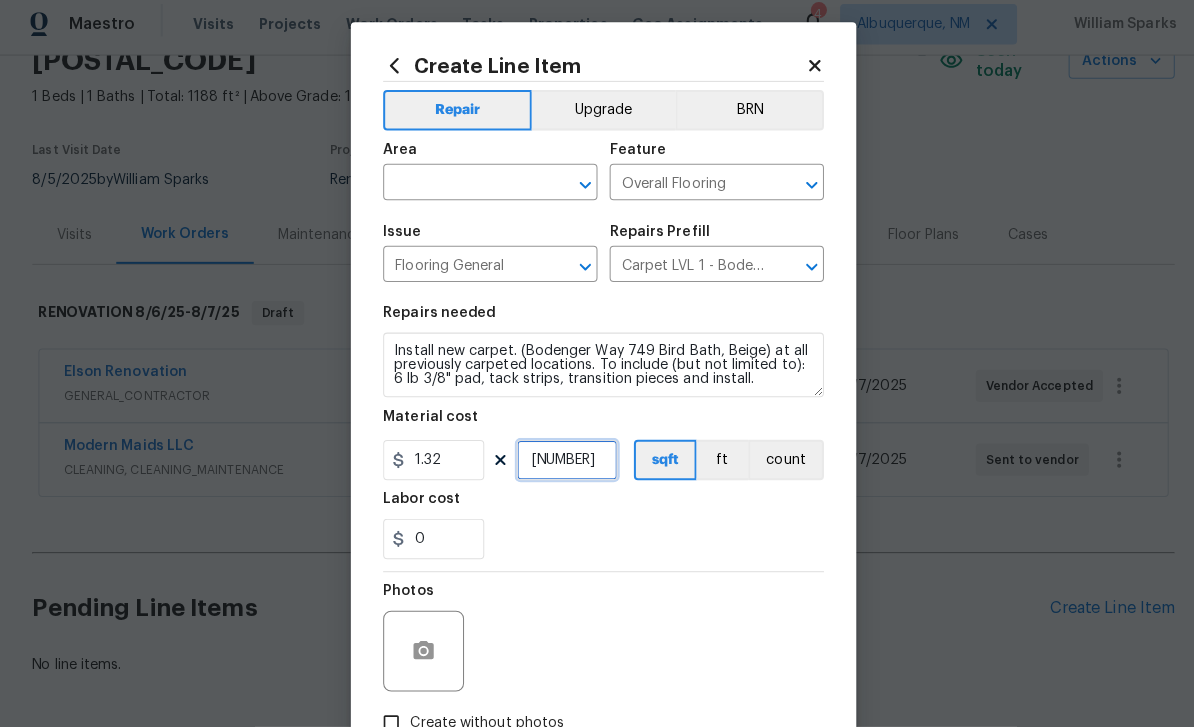 click on "1438" at bounding box center (561, 463) 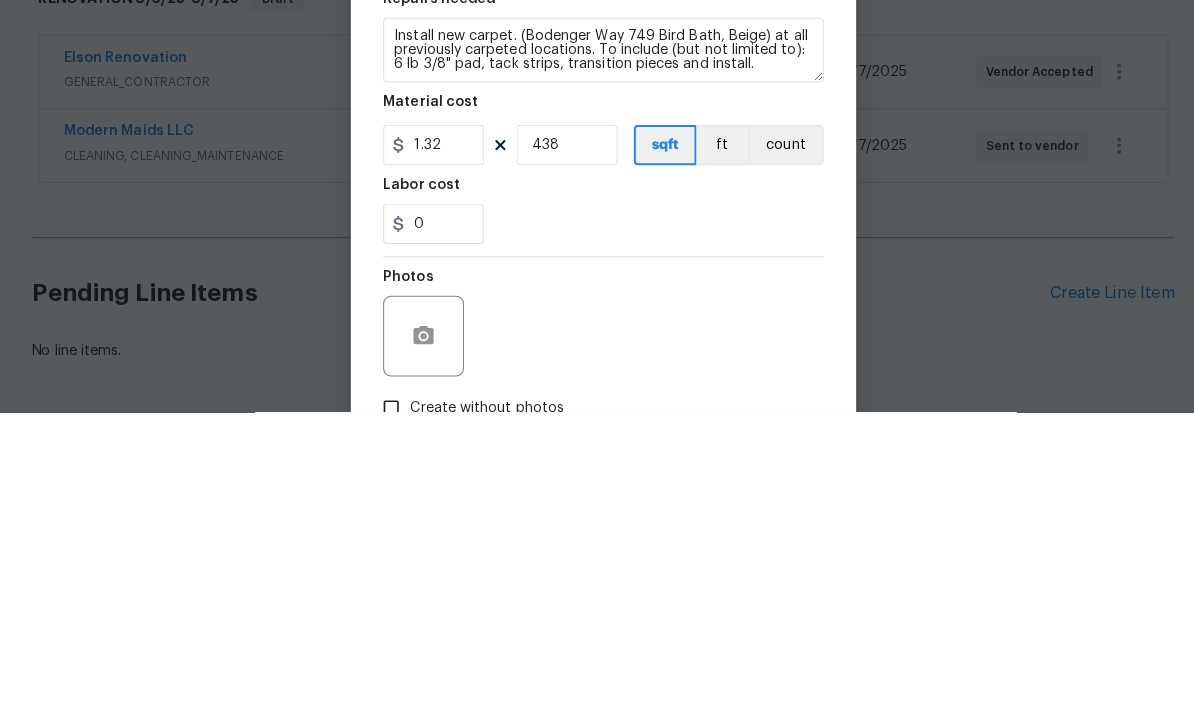 click on "0" at bounding box center [597, 541] 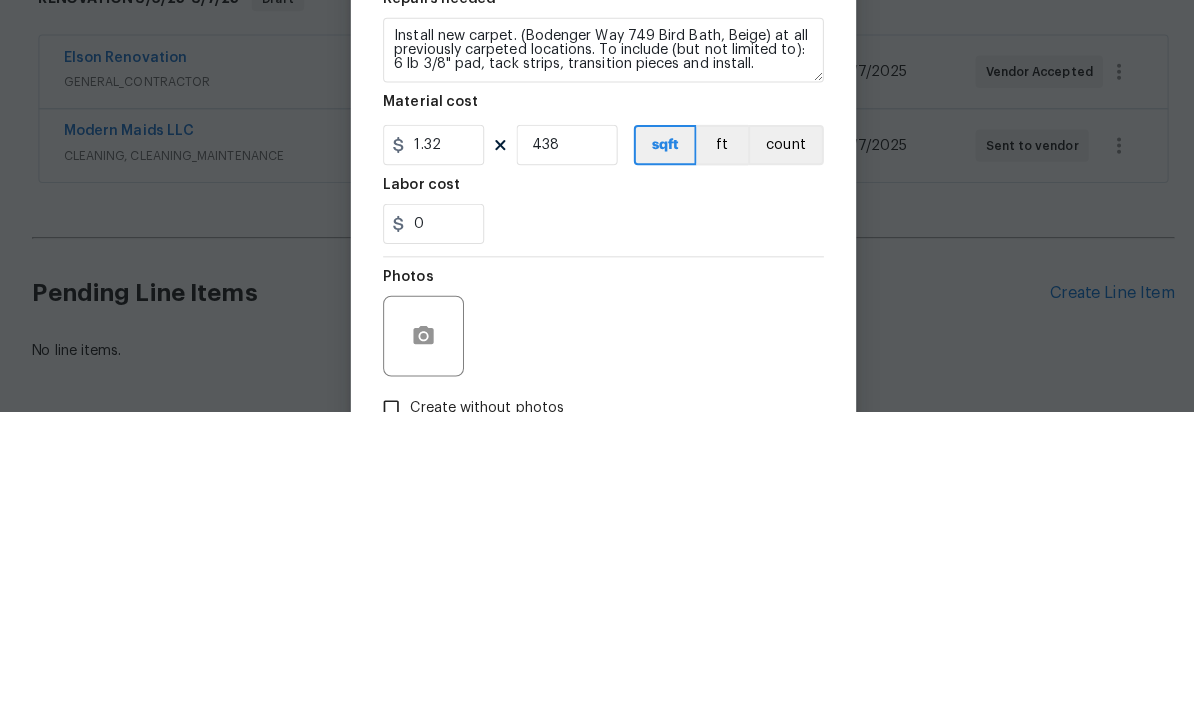 scroll, scrollTop: 64, scrollLeft: 0, axis: vertical 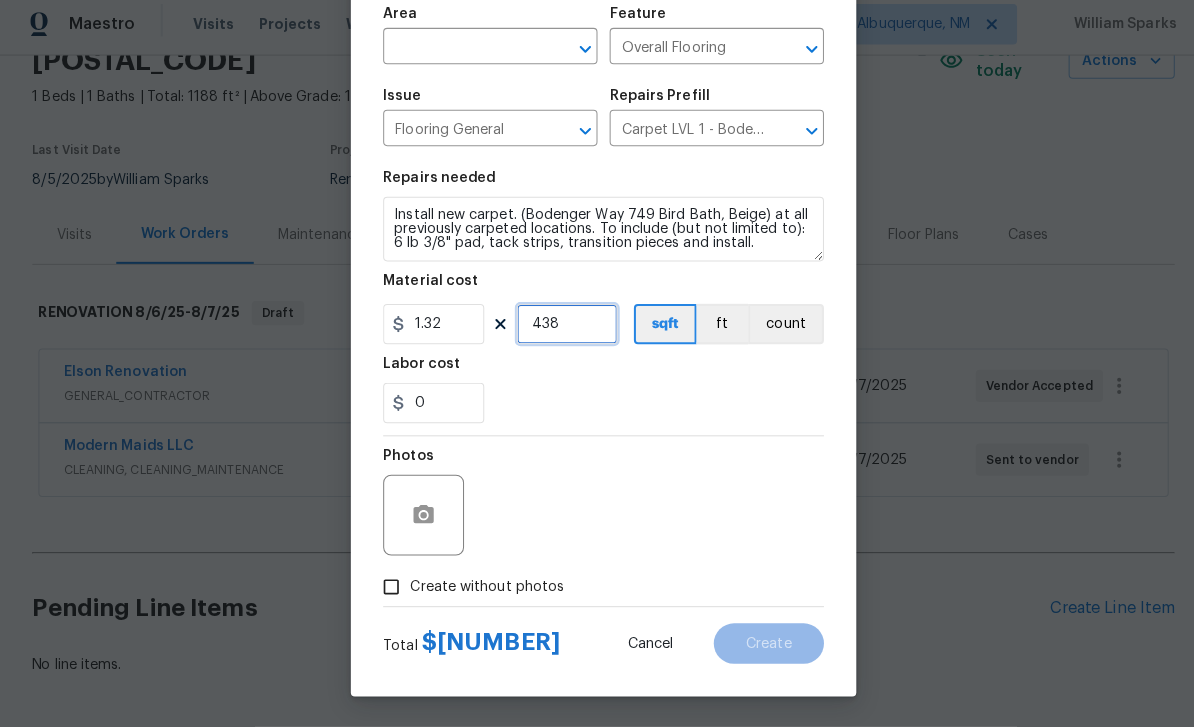 click on "438" at bounding box center (561, 329) 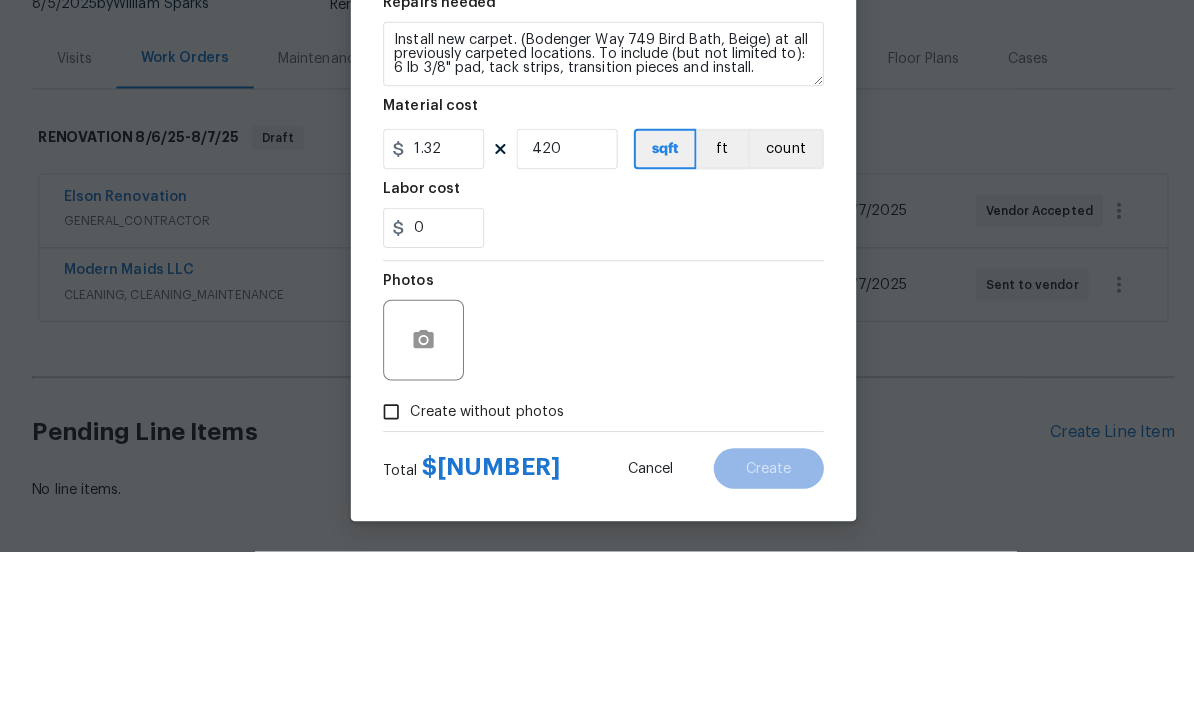 click on "0" at bounding box center (597, 407) 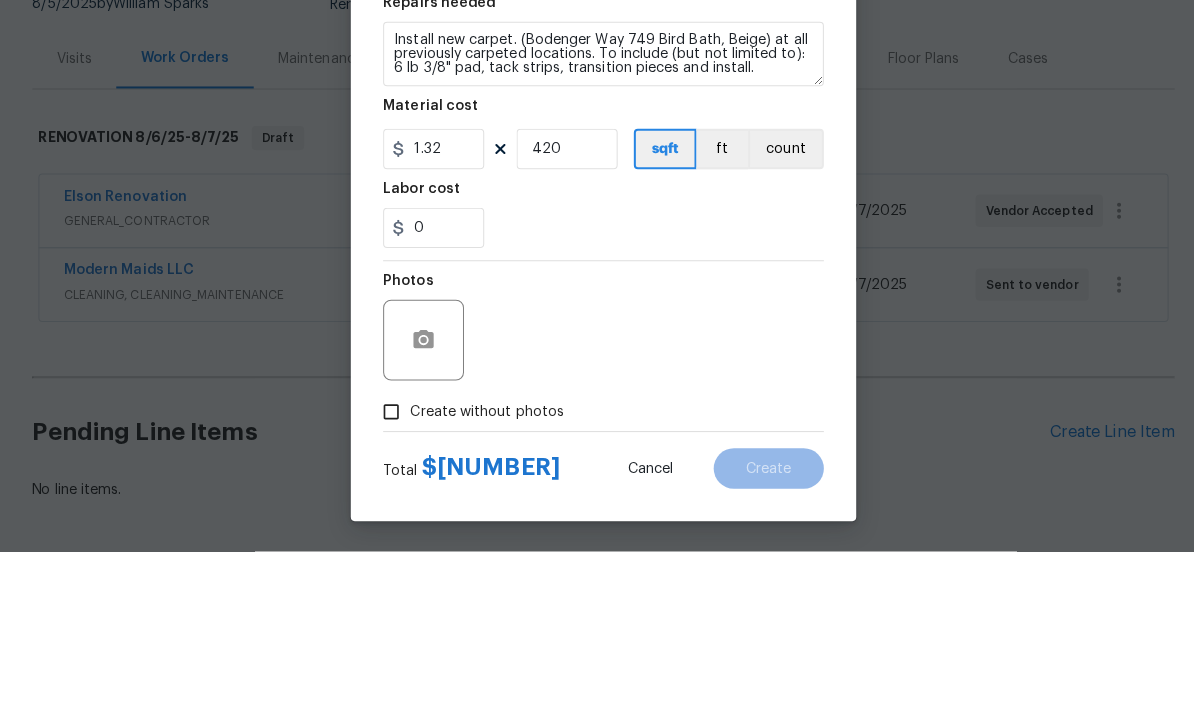 scroll, scrollTop: 64, scrollLeft: 0, axis: vertical 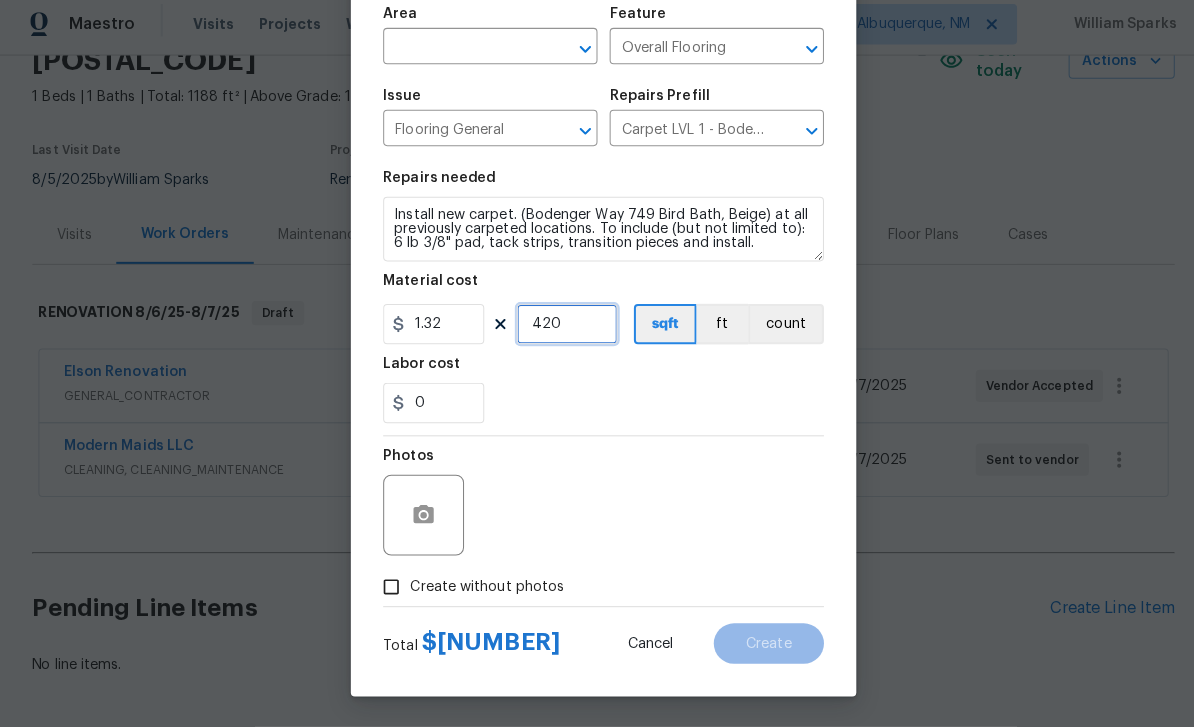 click on "420" at bounding box center [561, 329] 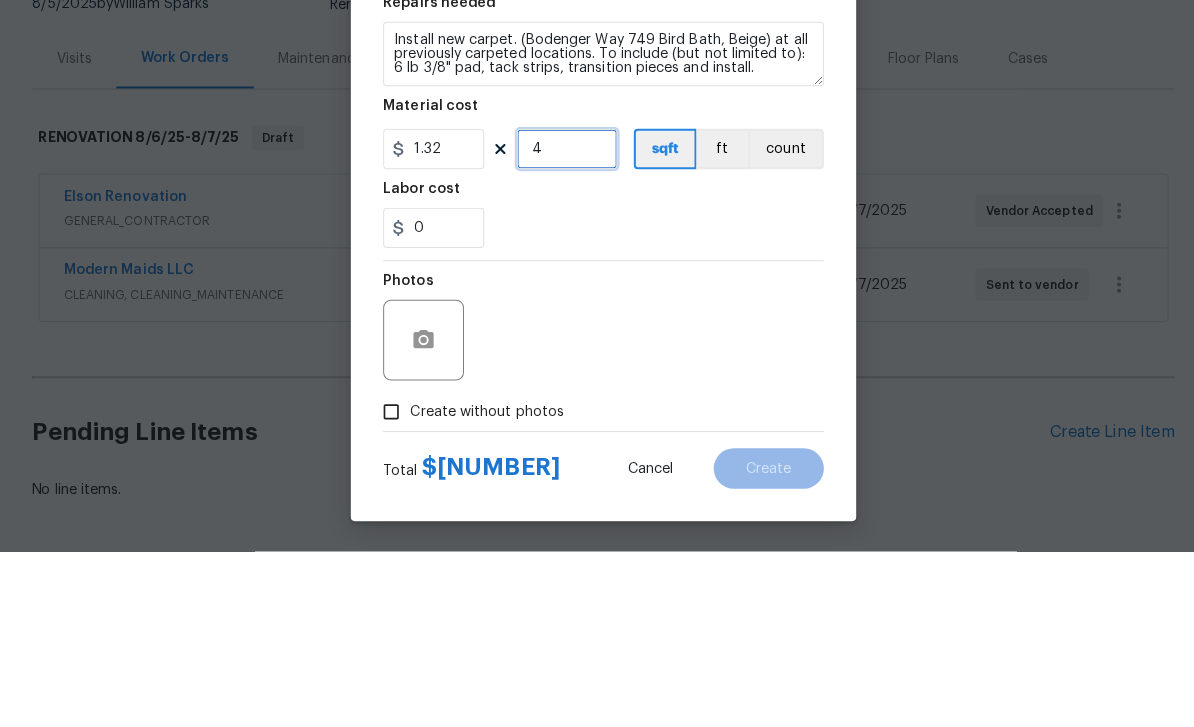 type on "0" 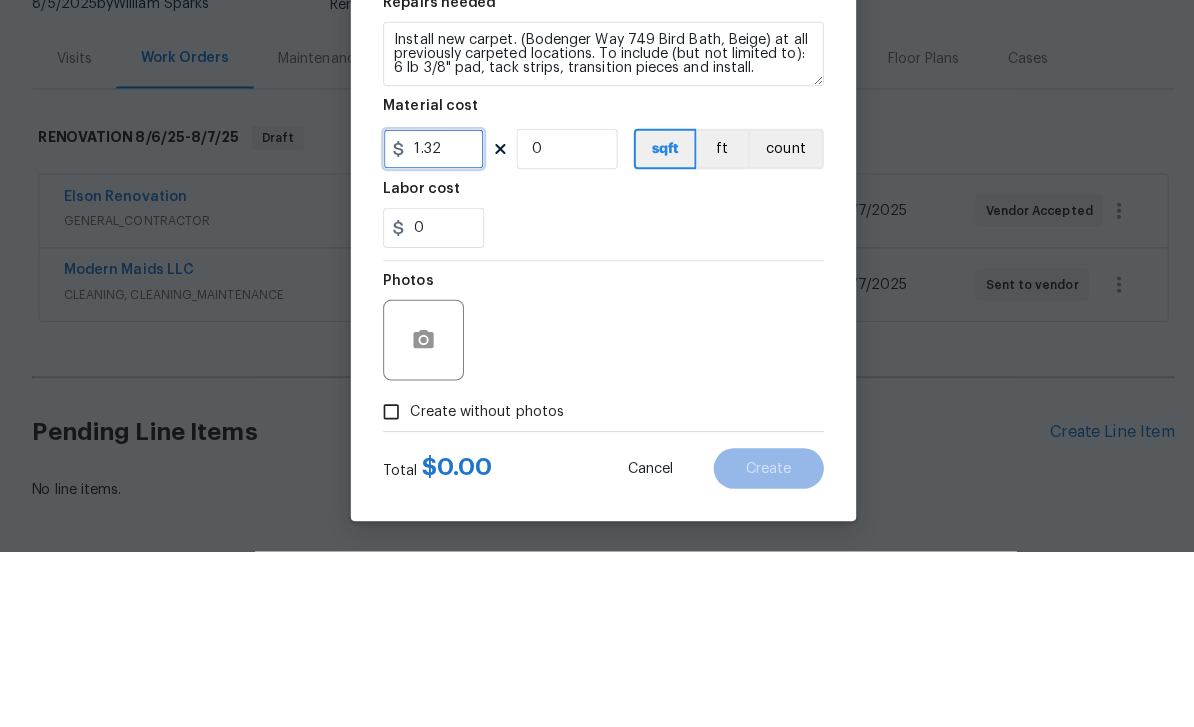 click on "1.32" at bounding box center (429, 329) 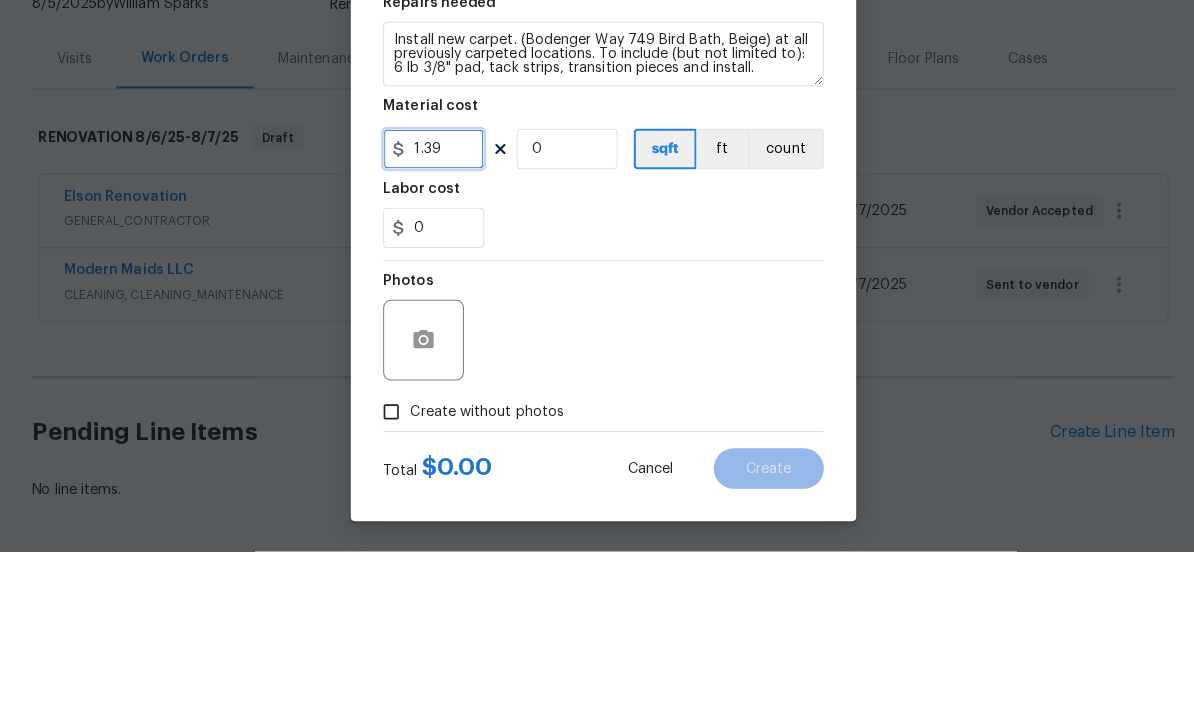 type on "1.39" 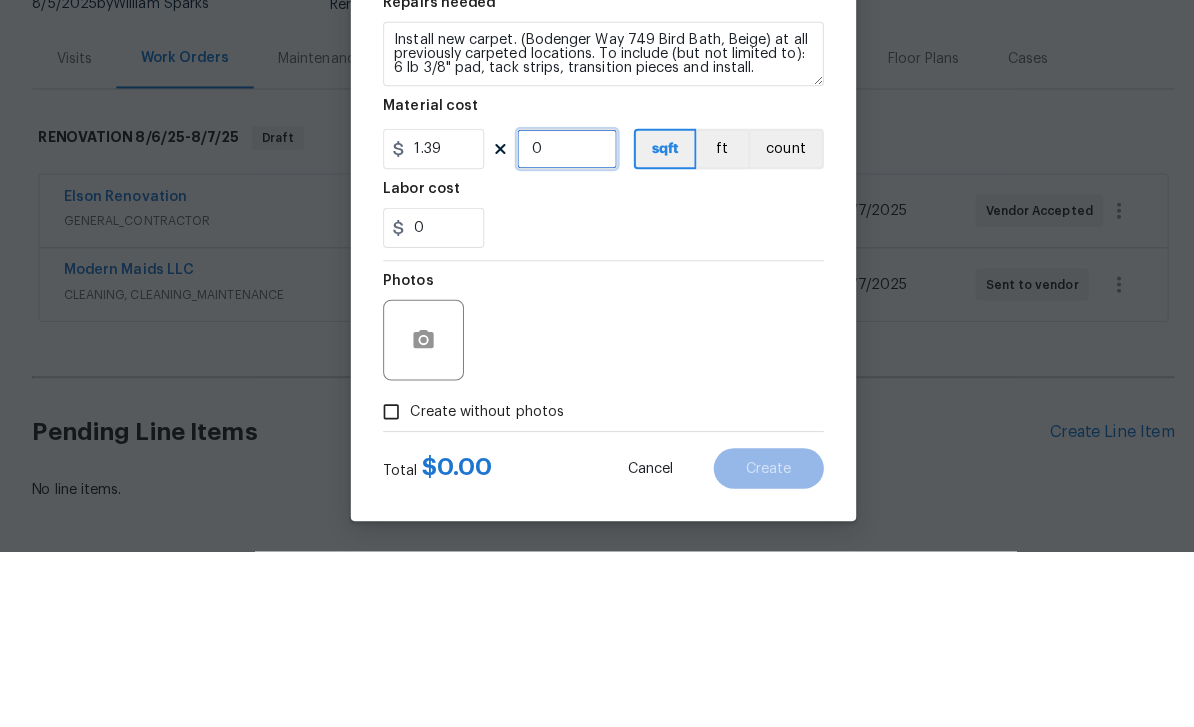 click on "0" at bounding box center (561, 329) 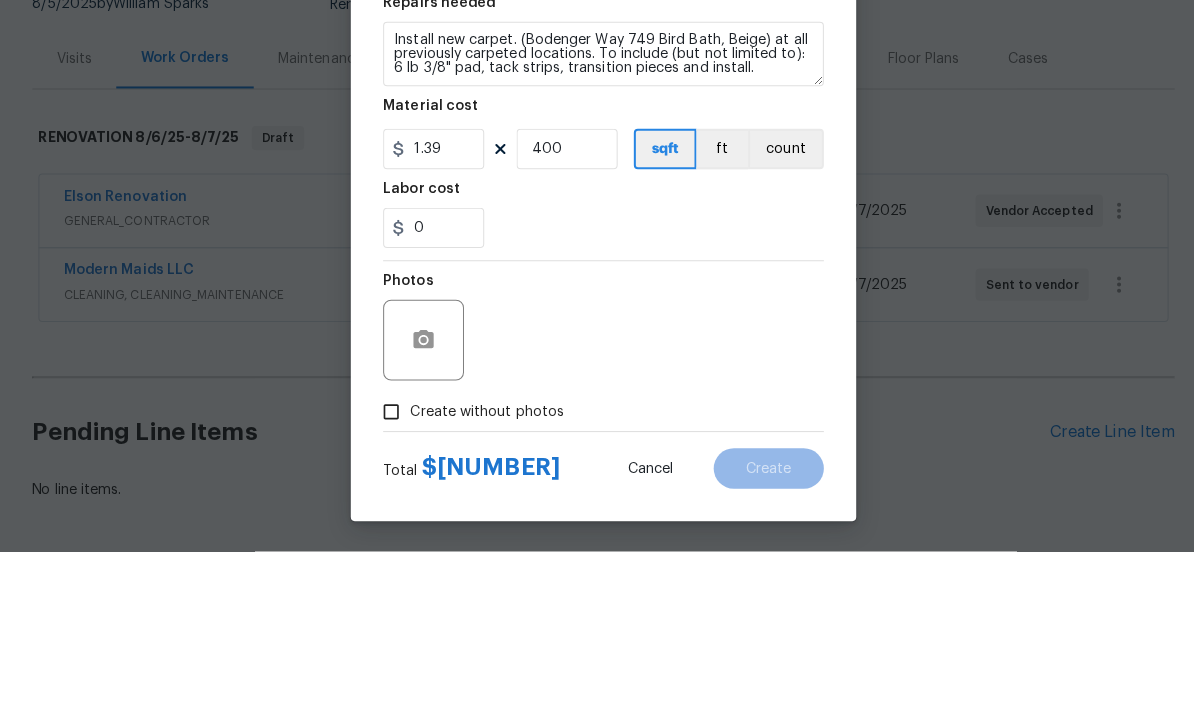 scroll, scrollTop: 64, scrollLeft: 0, axis: vertical 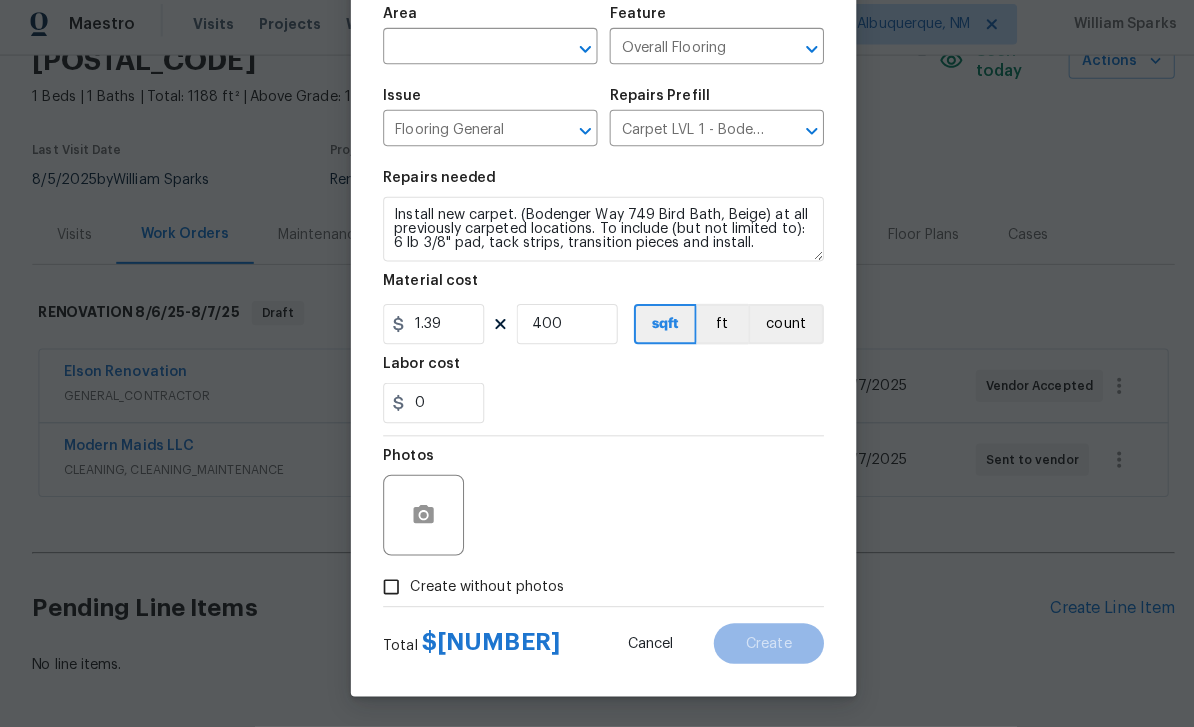 click on "Create without photos" at bounding box center (597, 589) 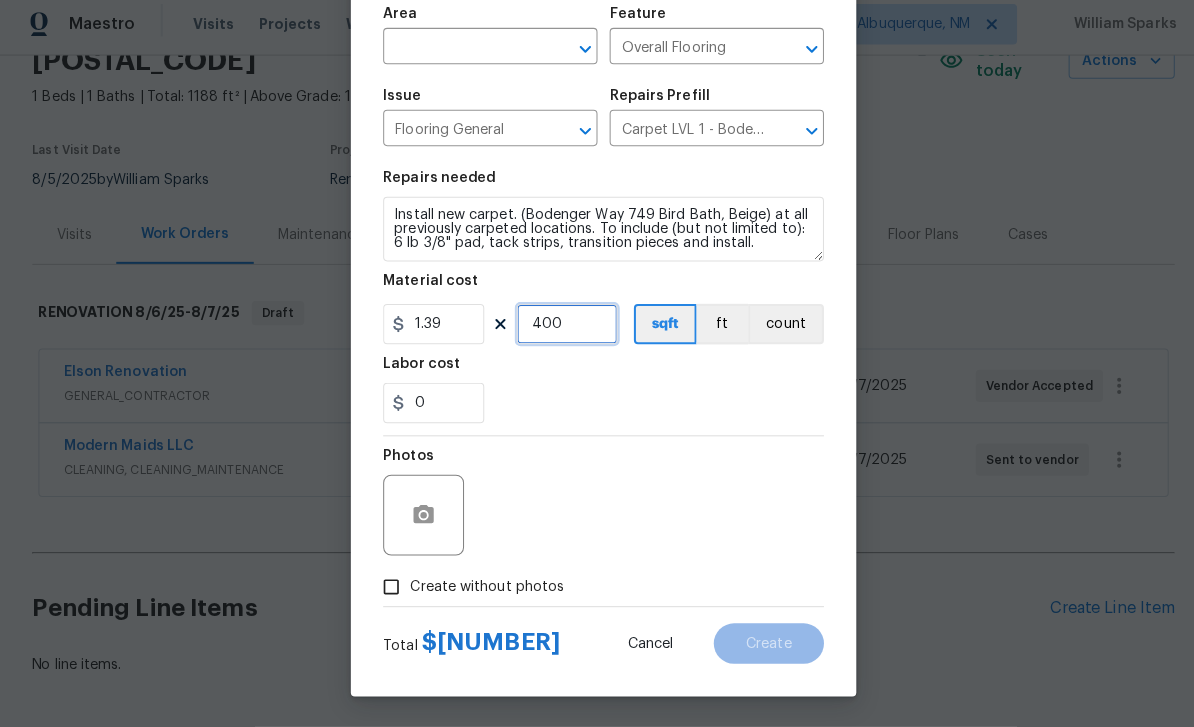 click on "400" at bounding box center (561, 329) 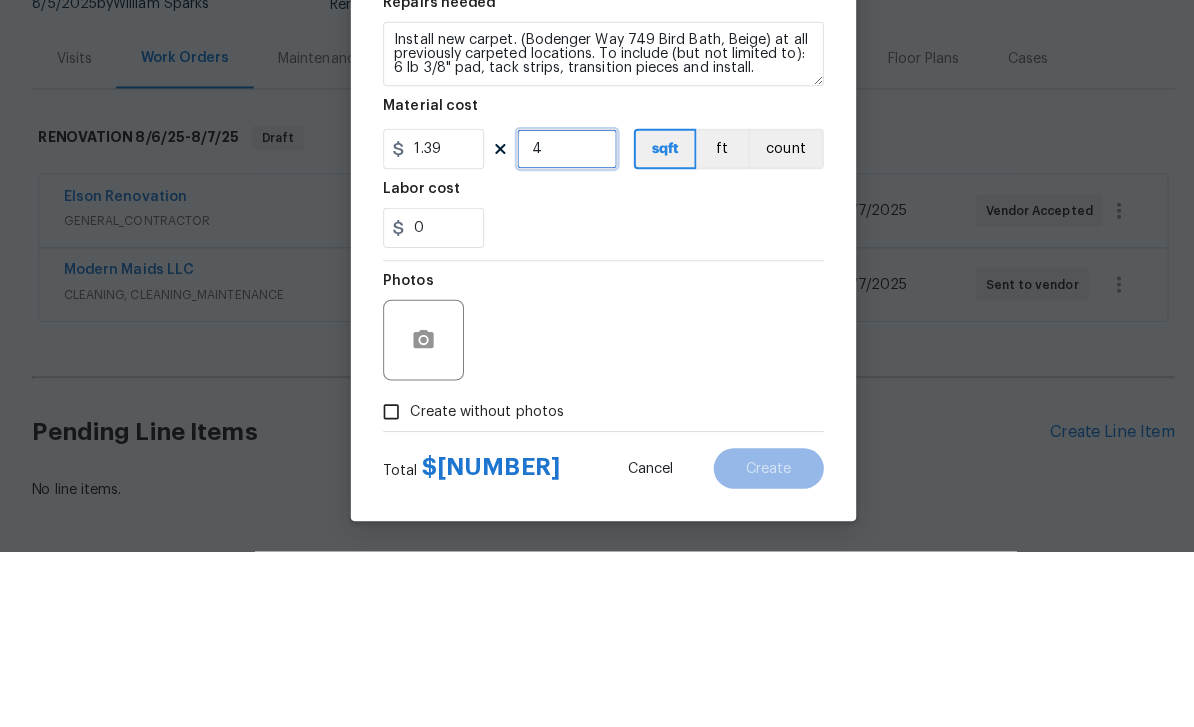 type on "0" 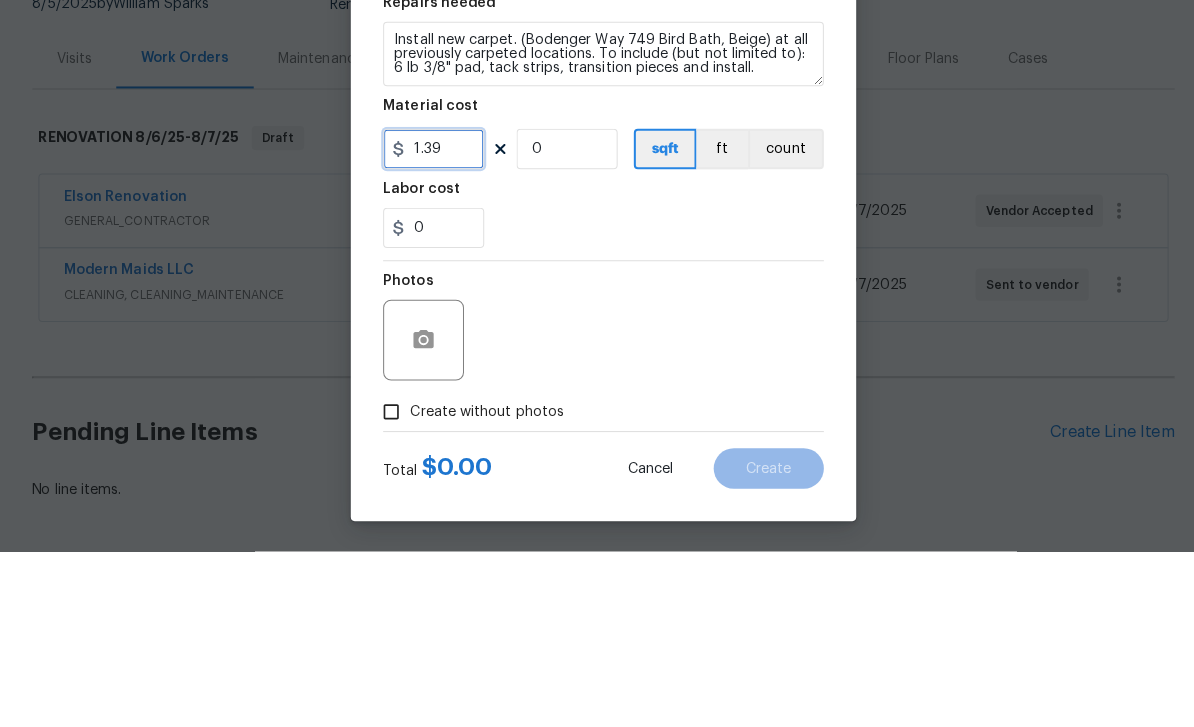 click on "1.39" at bounding box center (429, 329) 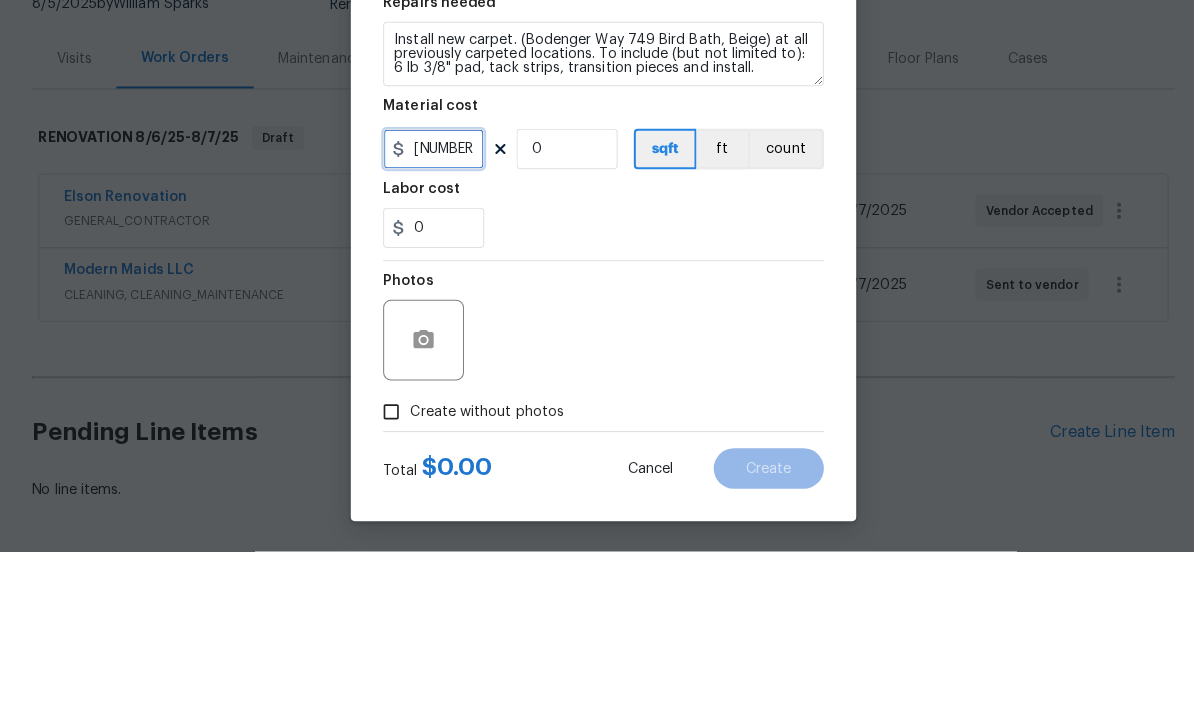 type on "638.21" 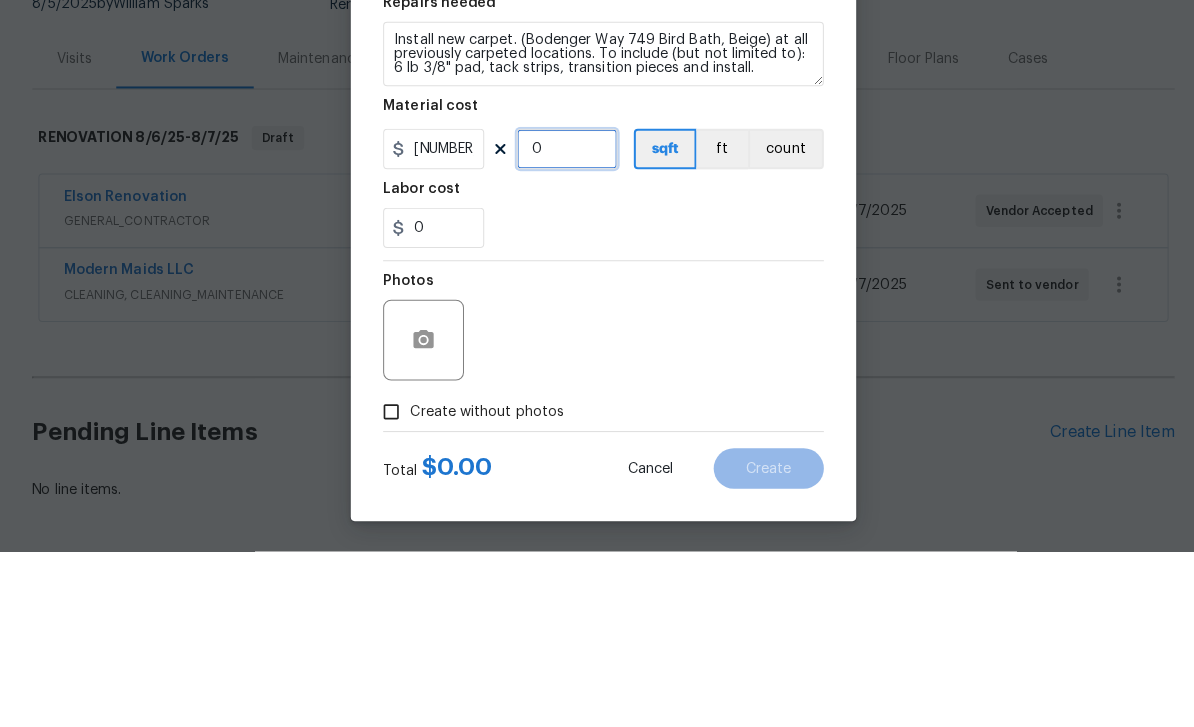 click on "0" at bounding box center (561, 329) 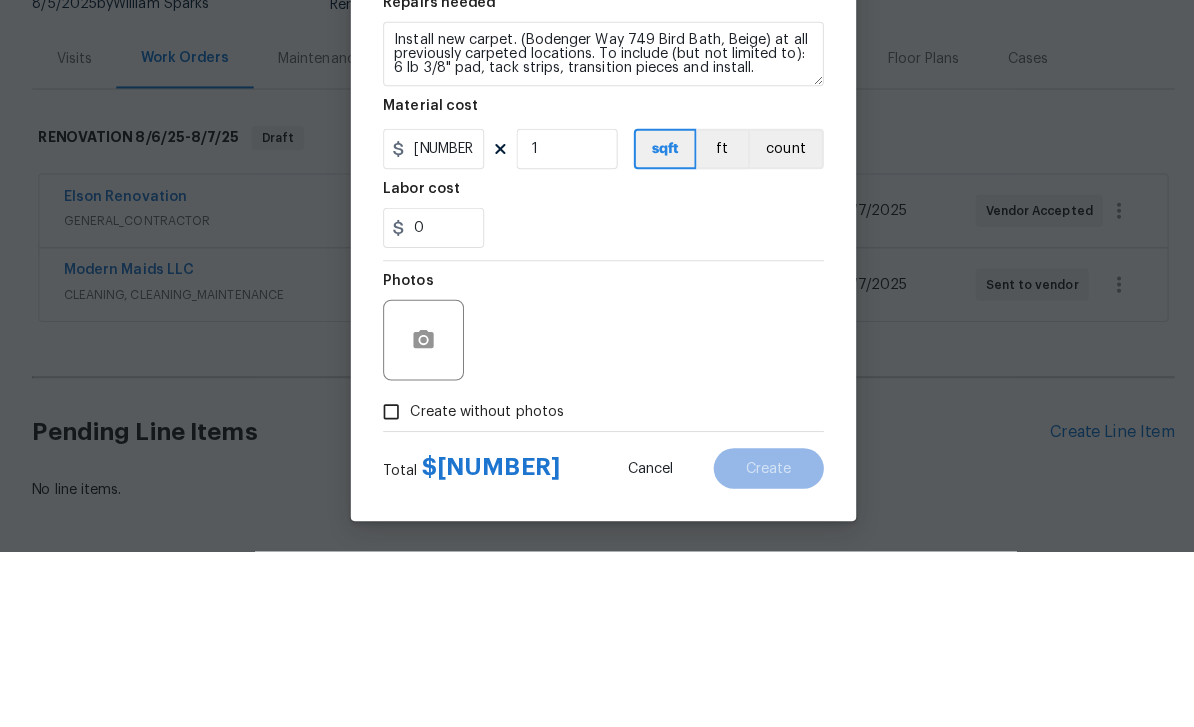 scroll, scrollTop: 64, scrollLeft: 0, axis: vertical 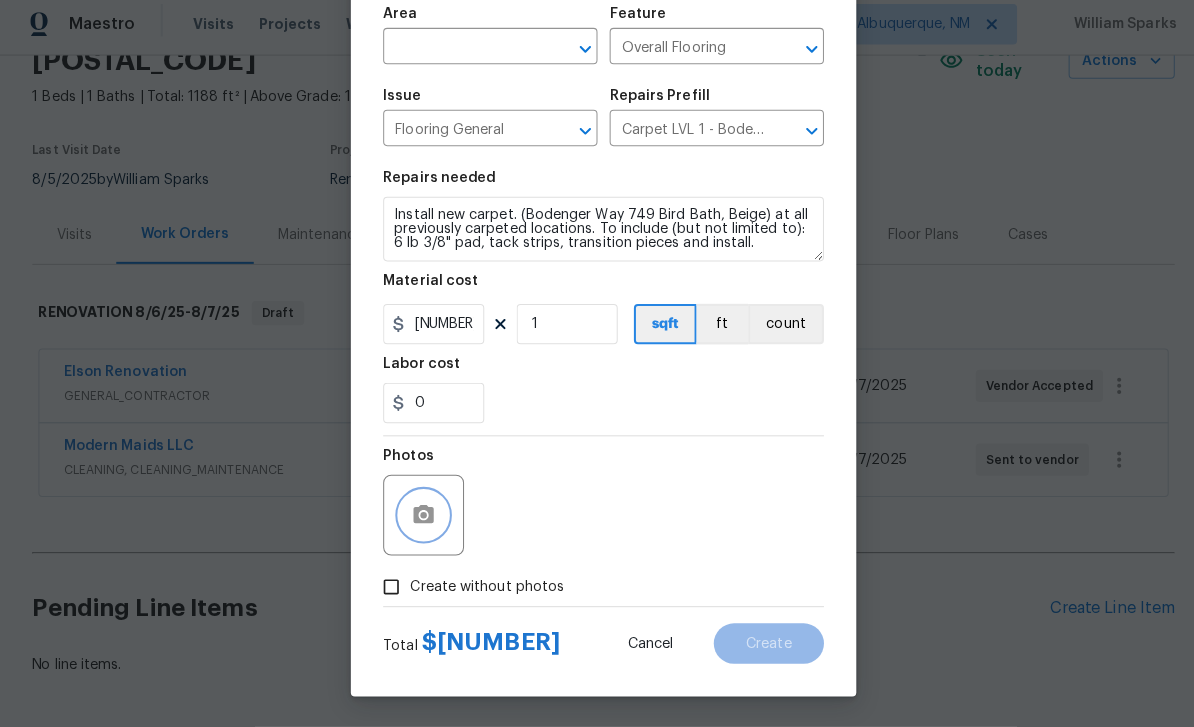 click 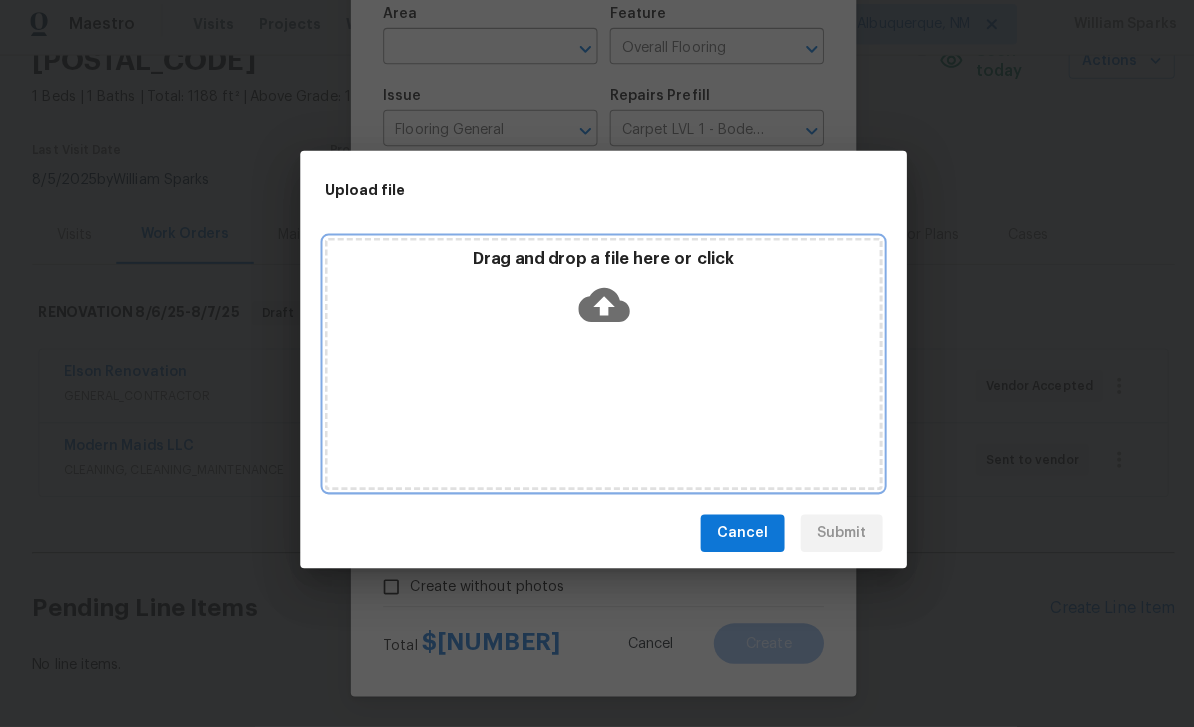 click 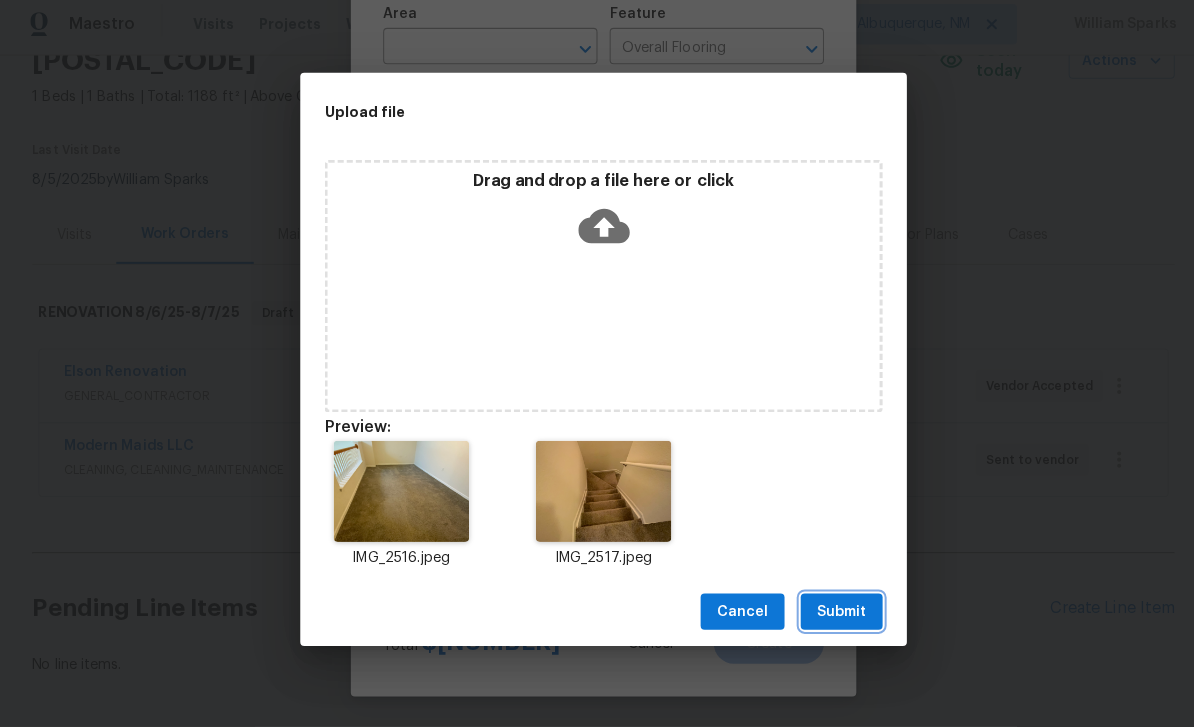 click on "Submit" at bounding box center (832, 613) 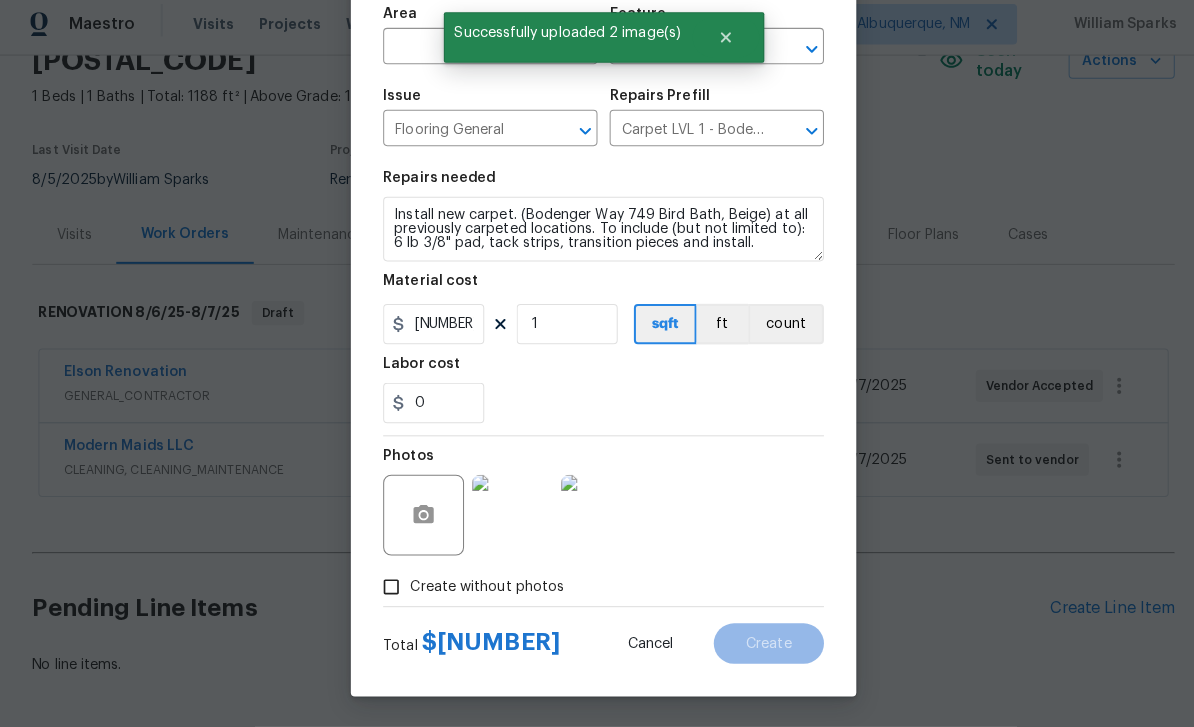 click at bounding box center (457, 56) 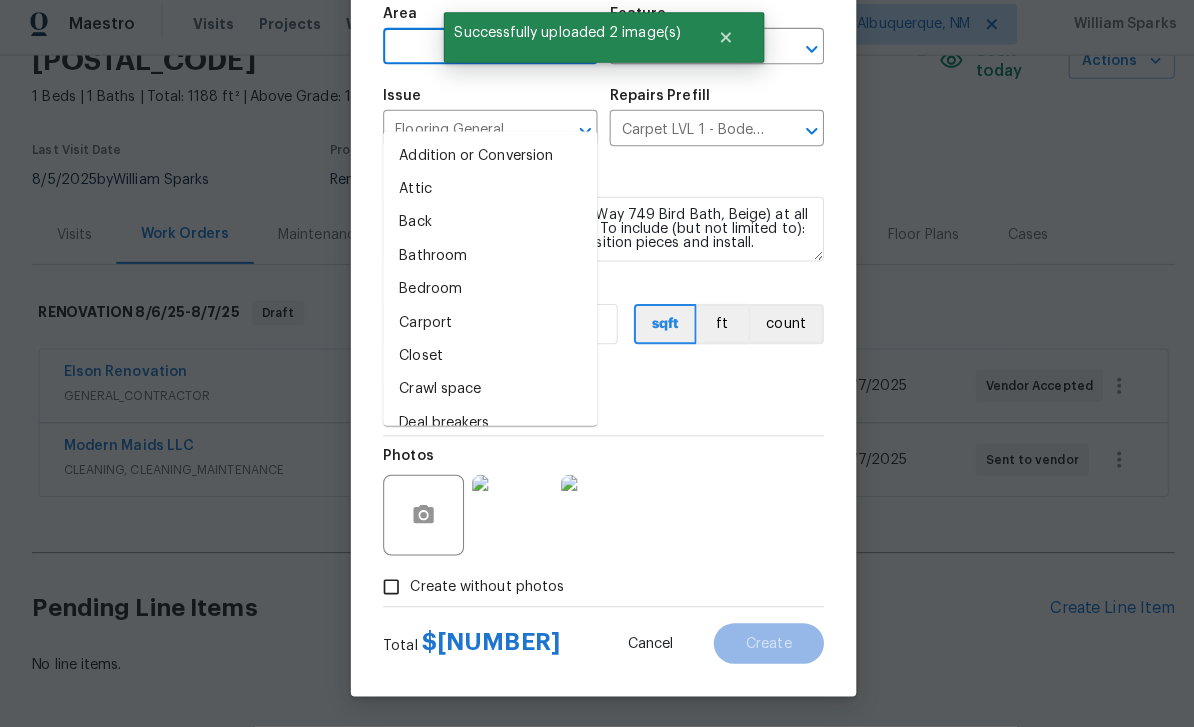 scroll, scrollTop: 63, scrollLeft: 0, axis: vertical 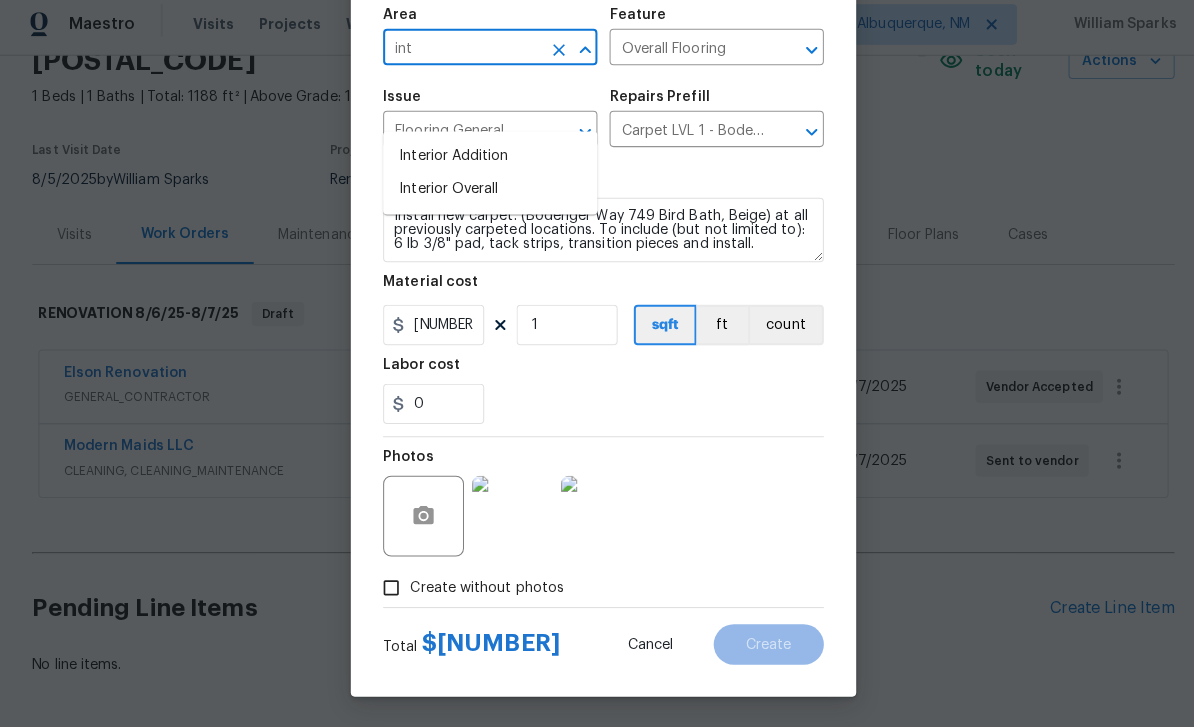 click on "Interior Overall" at bounding box center [485, 195] 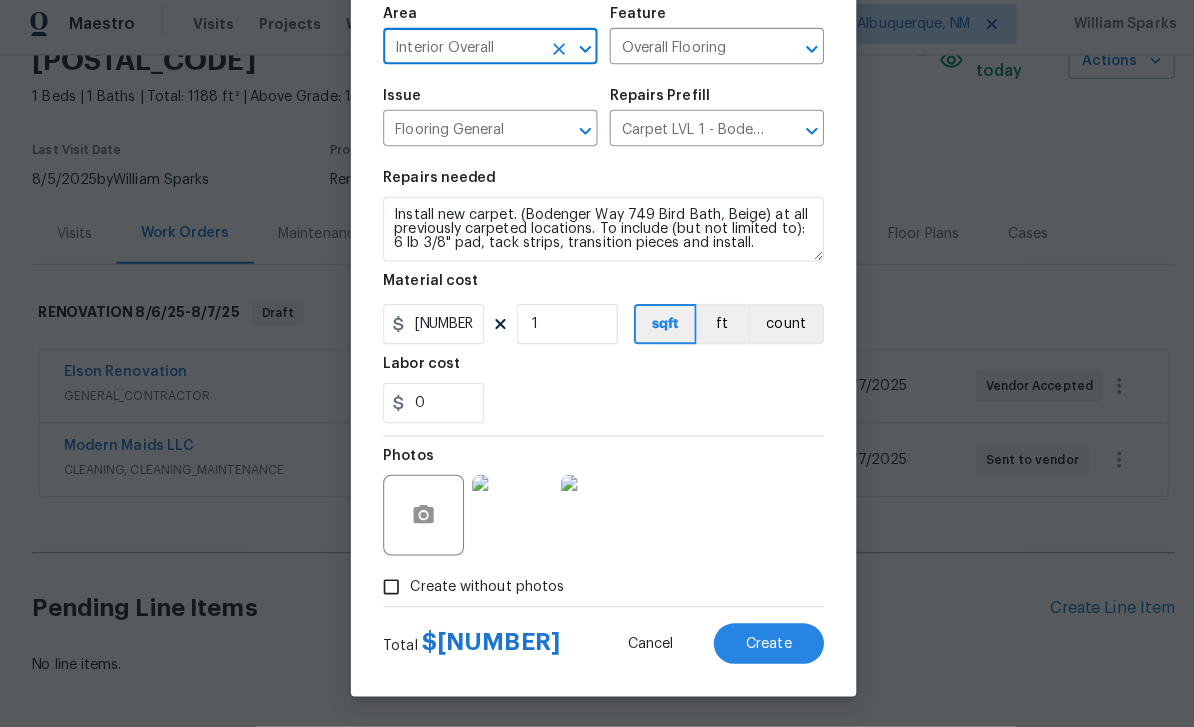 click on "Create" at bounding box center [760, 645] 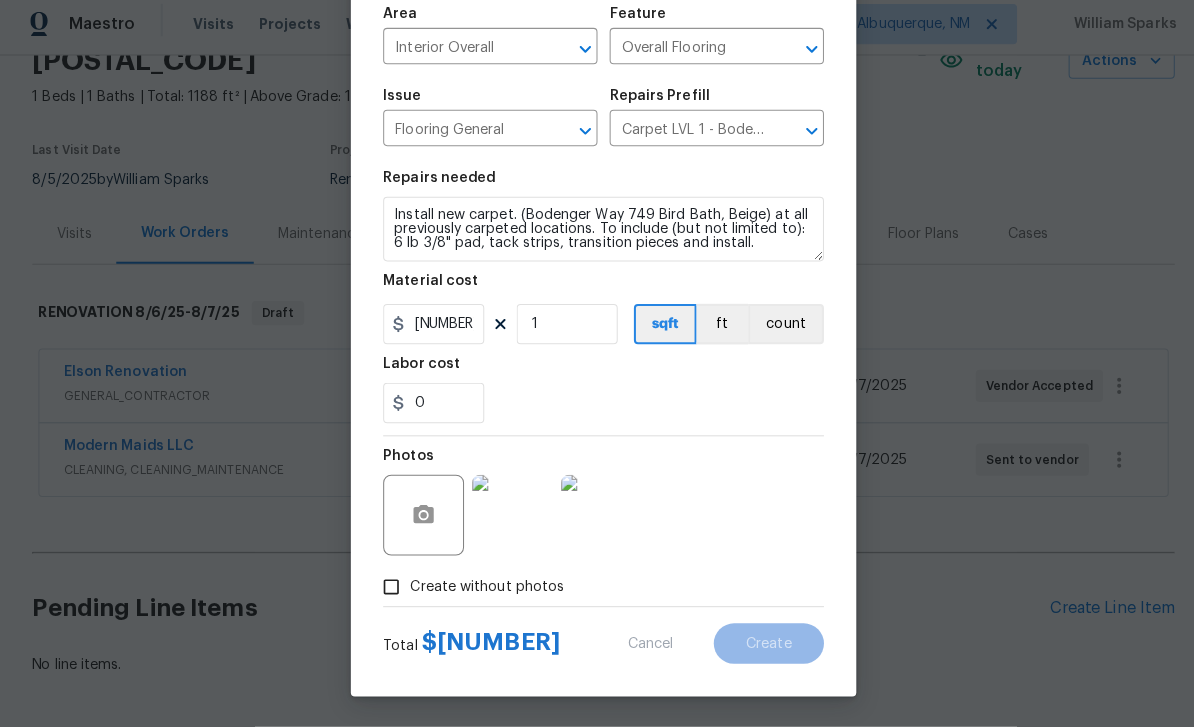scroll, scrollTop: 64, scrollLeft: 0, axis: vertical 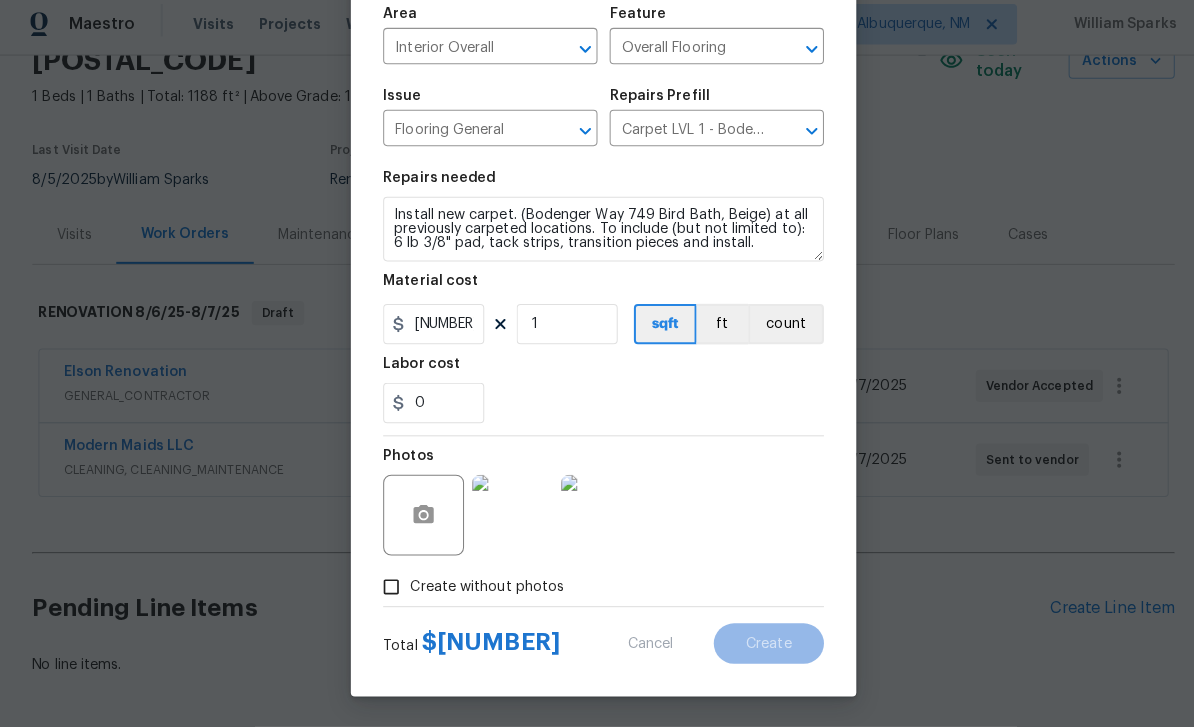 type 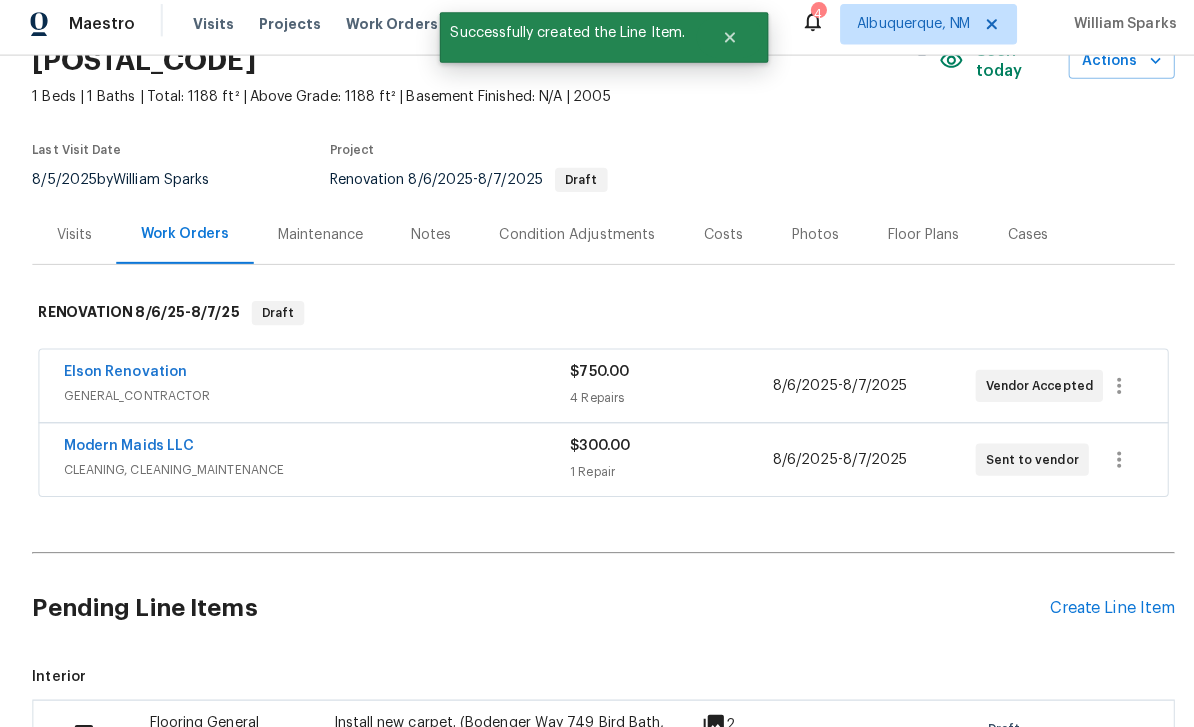 click at bounding box center [90, 734] 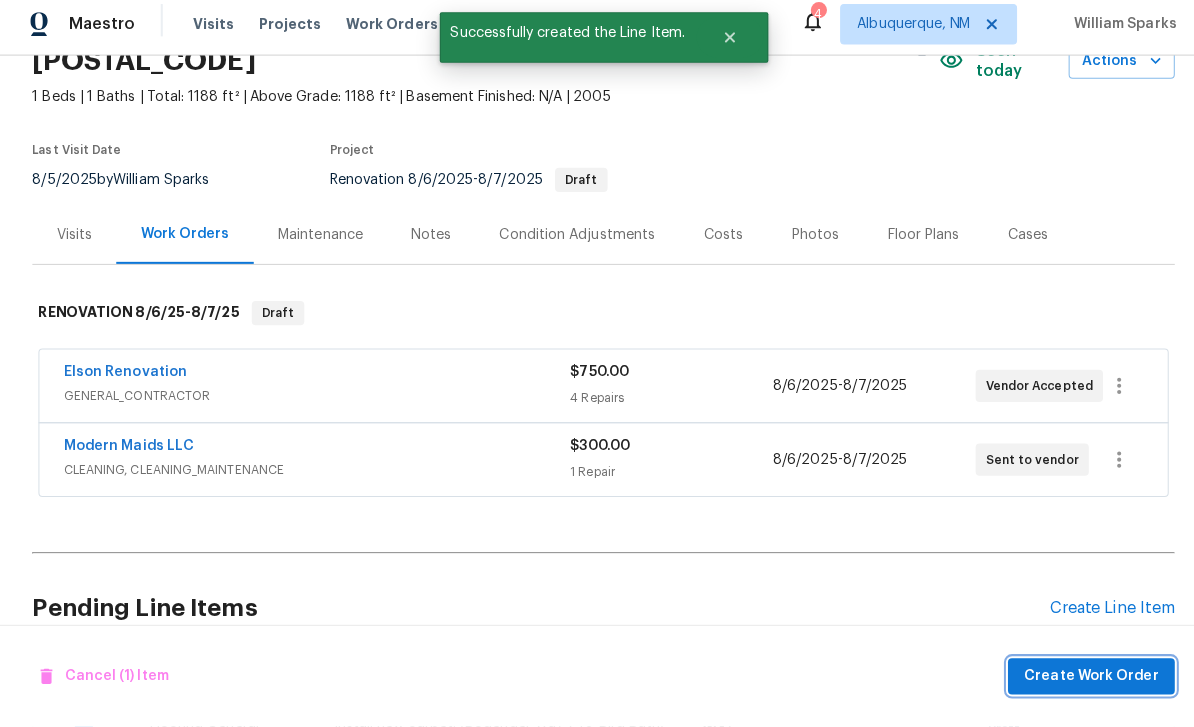 click on "Create Work Order" at bounding box center (1079, 677) 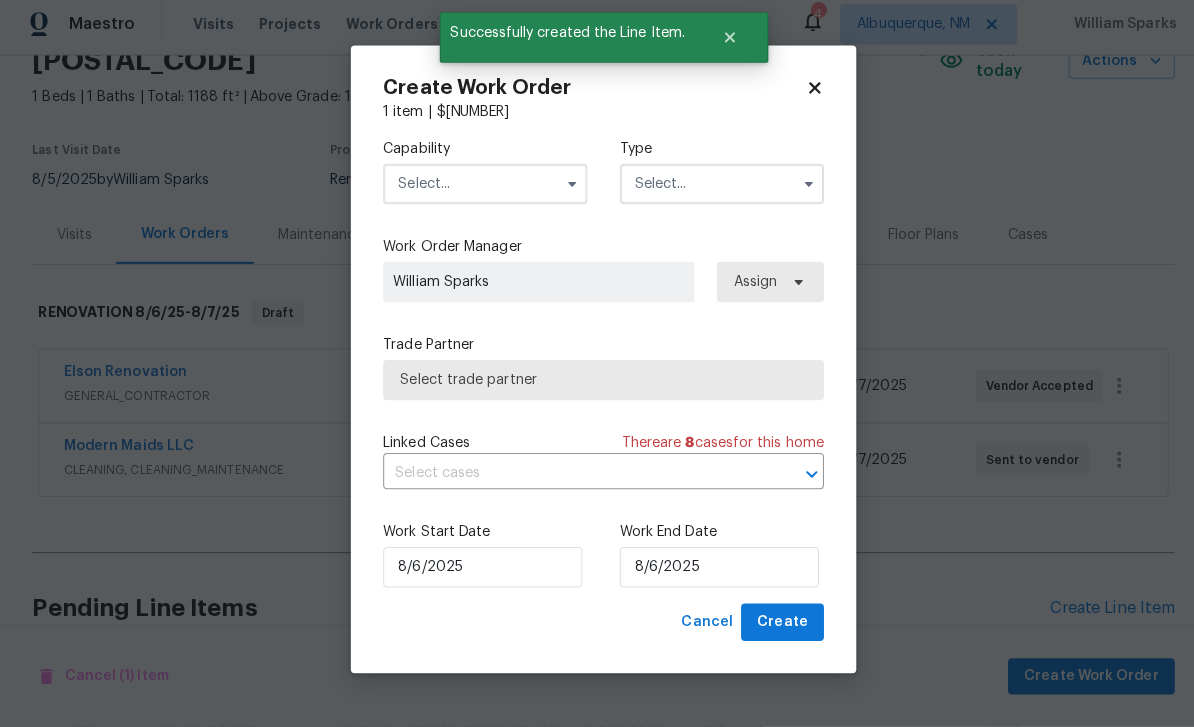 click at bounding box center (480, 190) 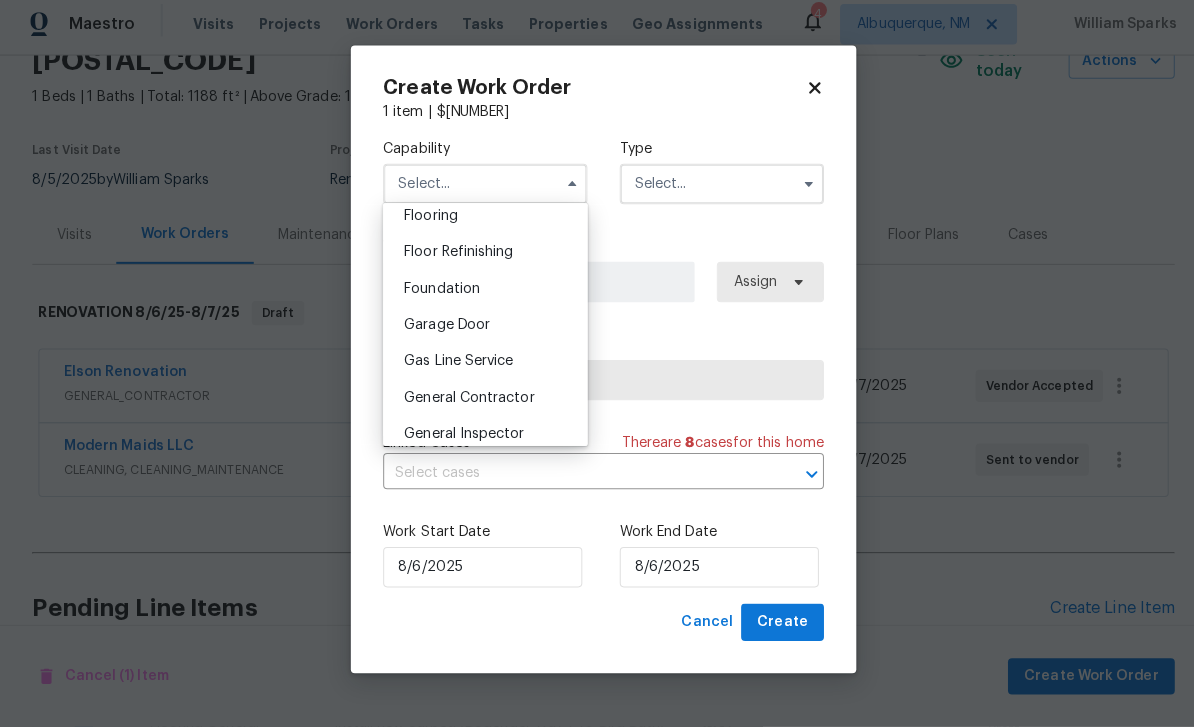 click on "Flooring" at bounding box center [480, 221] 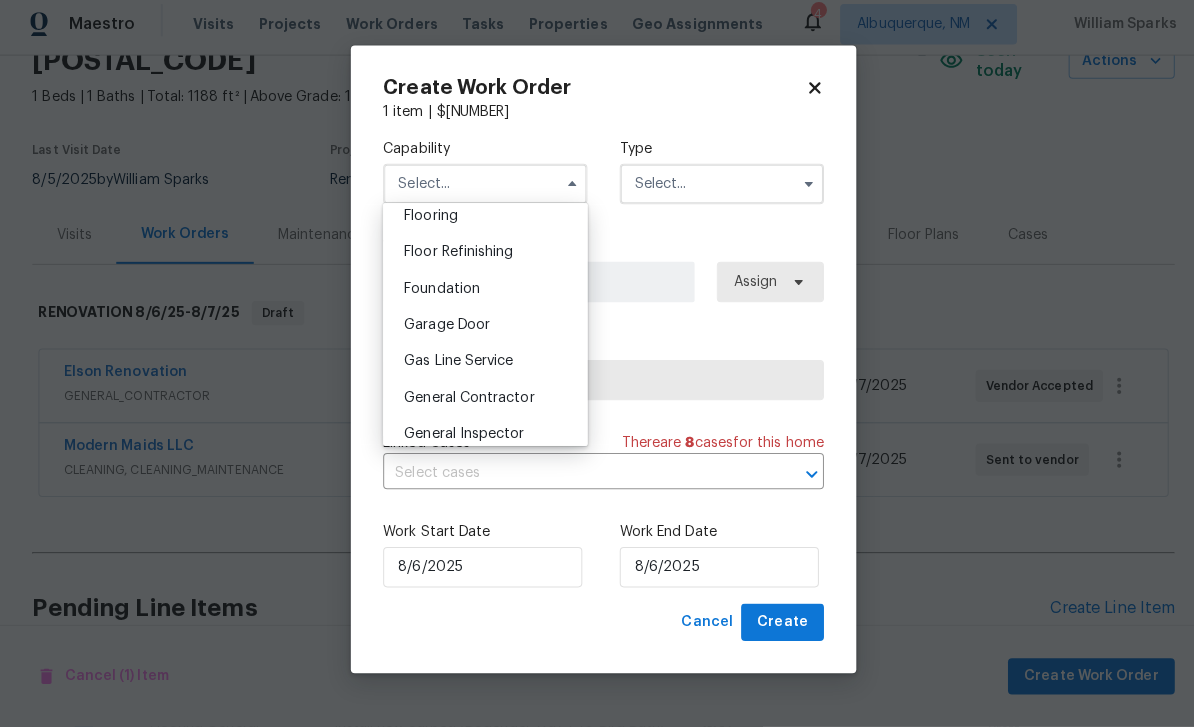 type on "Flooring" 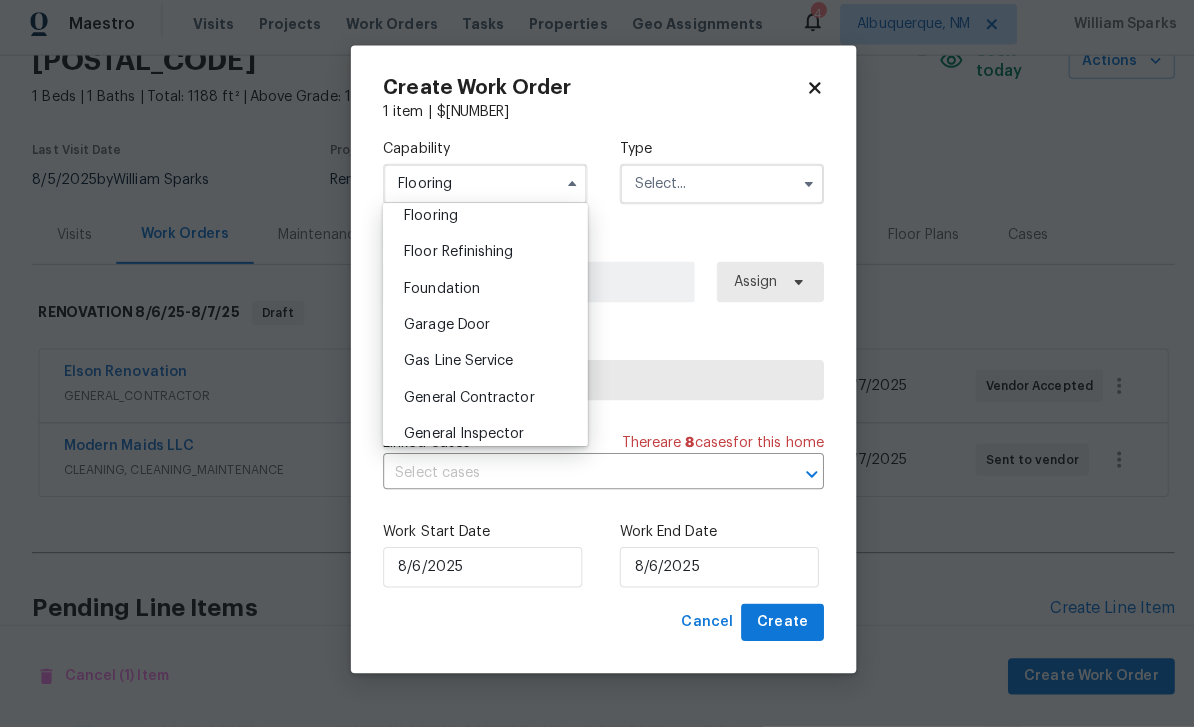 scroll, scrollTop: 740, scrollLeft: 0, axis: vertical 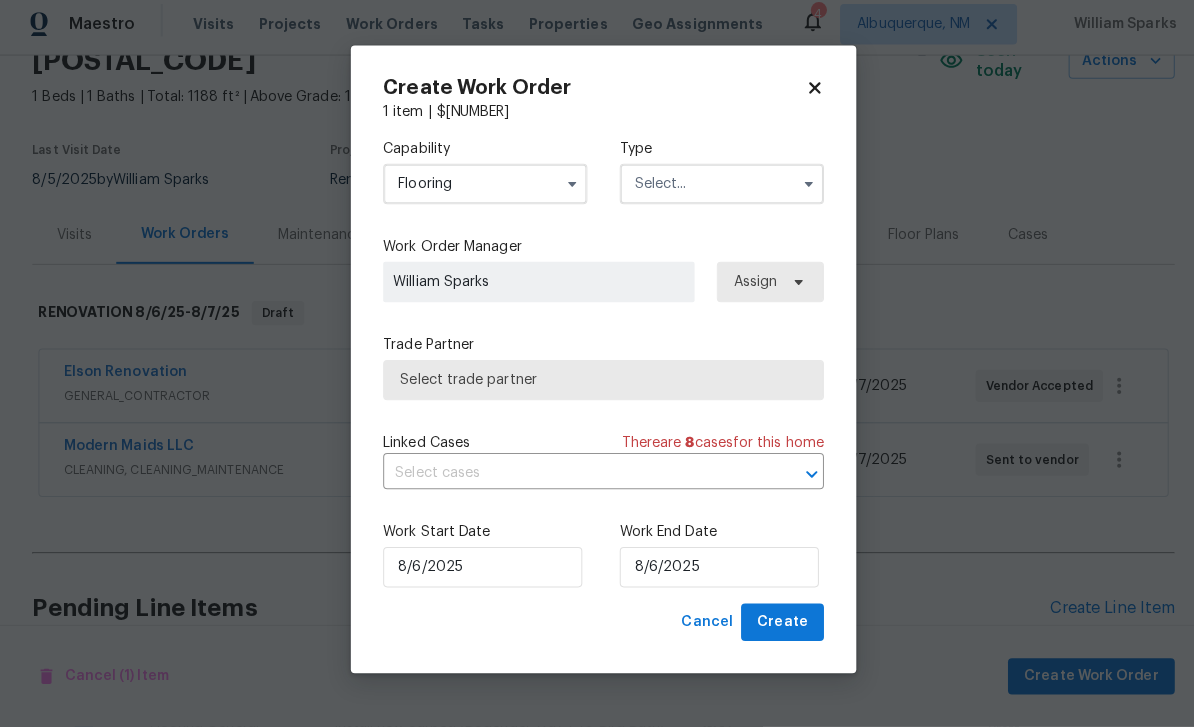 click at bounding box center [714, 190] 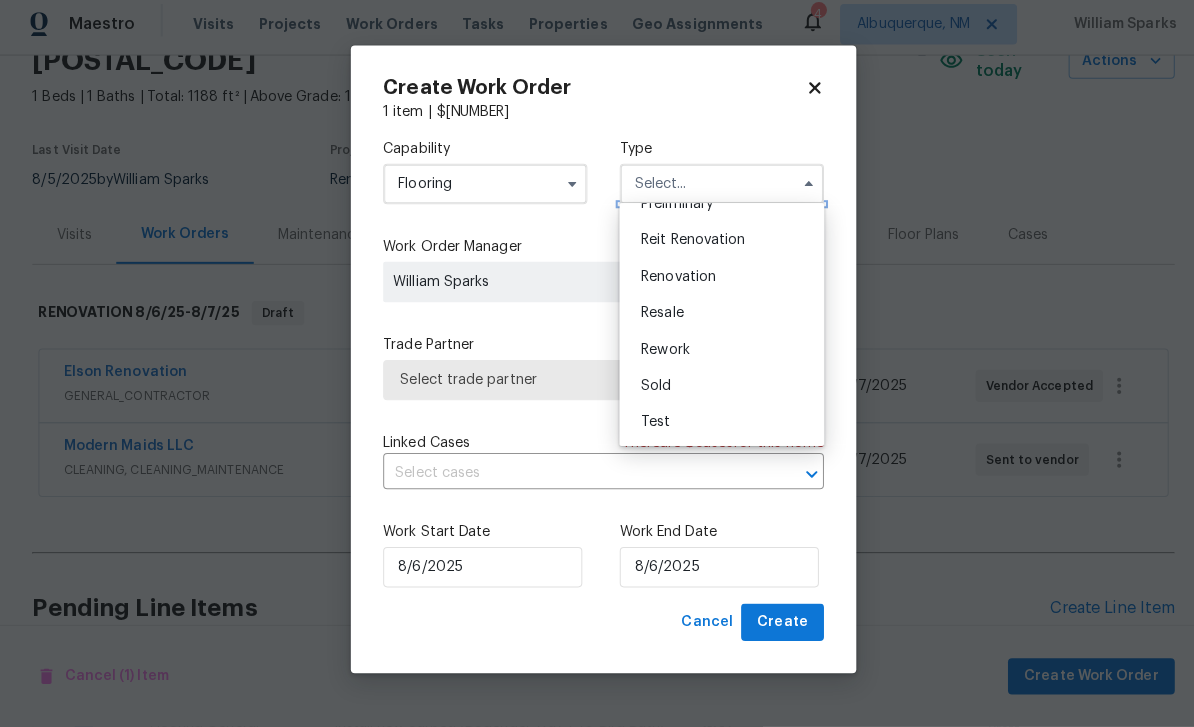 scroll, scrollTop: 454, scrollLeft: 0, axis: vertical 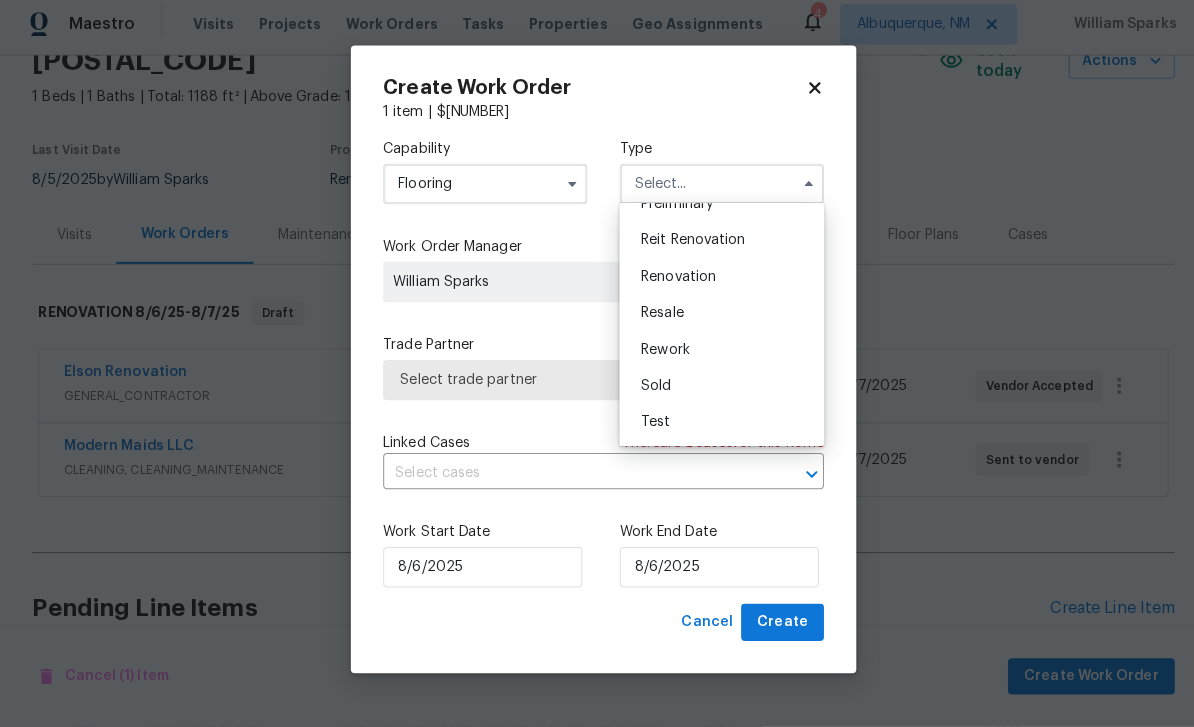 click on "Renovation" at bounding box center (671, 282) 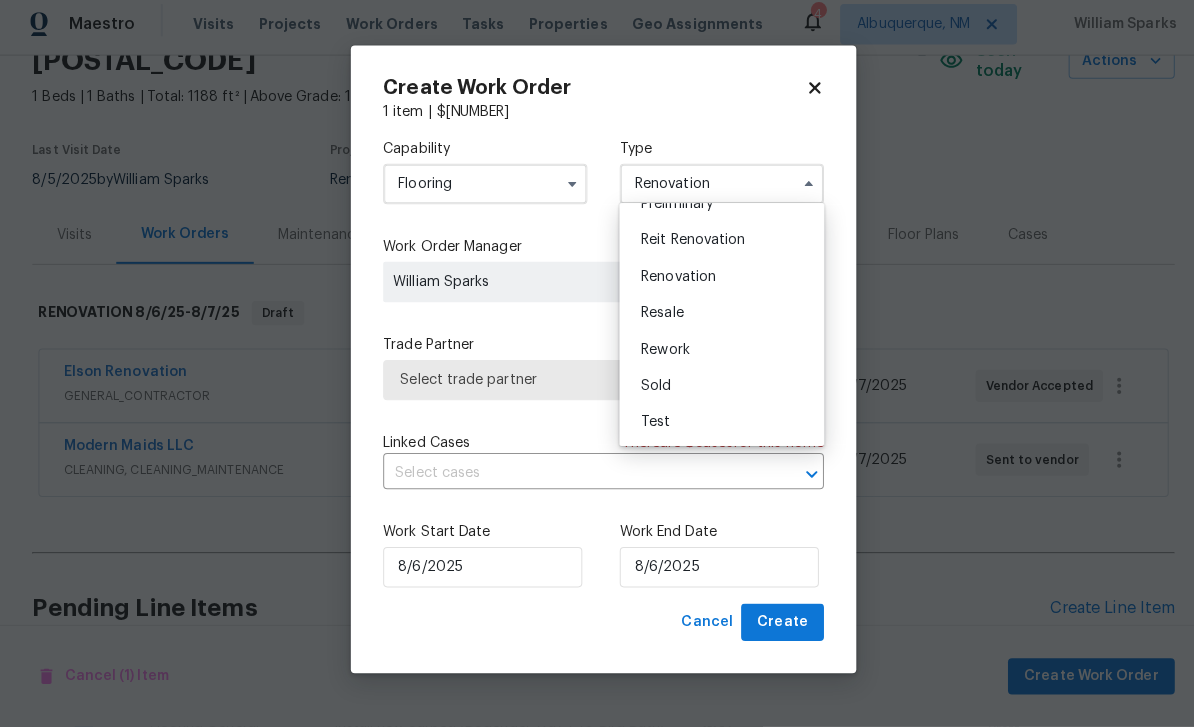 scroll, scrollTop: 0, scrollLeft: 0, axis: both 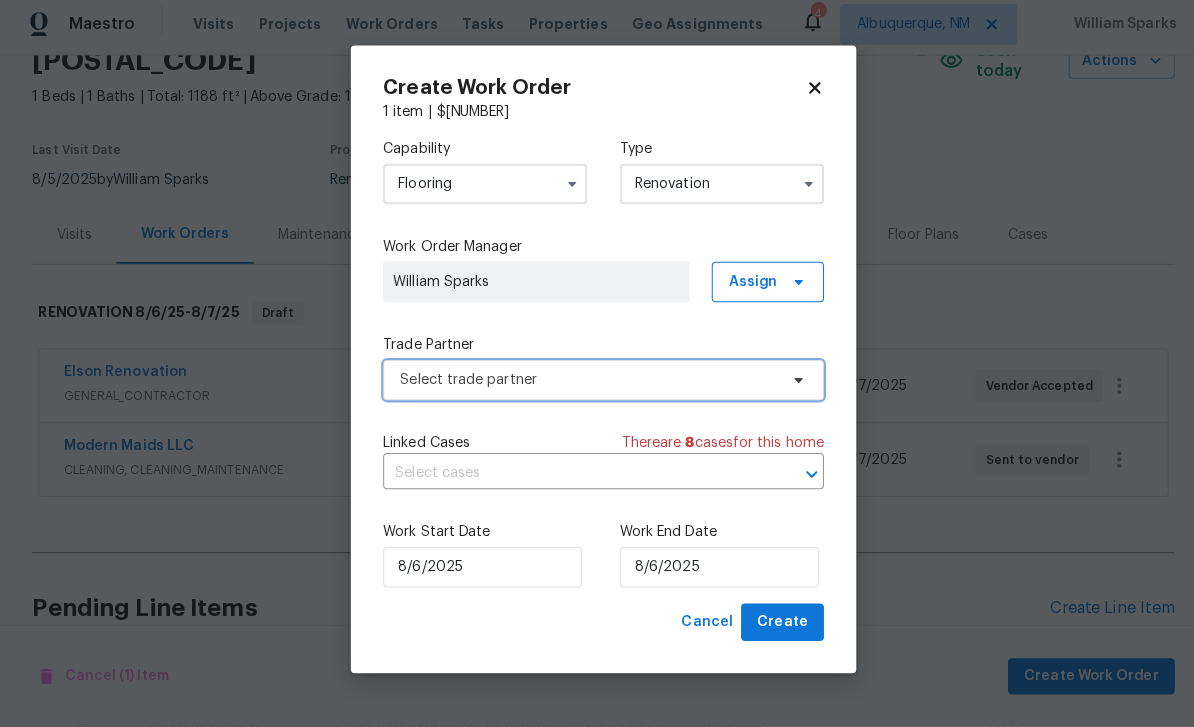 click on "Select trade partner" at bounding box center [597, 384] 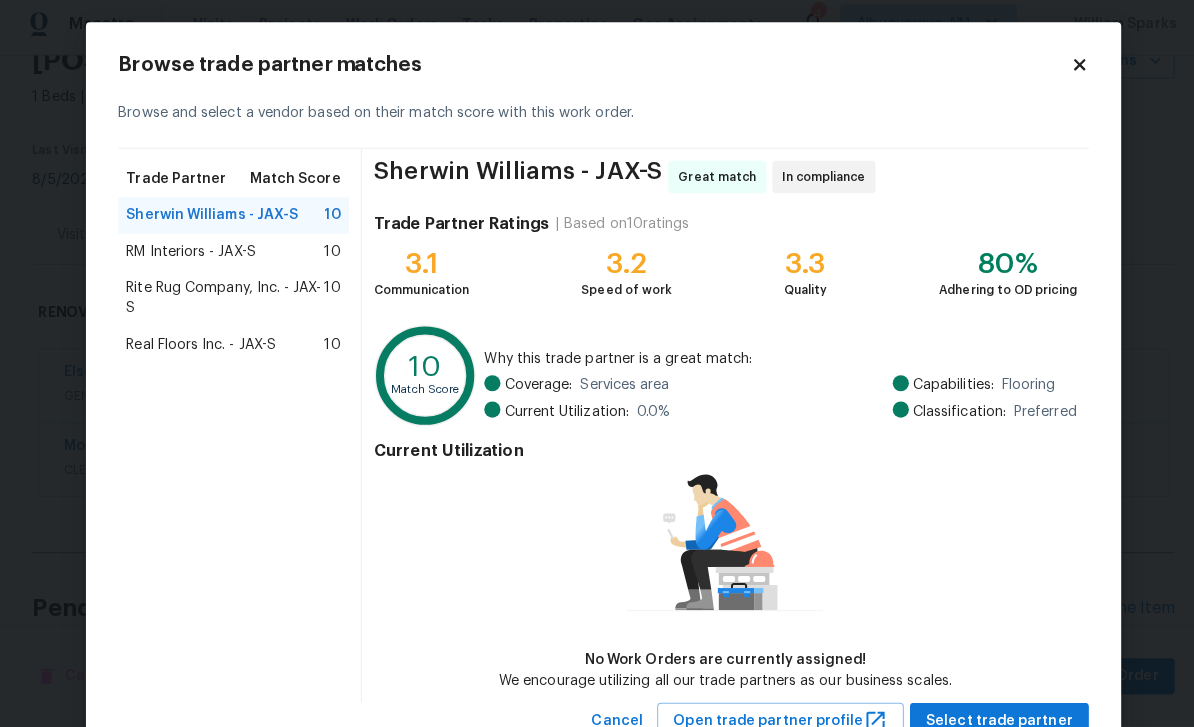 click on "Real Floors Inc. - JAX-S" at bounding box center [199, 349] 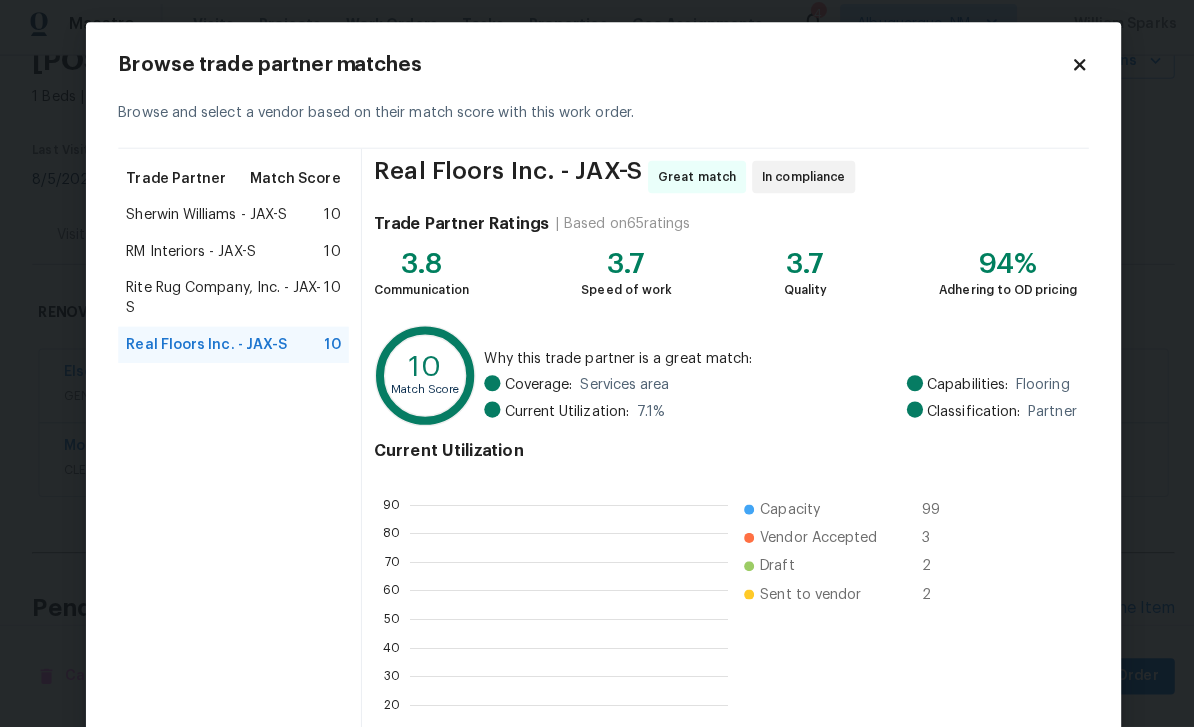 scroll, scrollTop: 2, scrollLeft: 2, axis: both 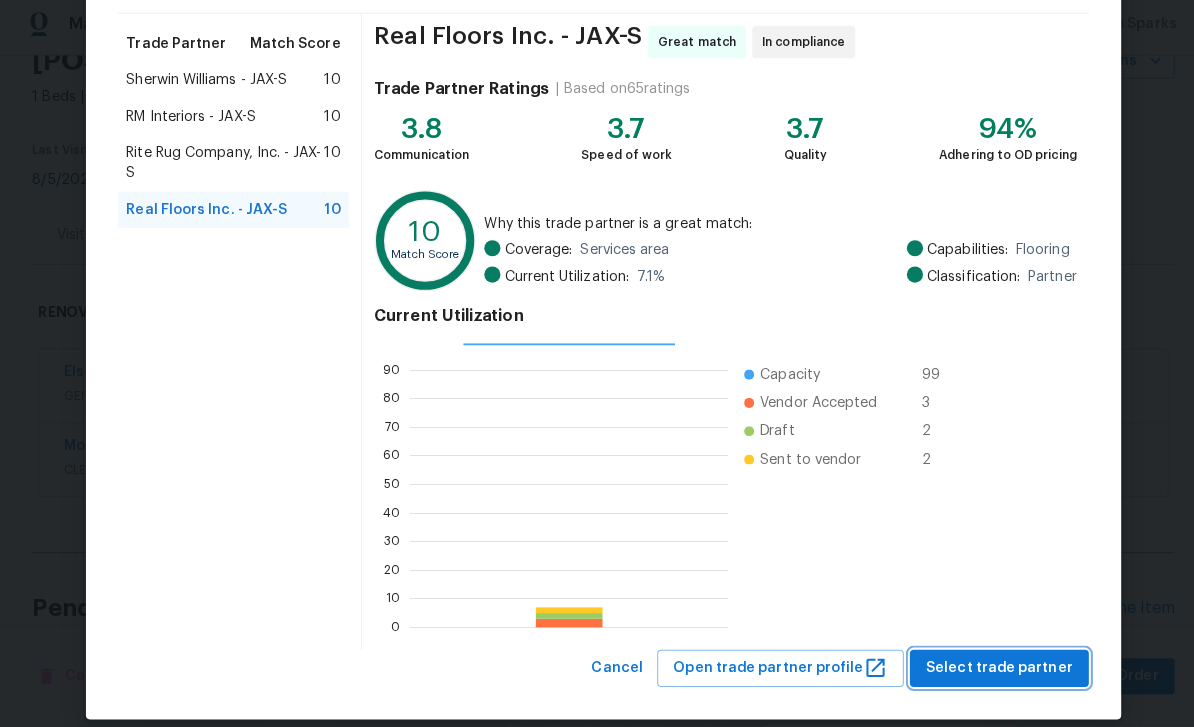 click on "Select trade partner" at bounding box center [988, 669] 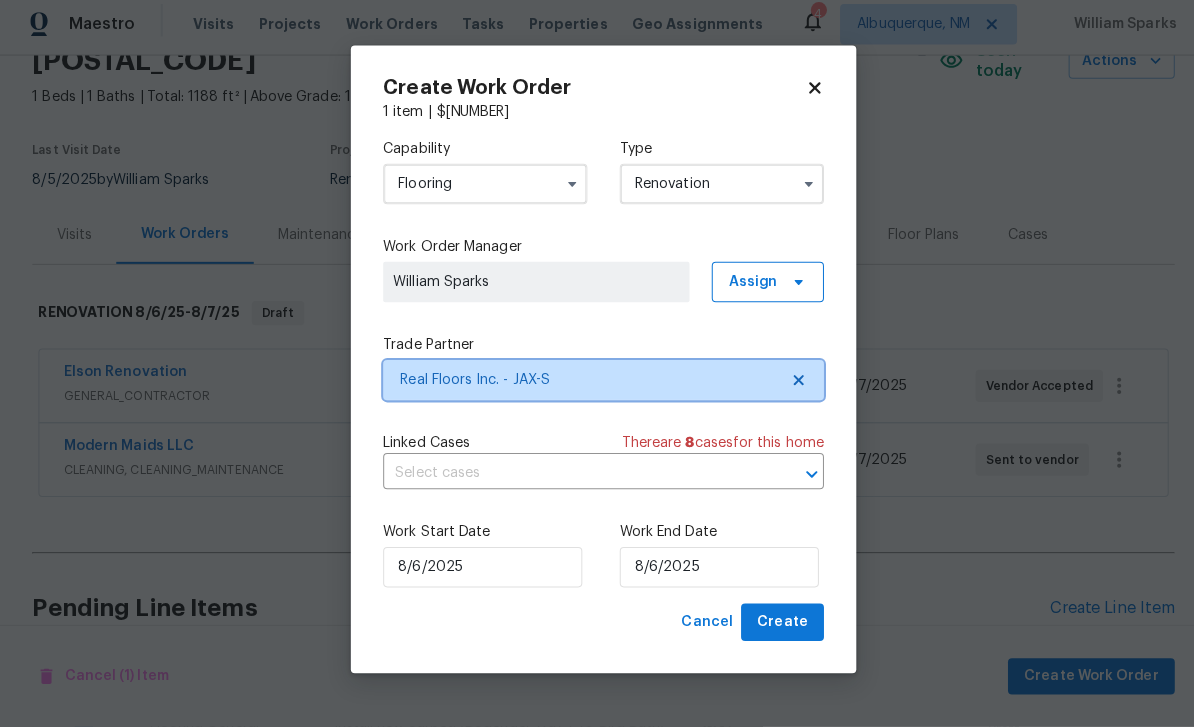 scroll, scrollTop: 0, scrollLeft: 0, axis: both 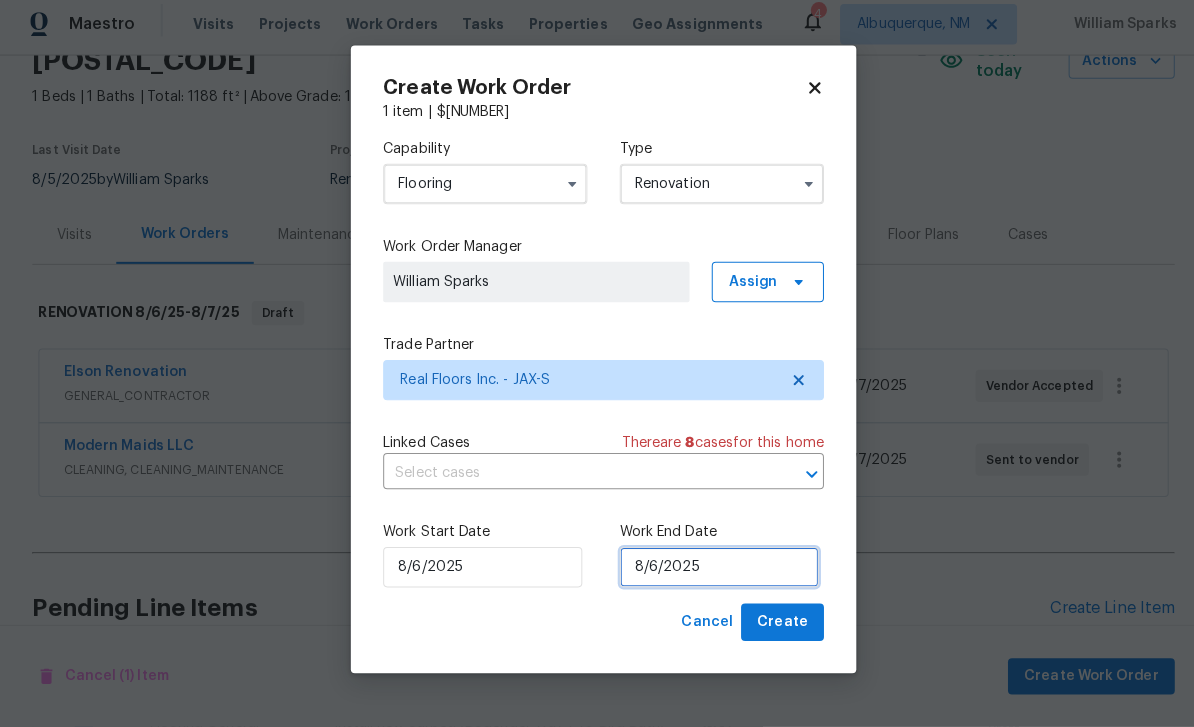 click on "8/6/2025" at bounding box center [711, 569] 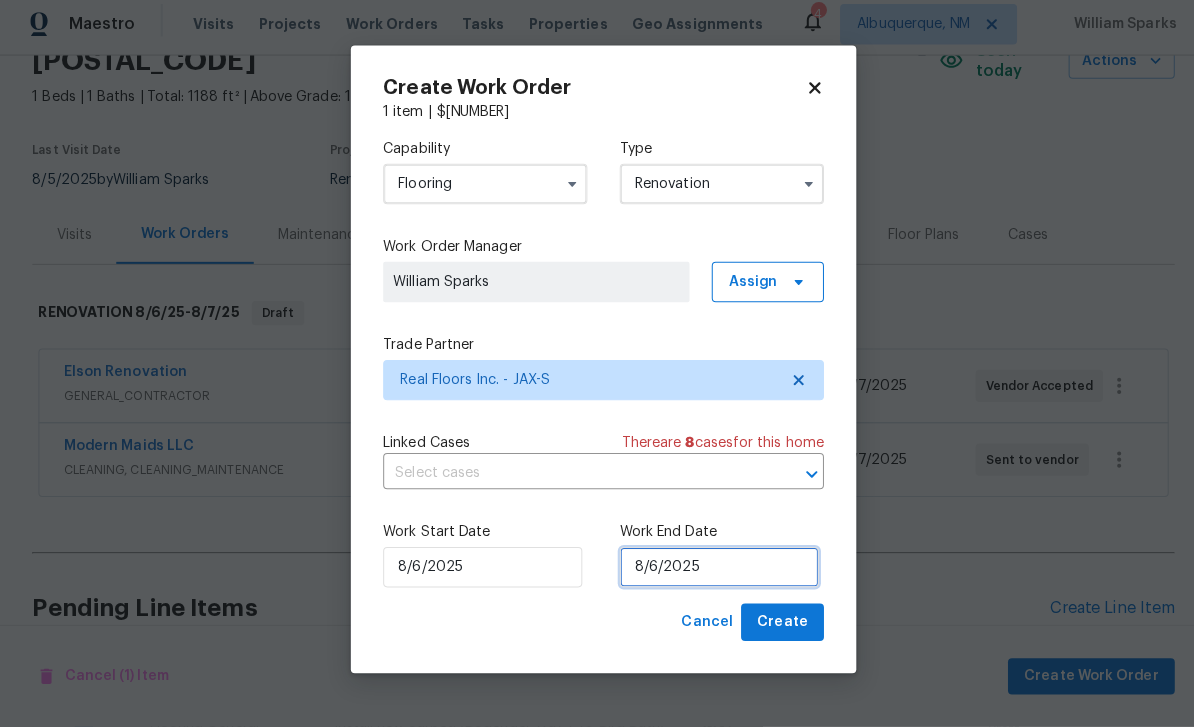 scroll, scrollTop: 63, scrollLeft: 0, axis: vertical 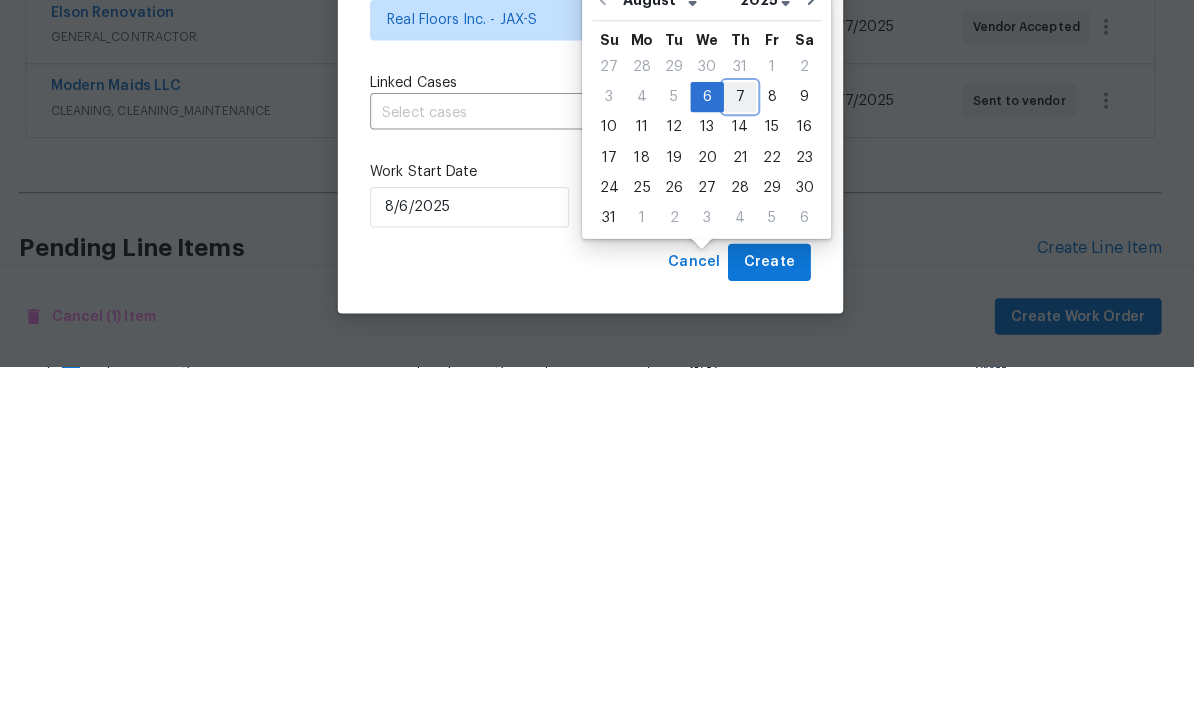 click on "7" at bounding box center [745, 460] 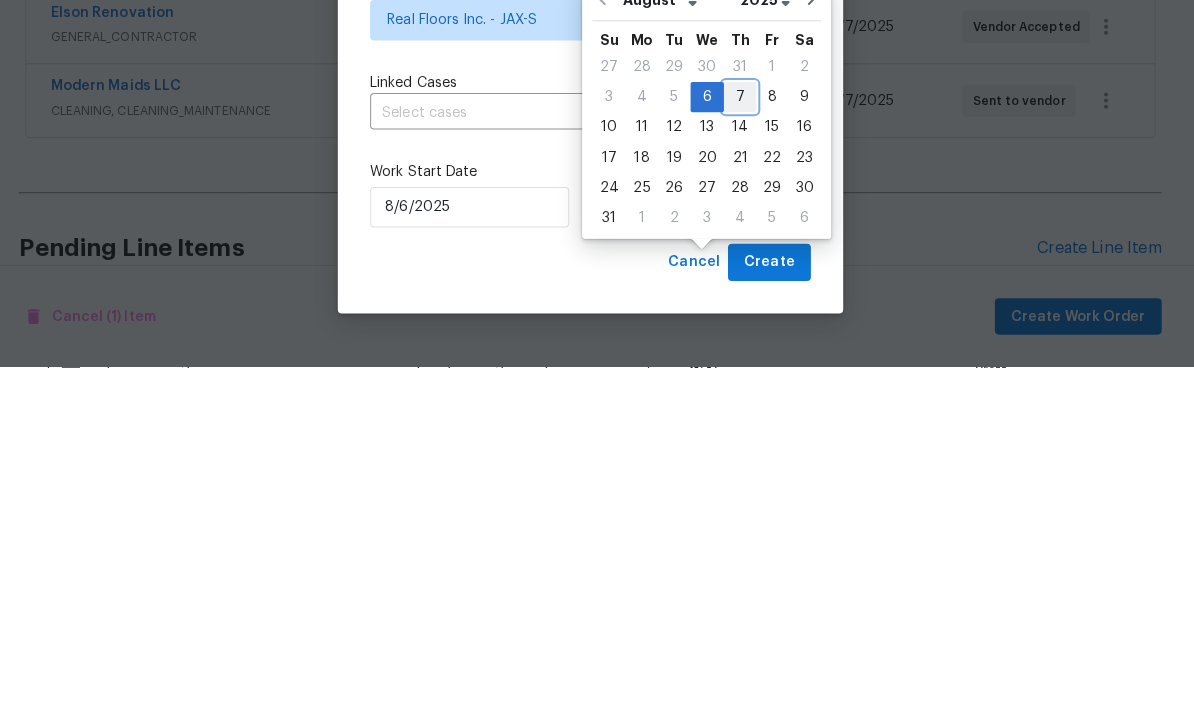 type on "8/7/2025" 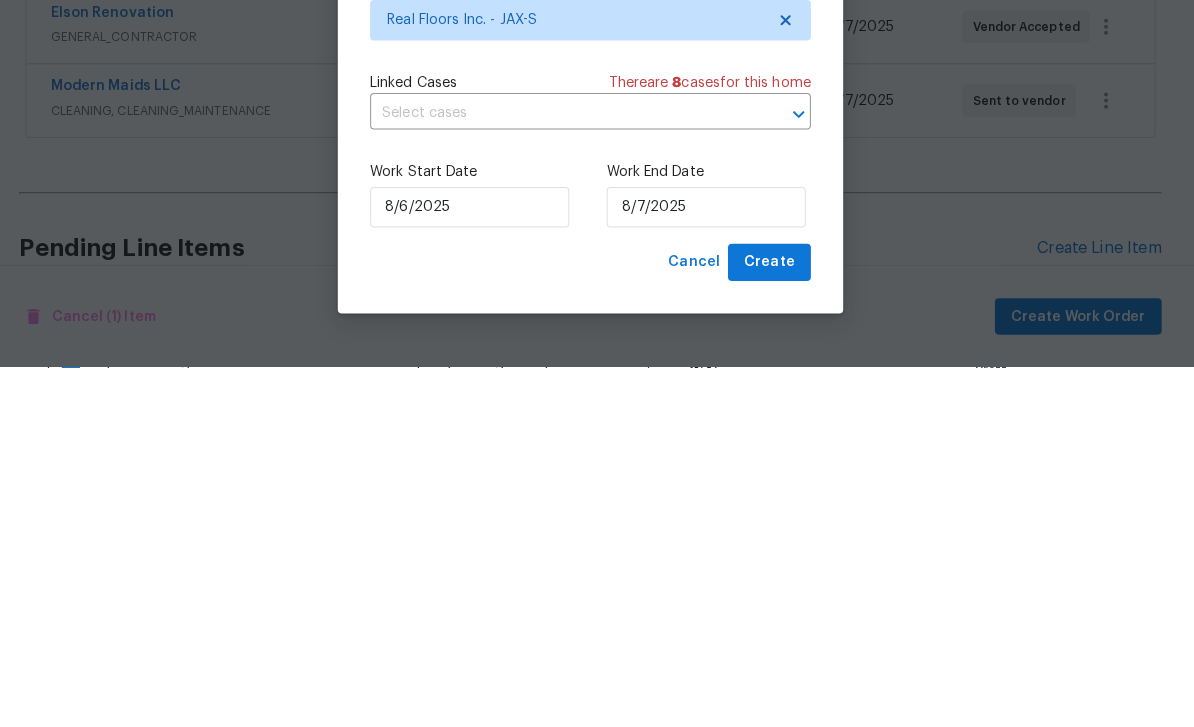 scroll, scrollTop: 64, scrollLeft: 0, axis: vertical 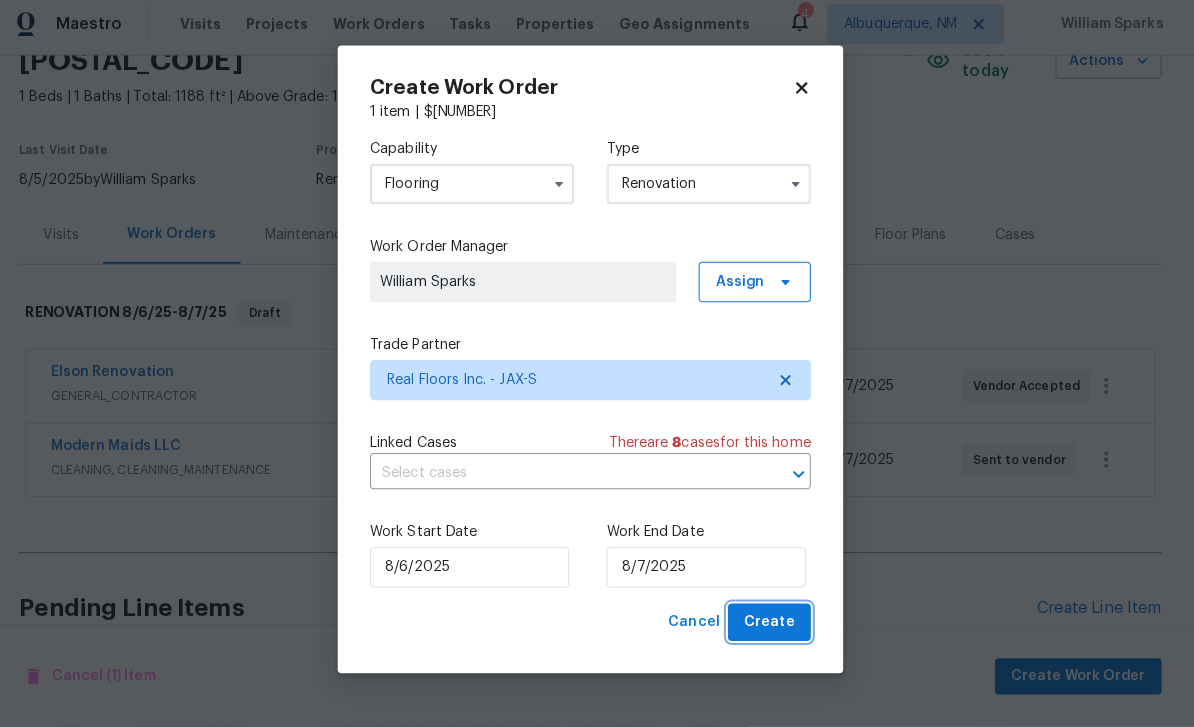 click on "Create" at bounding box center (774, 623) 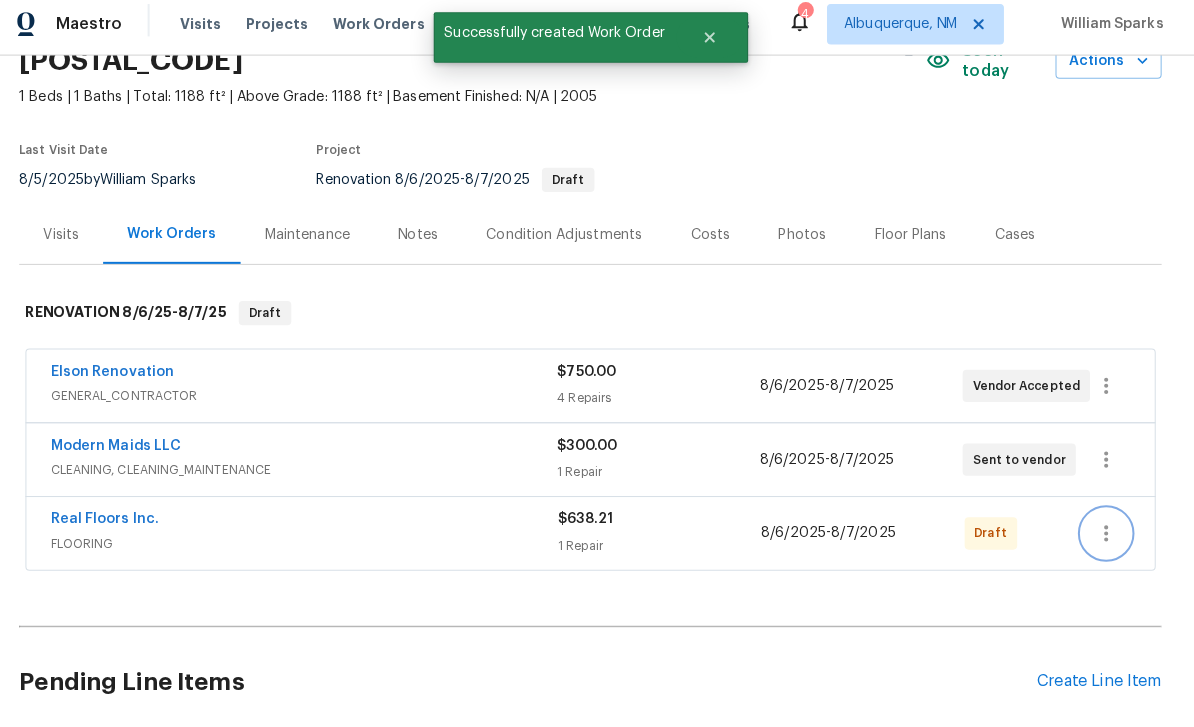 click 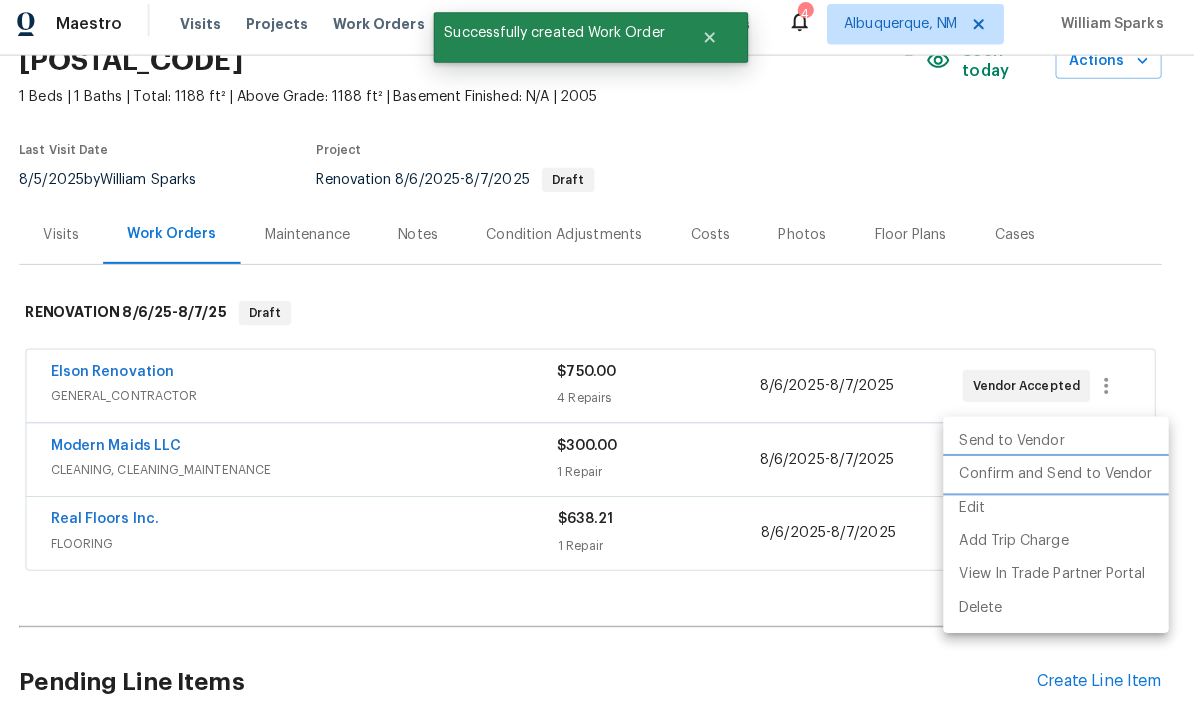 click on "Confirm and Send to Vendor" at bounding box center [1057, 477] 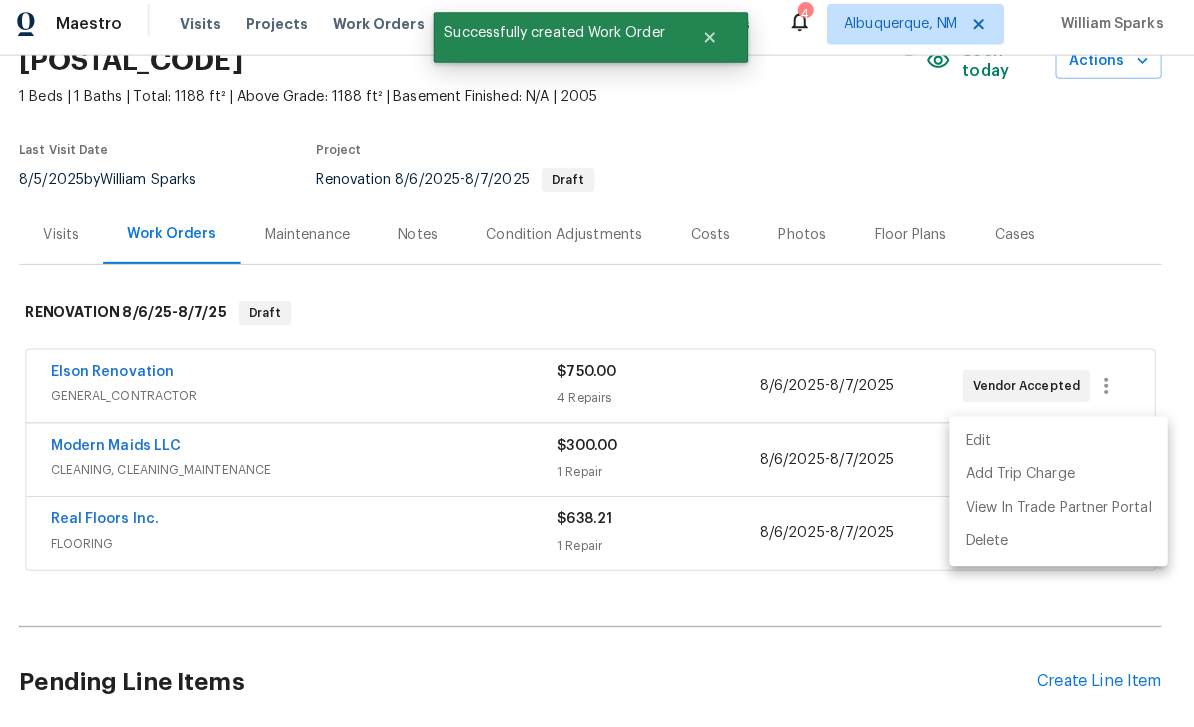 click at bounding box center (597, 363) 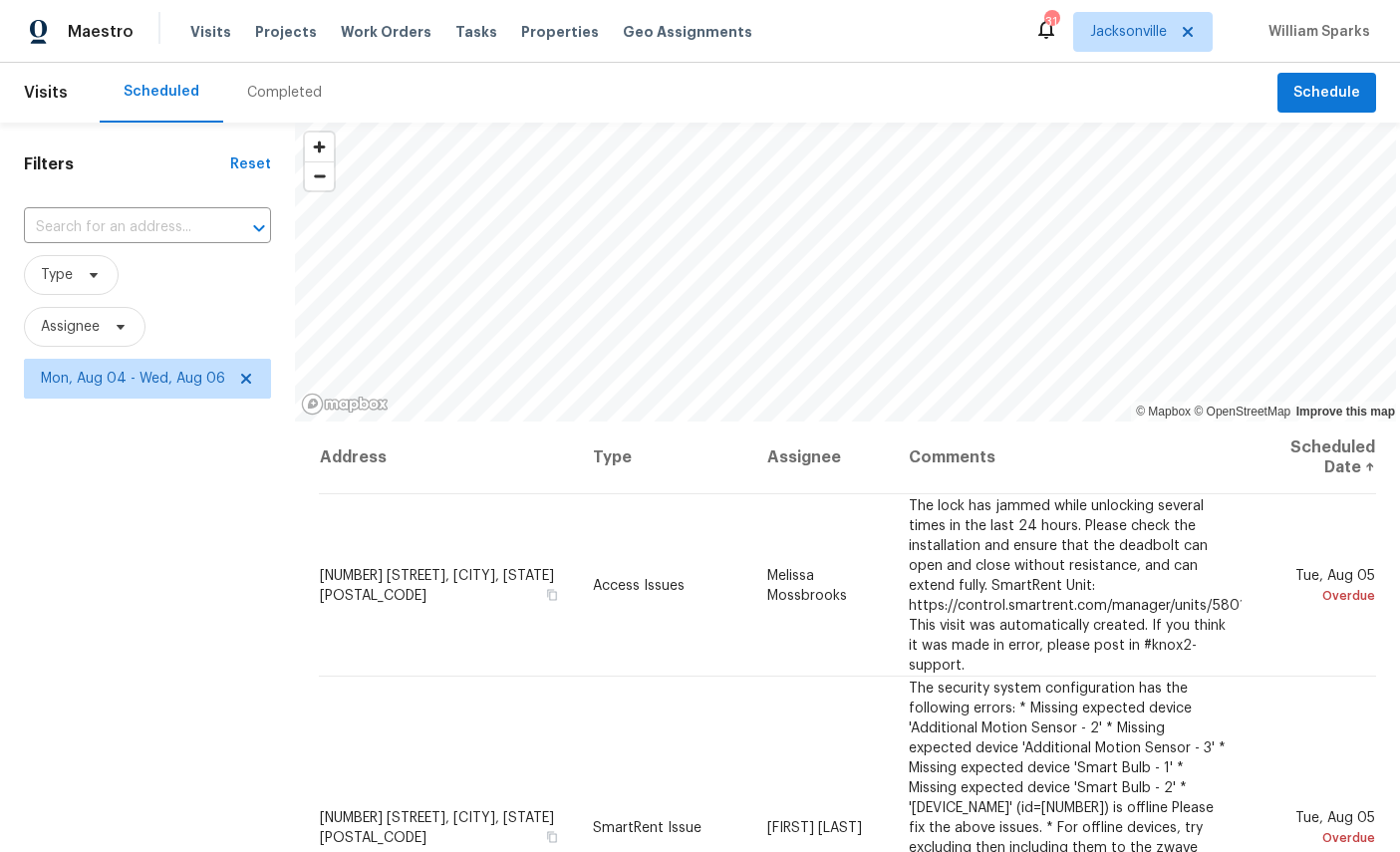 scroll, scrollTop: 0, scrollLeft: 0, axis: both 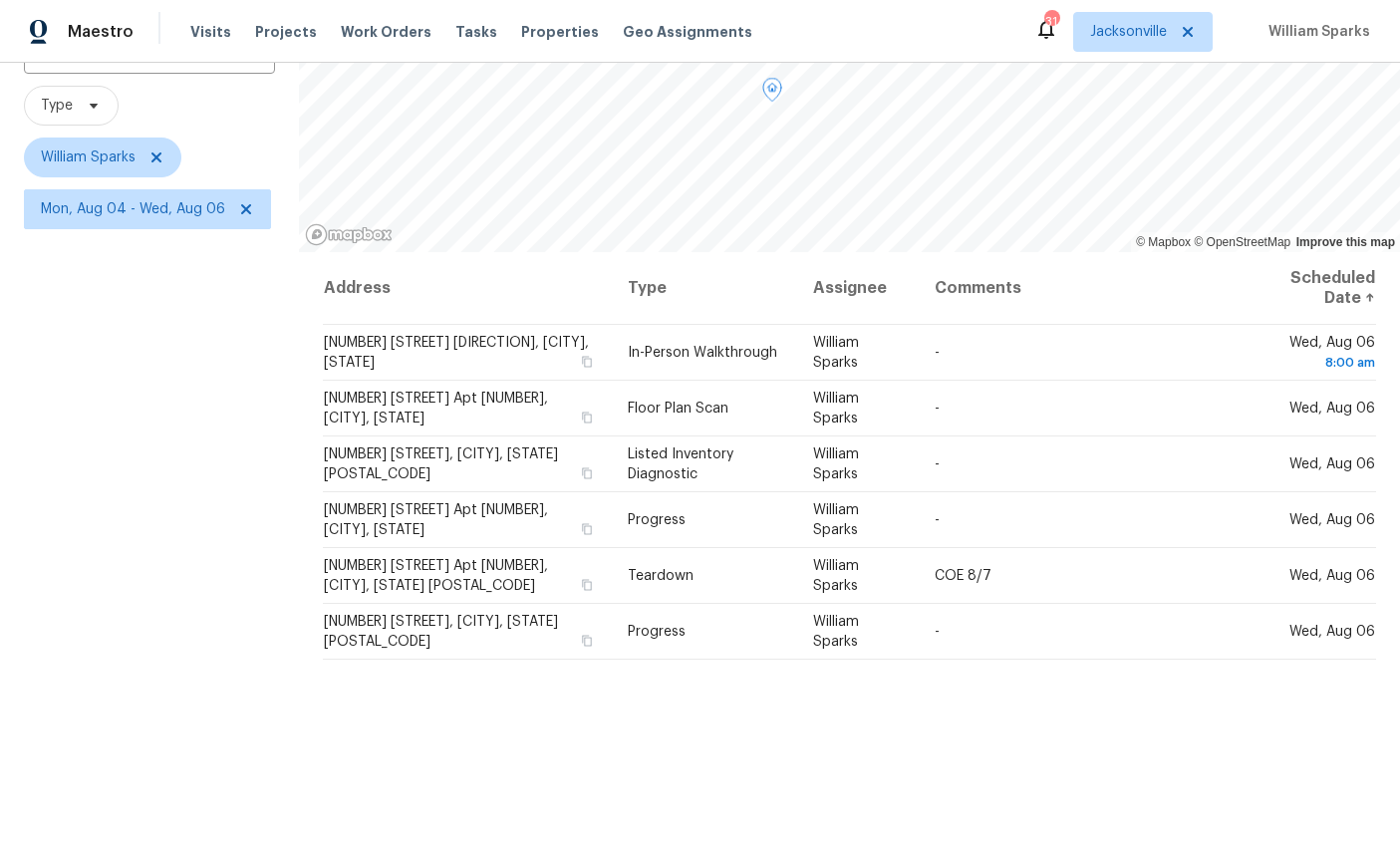 click 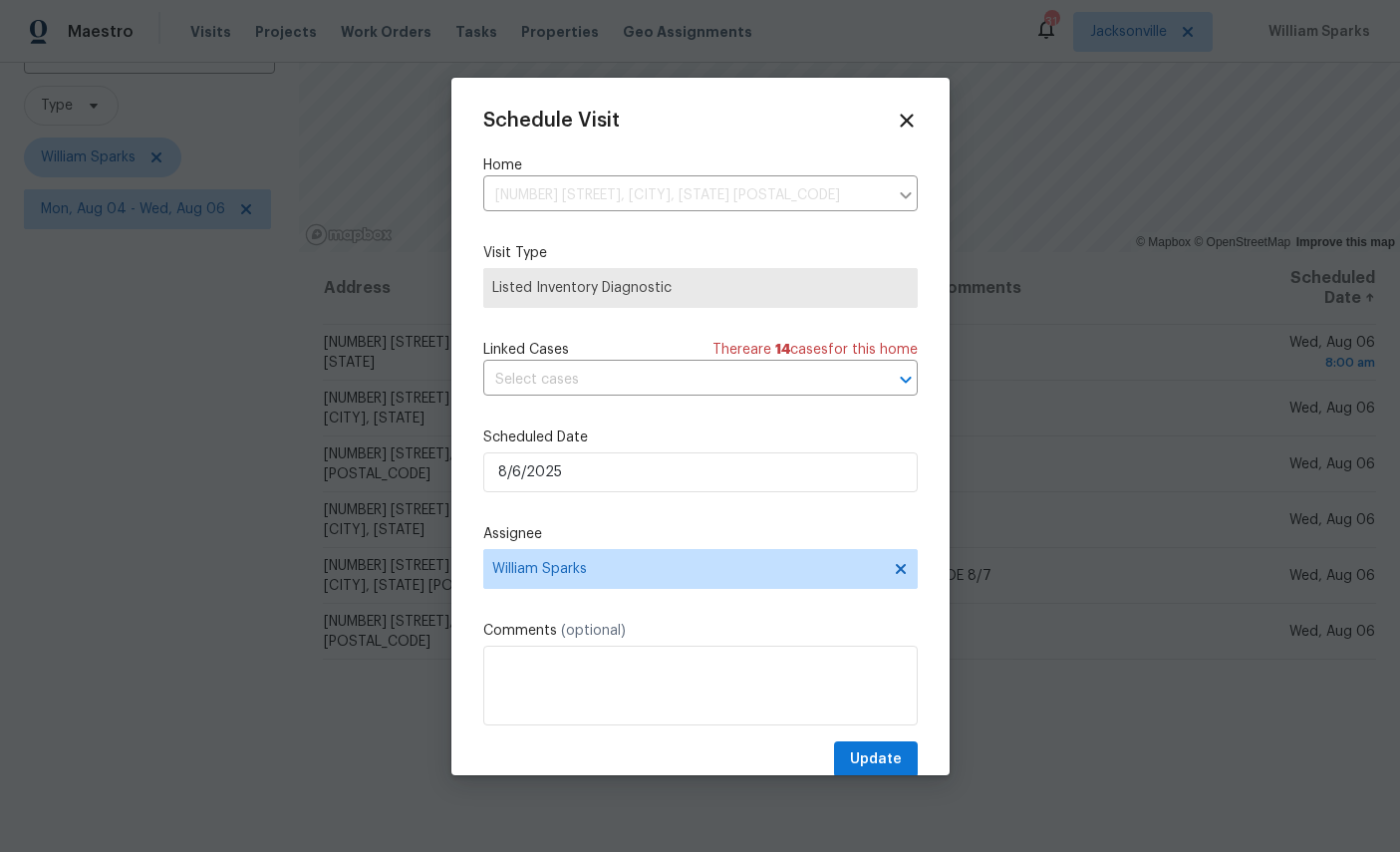 click on "Schedule Visit Home   [NUMBER] [STREET], [CITY], [STATE] ​ Visit Type   Listed Inventory Diagnostic Linked Cases There  are   14  case s  for this home   ​ Scheduled Date   [DATE] Assignee   [FIRST] [LAST] Comments   (optional) Update" at bounding box center (700, 426) 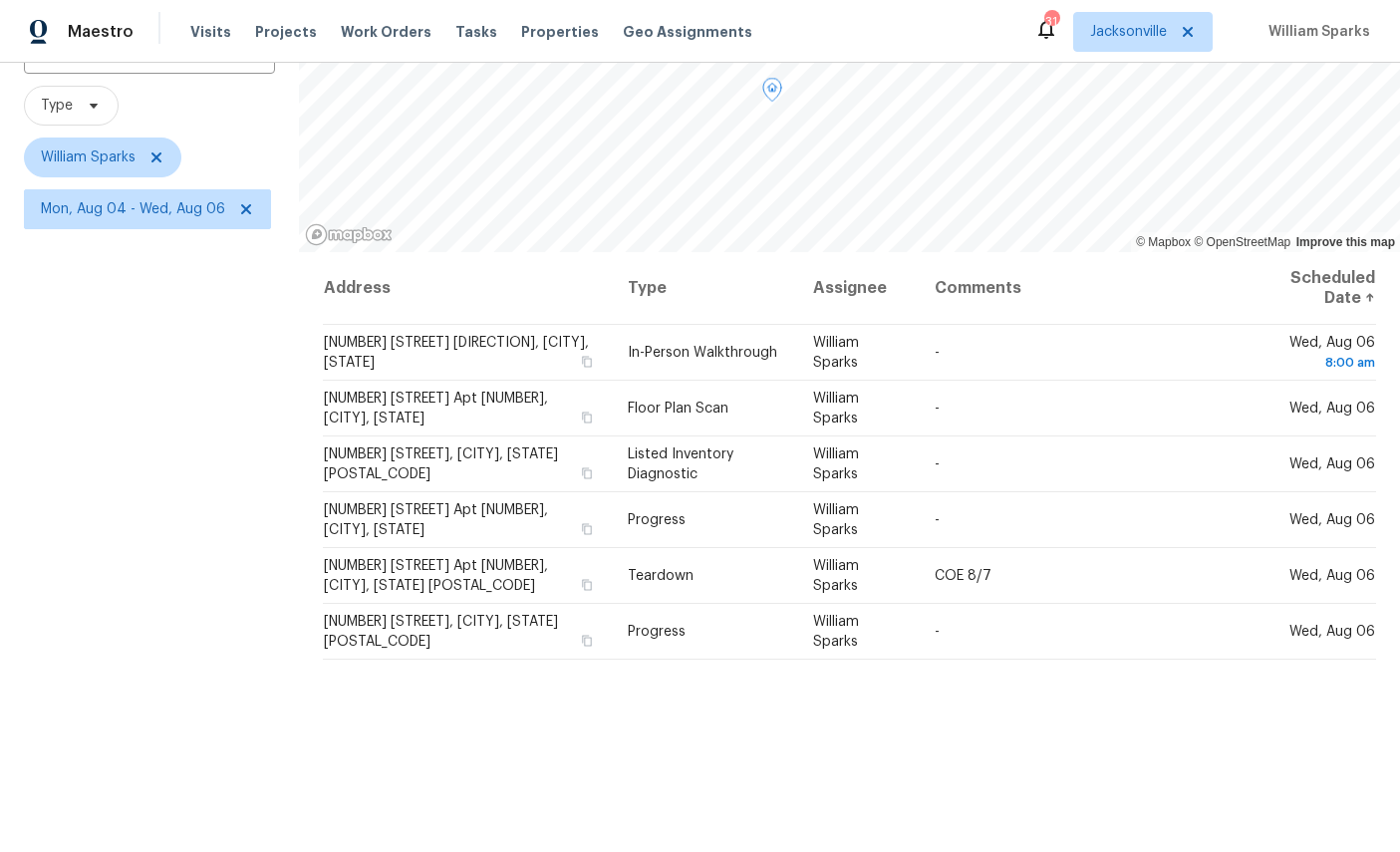 click 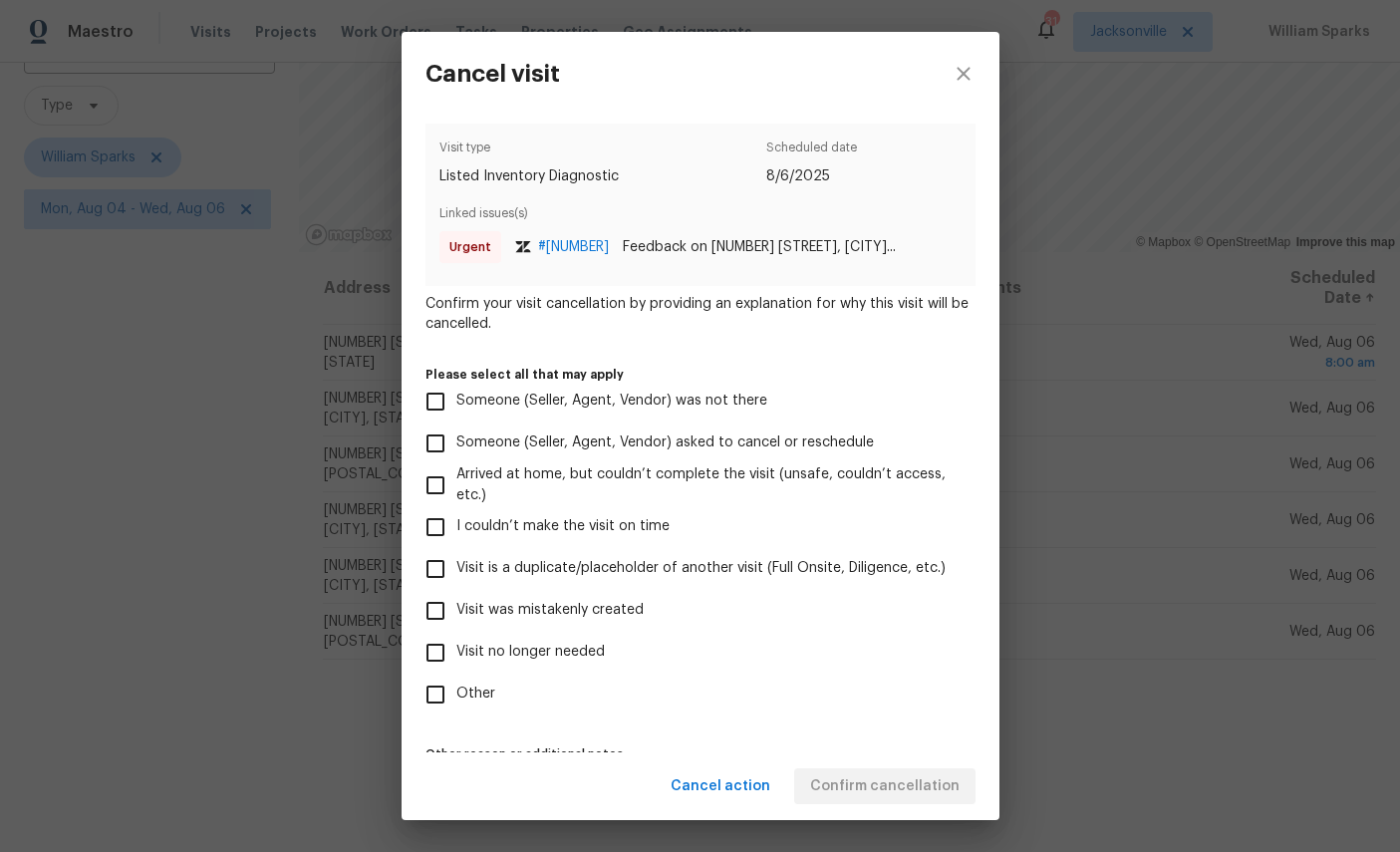 click on "Visit no longer needed" at bounding box center (530, 652) 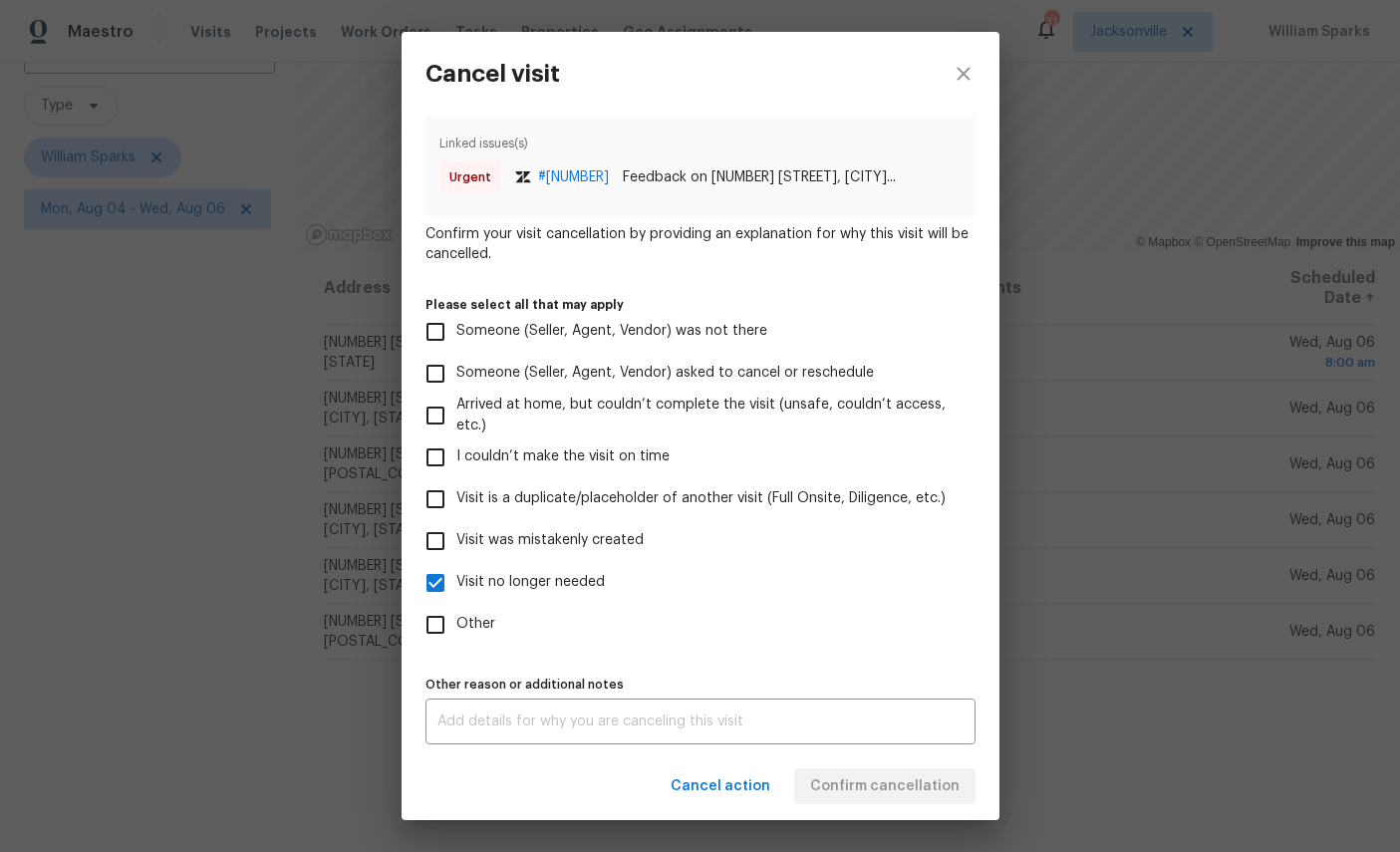 scroll, scrollTop: 80, scrollLeft: 0, axis: vertical 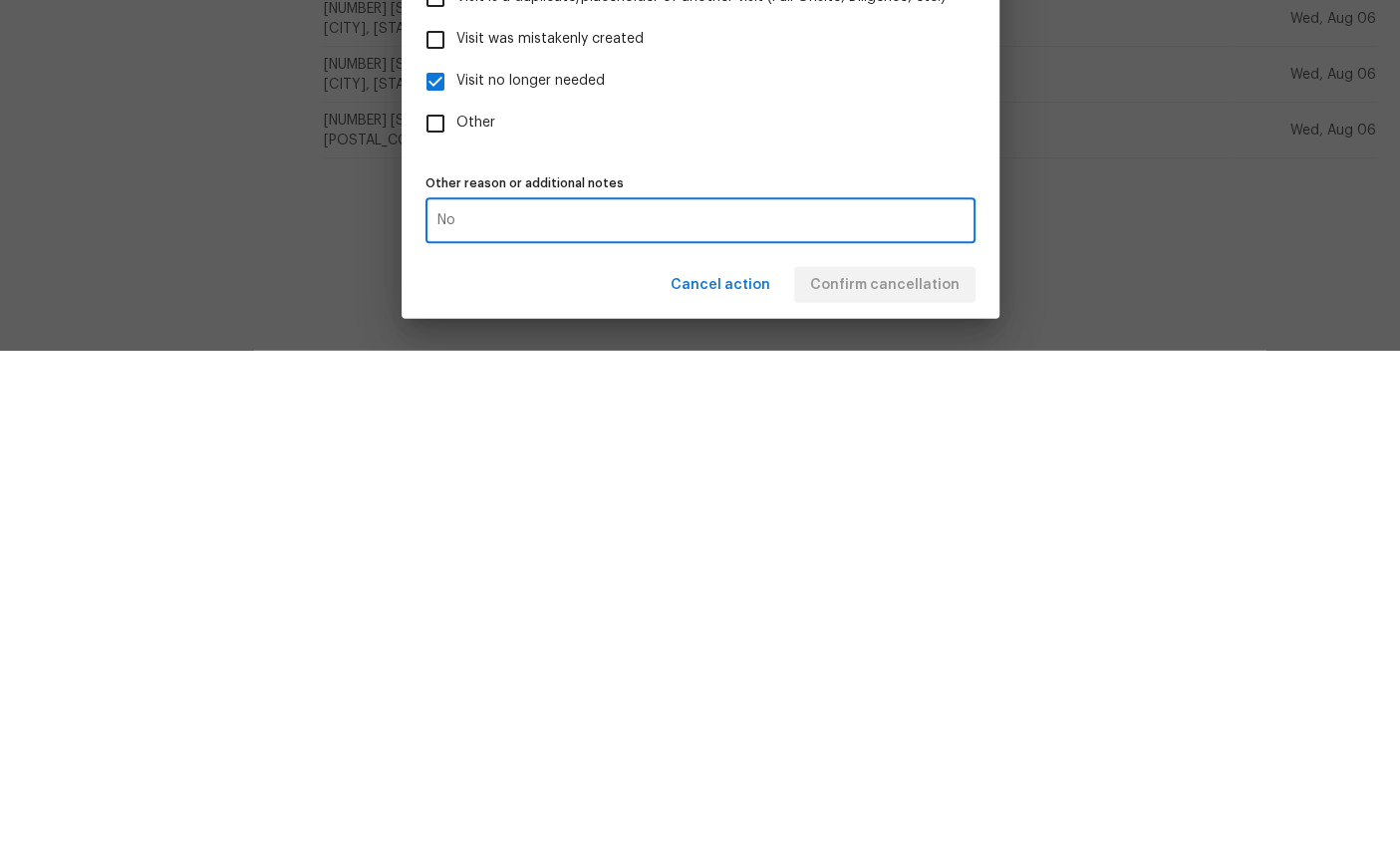 type on "No" 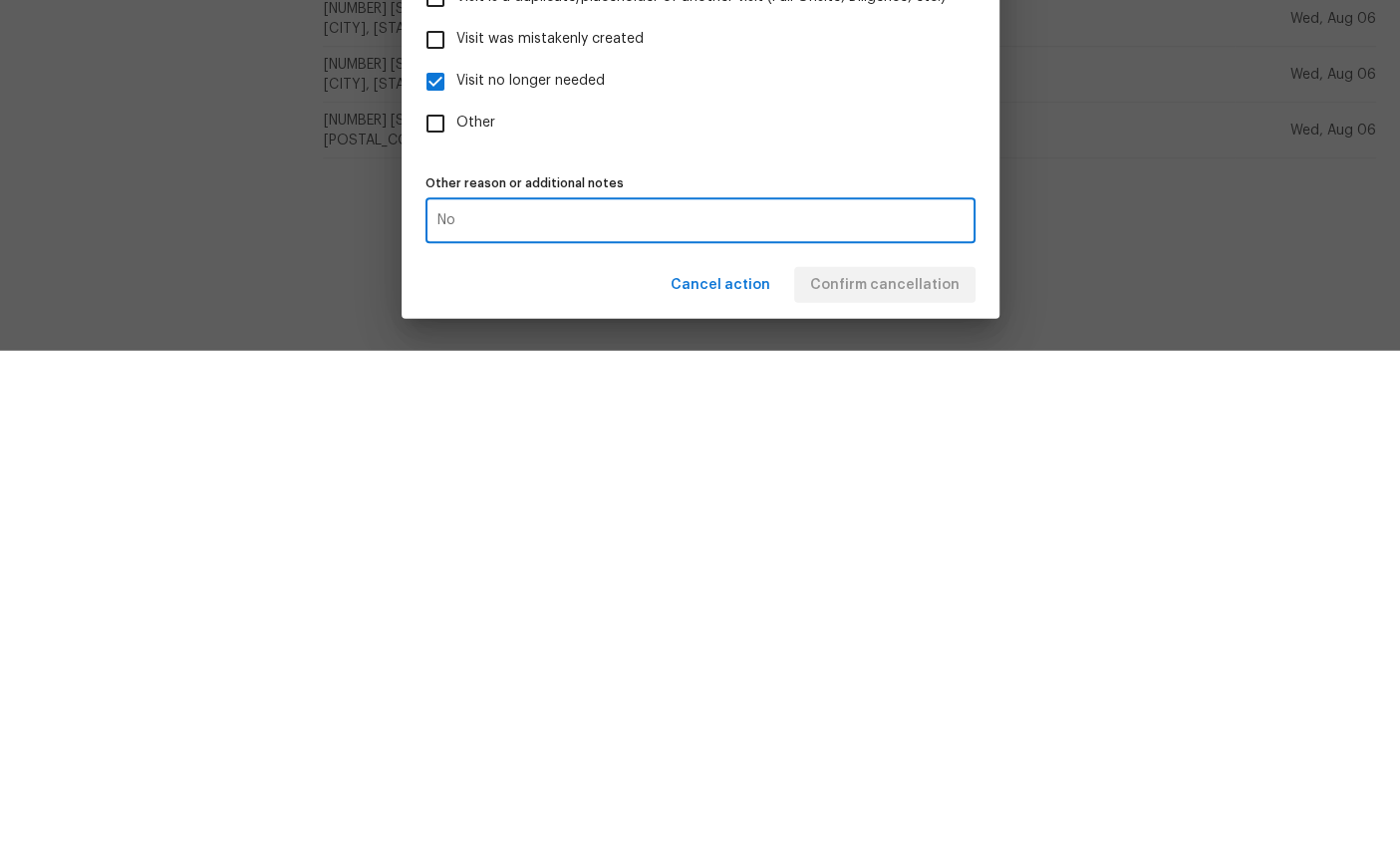 click on "Other" at bounding box center (687, 625) 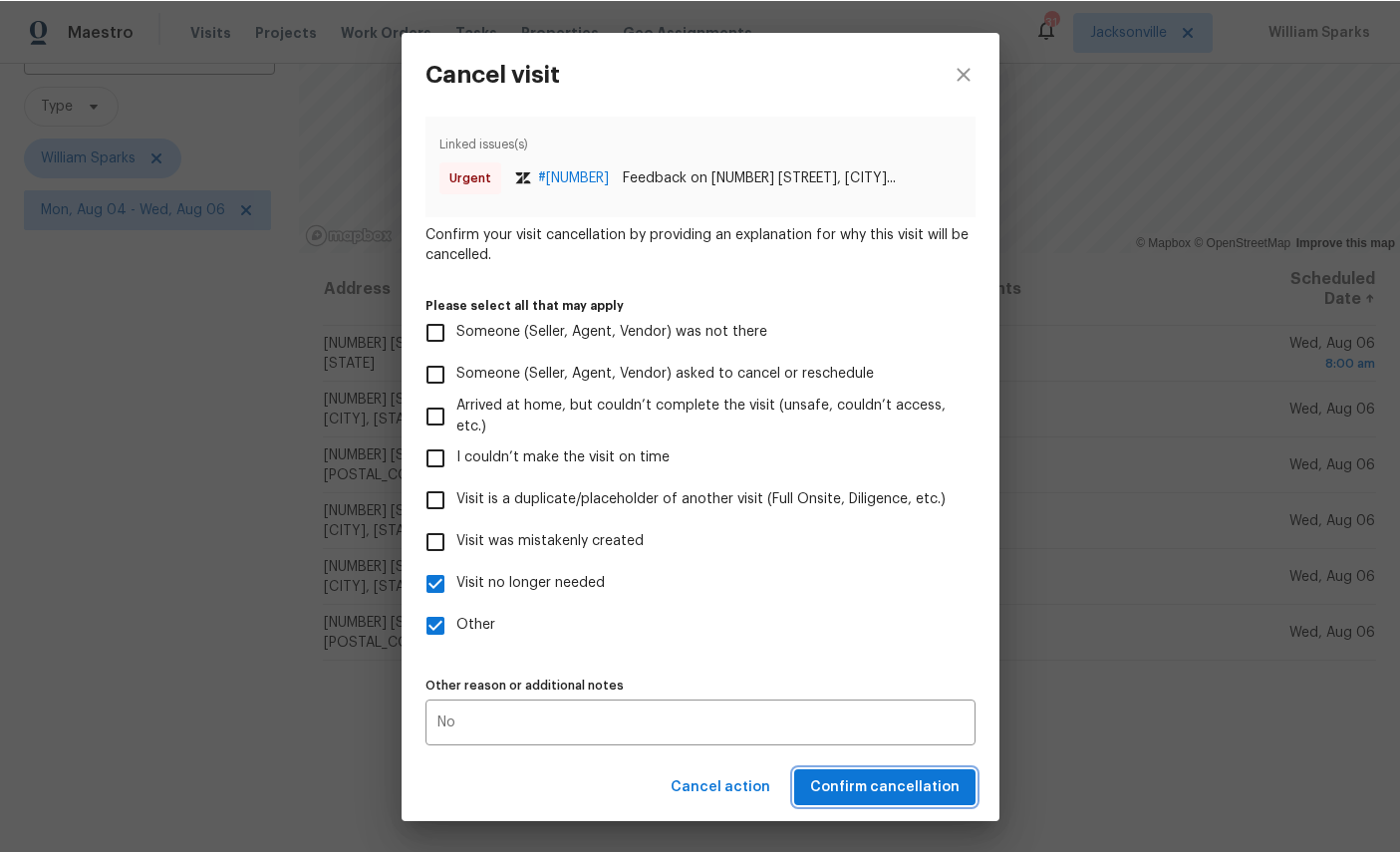click on "Confirm cancellation" at bounding box center (885, 786) 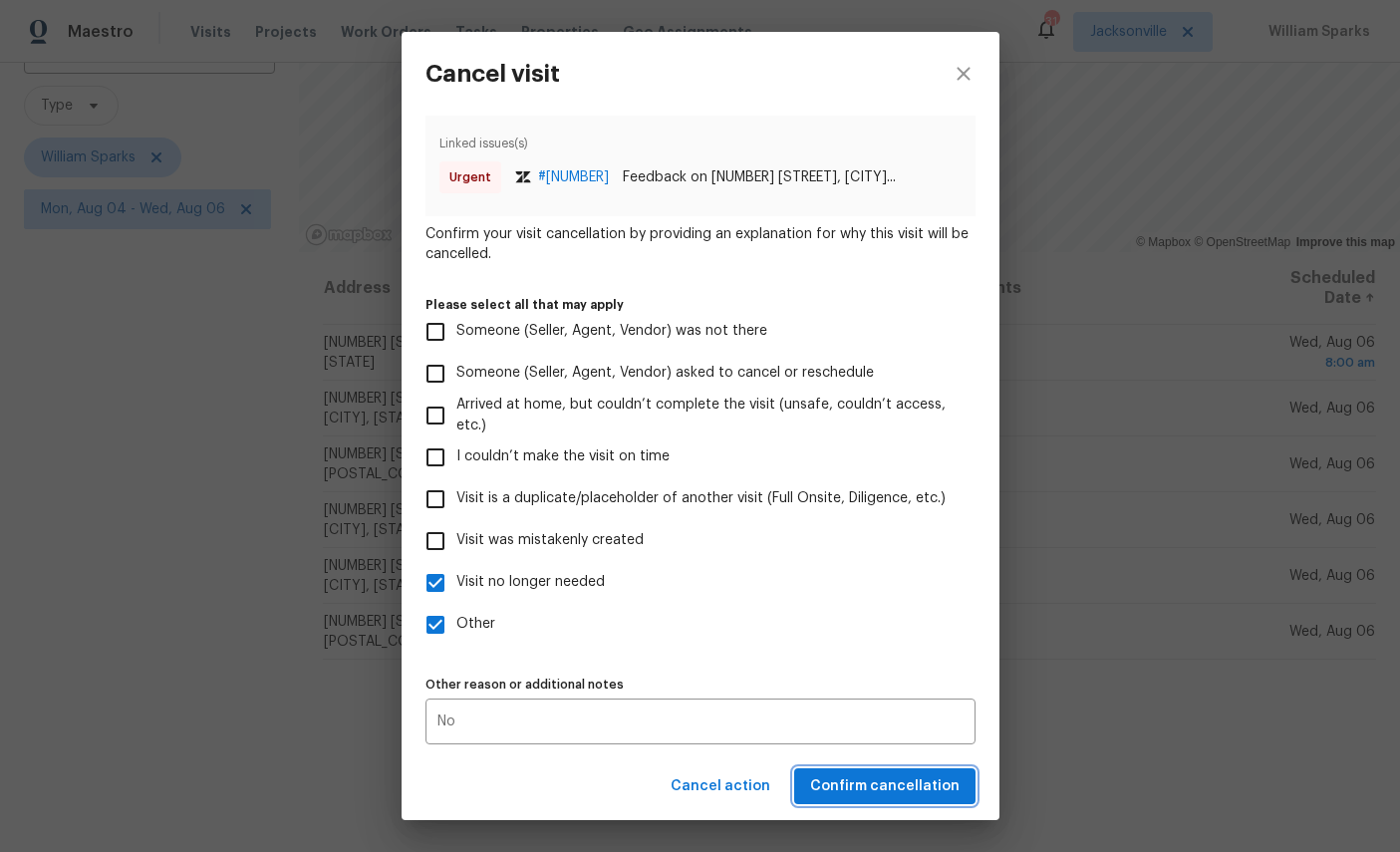 scroll, scrollTop: 0, scrollLeft: 0, axis: both 